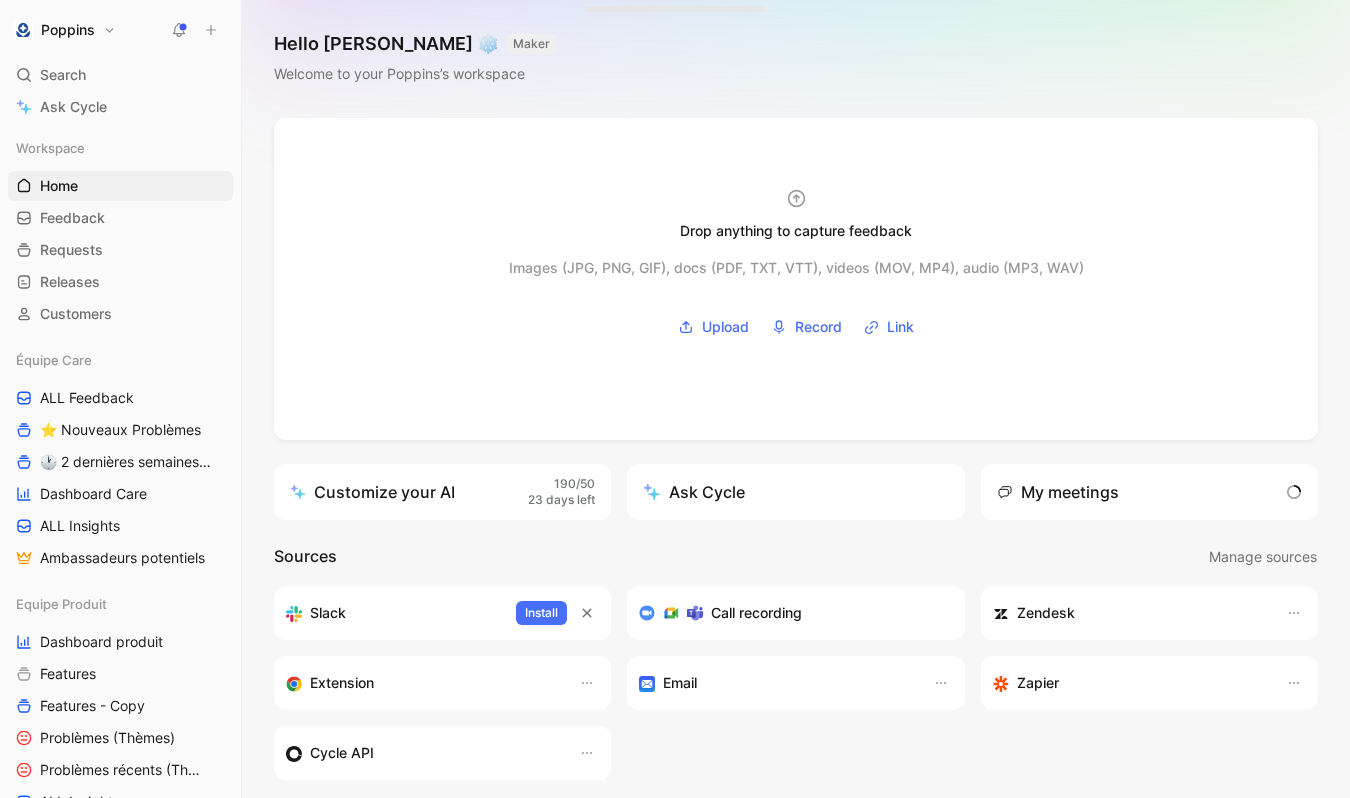 scroll, scrollTop: 0, scrollLeft: 0, axis: both 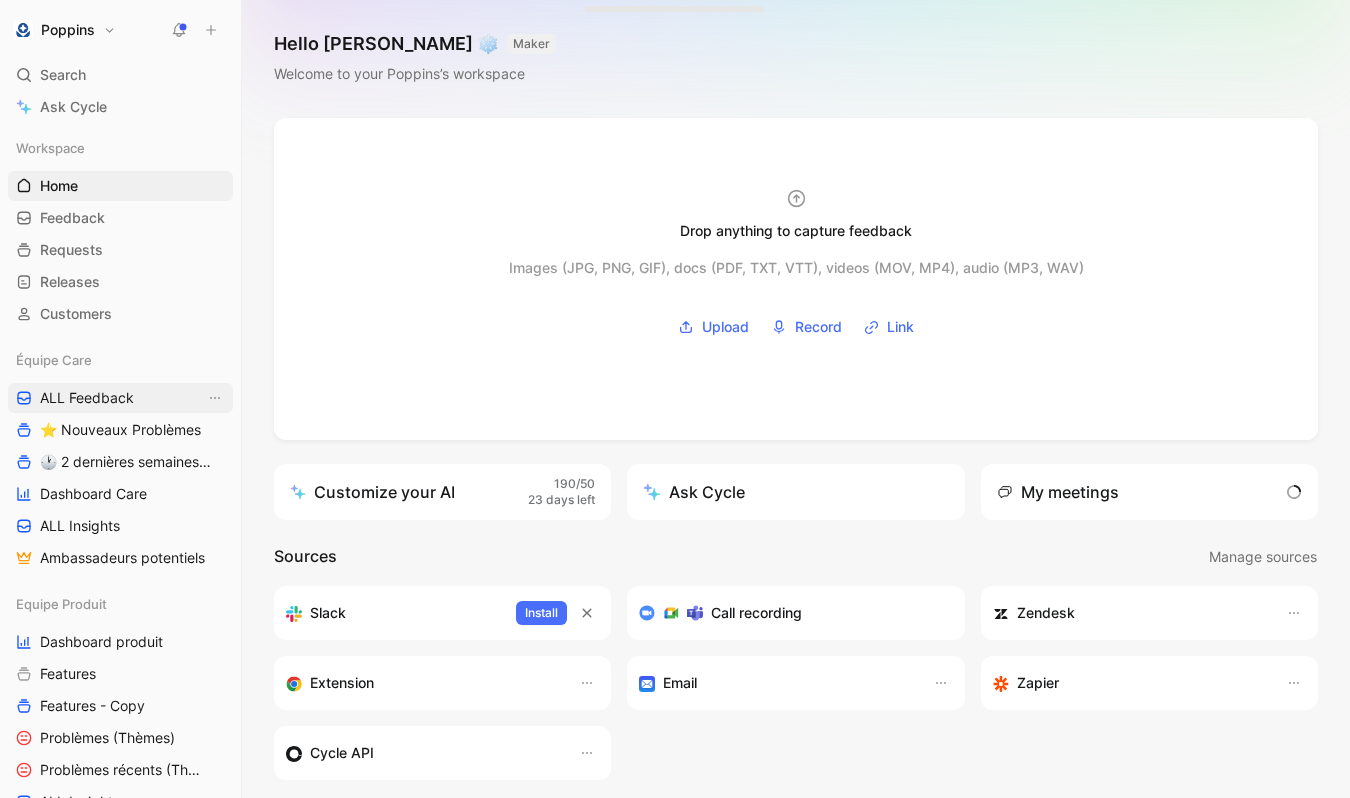 click on "ALL Feedback" at bounding box center [87, 398] 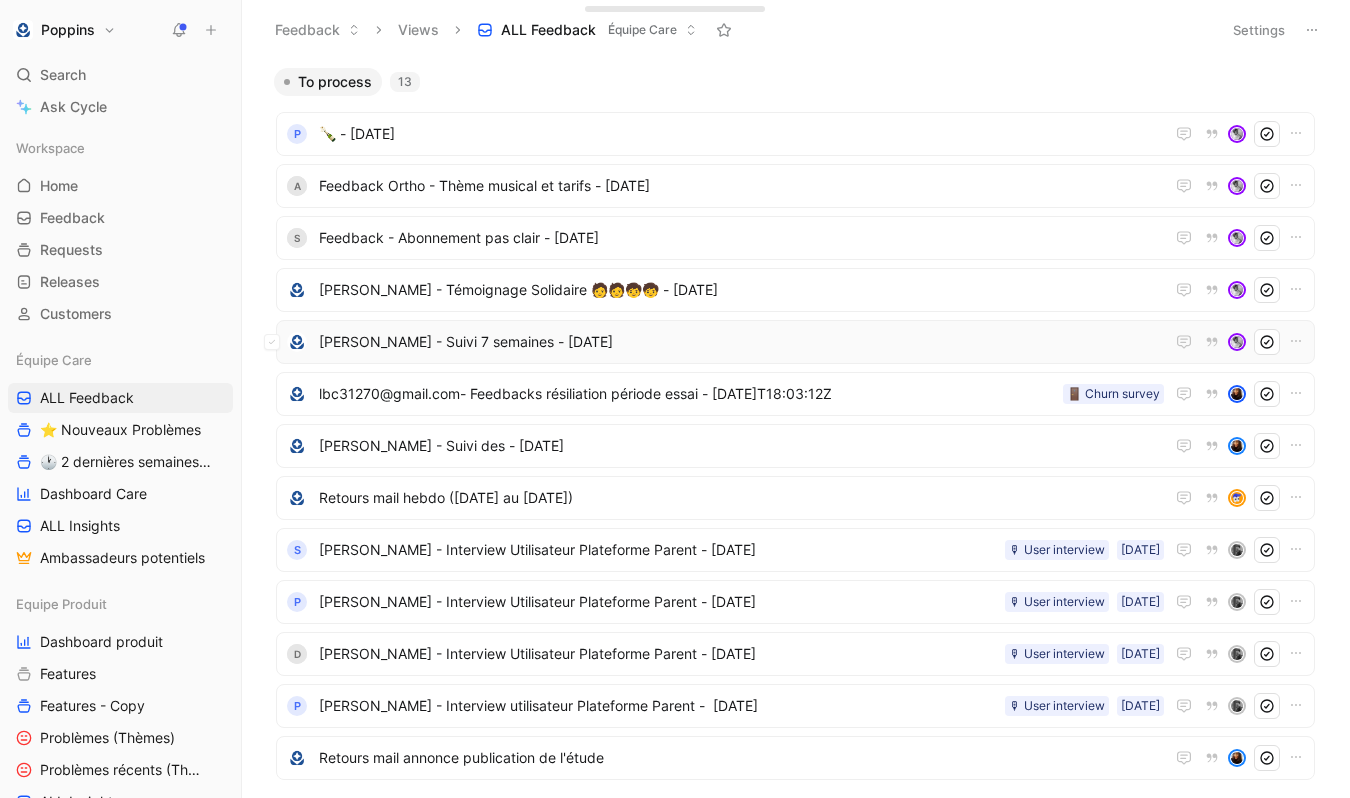click on "[PERSON_NAME] - Suivi 7 semaines - [DATE]" at bounding box center [741, 342] 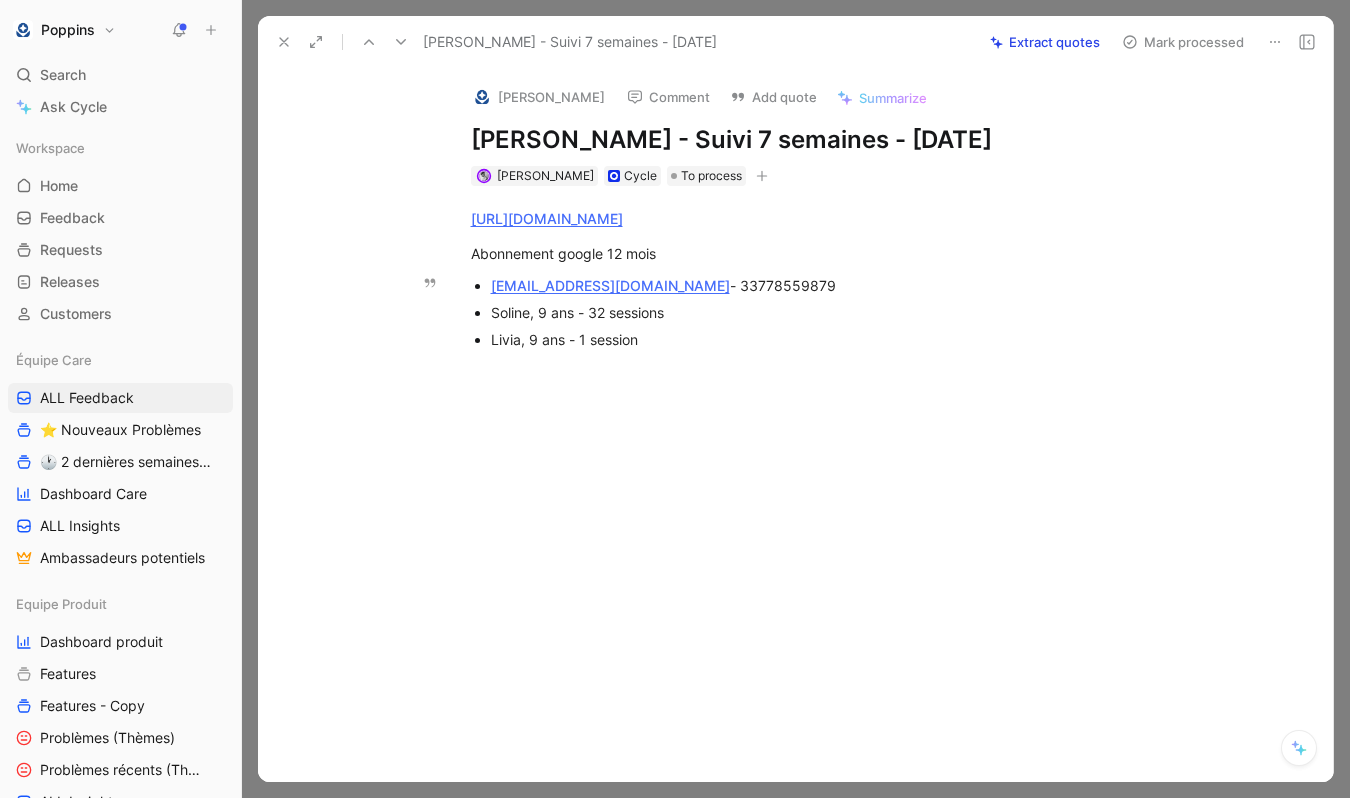click on "Soline, 9 ans - 32 sessions" at bounding box center (827, 312) 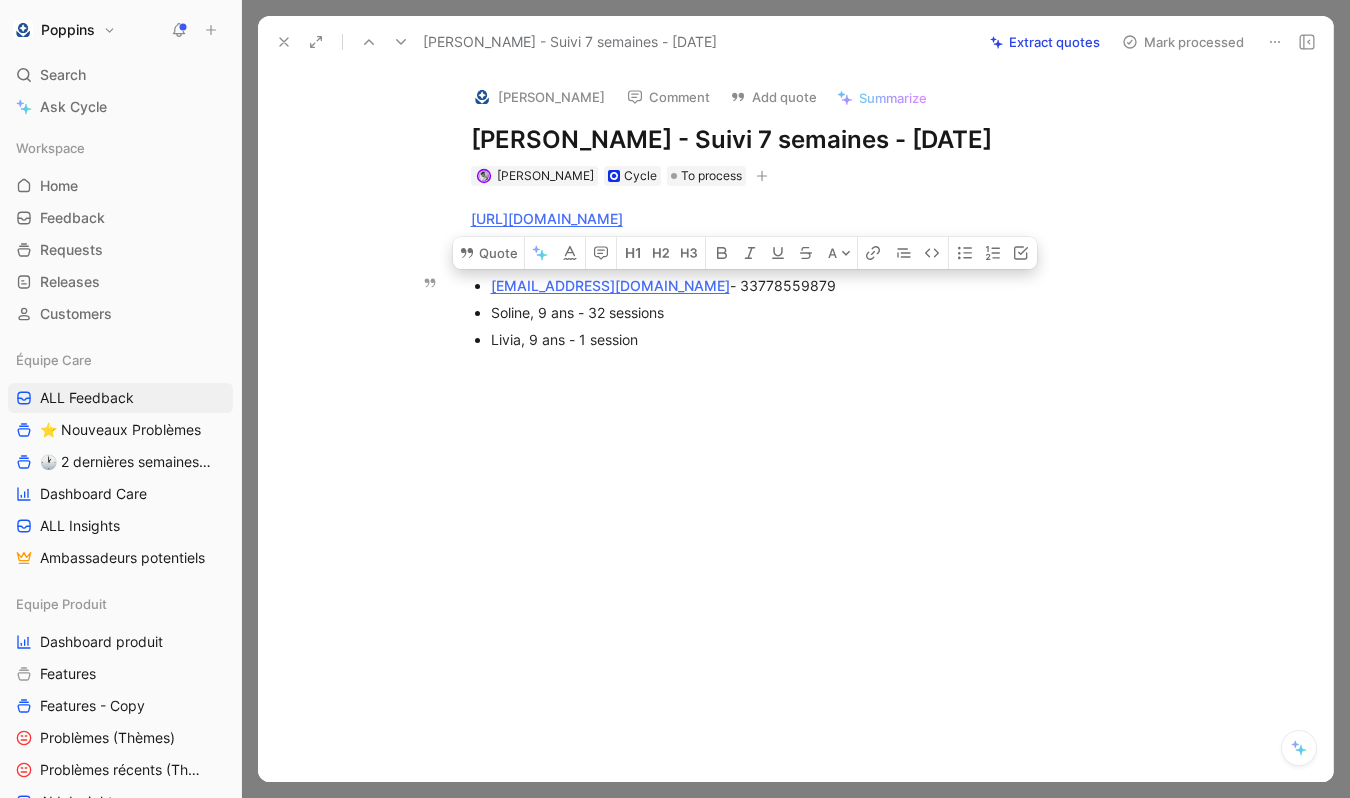 click on "[EMAIL_ADDRESS][DOMAIN_NAME]  - 33778559879" at bounding box center (827, 285) 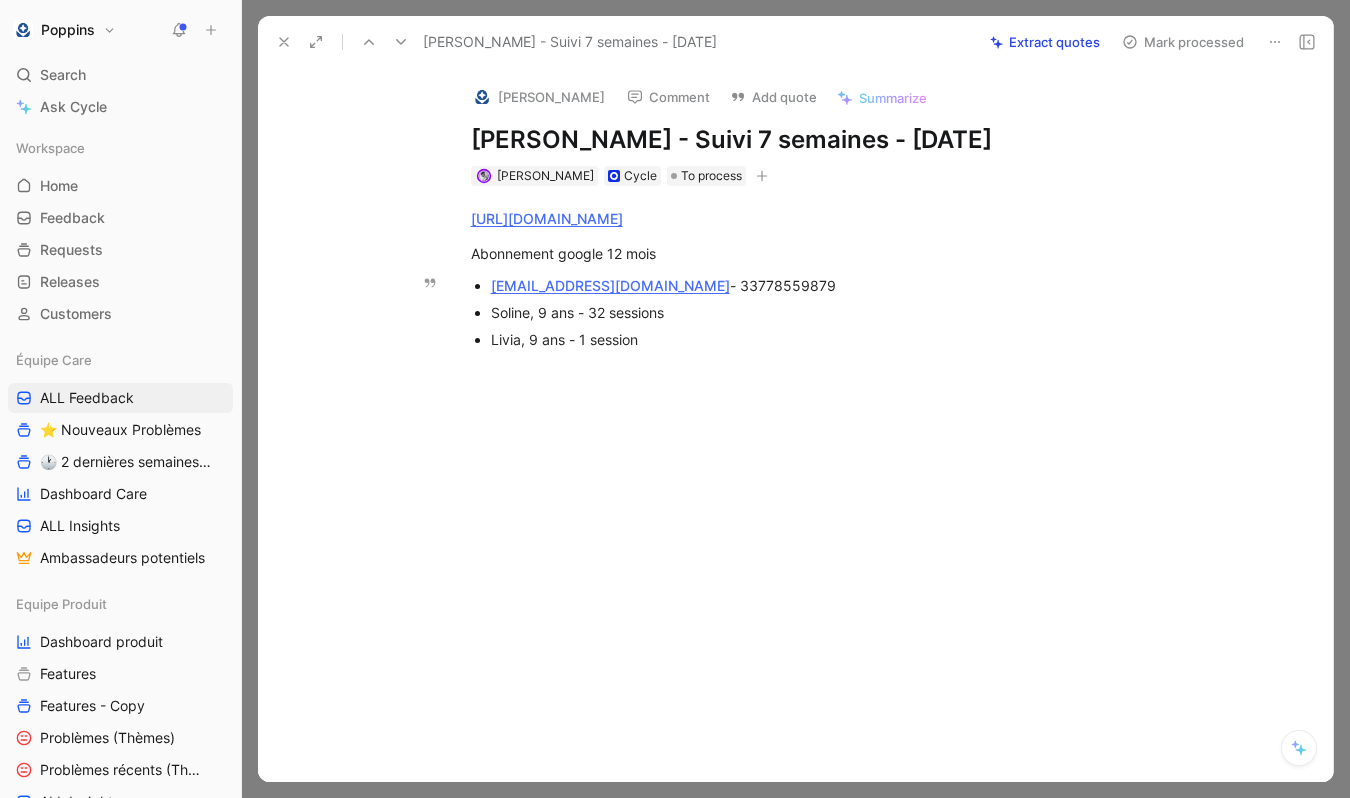 click on "Livia, 9 ans - 1 session" at bounding box center (827, 339) 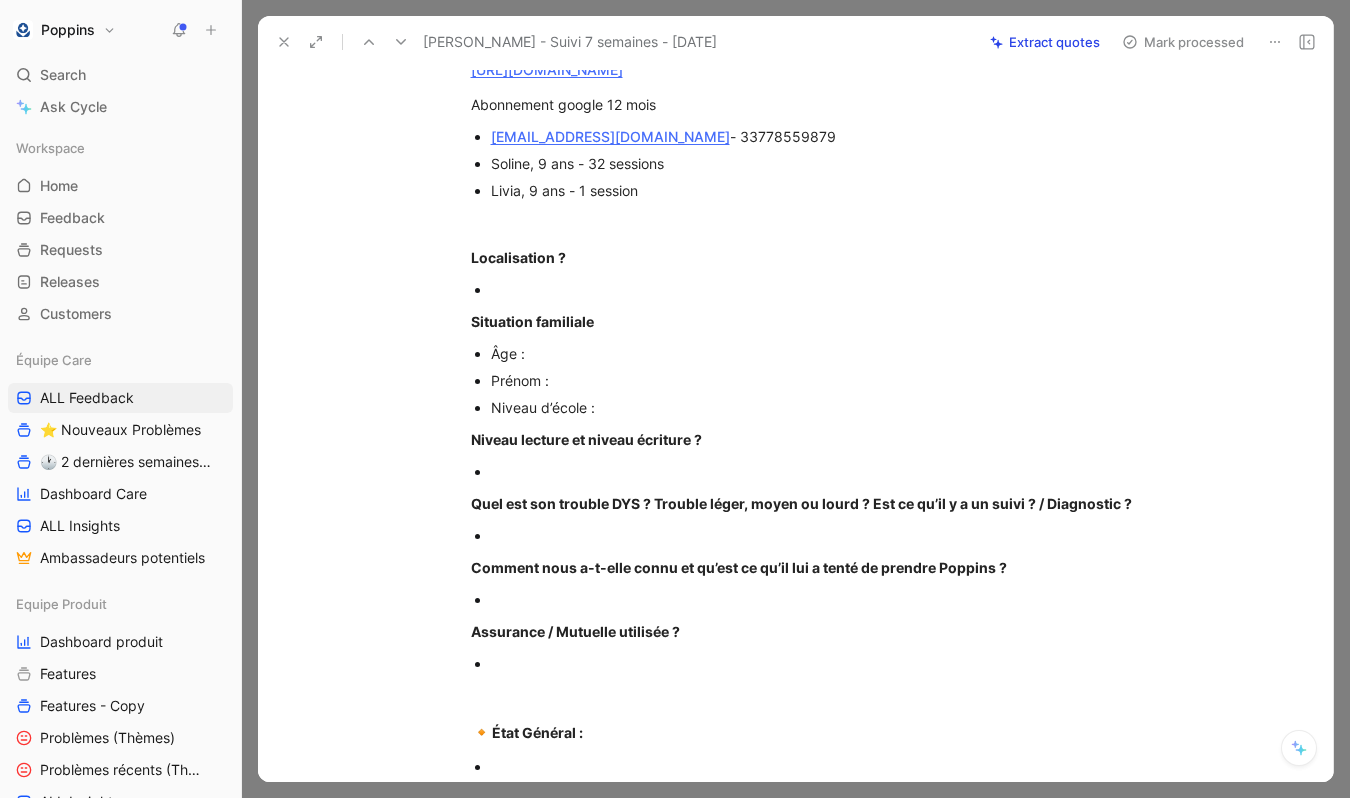 scroll, scrollTop: 0, scrollLeft: 0, axis: both 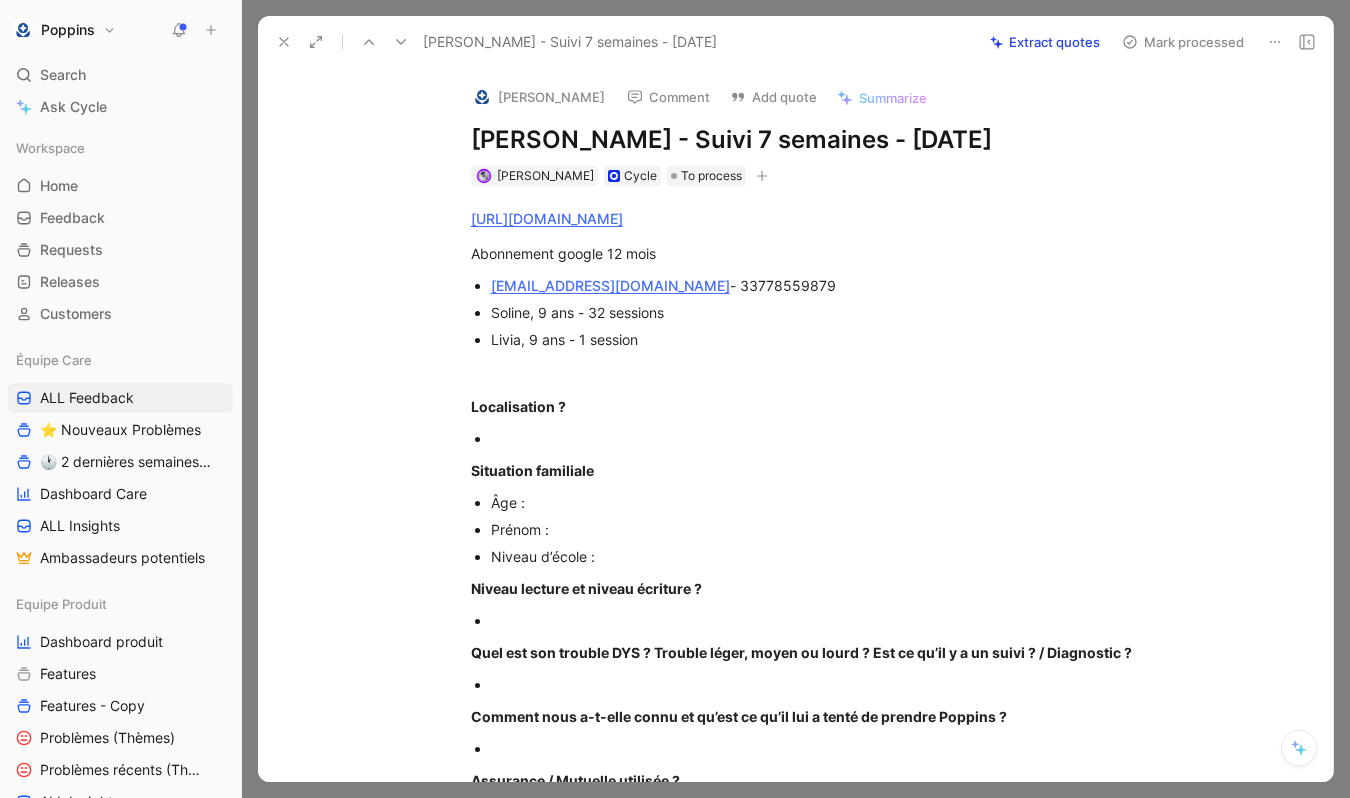 click on "[PERSON_NAME] Cycle To process" at bounding box center [817, 176] 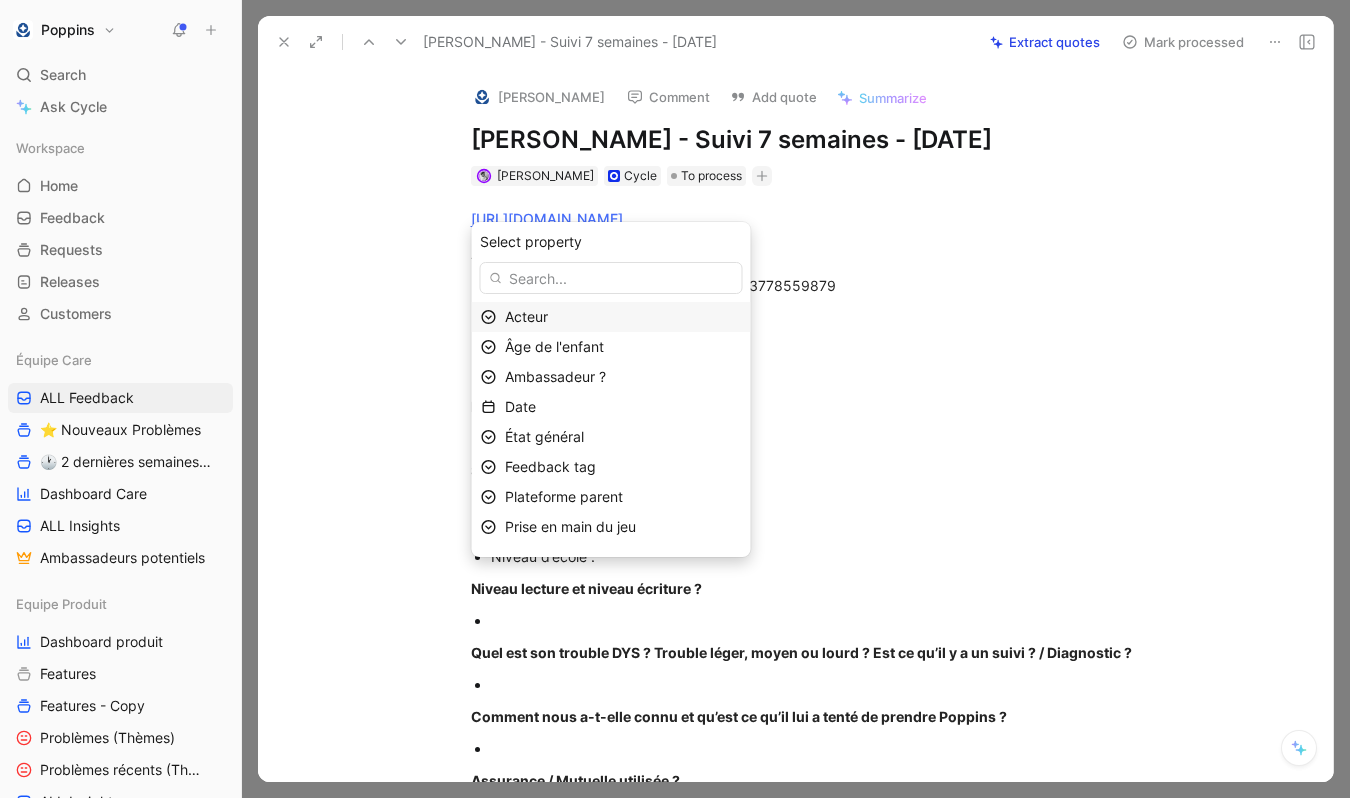 click on "Acteur" at bounding box center (623, 317) 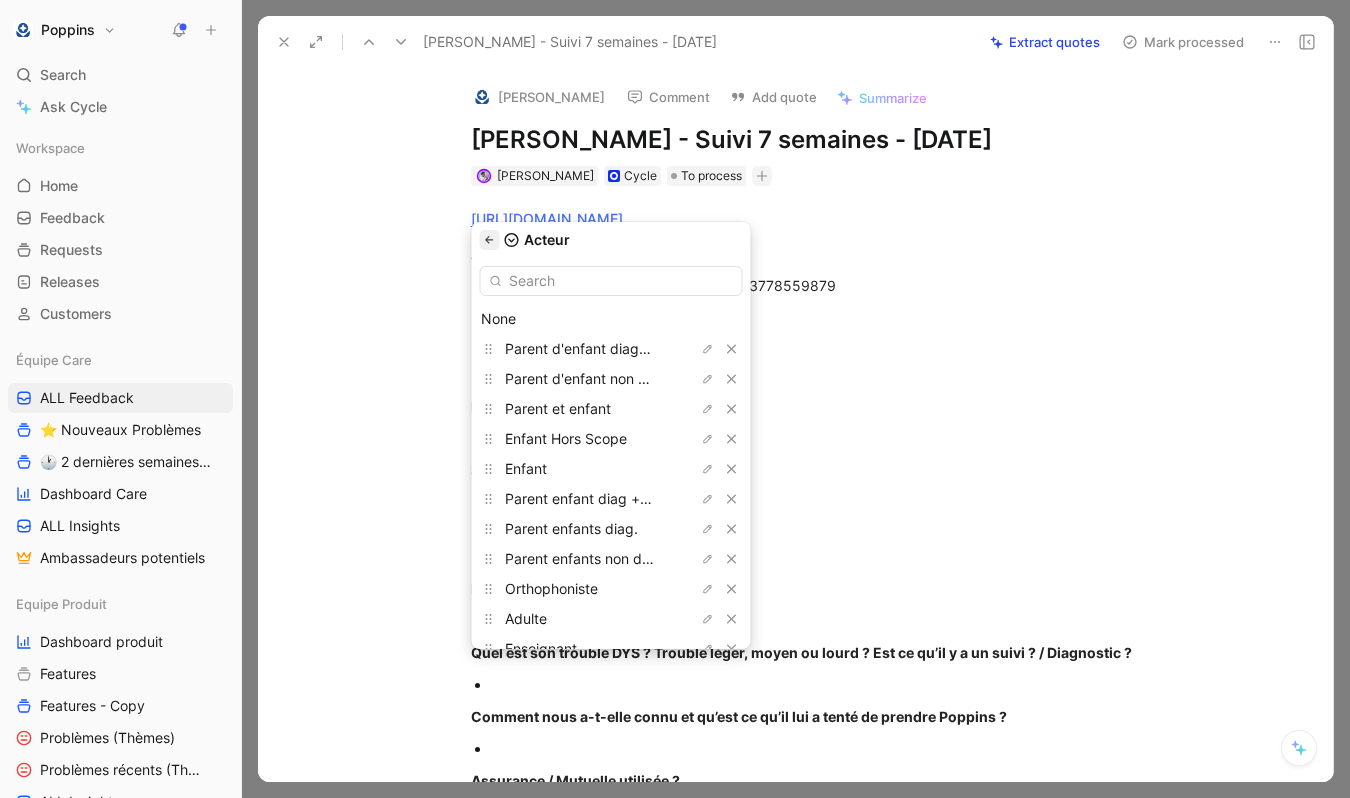 click 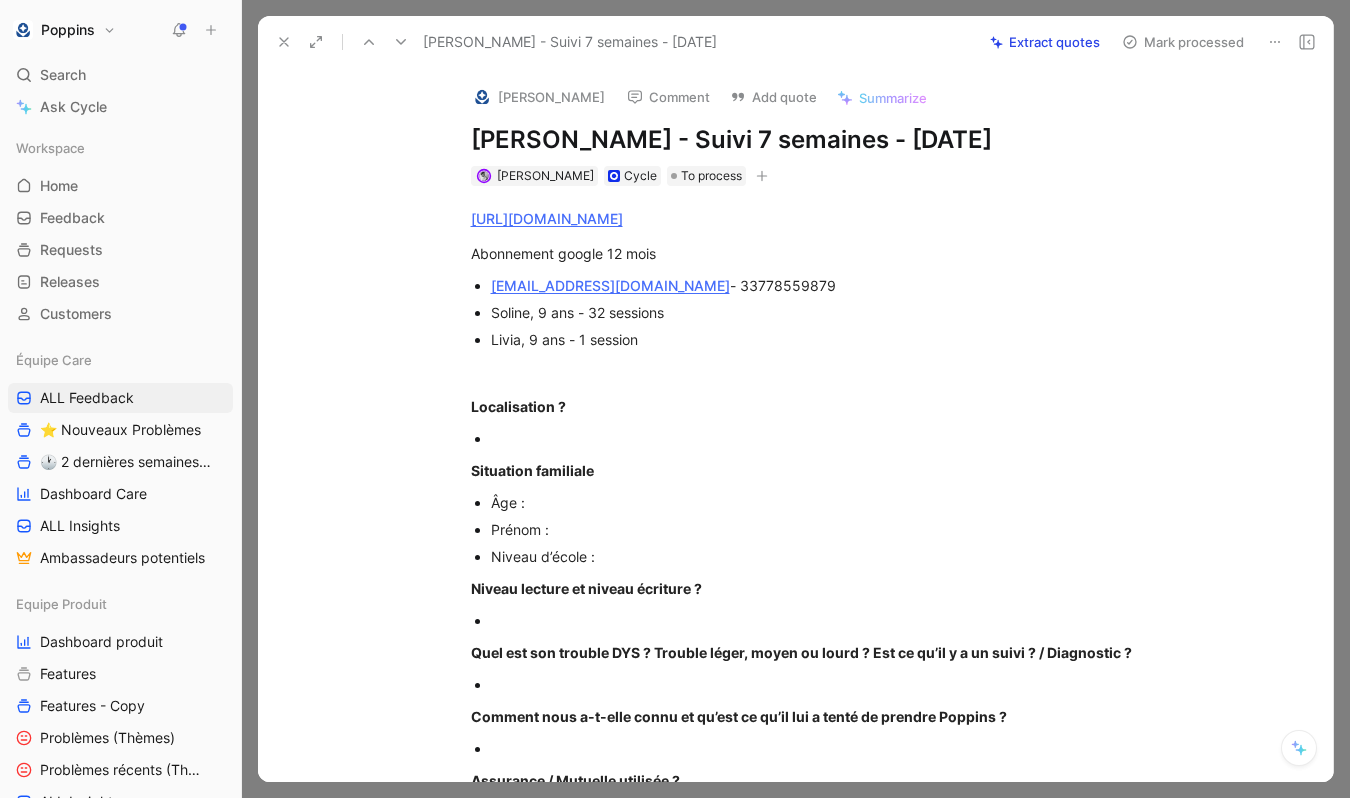 click 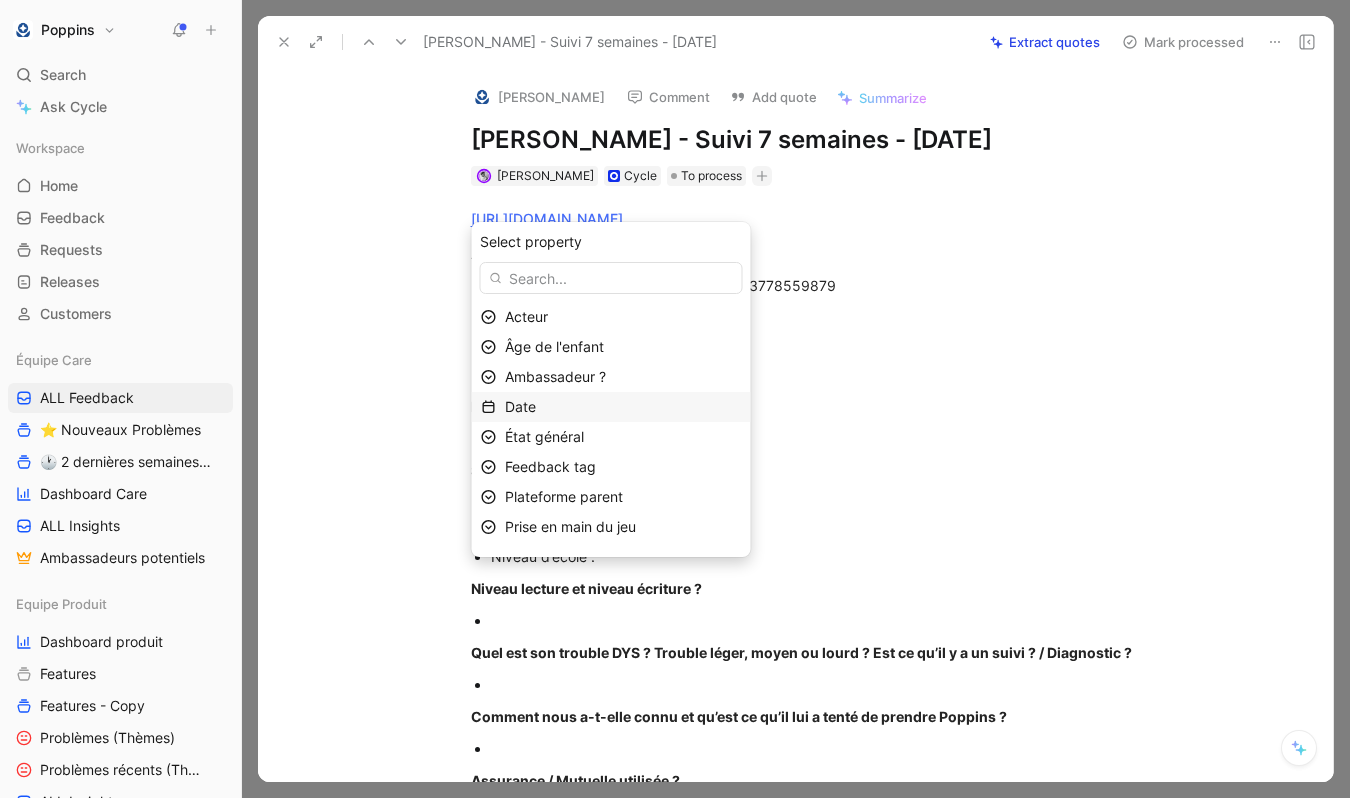 click on "Date" at bounding box center [623, 407] 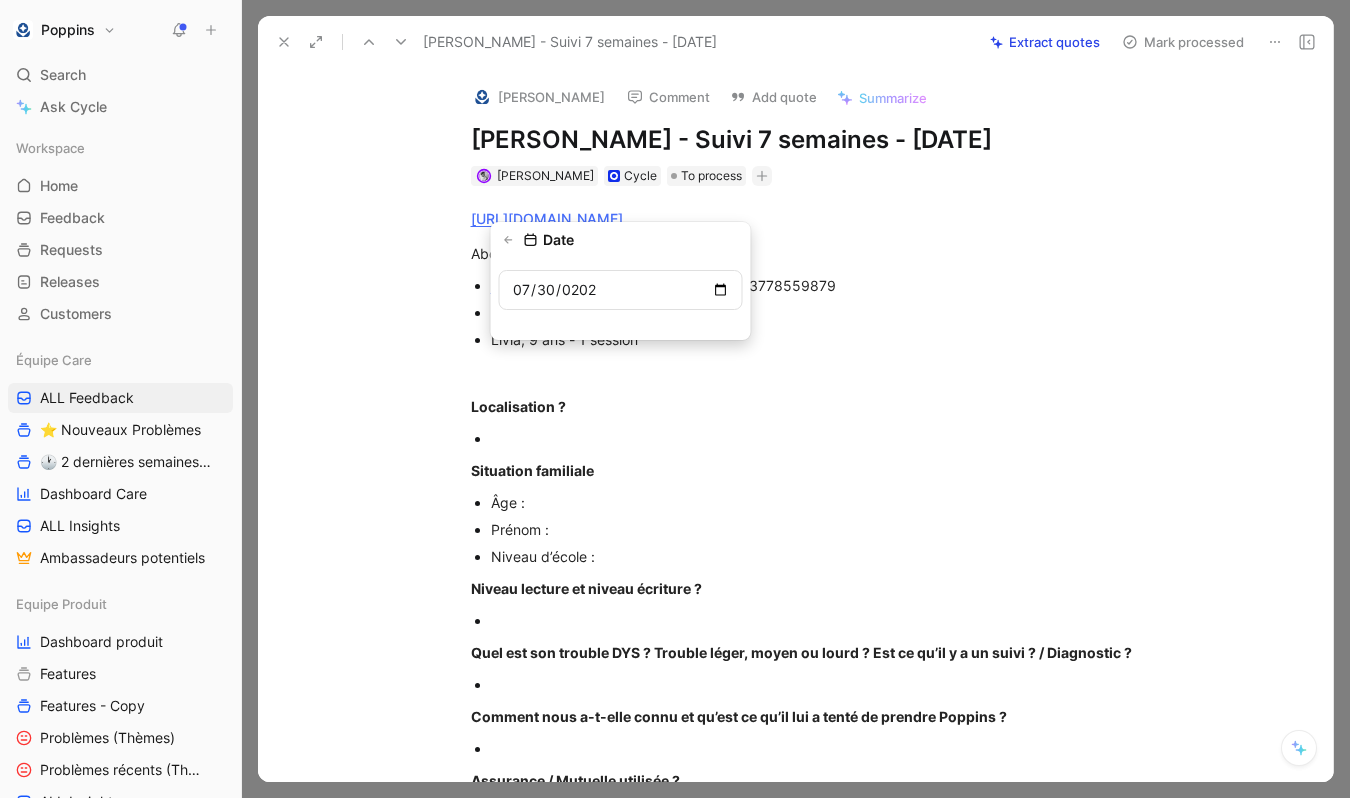 type on "[DATE]" 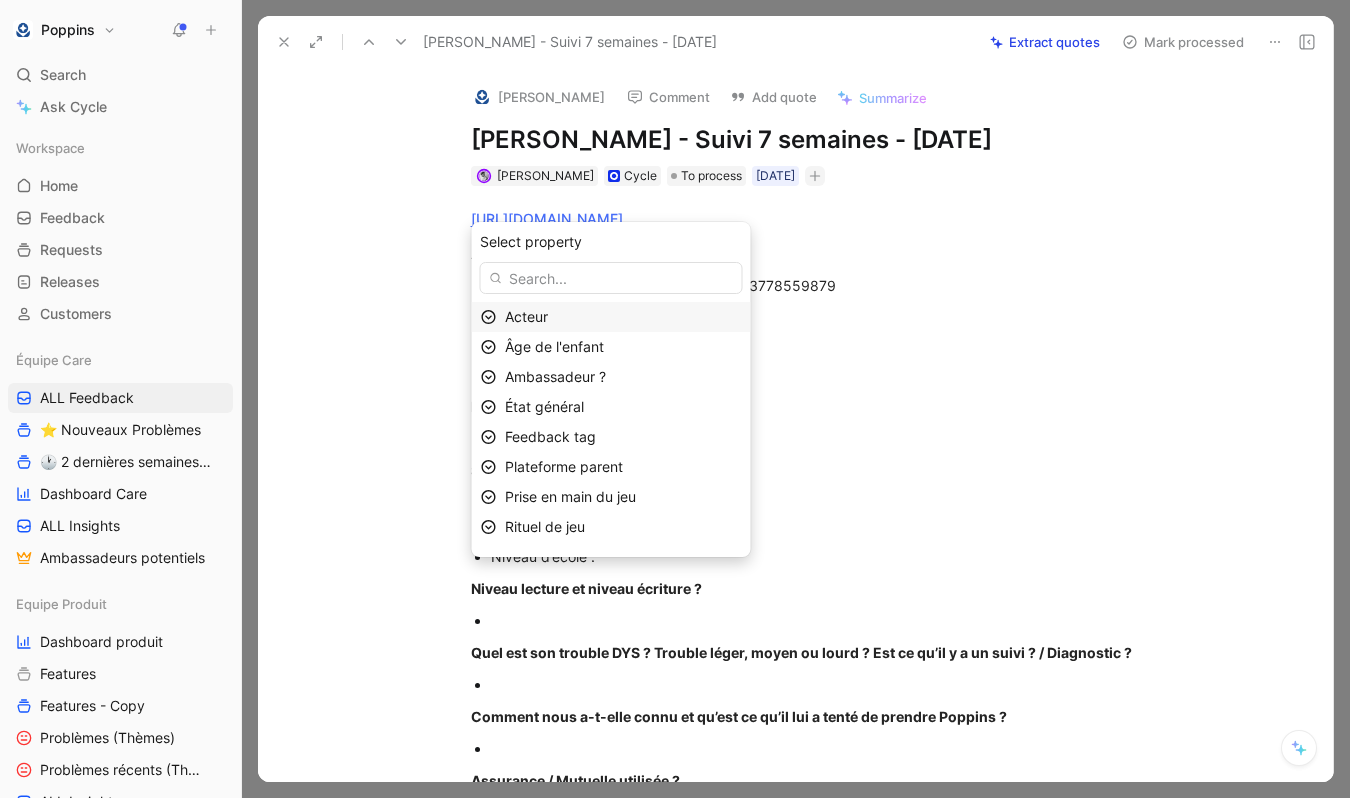 click on "Acteur" at bounding box center [623, 317] 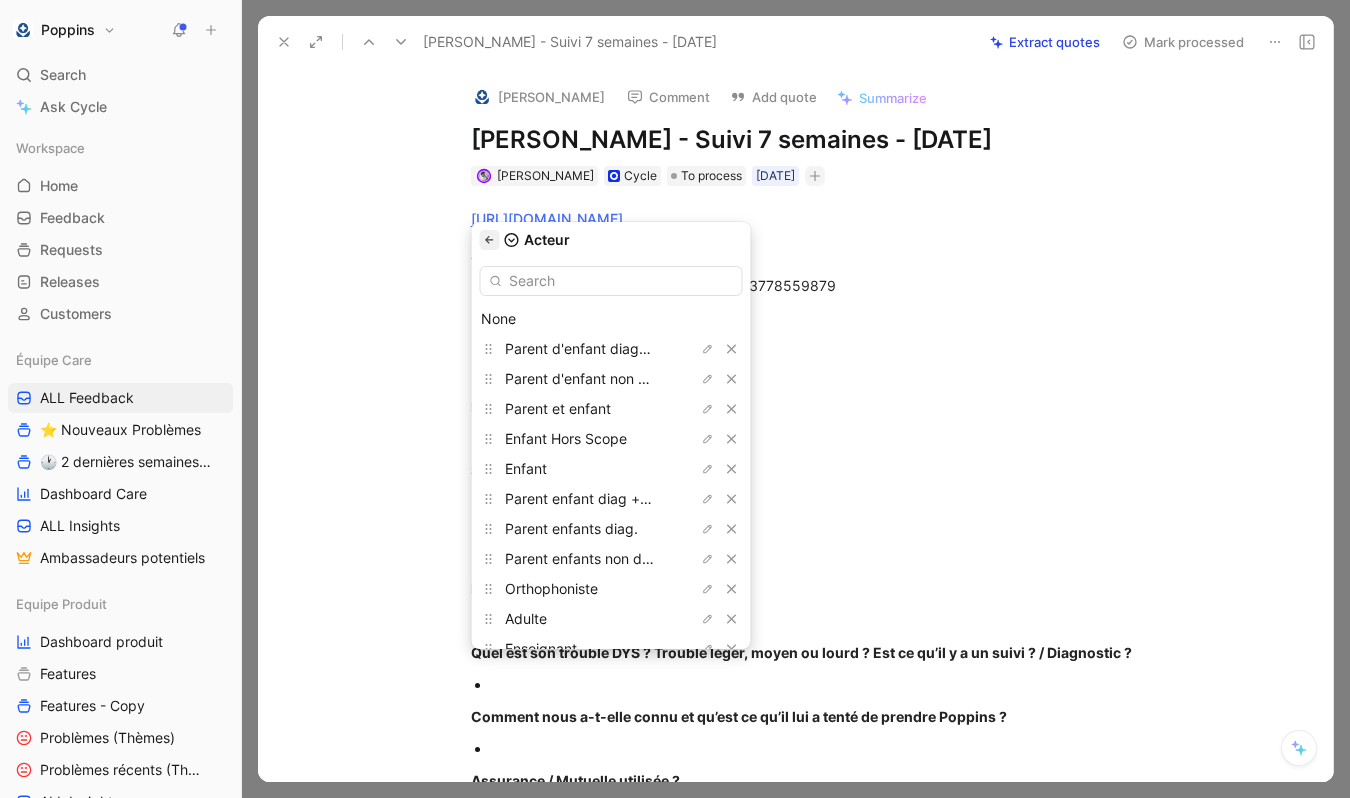 click at bounding box center [490, 240] 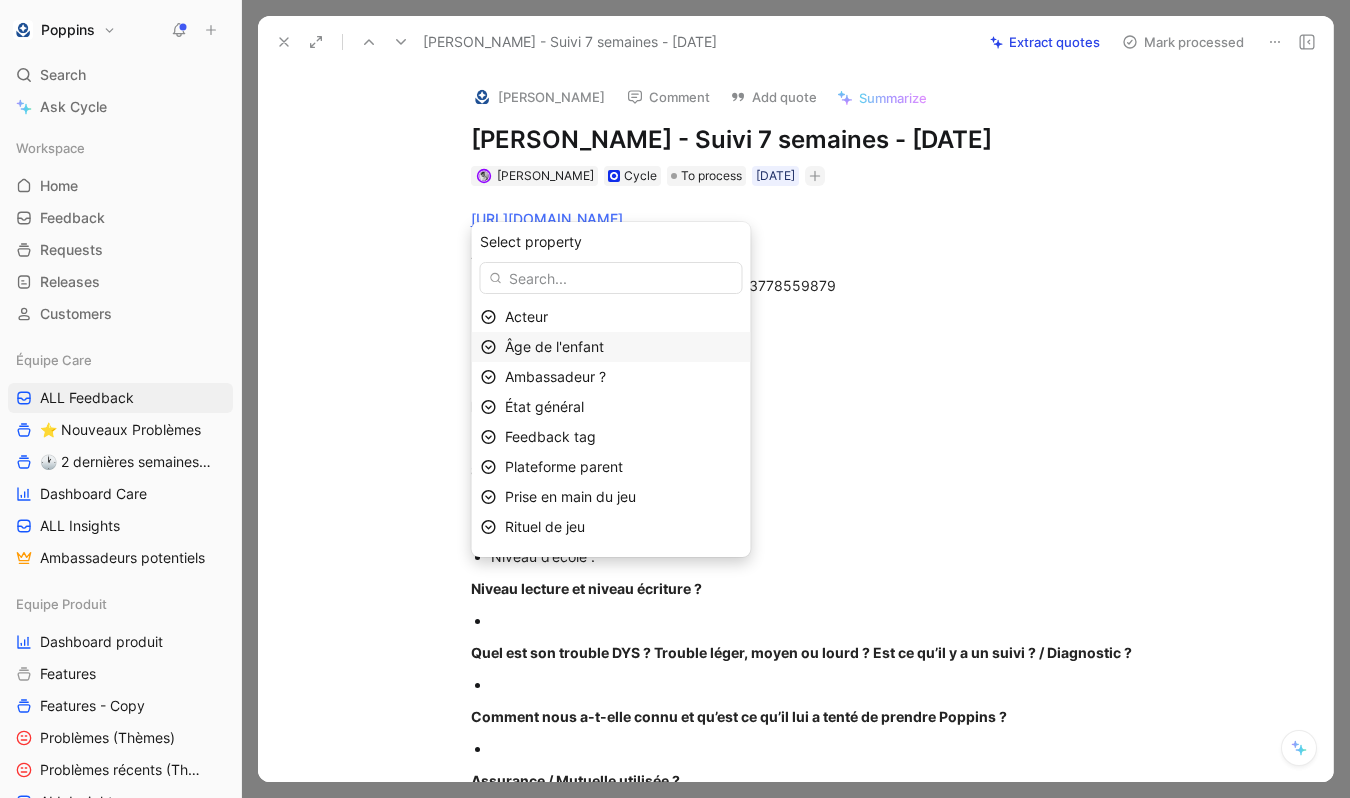 click on "Âge de l'enfant" at bounding box center [623, 347] 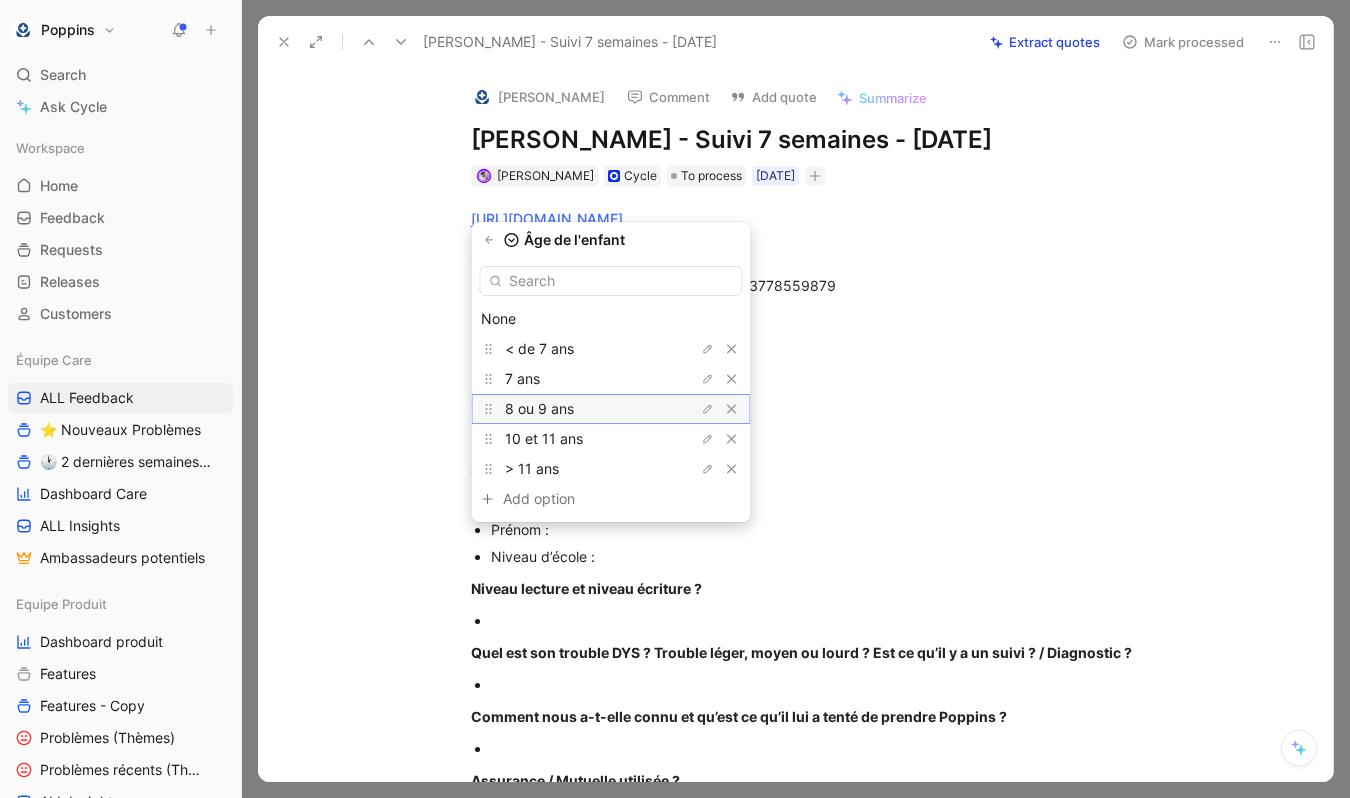 click on "8 ou 9 ans" at bounding box center (539, 408) 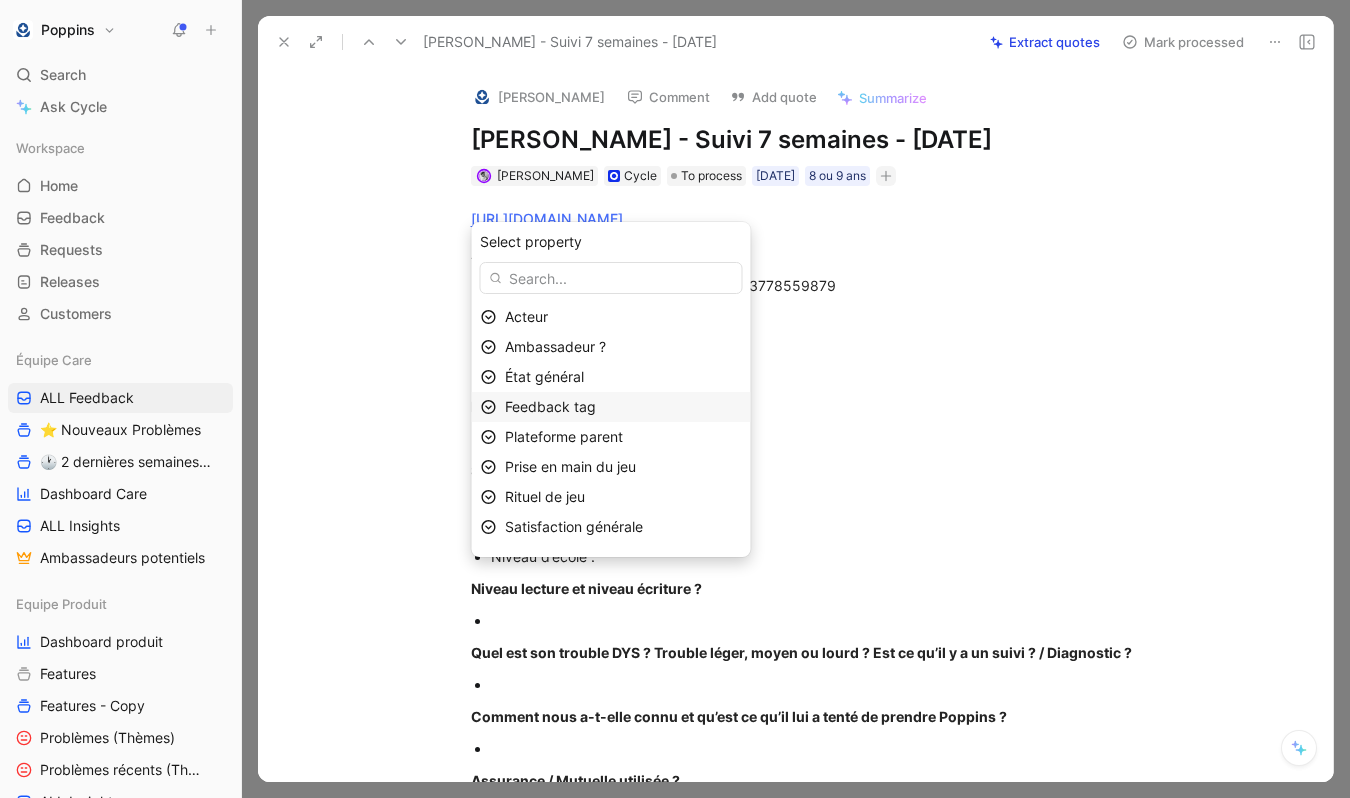click on "Feedback tag" at bounding box center (623, 407) 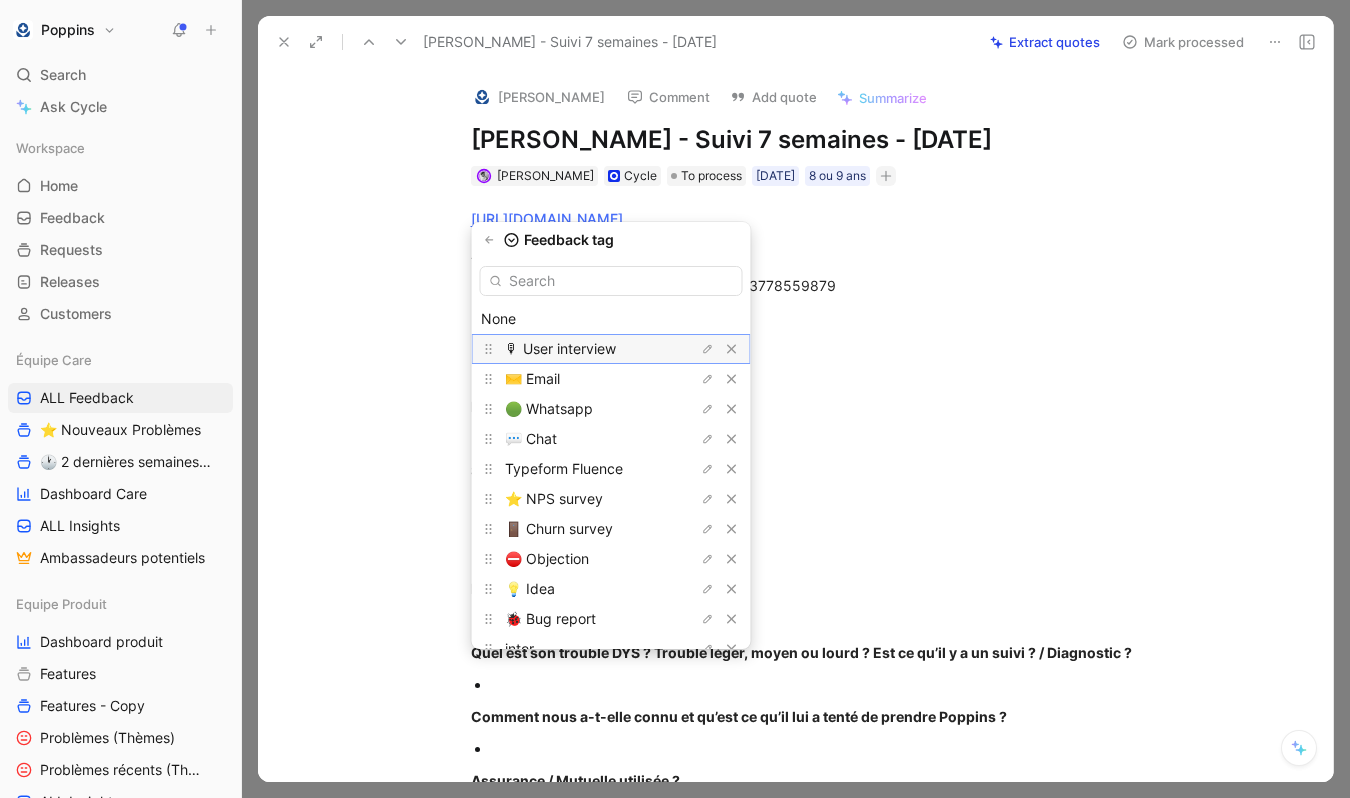 click on "🎙 User interview" at bounding box center [560, 348] 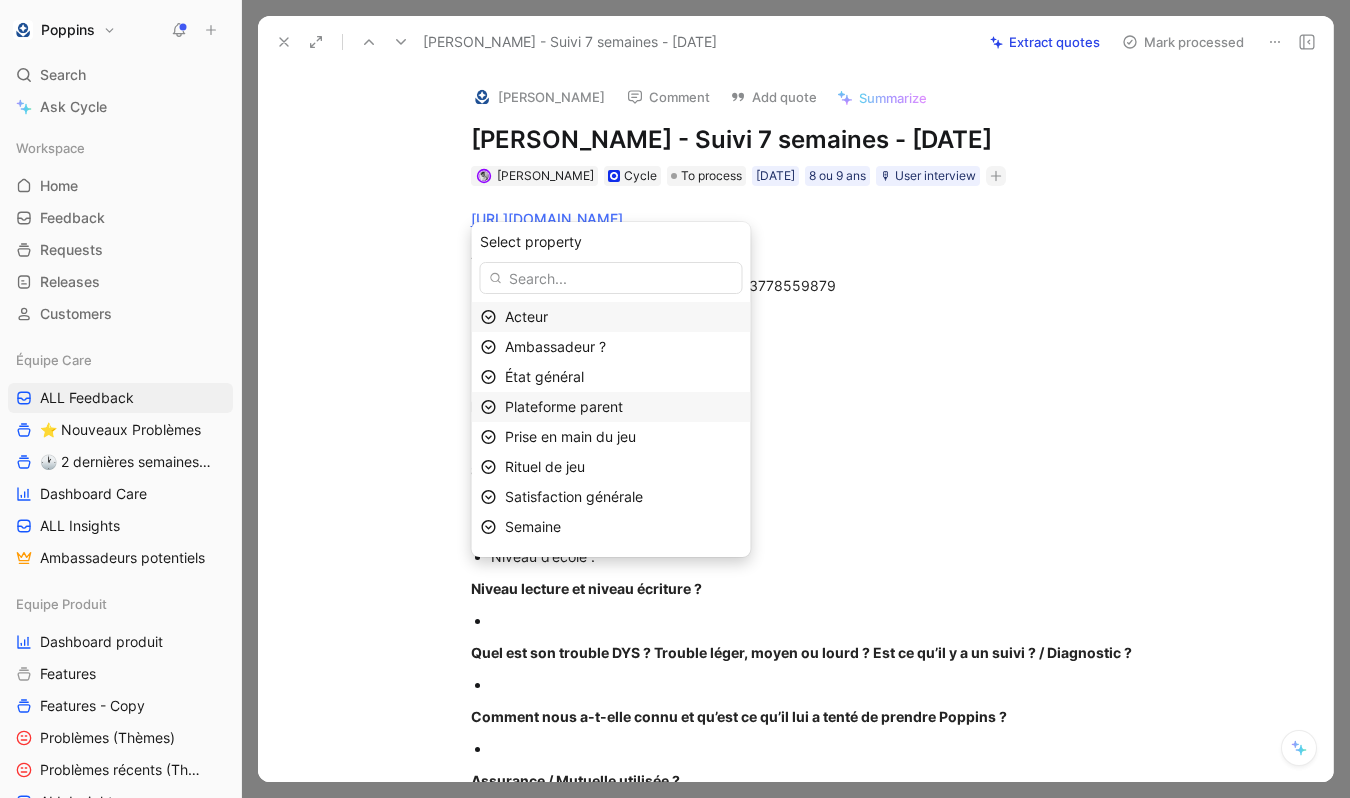scroll, scrollTop: 53, scrollLeft: 0, axis: vertical 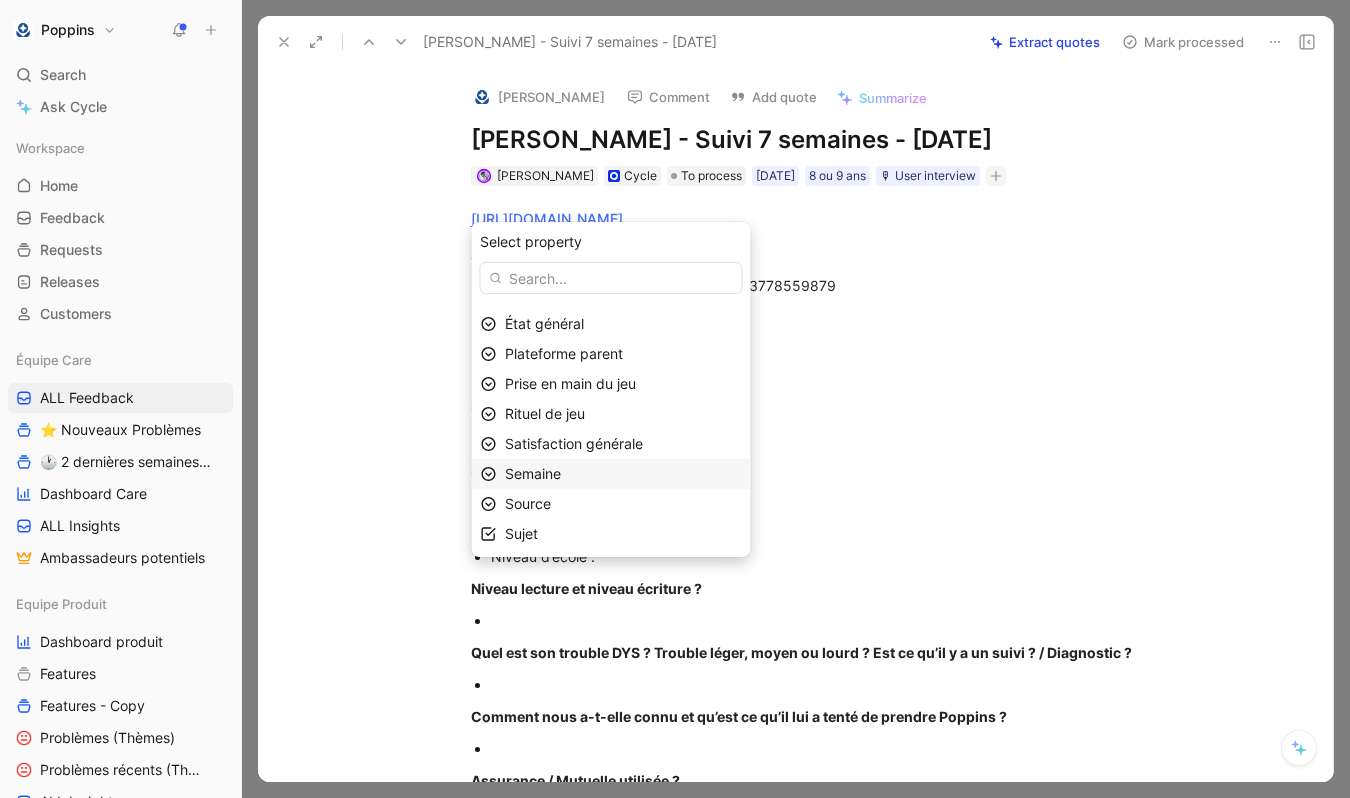 click on "Semaine" at bounding box center [533, 473] 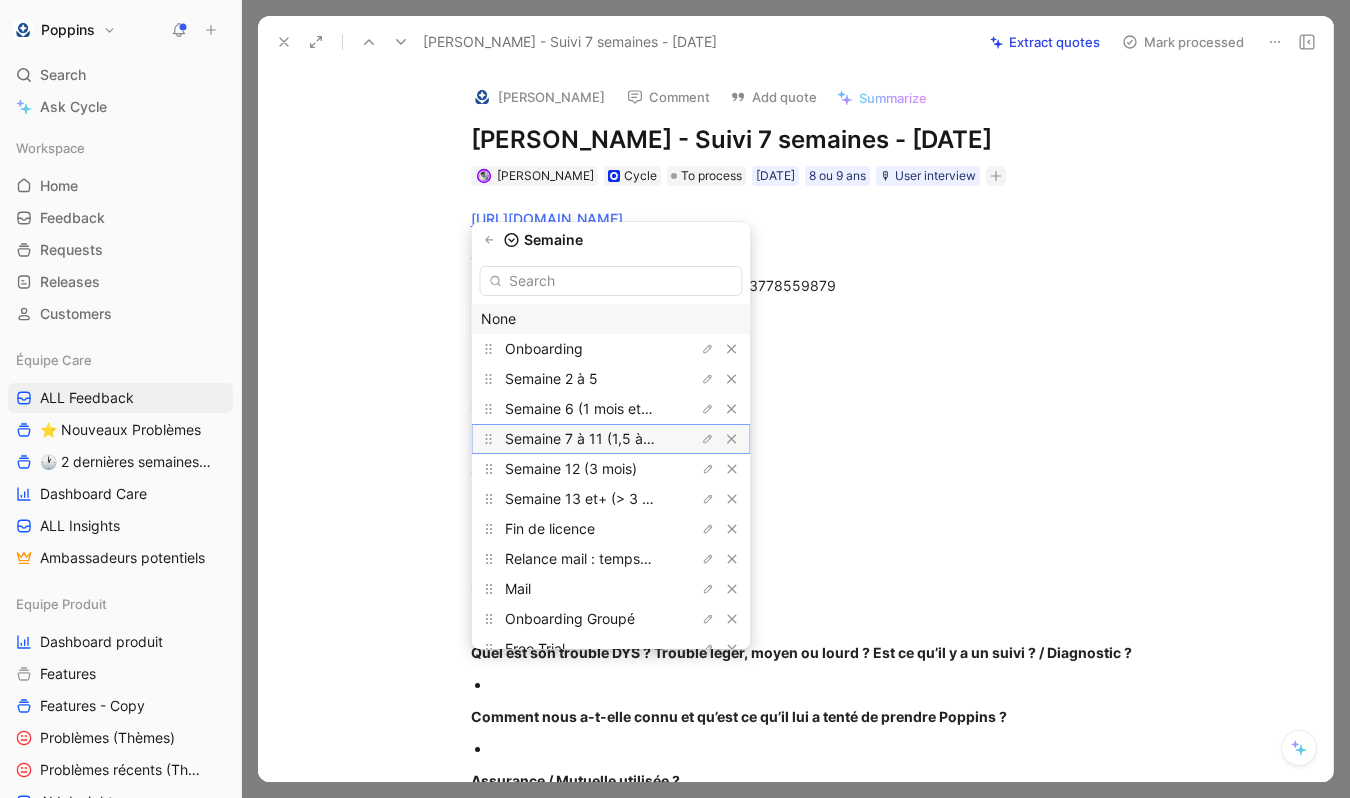 click on "Semaine 7 à 11 (1,5 à 3 mois)" at bounding box center [600, 438] 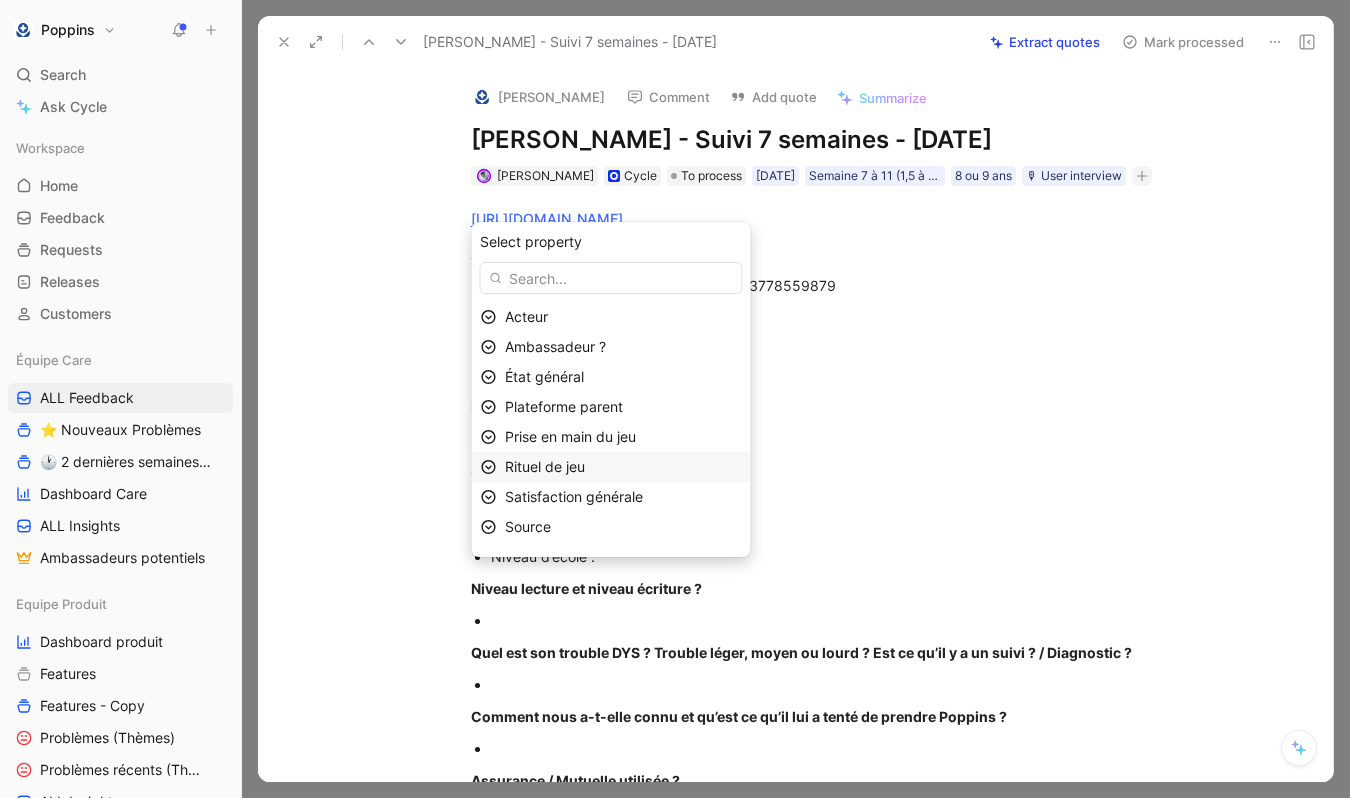 scroll, scrollTop: 23, scrollLeft: 0, axis: vertical 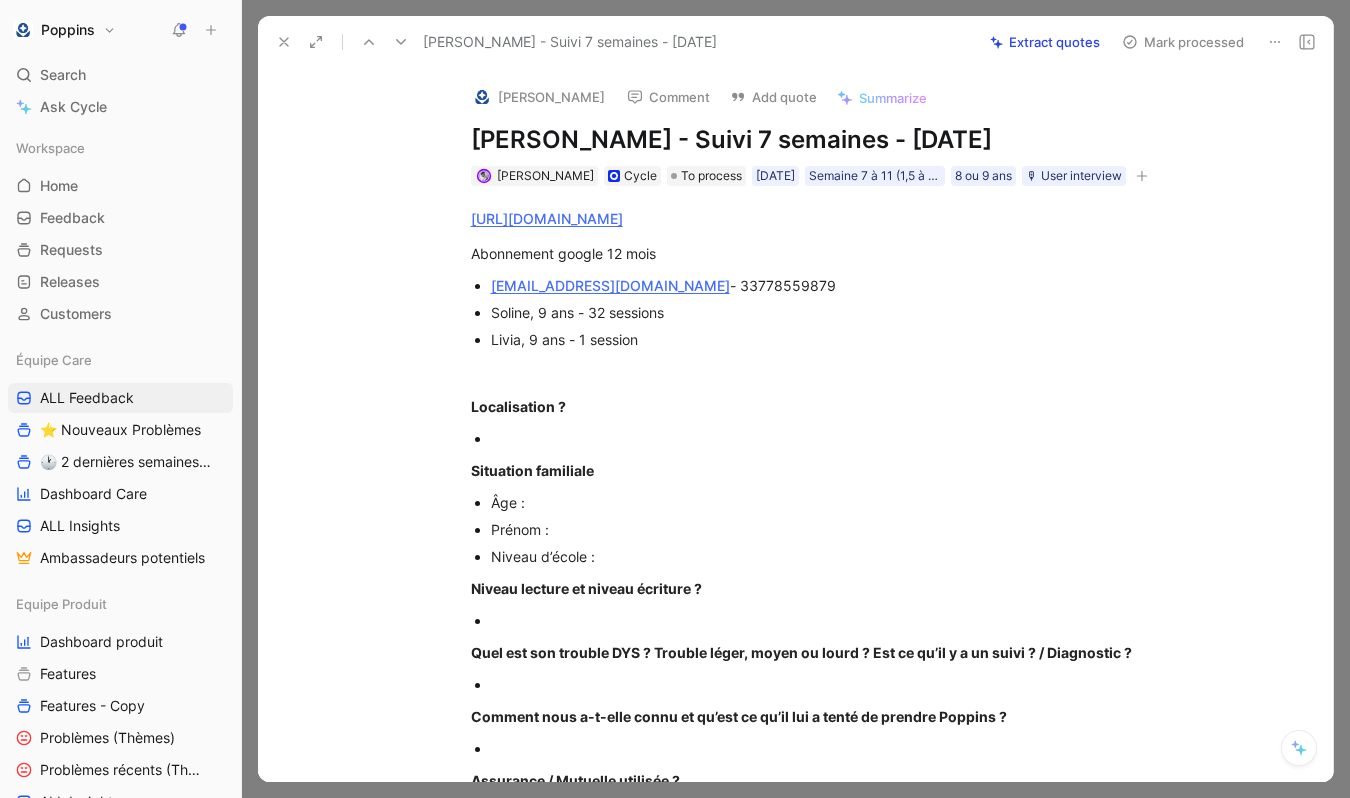 click at bounding box center (827, 438) 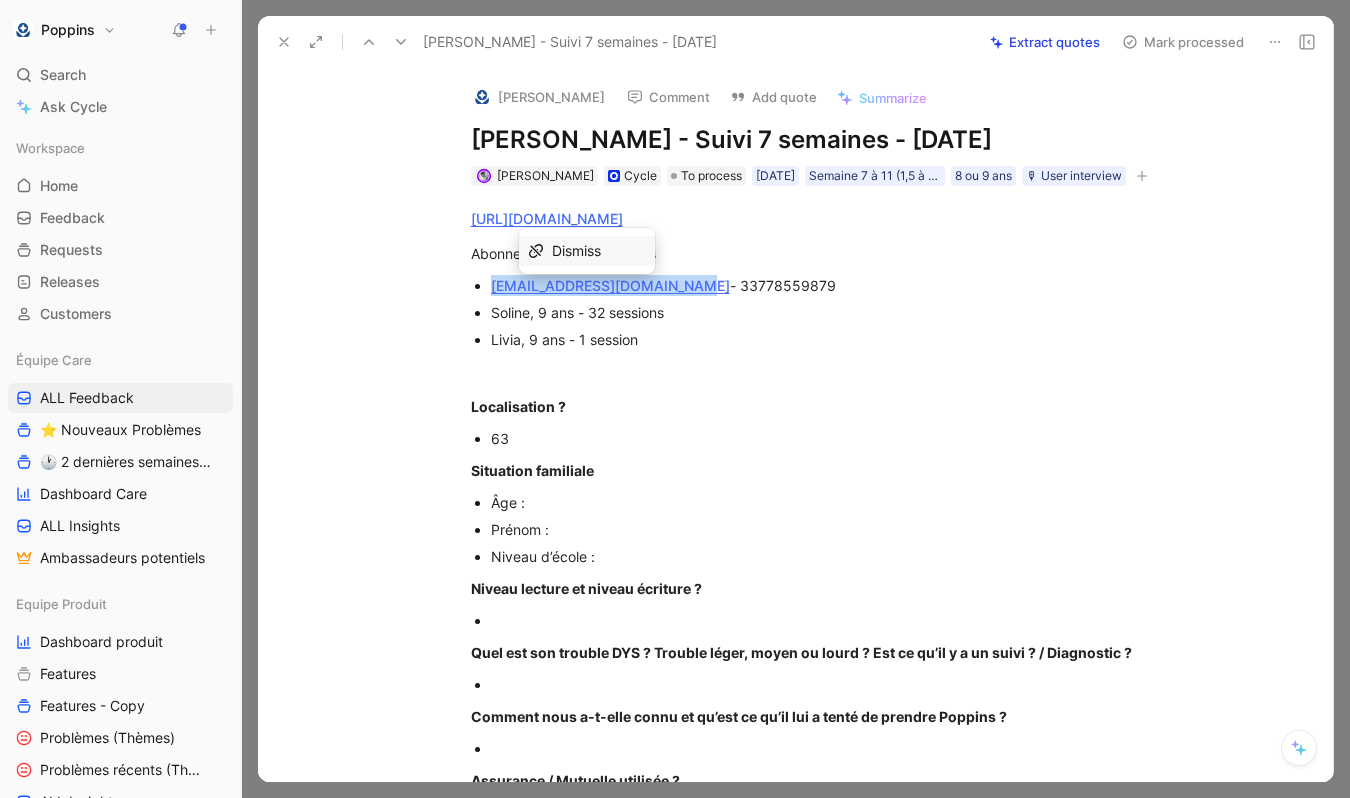 drag, startPoint x: 685, startPoint y: 312, endPoint x: 470, endPoint y: 303, distance: 215.1883 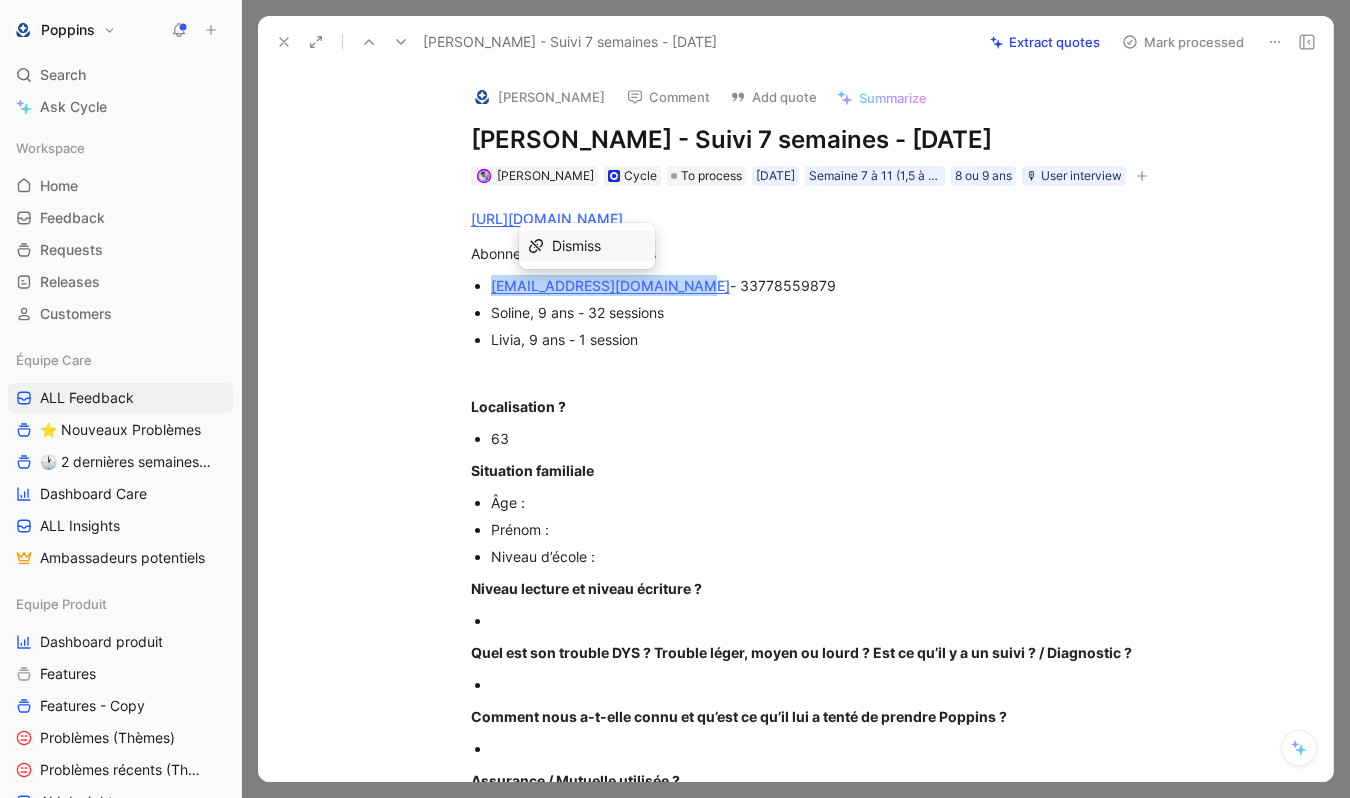 copy on "[EMAIL_ADDRESS][DOMAIN_NAME]" 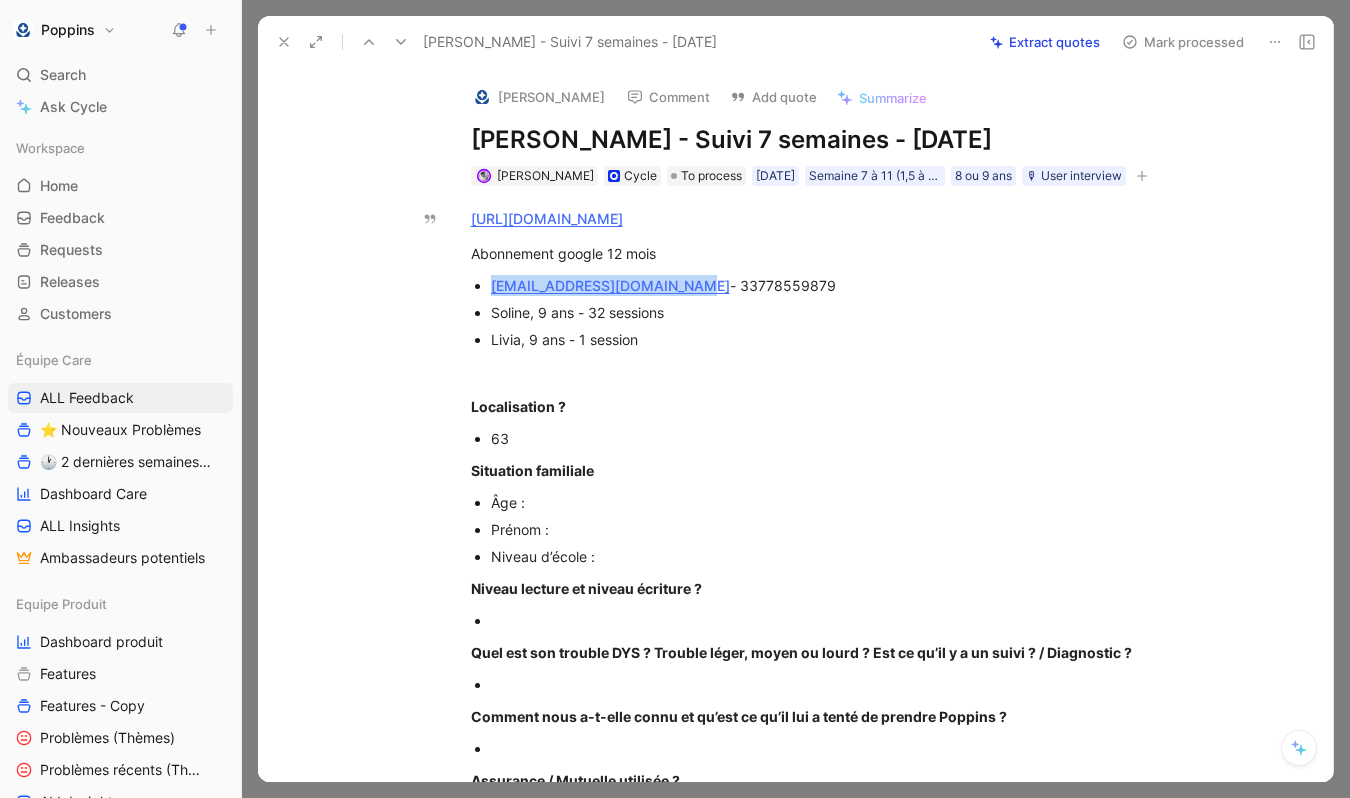 click at bounding box center (482, 97) 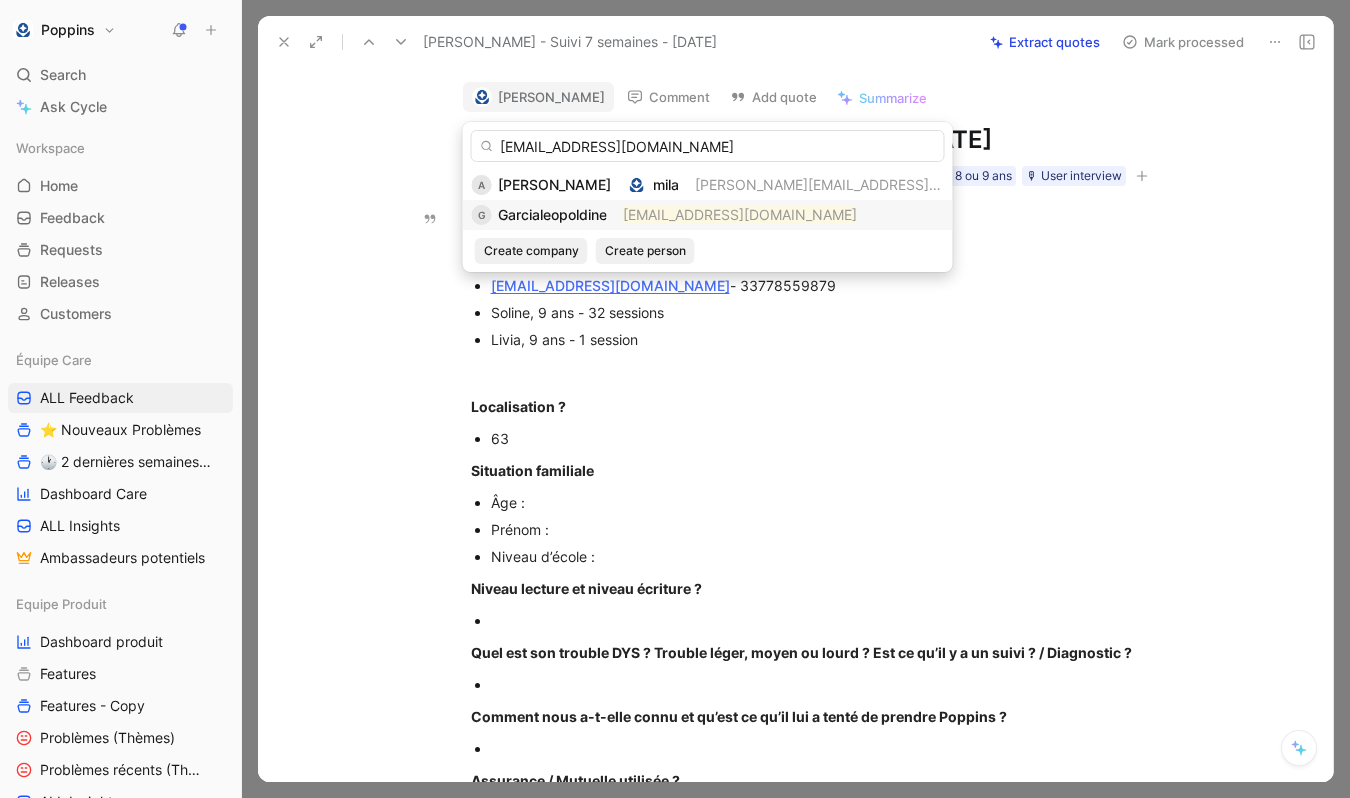 type on "[EMAIL_ADDRESS][DOMAIN_NAME]" 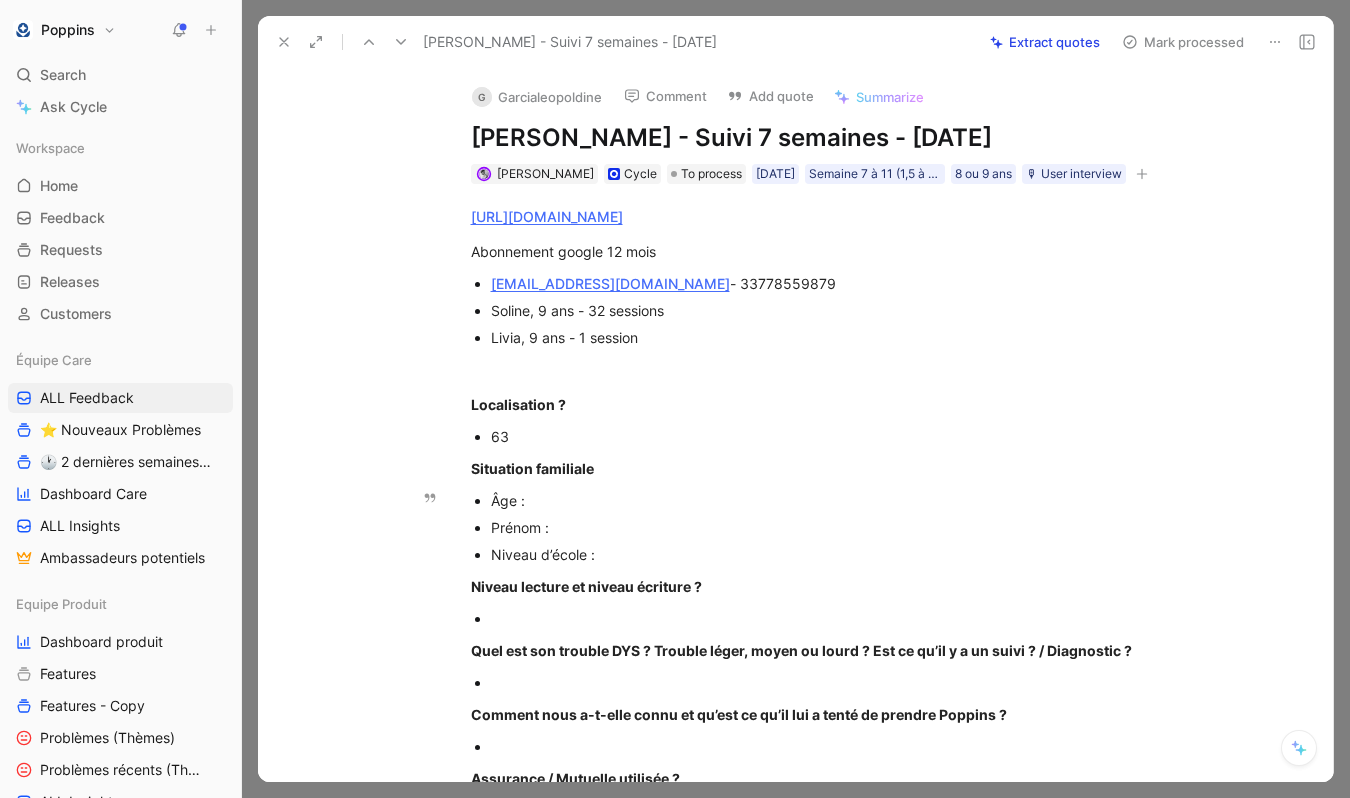 click on "Âge :" at bounding box center (827, 500) 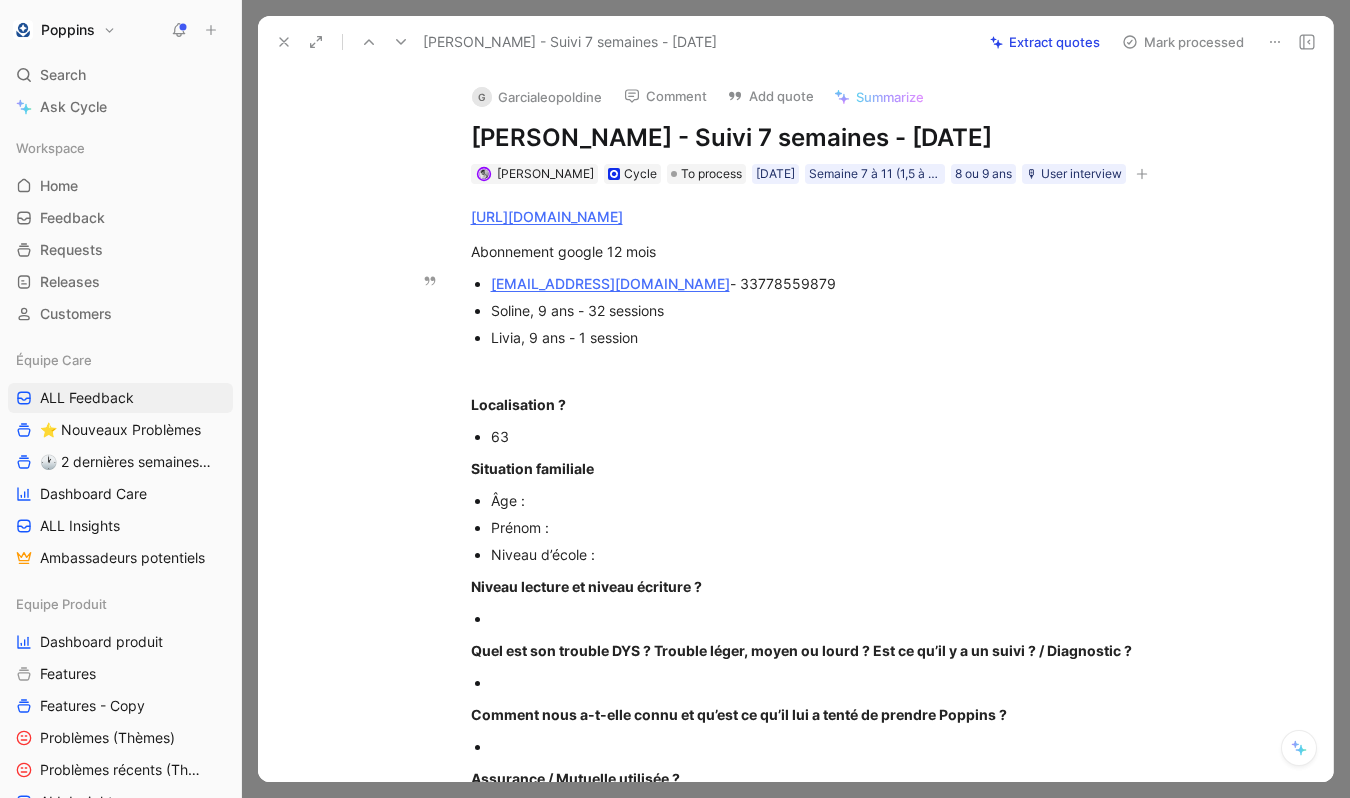 click on "Soline, 9 ans - 32 sessions" at bounding box center (827, 310) 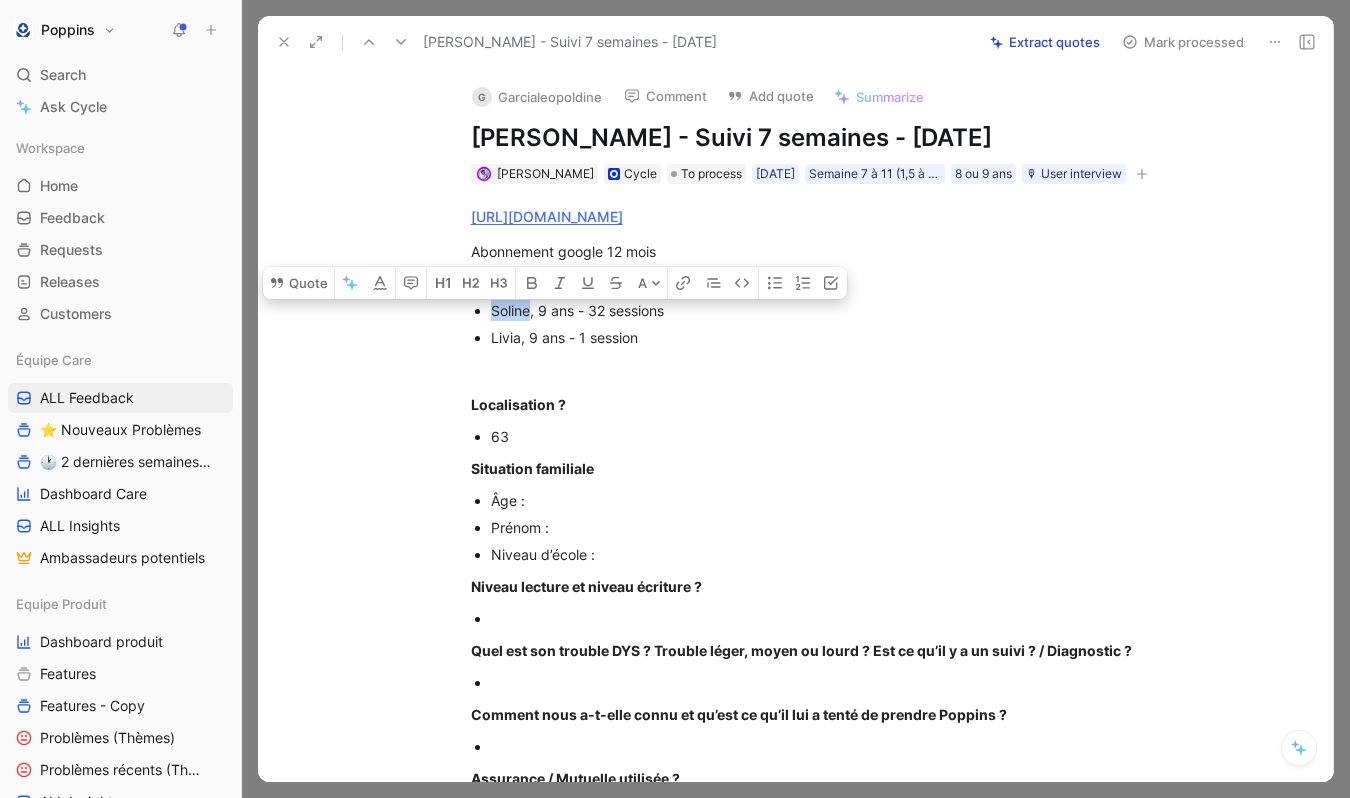 copy on "Soline" 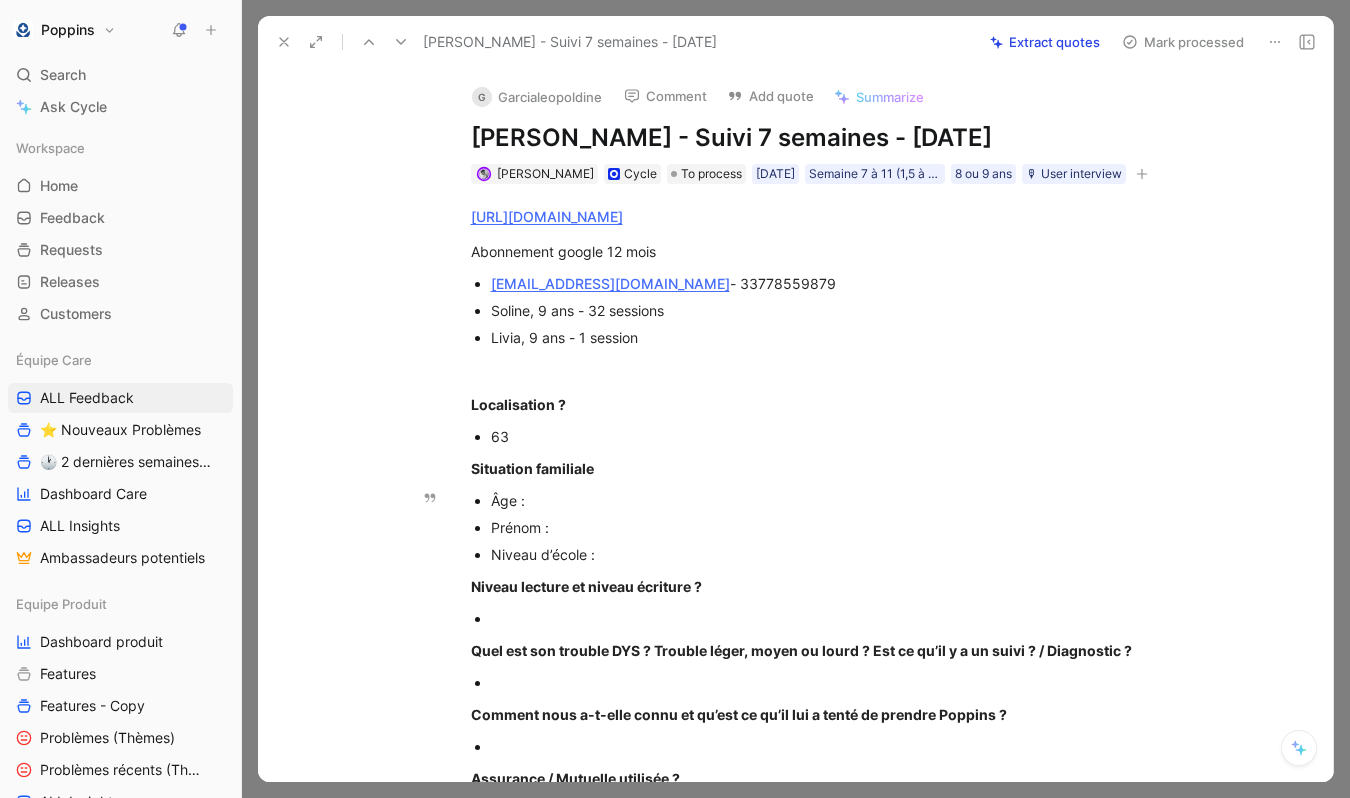 click on "Âge :" at bounding box center (827, 500) 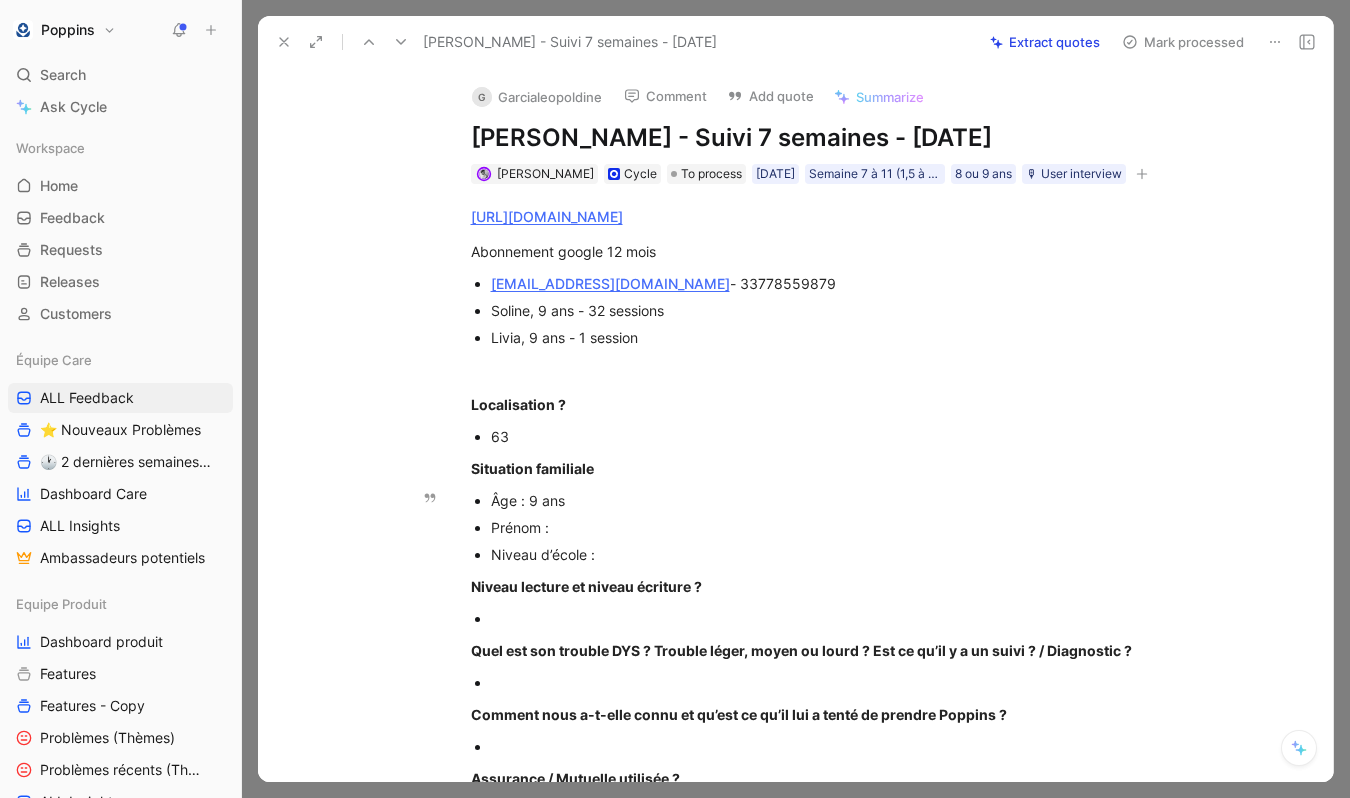 click on "Prénom :" at bounding box center (827, 527) 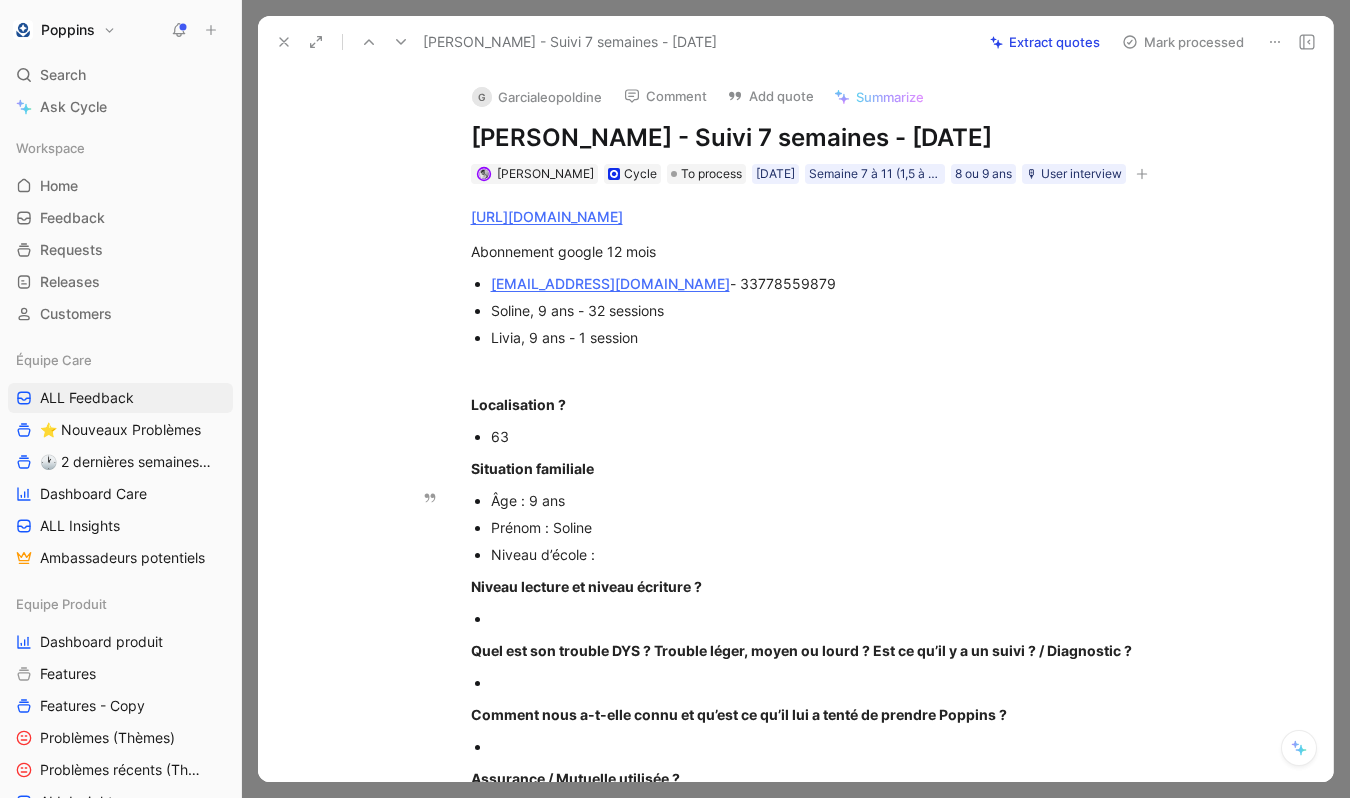 click on "Niveau d’école :" at bounding box center [827, 554] 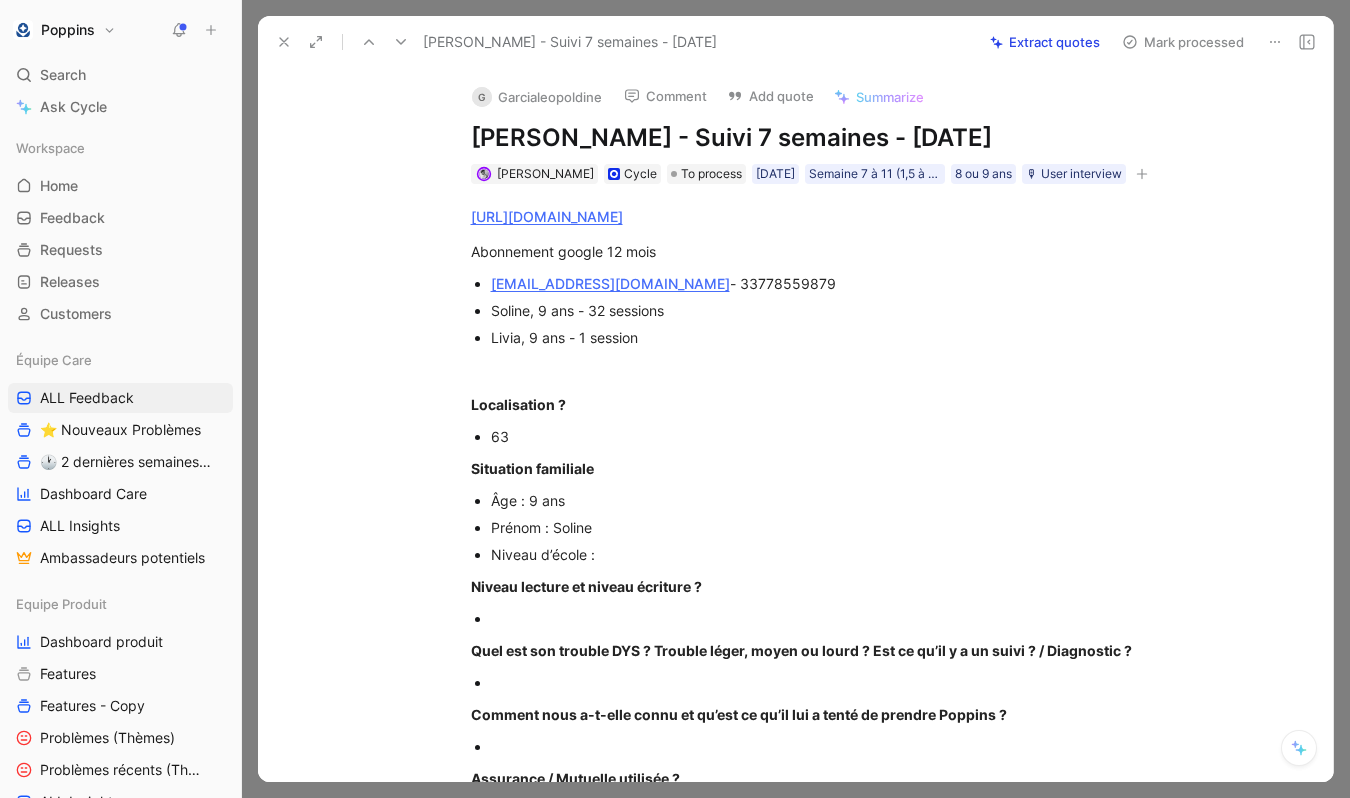 click at bounding box center [827, 618] 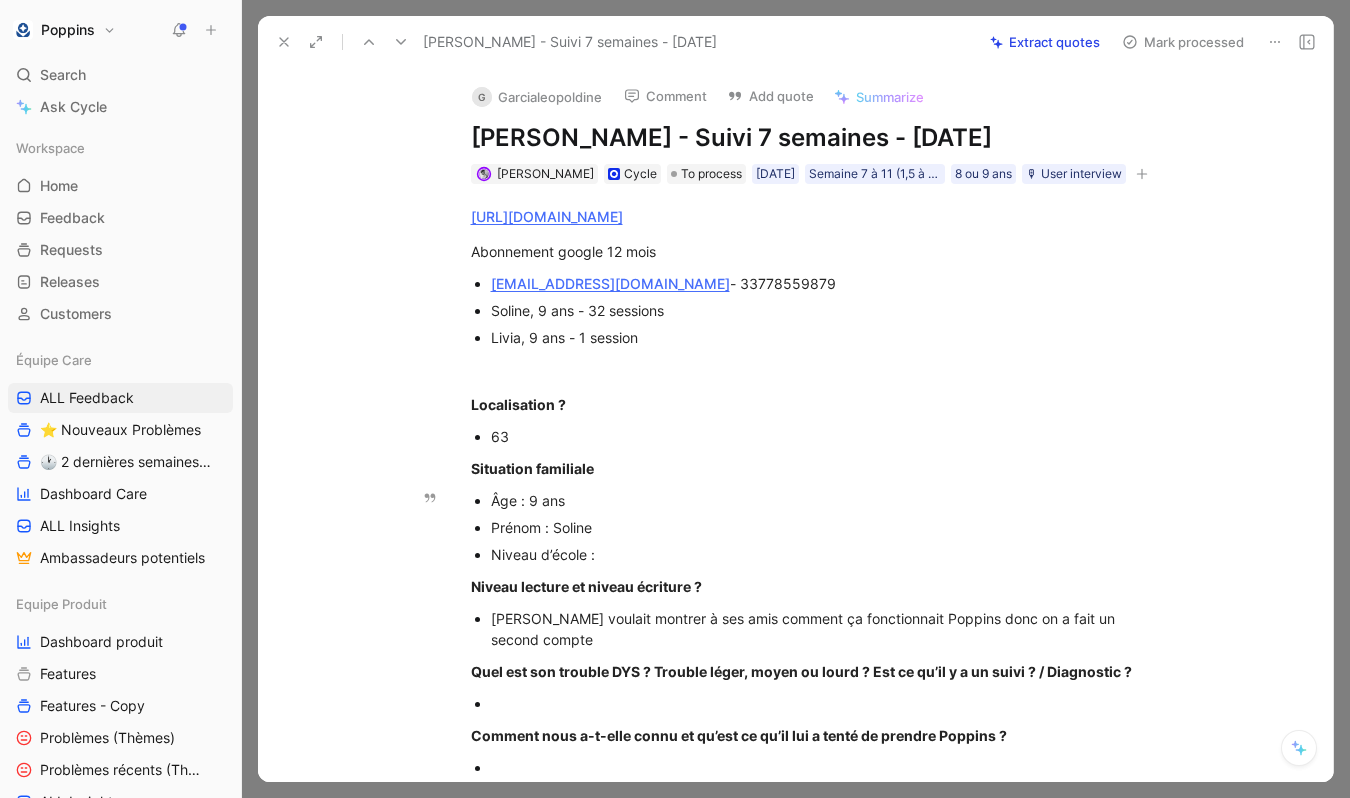 click on "Niveau d’école :" at bounding box center [827, 554] 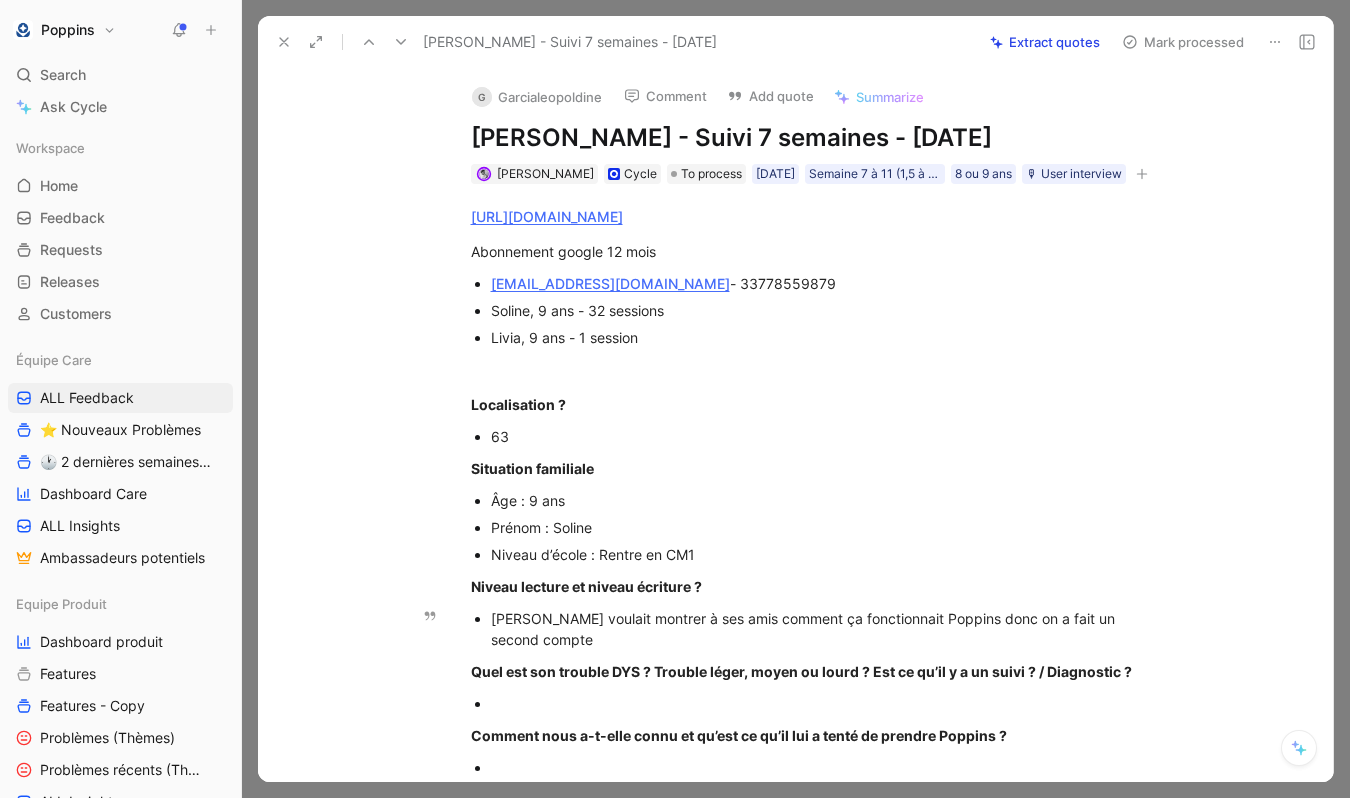 click on "[PERSON_NAME] voulait montrer à ses amis comment ça fonctionnait Poppins donc on a fait un second compte" at bounding box center (817, 629) 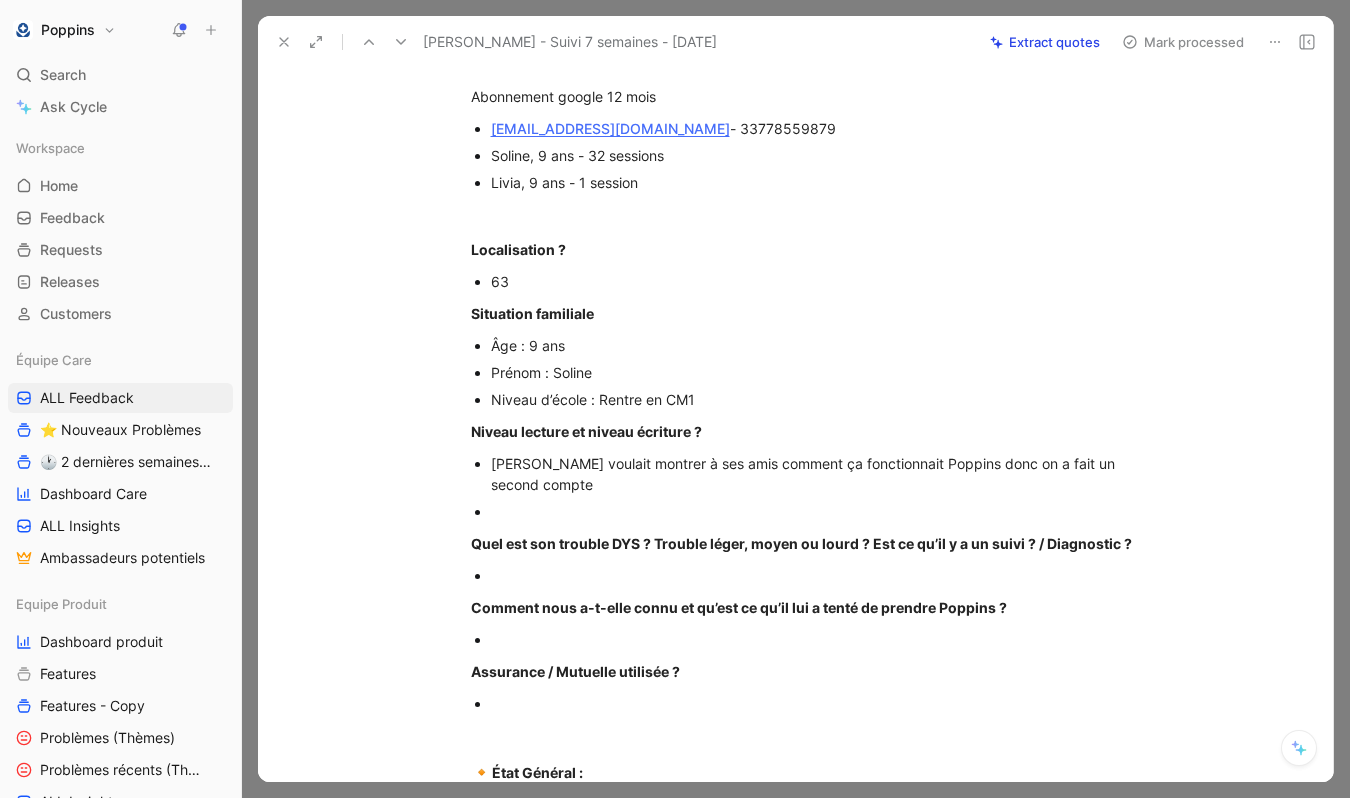 scroll, scrollTop: 187, scrollLeft: 0, axis: vertical 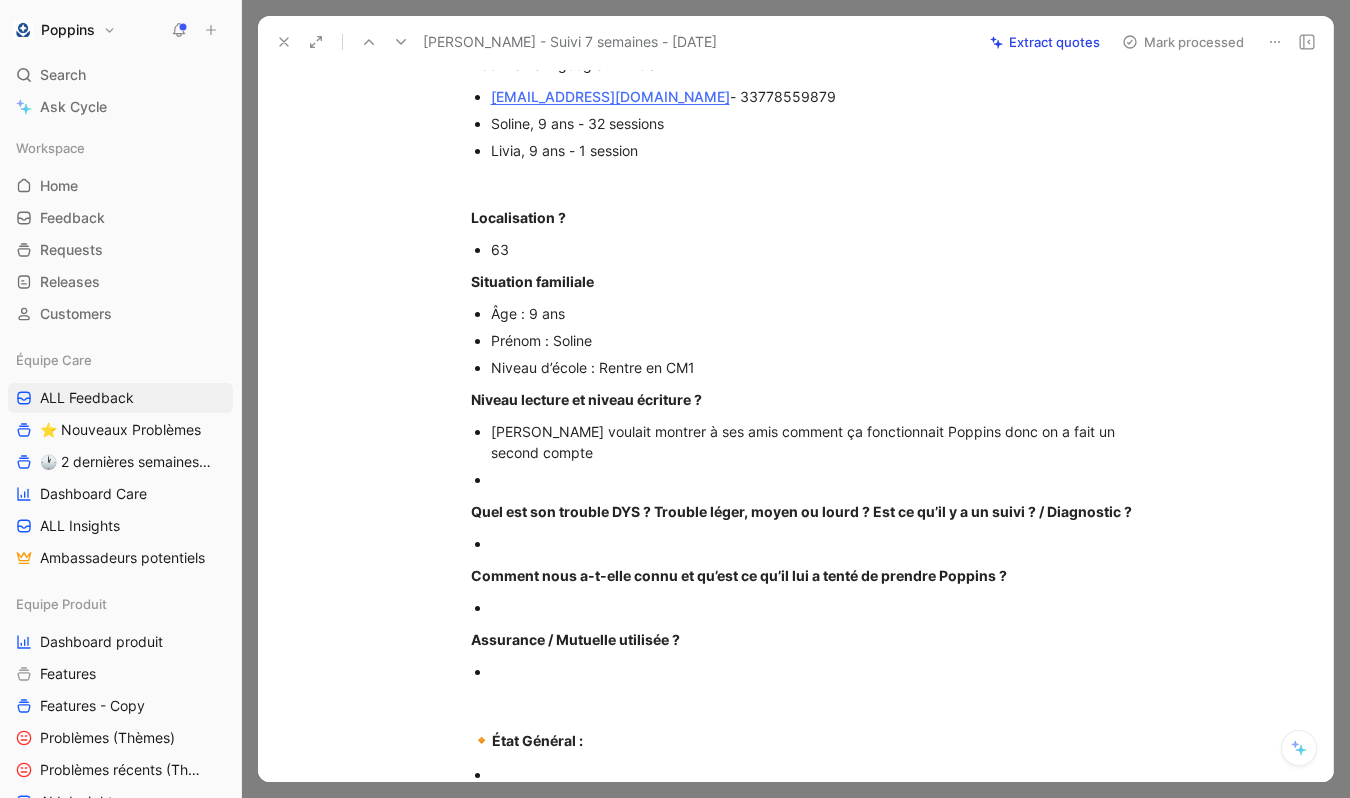click at bounding box center (827, 543) 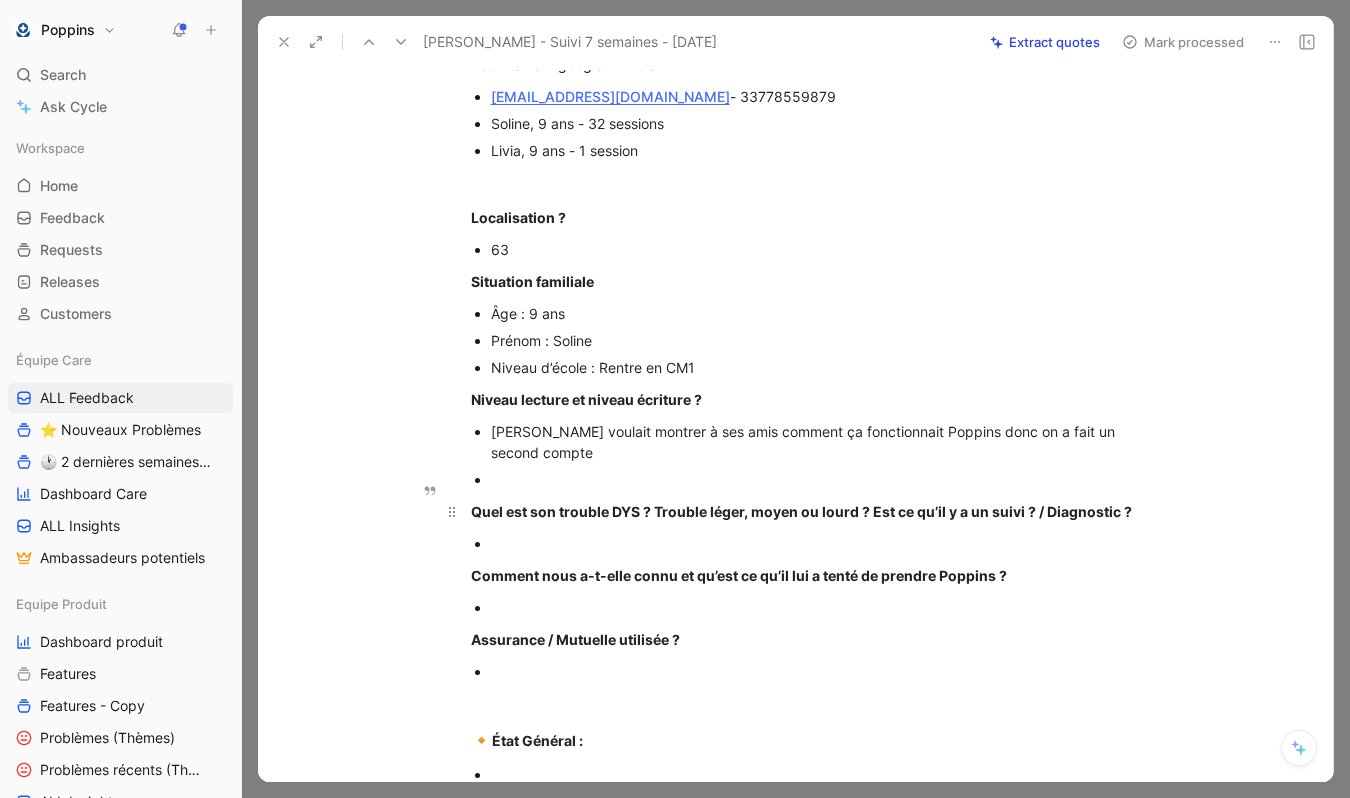 click on "Quel est son trouble DYS ? Trouble léger, moyen ou lourd ? Est ce qu’il y a un suivi ? / Diagnostic ?" at bounding box center [817, 511] 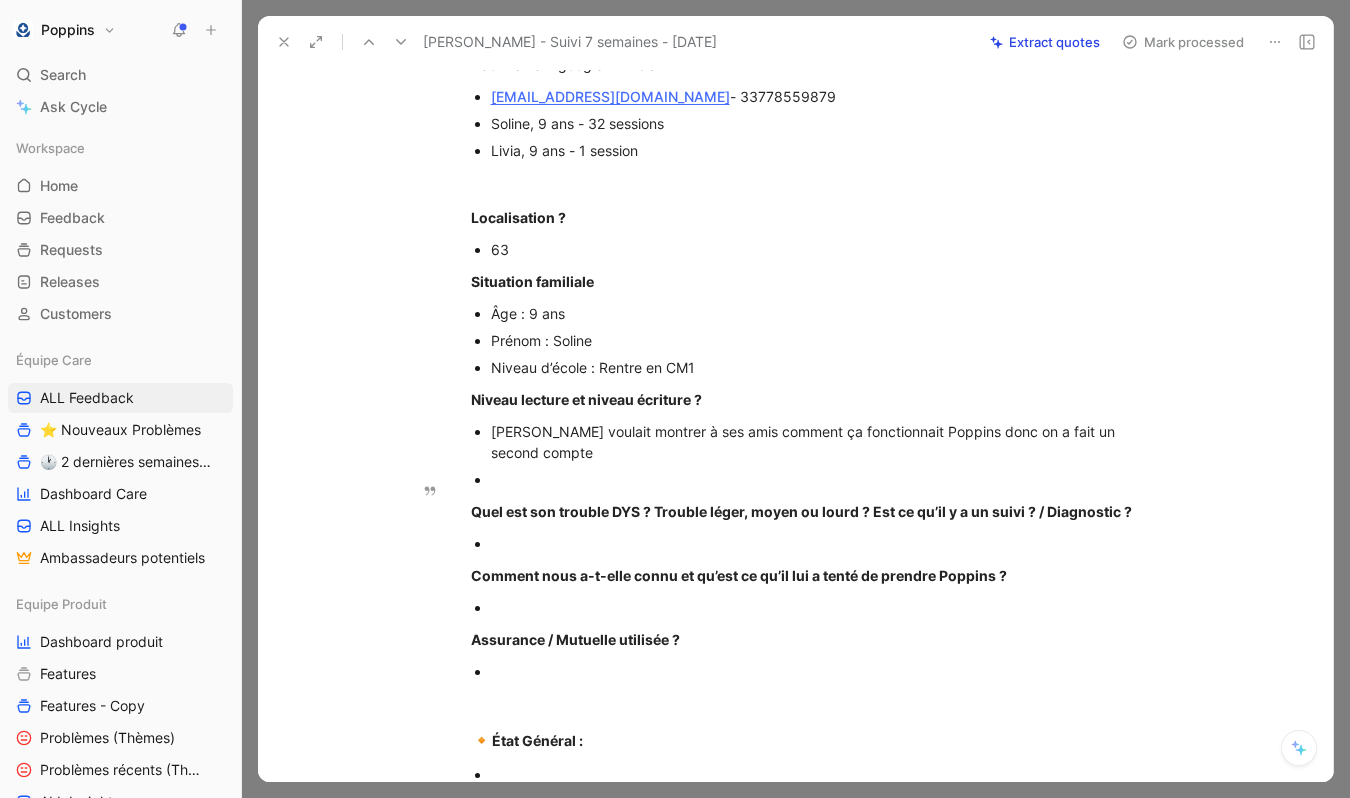 click at bounding box center (827, 479) 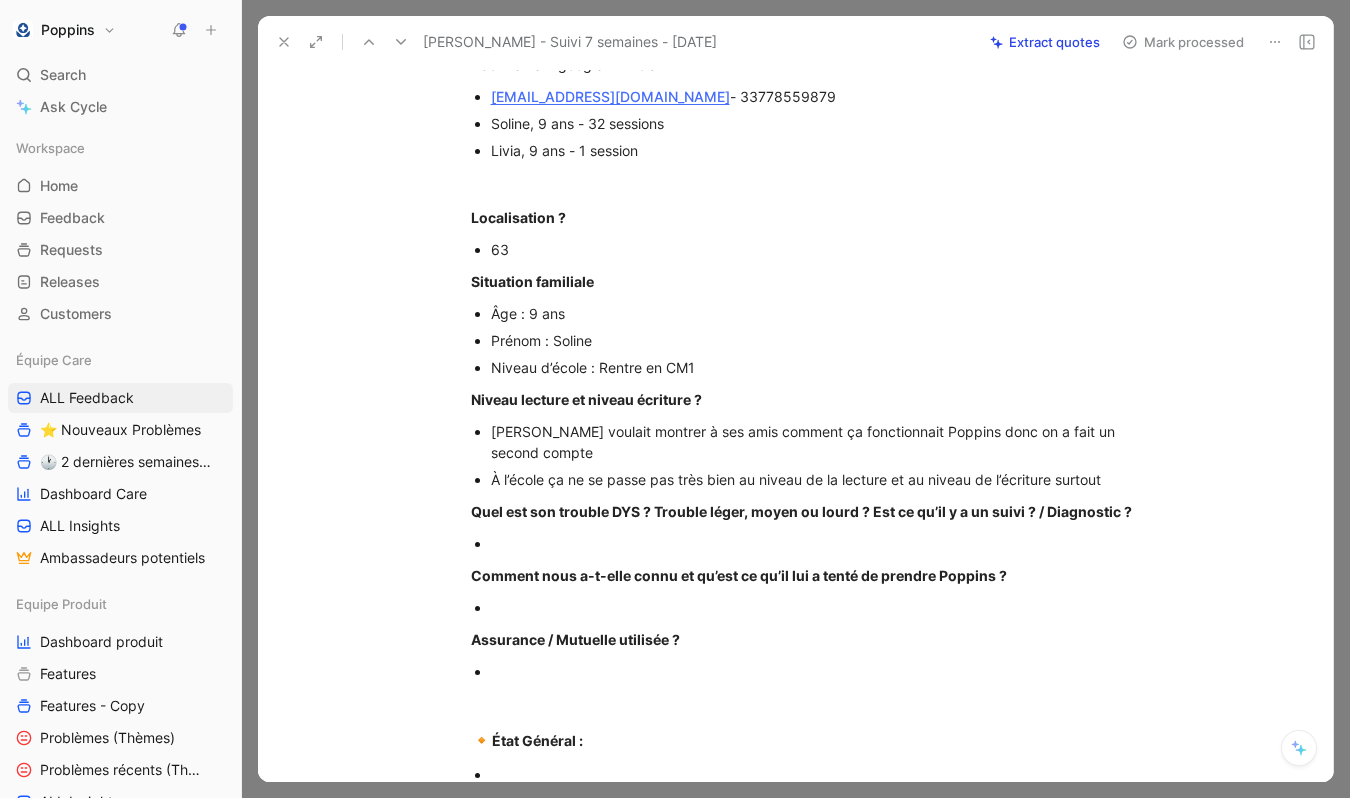 click at bounding box center [827, 543] 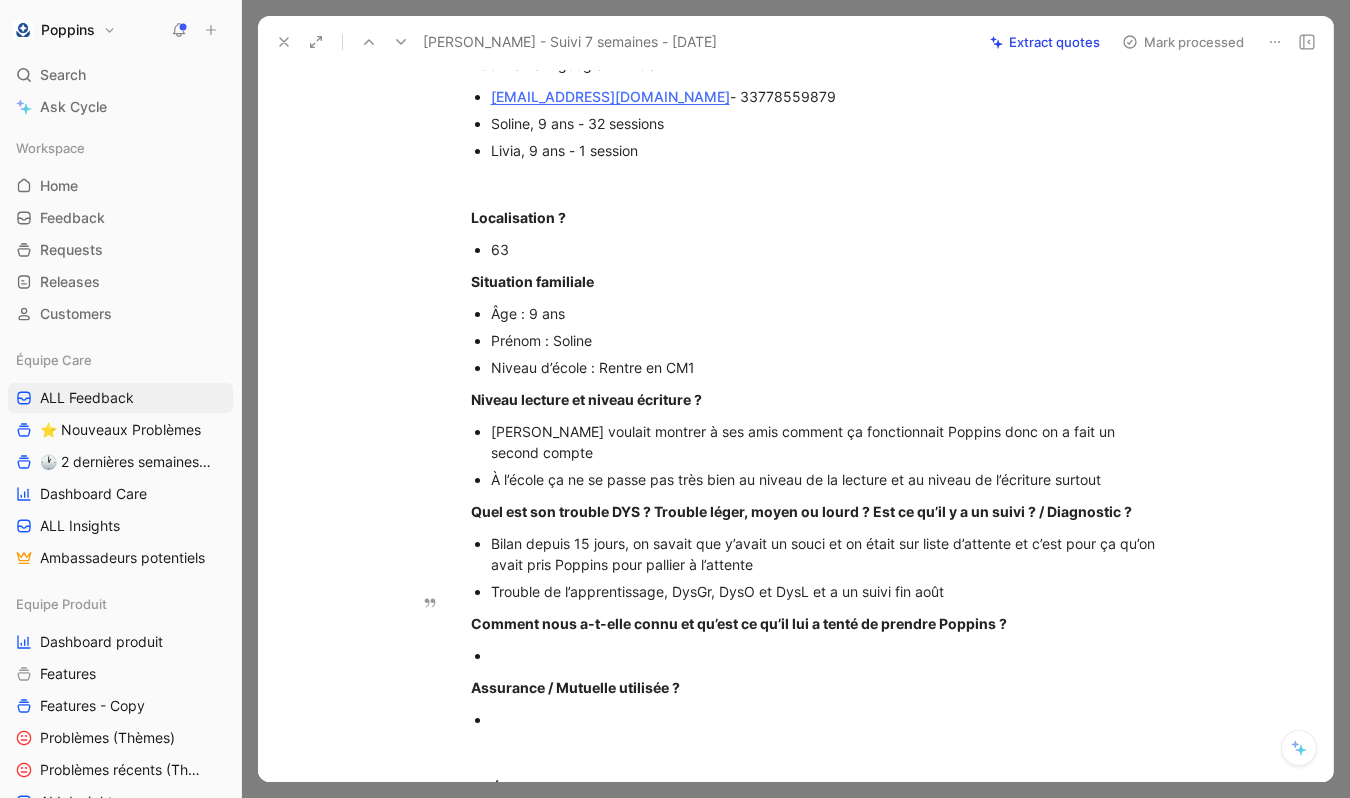 click at bounding box center (827, 655) 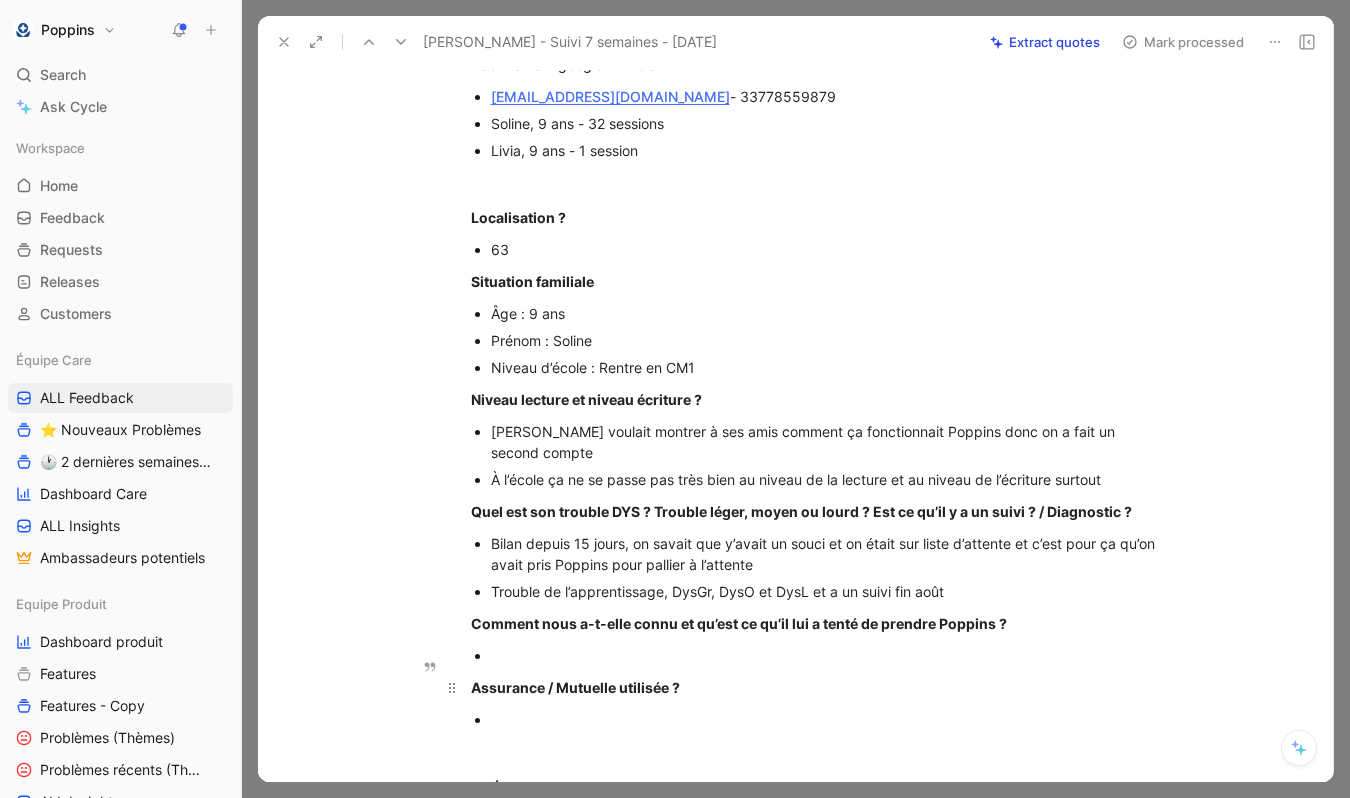 click on "Assurance / Mutuelle utilisée ?" at bounding box center [817, 687] 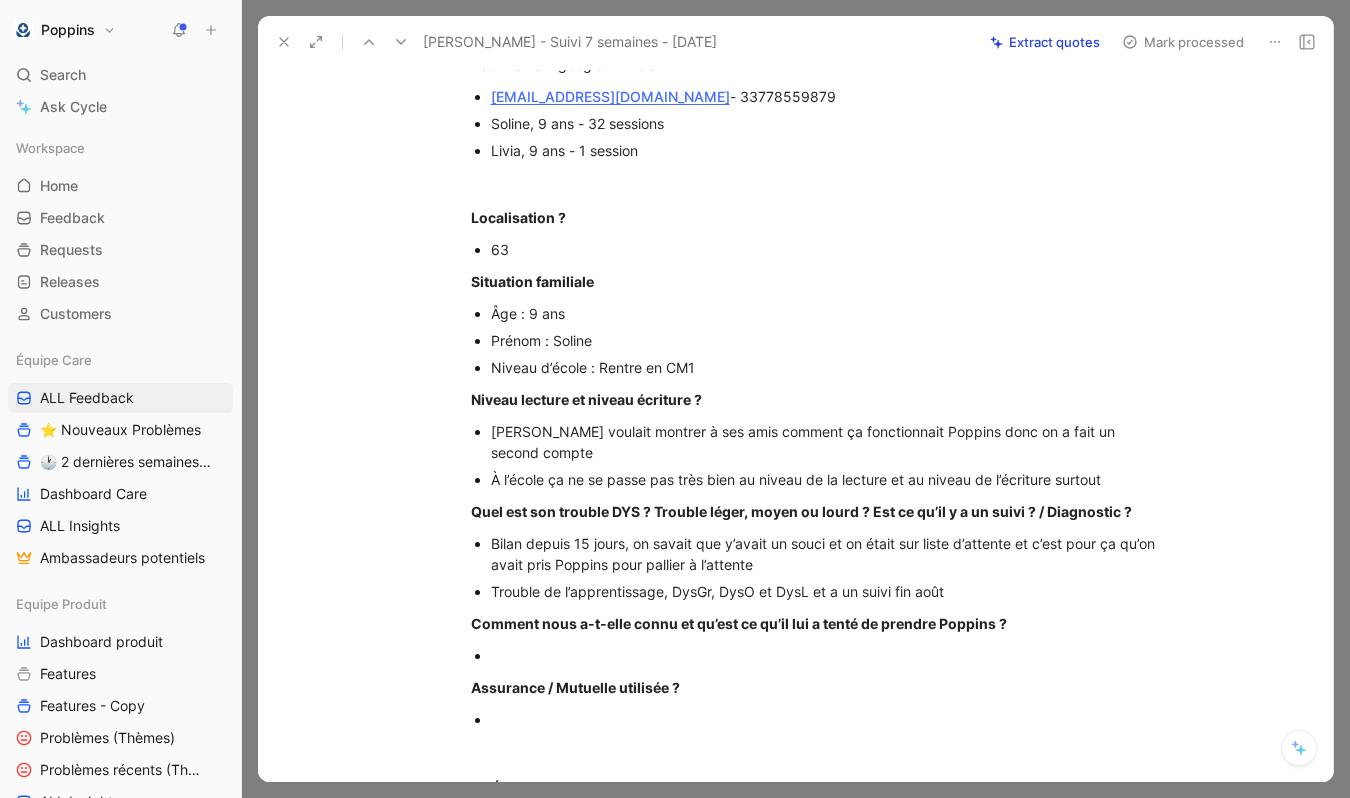 click at bounding box center (827, 655) 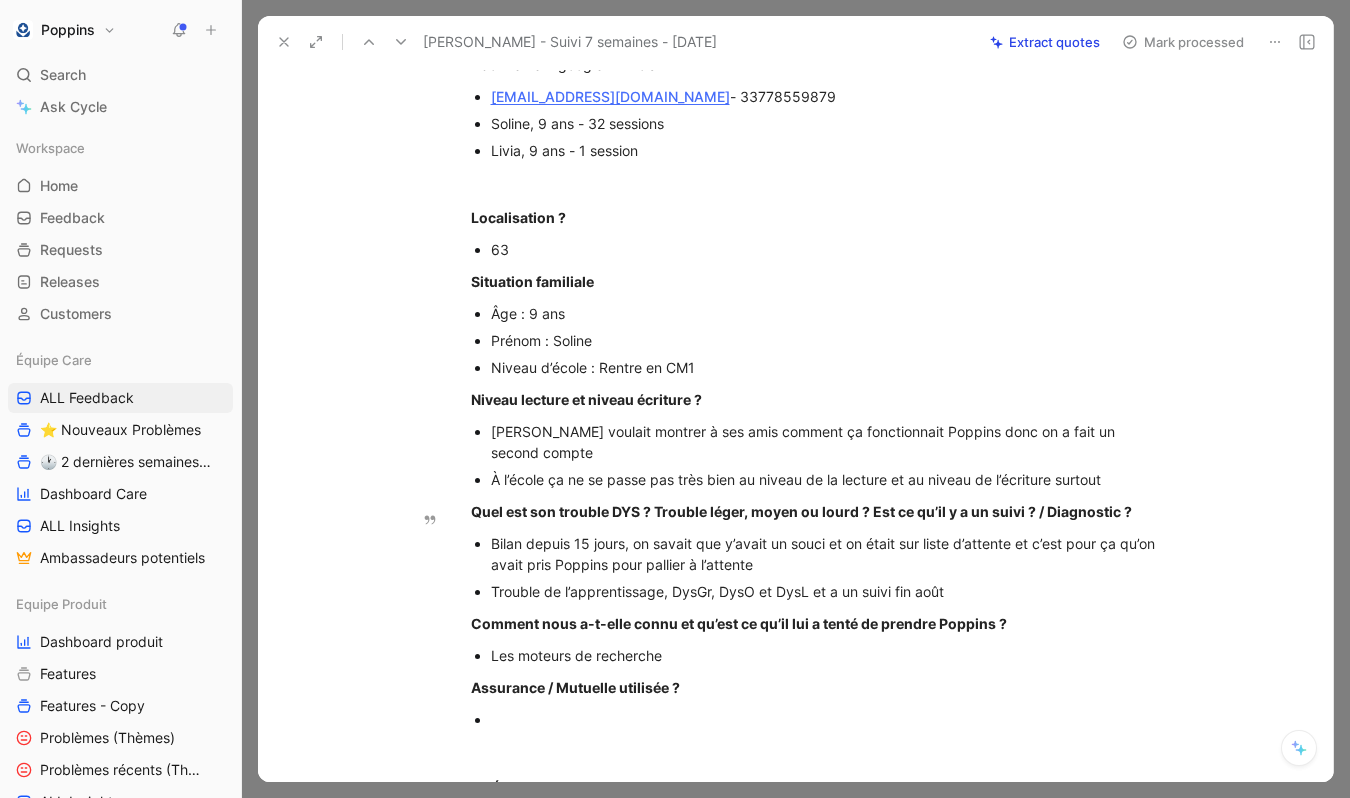 scroll, scrollTop: 386, scrollLeft: 0, axis: vertical 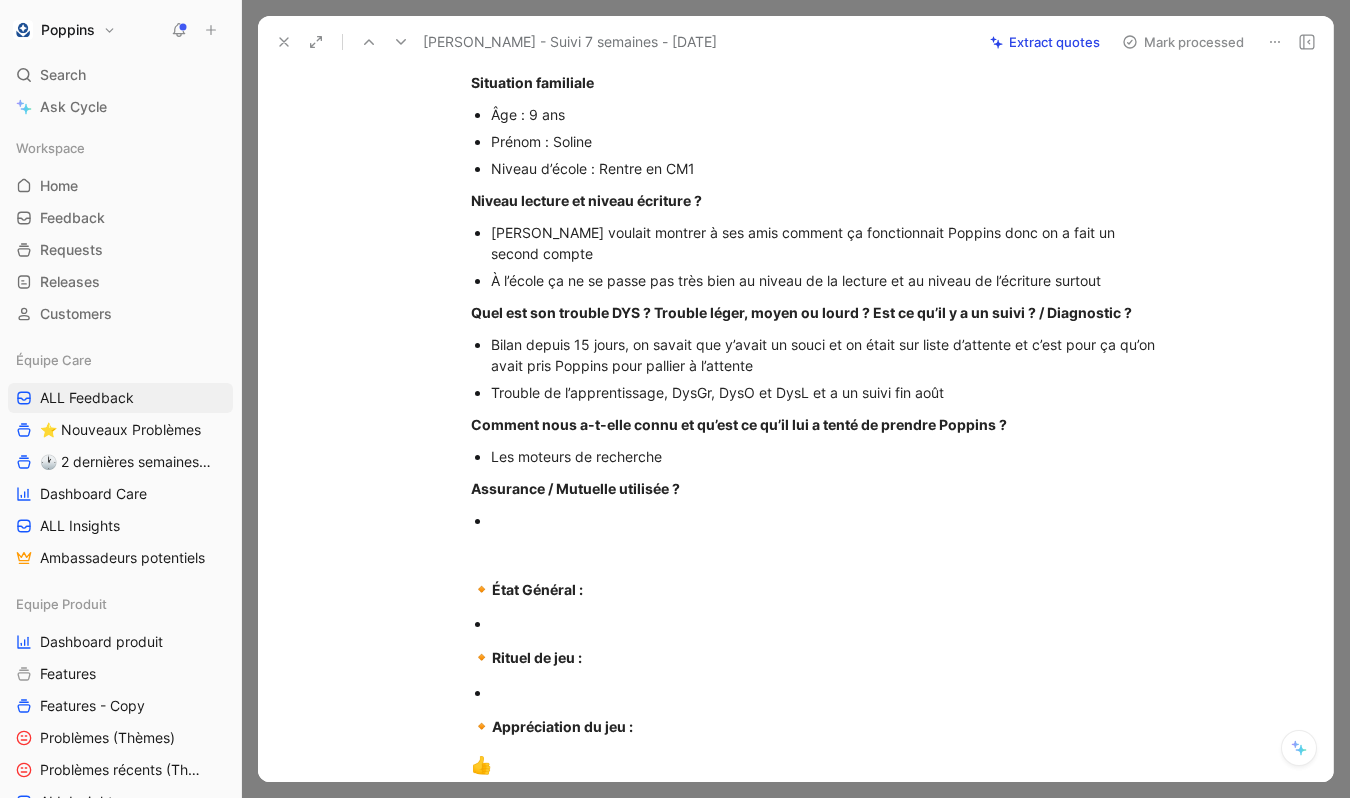 click at bounding box center [827, 520] 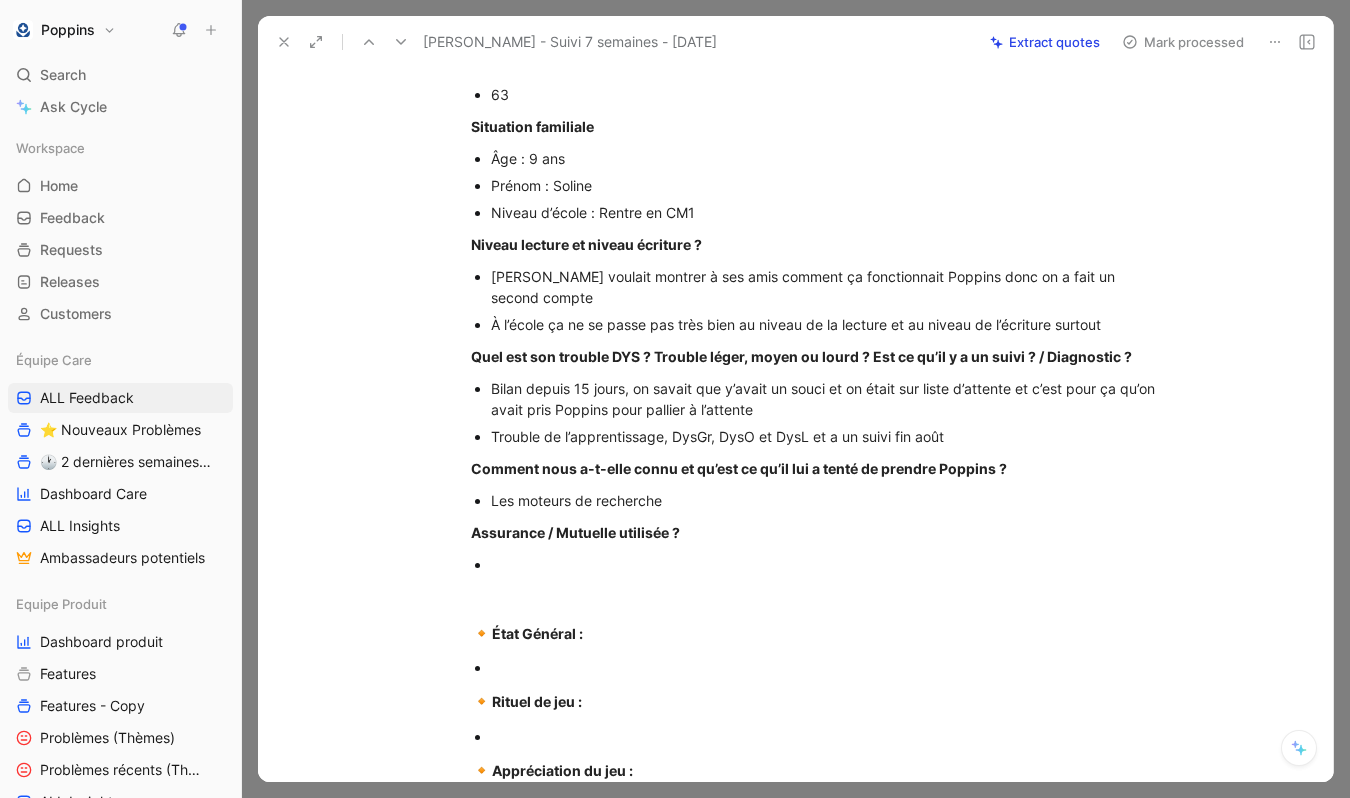 click at bounding box center (827, 564) 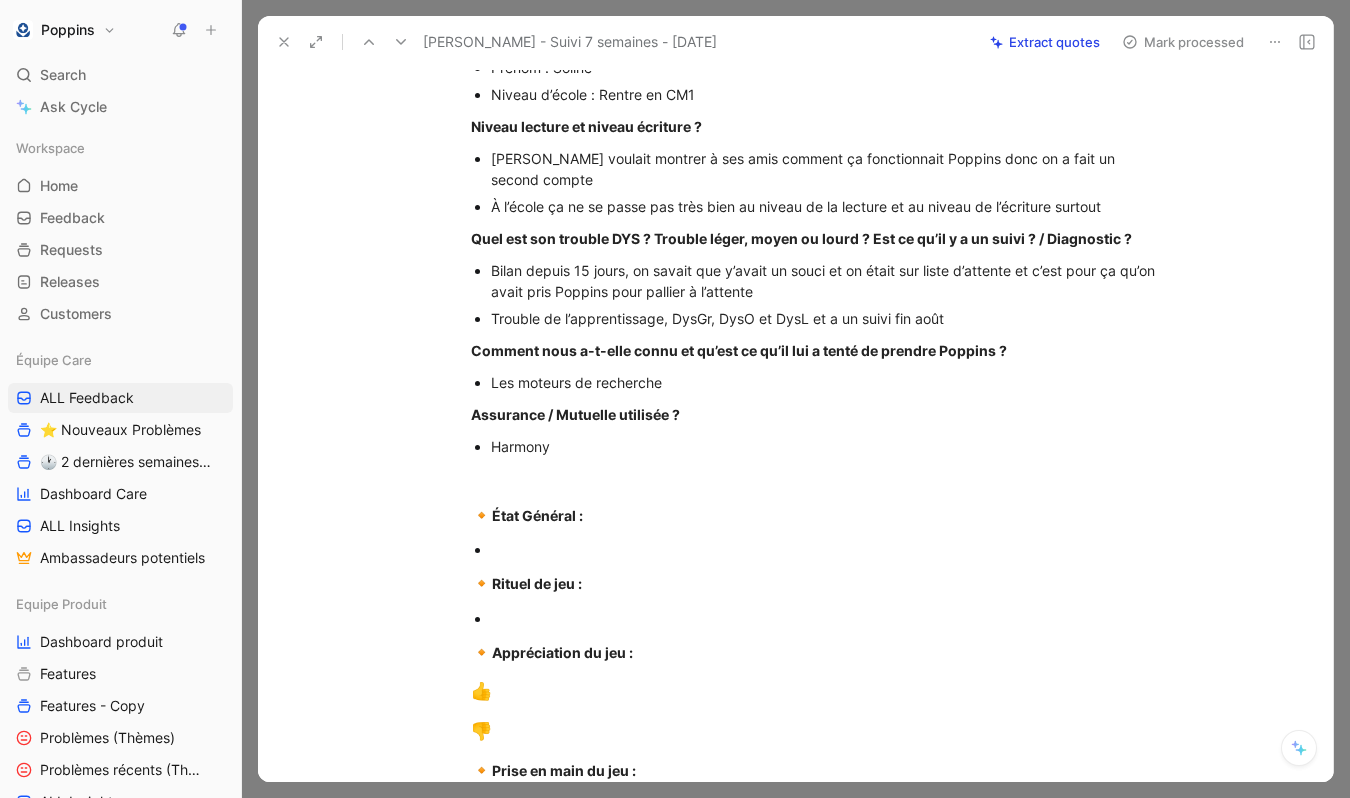 scroll, scrollTop: 462, scrollLeft: 0, axis: vertical 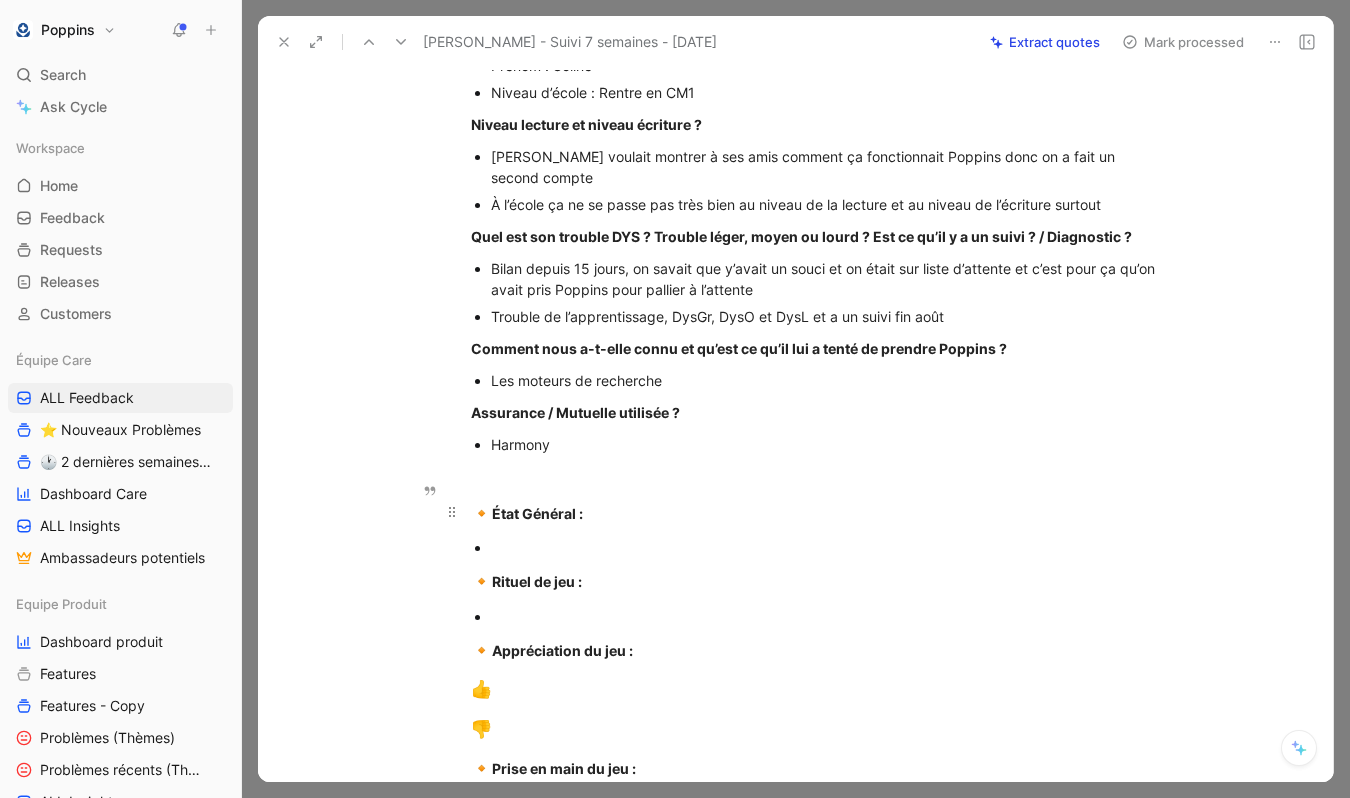 click on "🔸 État Général :" at bounding box center (817, 514) 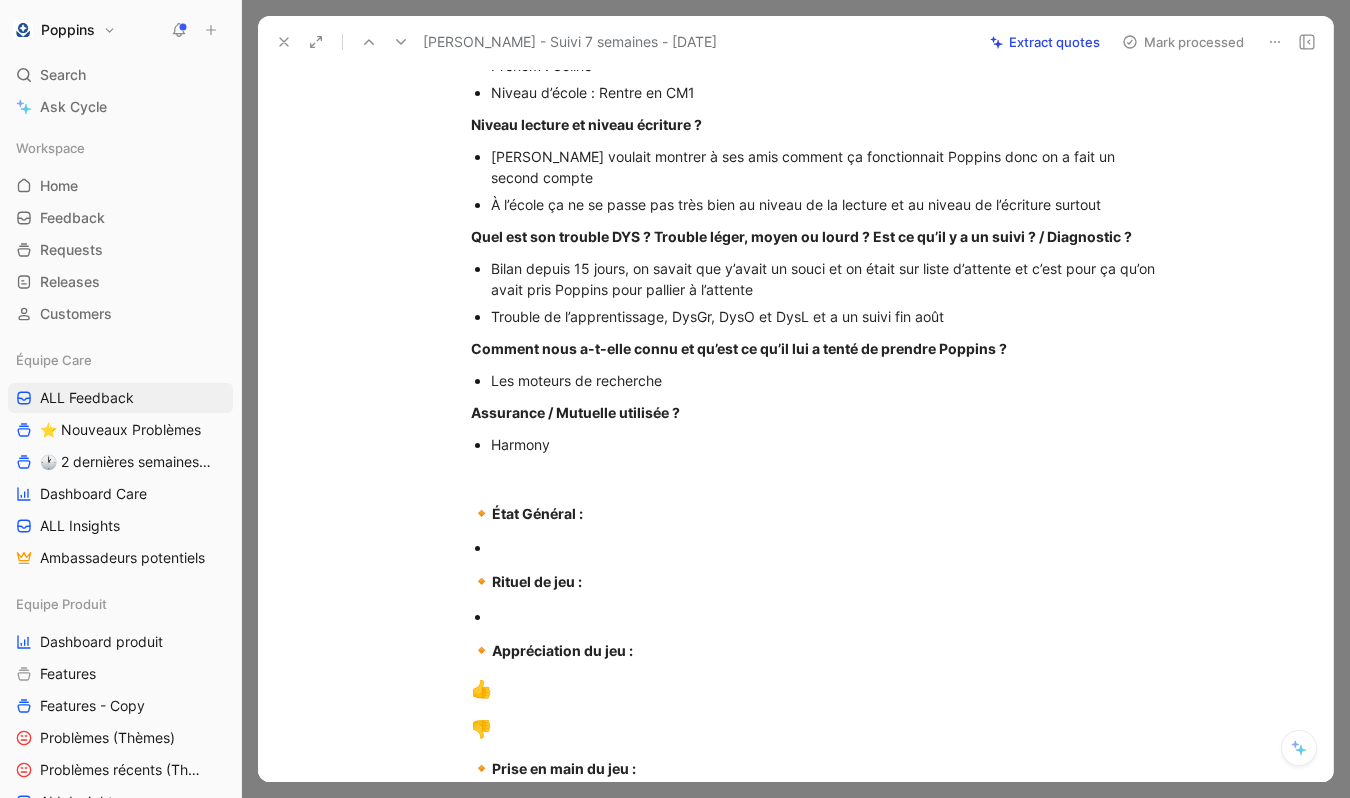 click at bounding box center [827, 547] 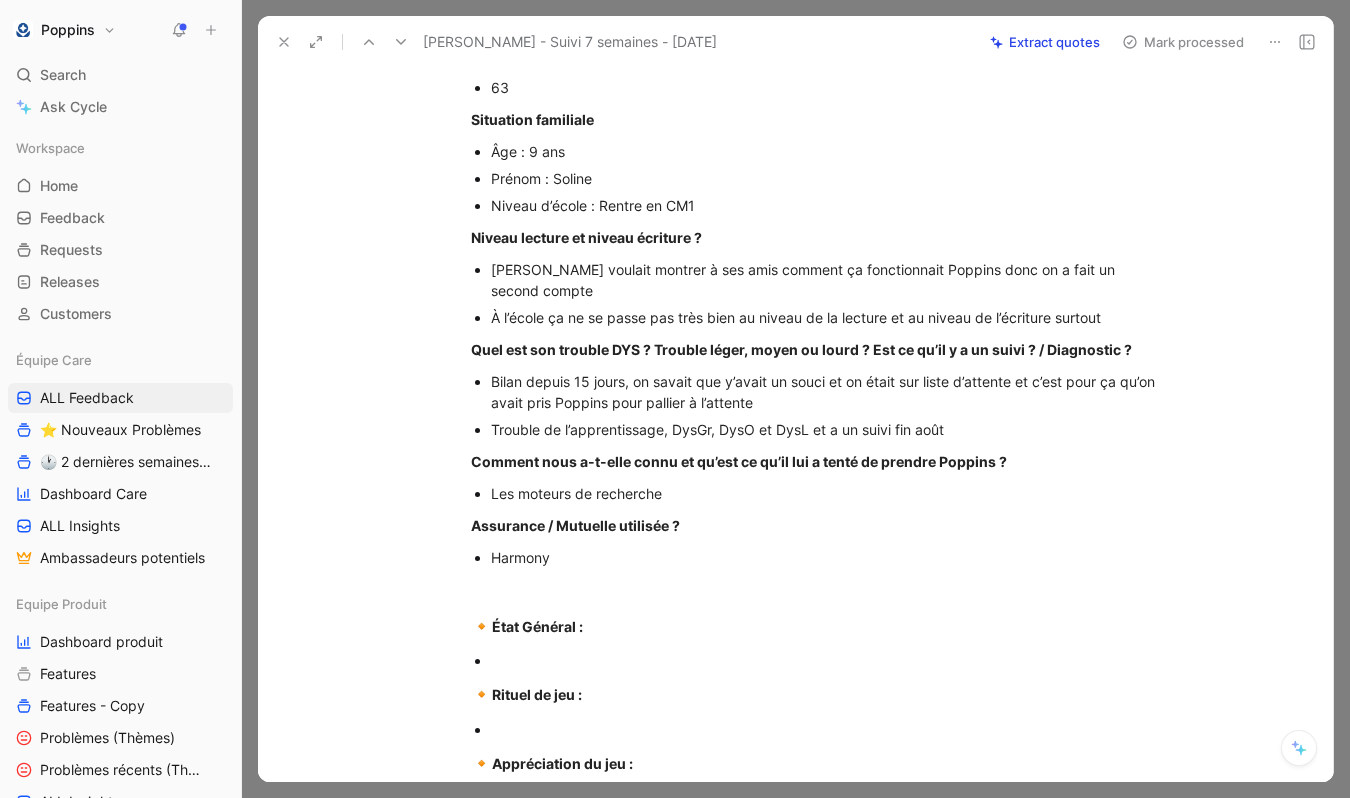 scroll, scrollTop: 122, scrollLeft: 0, axis: vertical 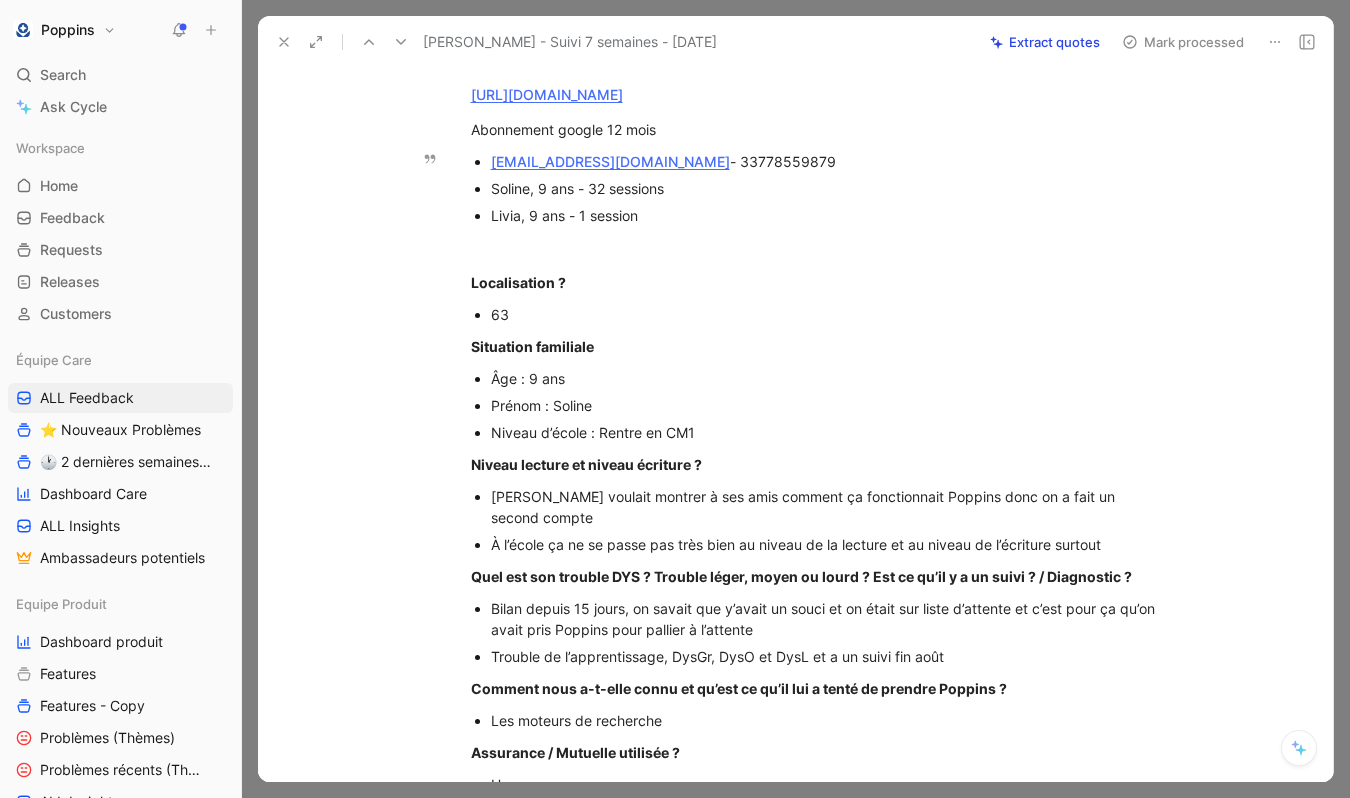 click on "Soline, 9 ans - 32 sessions" at bounding box center (827, 188) 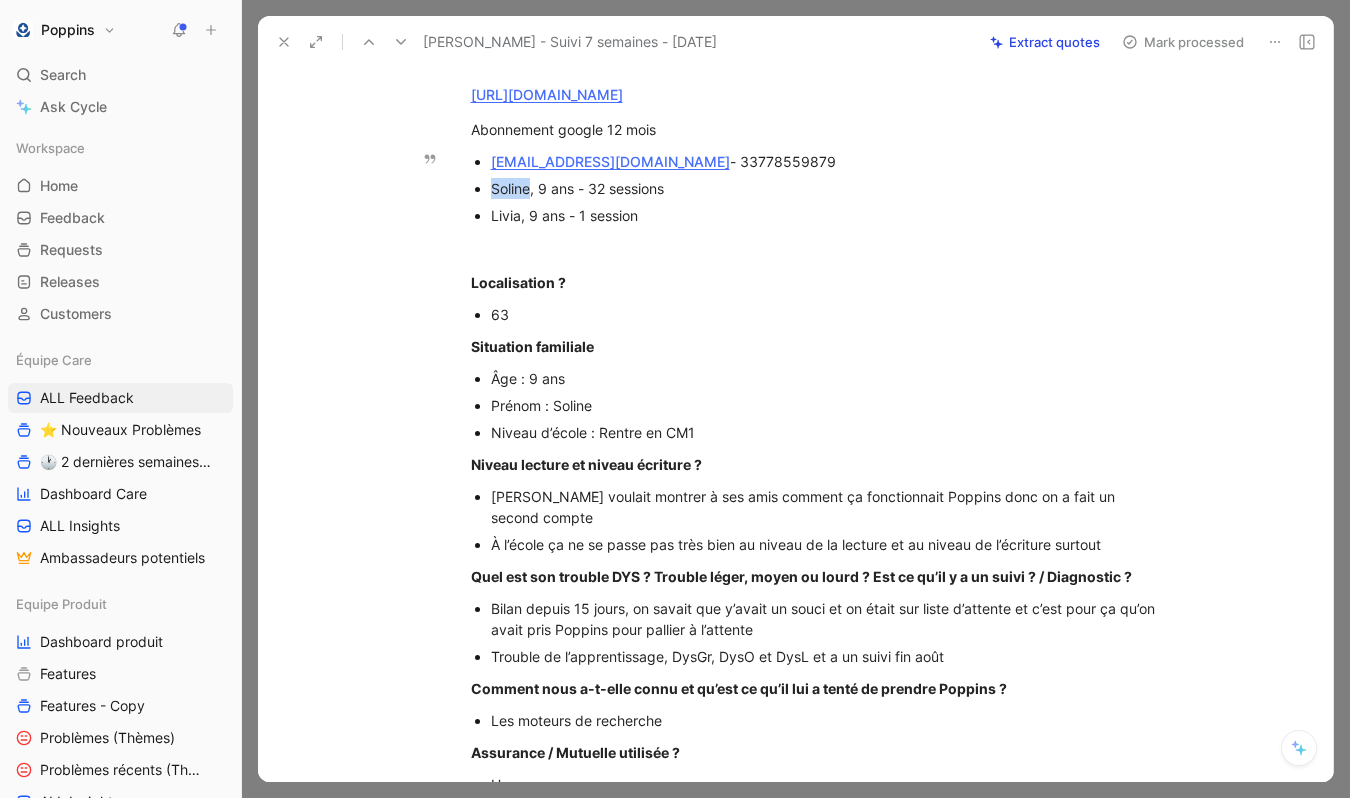click on "Soline, 9 ans - 32 sessions" at bounding box center (827, 188) 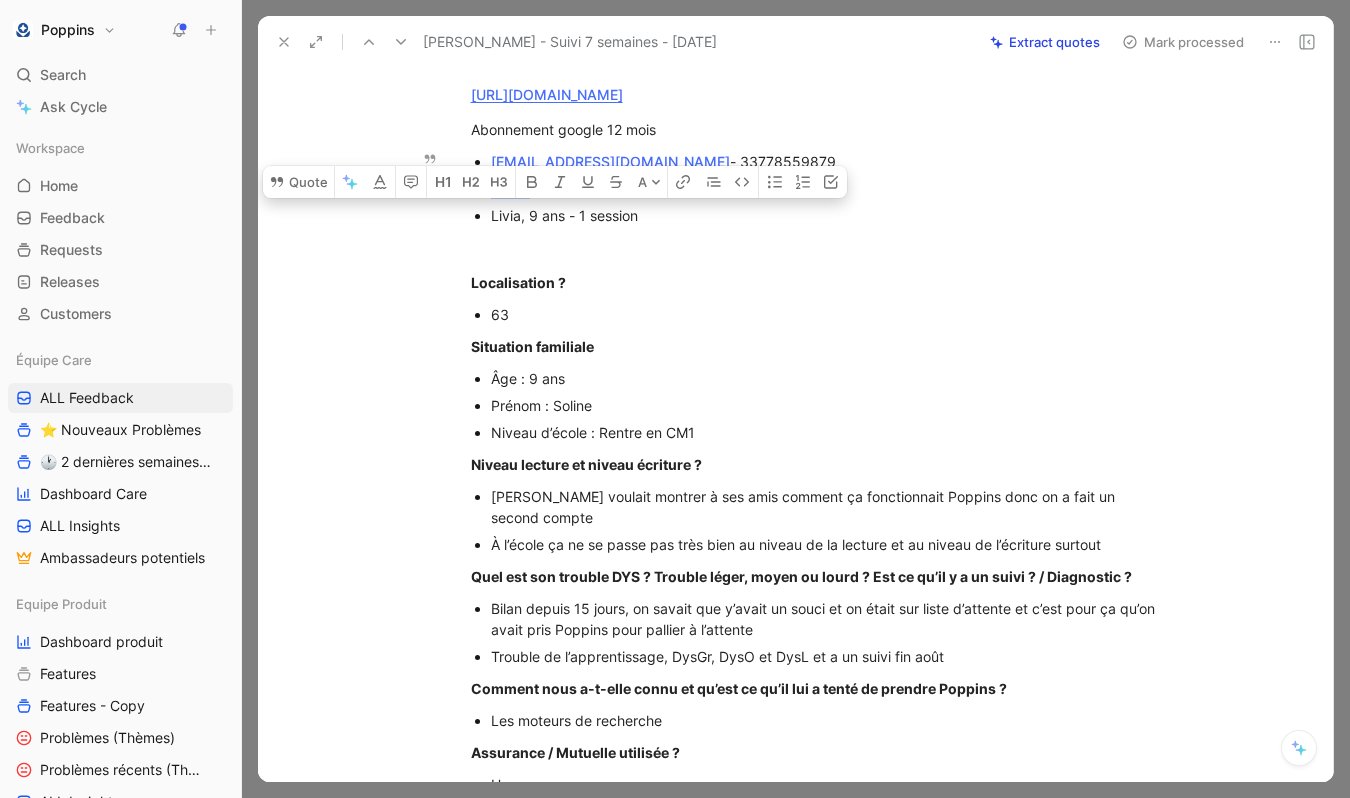 copy on "Soline" 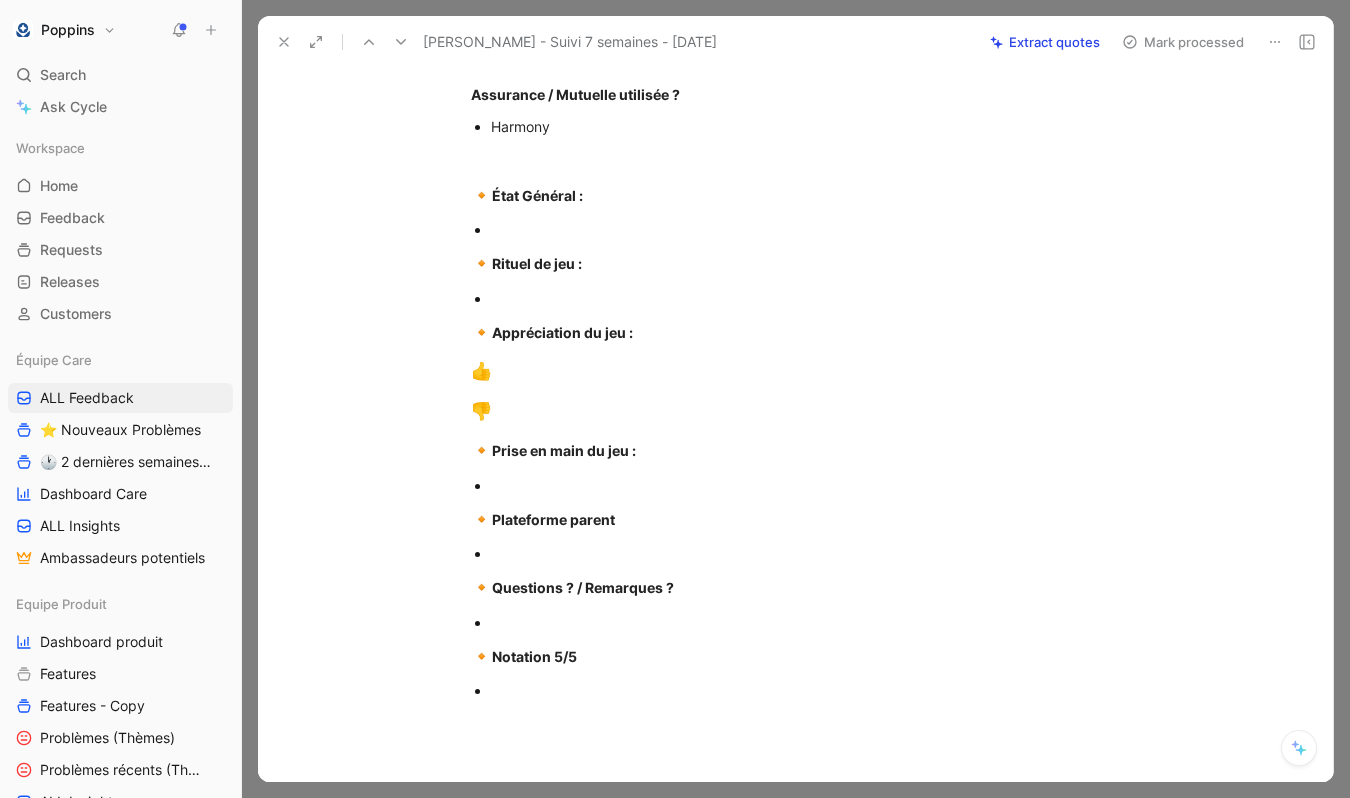 scroll, scrollTop: 747, scrollLeft: 0, axis: vertical 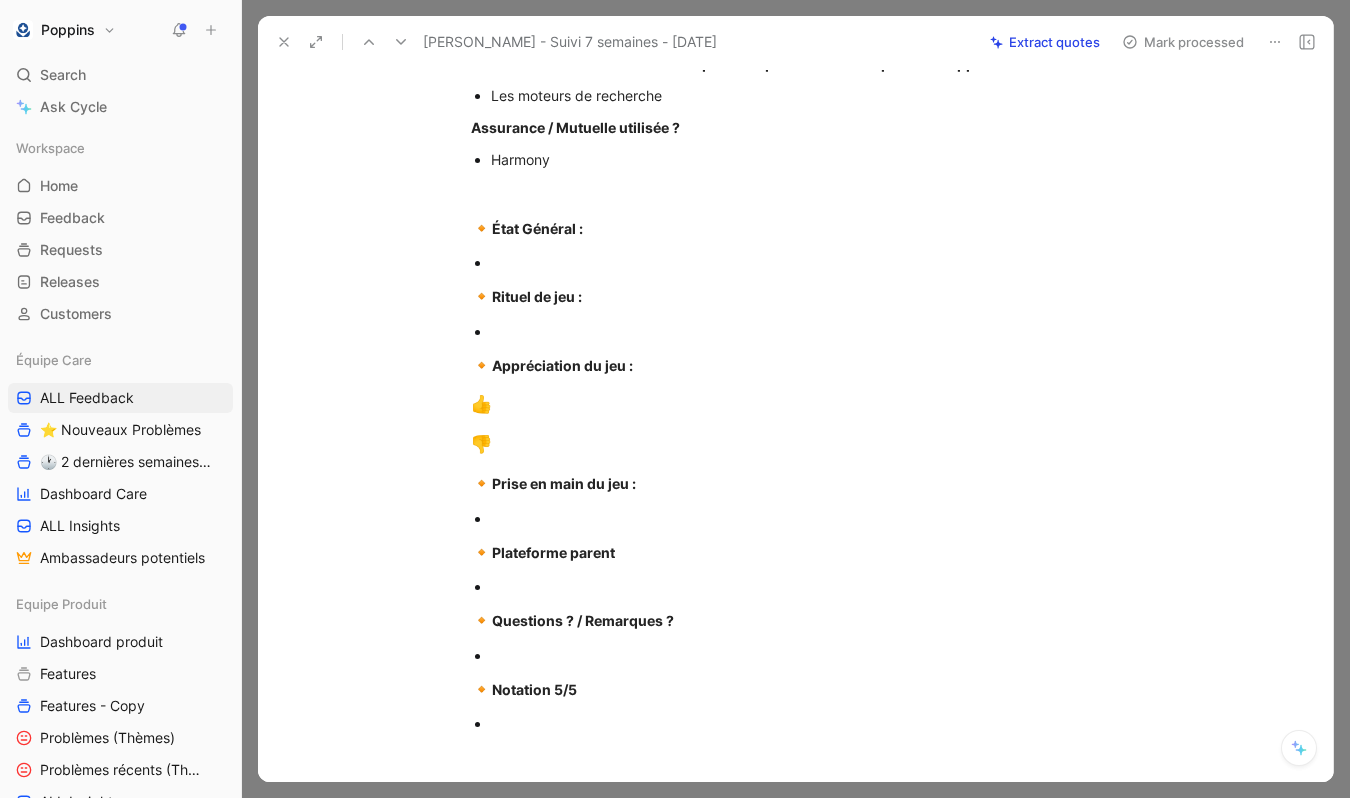 click on "👎" at bounding box center (817, 445) 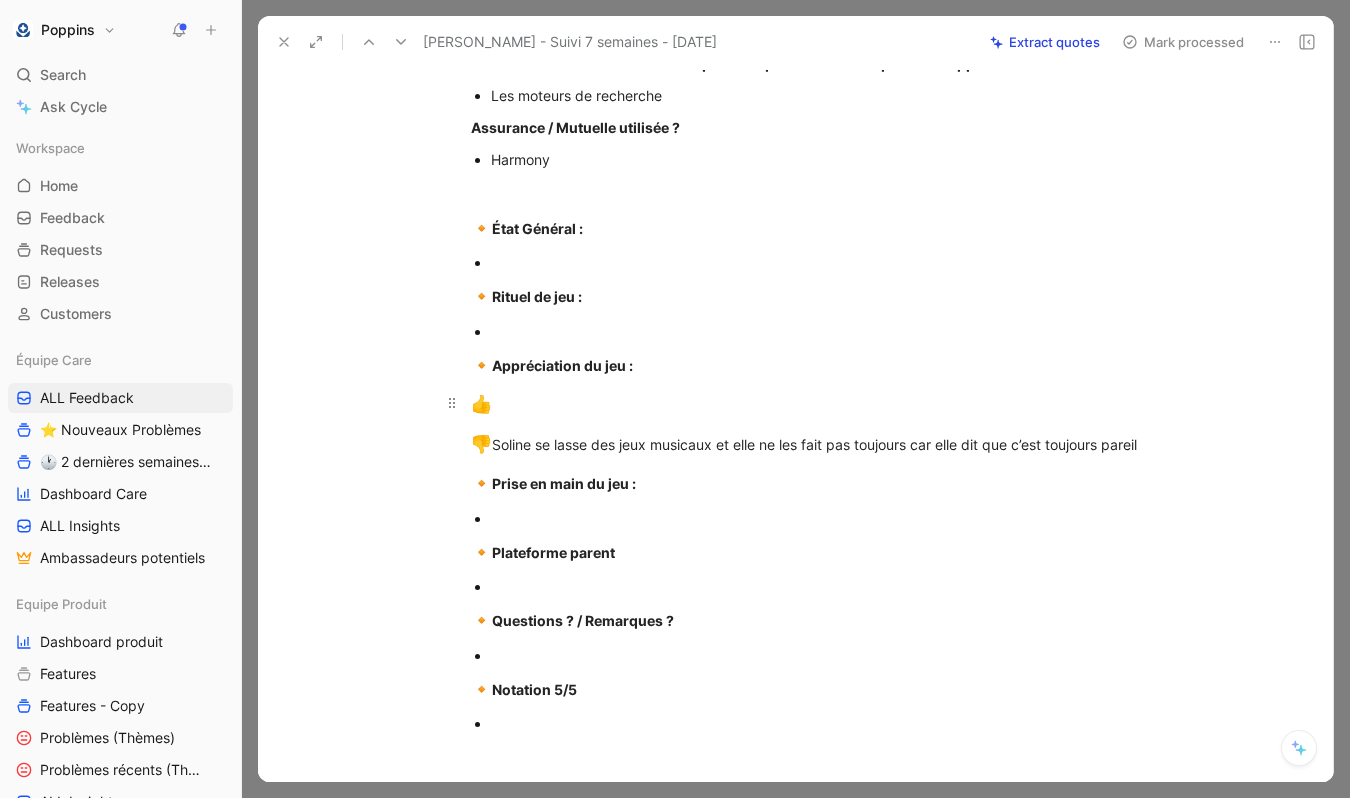 click on "👍" at bounding box center [817, 405] 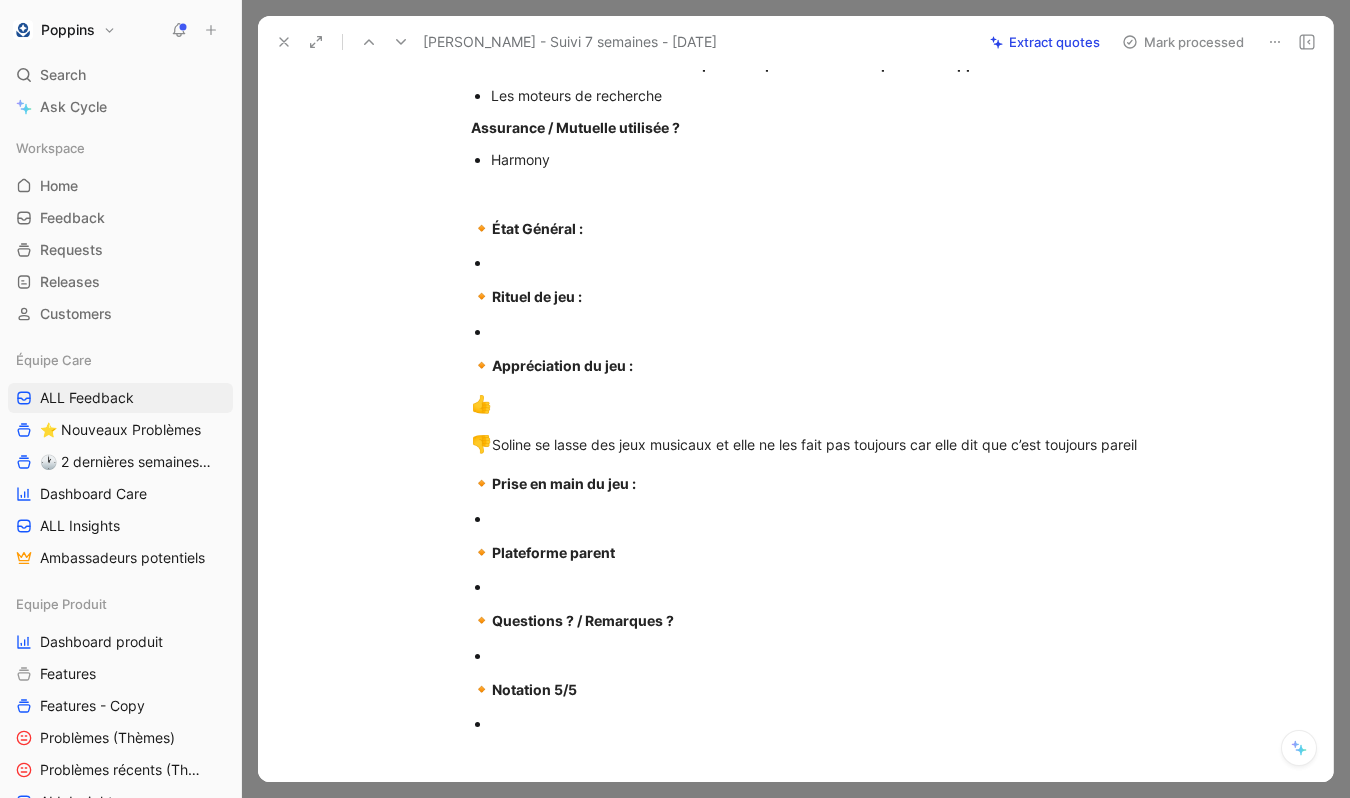click at bounding box center (827, 262) 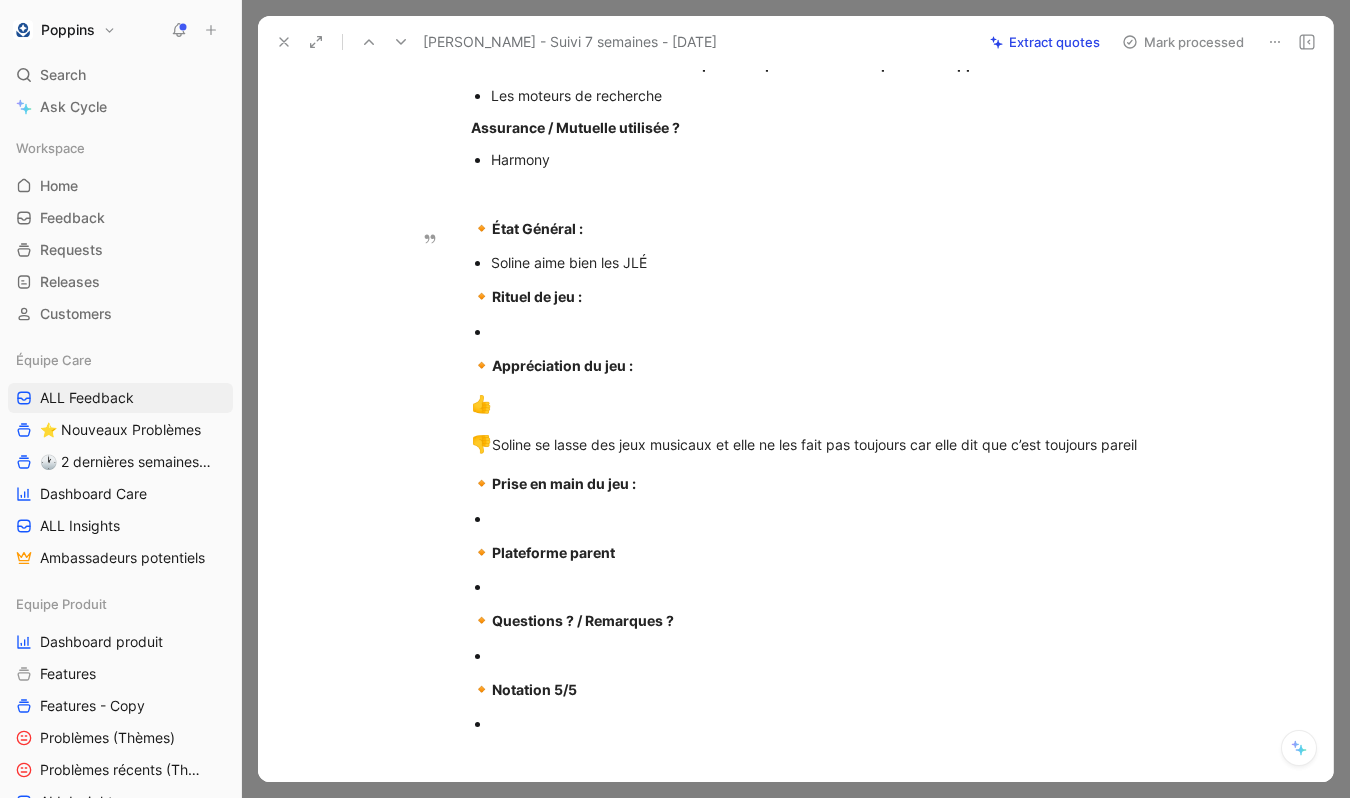 click on "Soline aime bien les JLÉ" at bounding box center (827, 262) 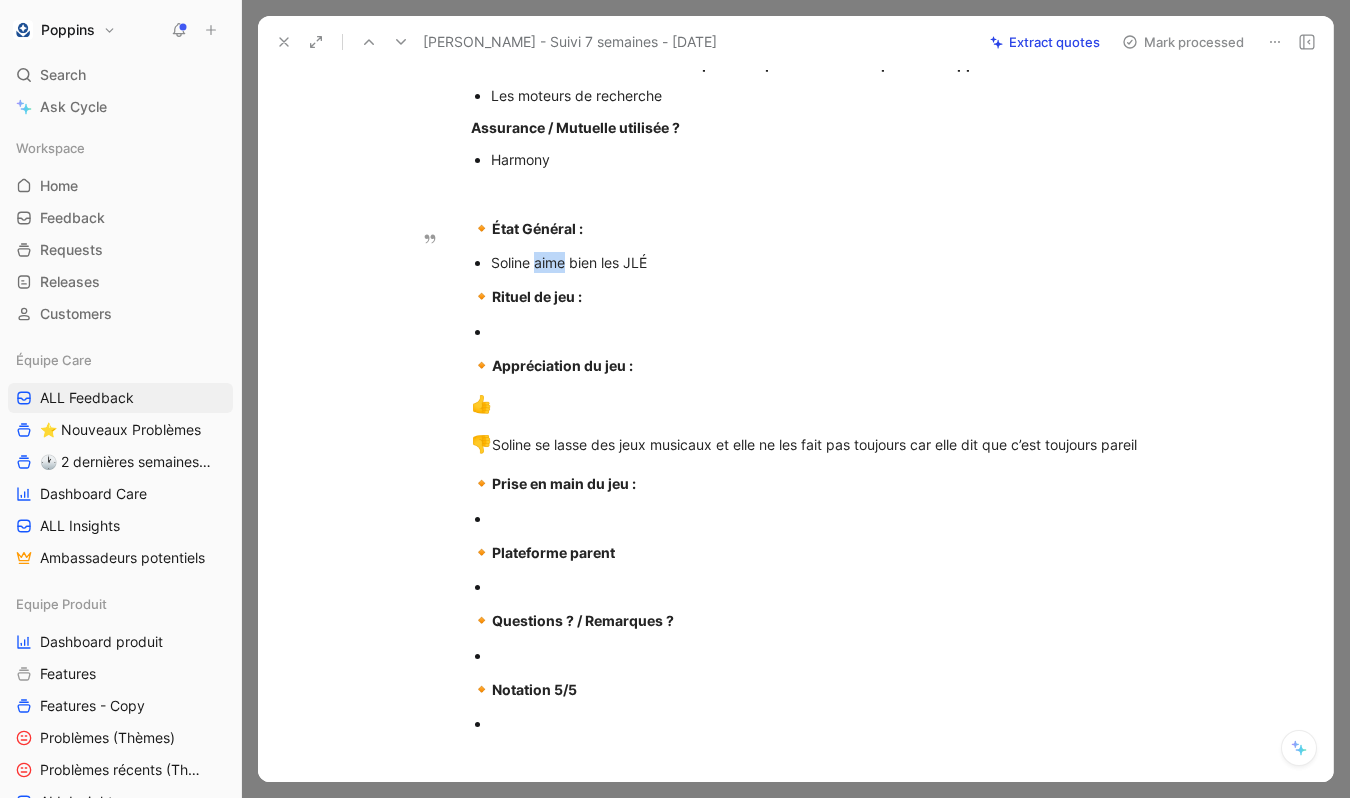 click on "Soline aime bien les JLÉ" at bounding box center [827, 262] 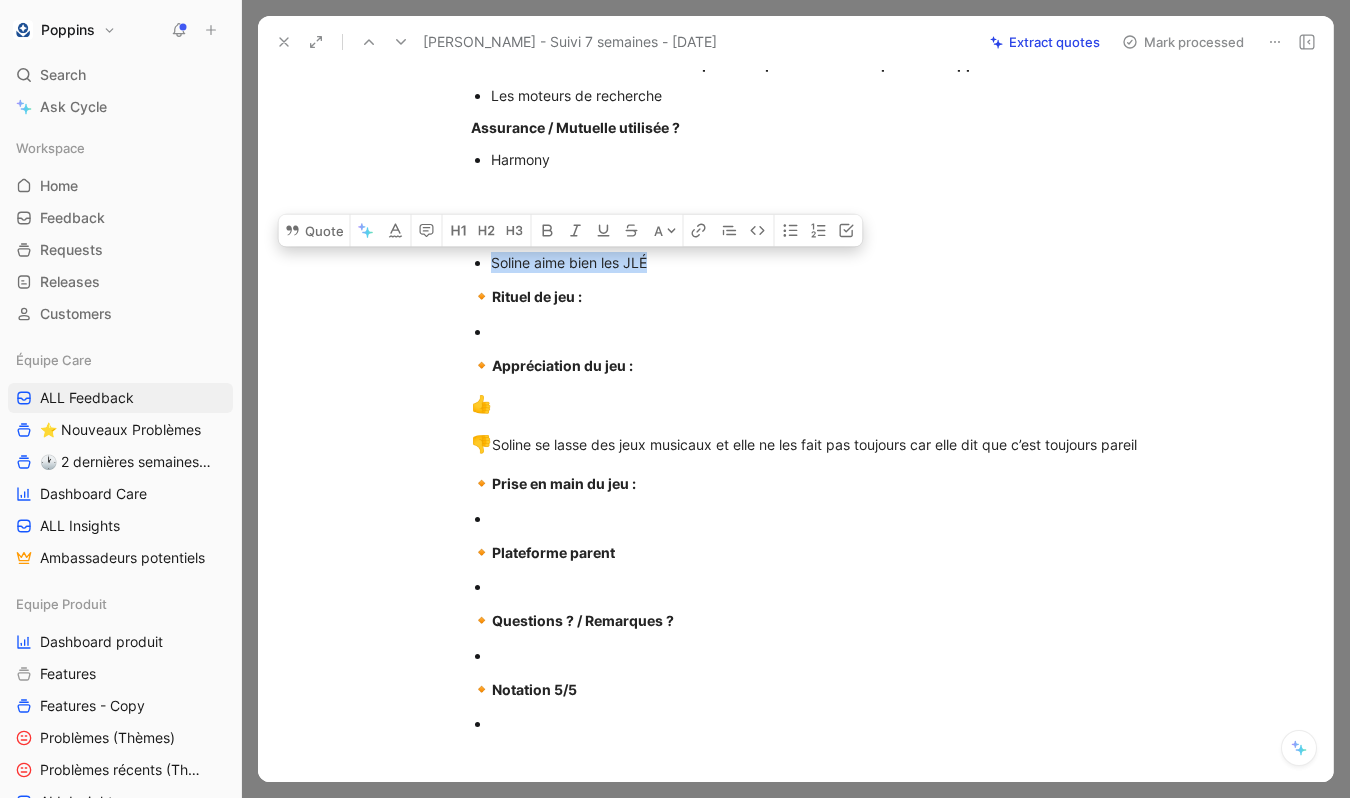 copy on "Soline aime bien les JLÉ" 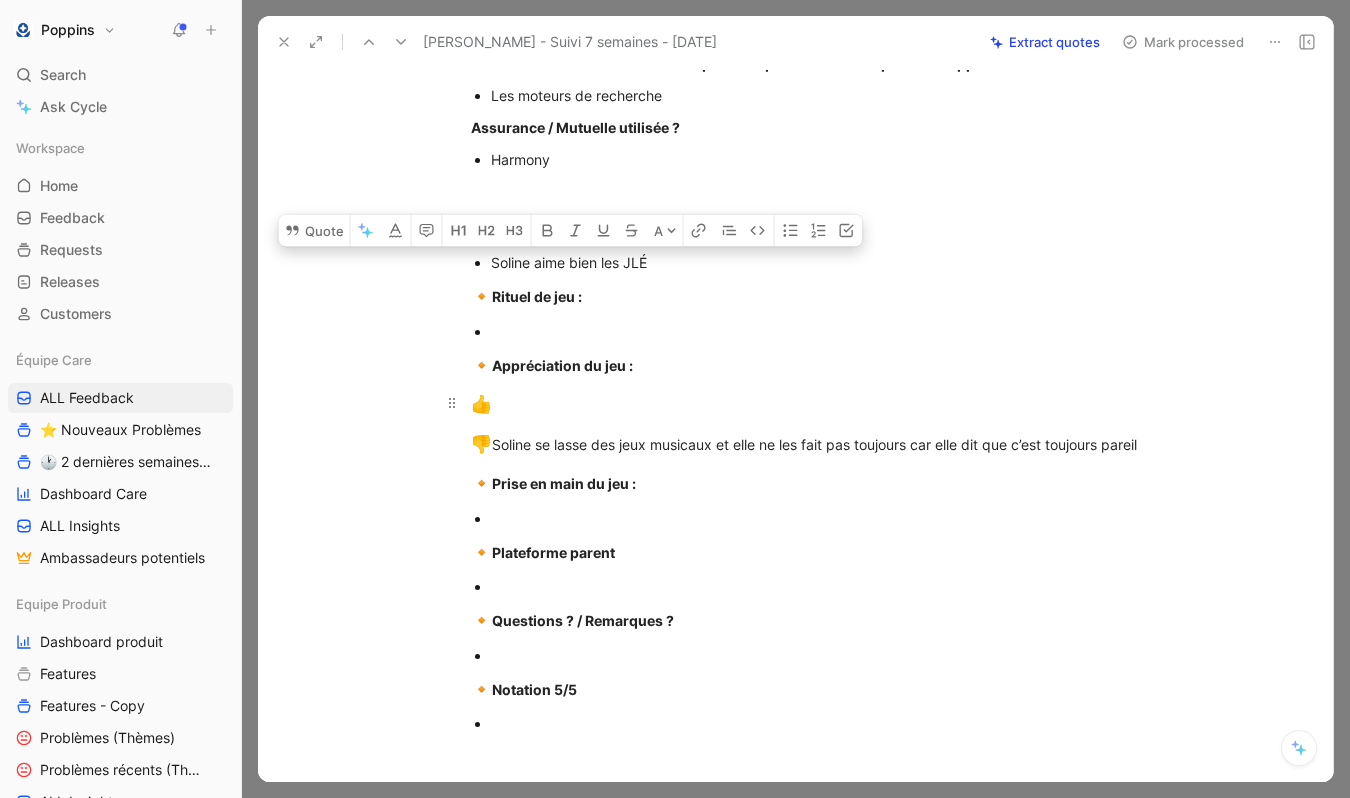 click on "👍" at bounding box center [817, 405] 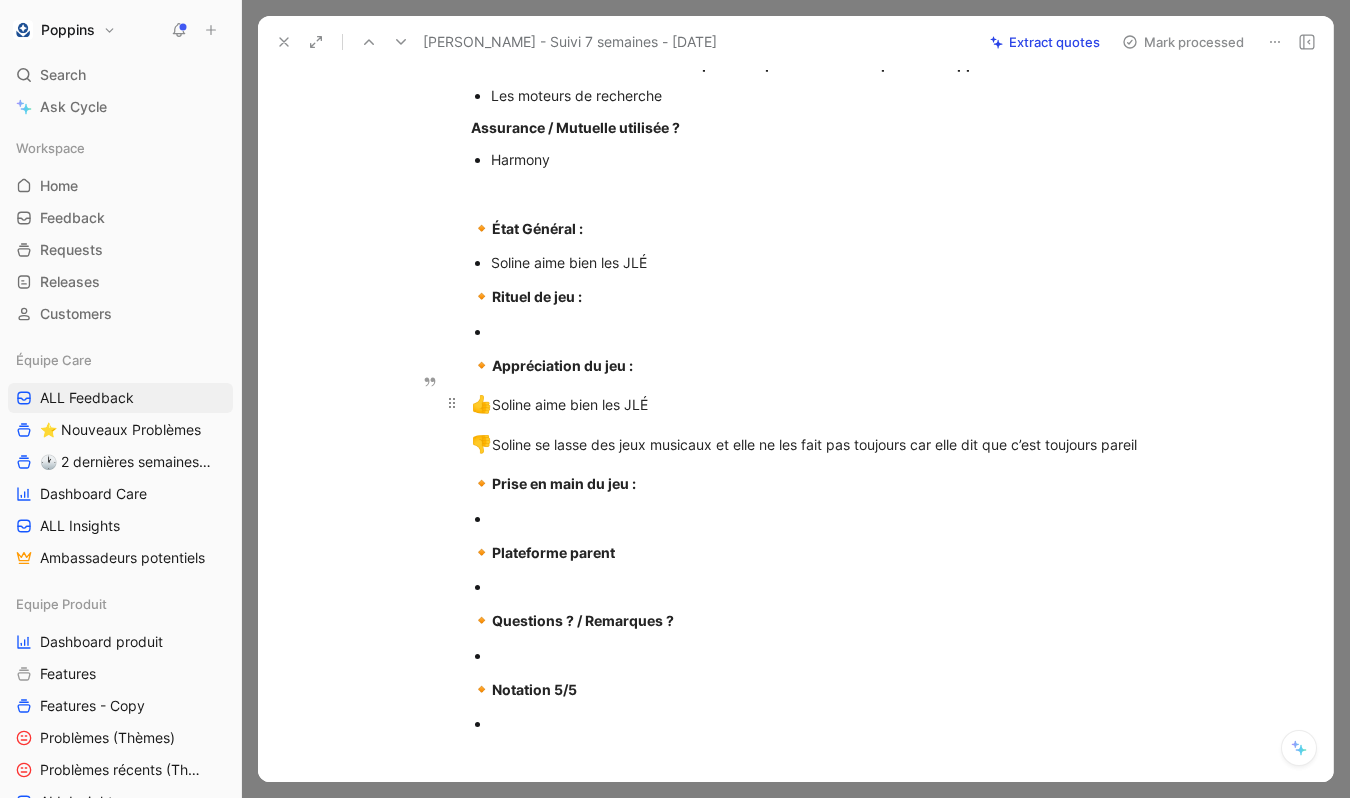 click on "👍 [PERSON_NAME] aime bien les JLÉ" at bounding box center [817, 405] 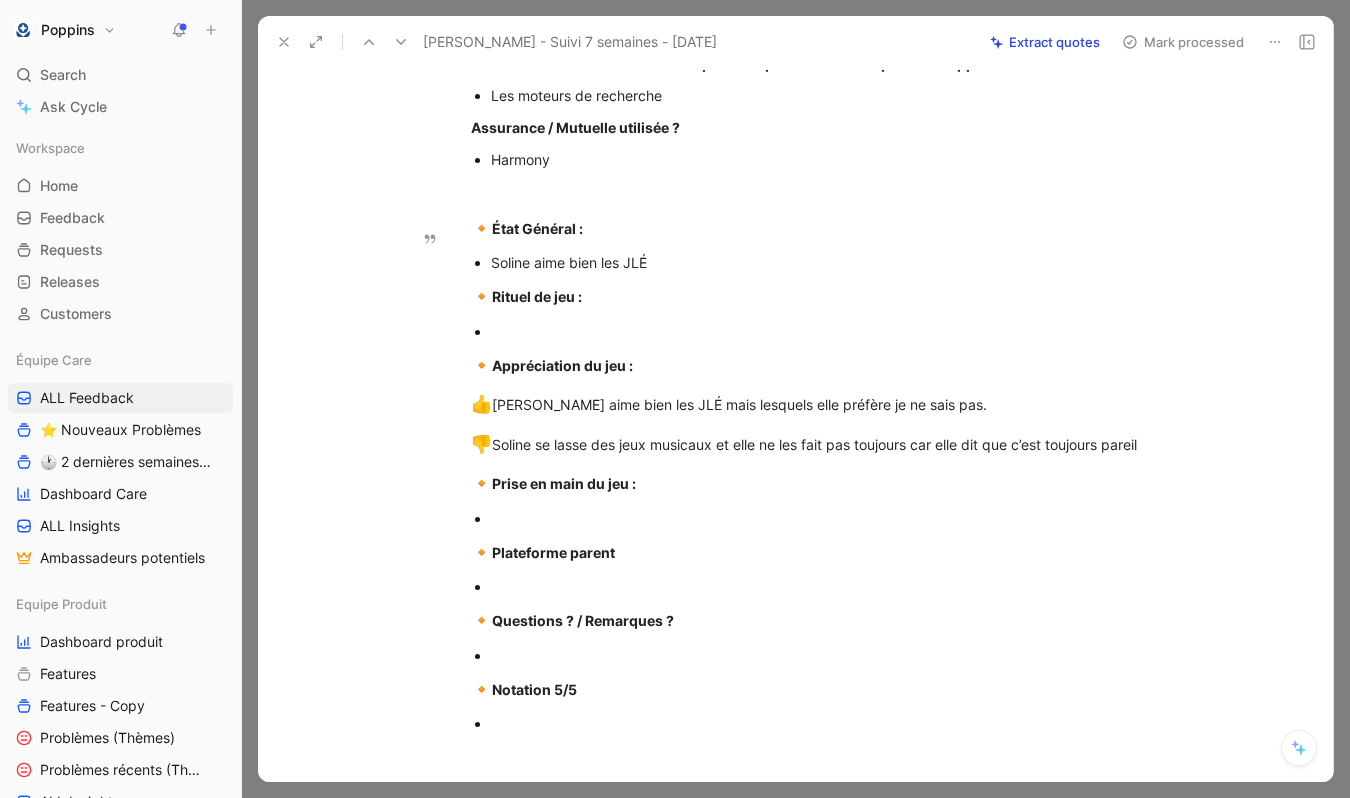 click on "Soline aime bien les JLÉ" at bounding box center (827, 262) 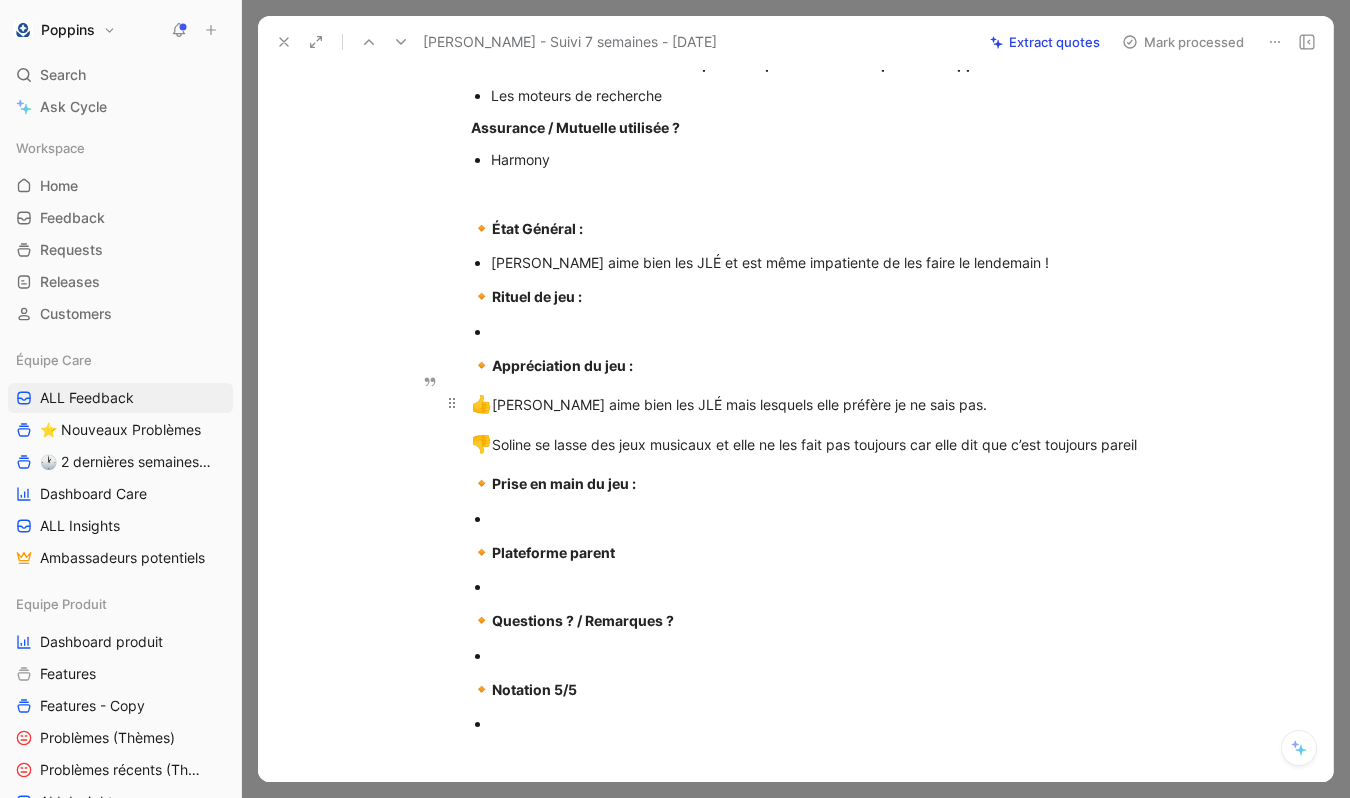 click on "👍  [PERSON_NAME] aime bien les JLÉ mais lesquels elle préfère je ne sais pas." at bounding box center [817, 405] 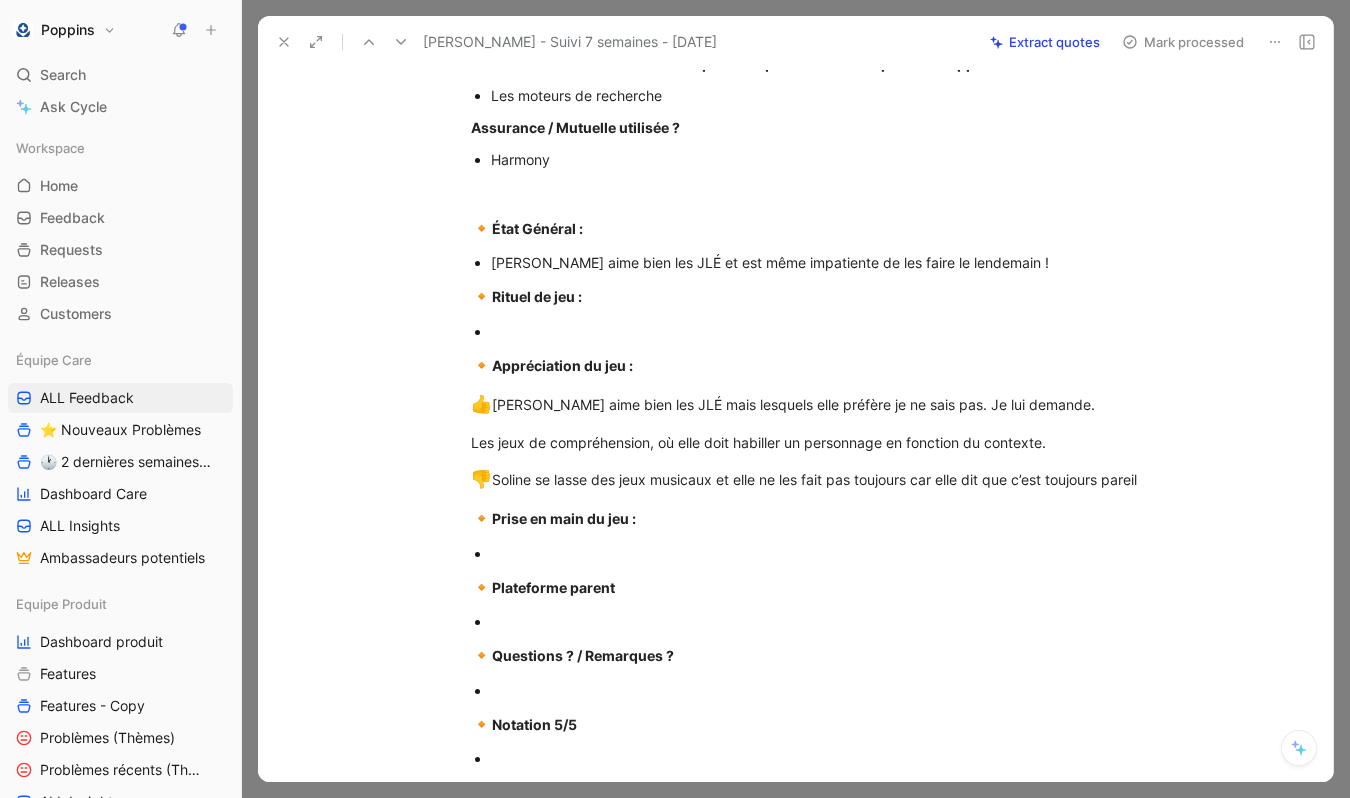 click at bounding box center [827, 331] 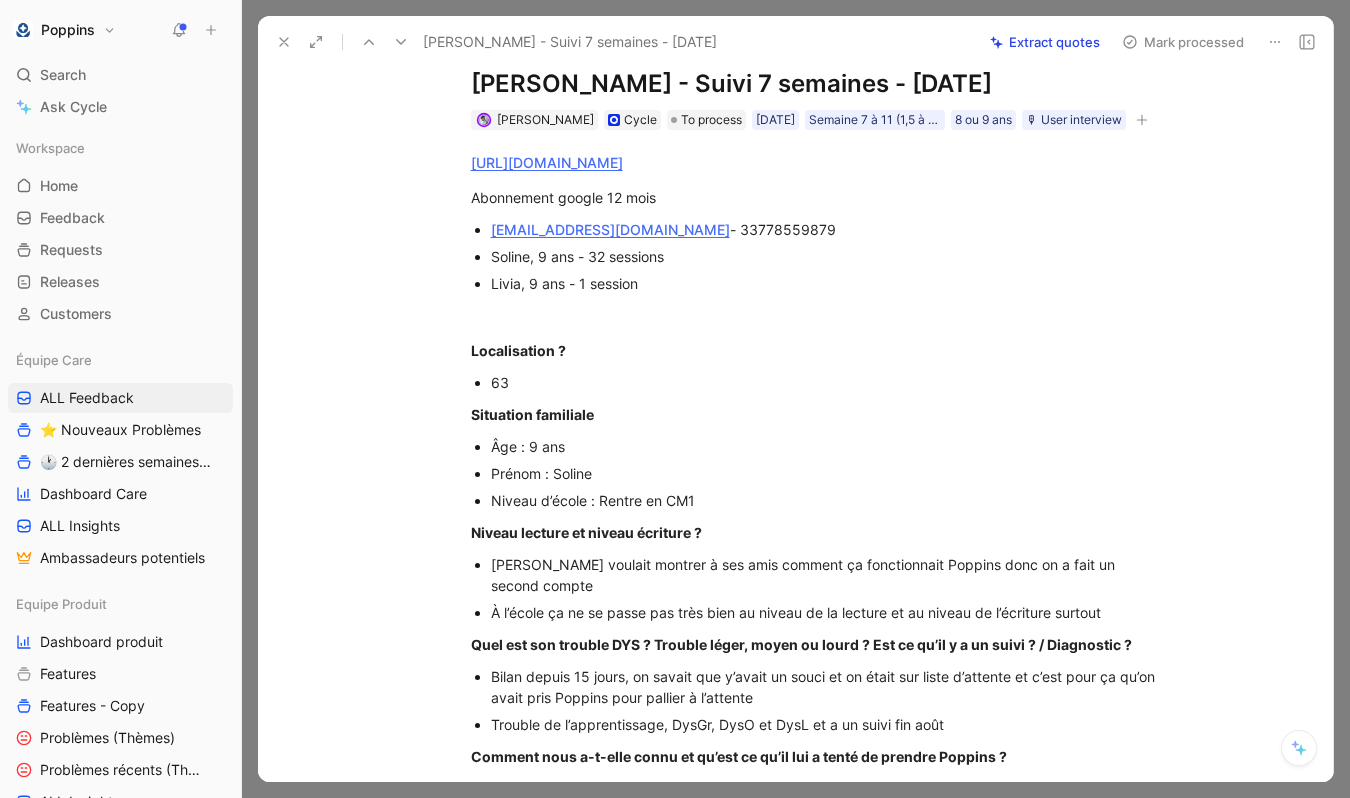 scroll, scrollTop: 0, scrollLeft: 0, axis: both 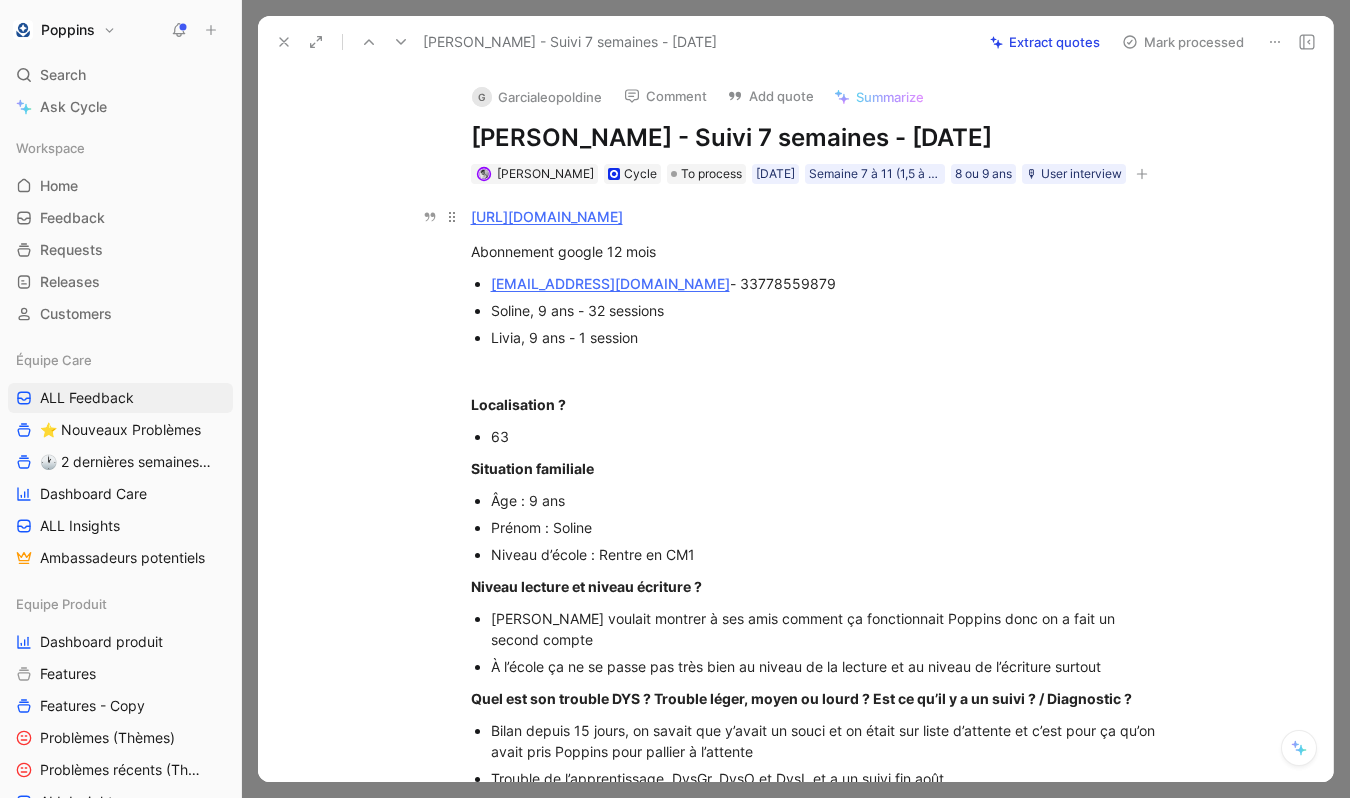 click on "[URL][DOMAIN_NAME]" at bounding box center (547, 216) 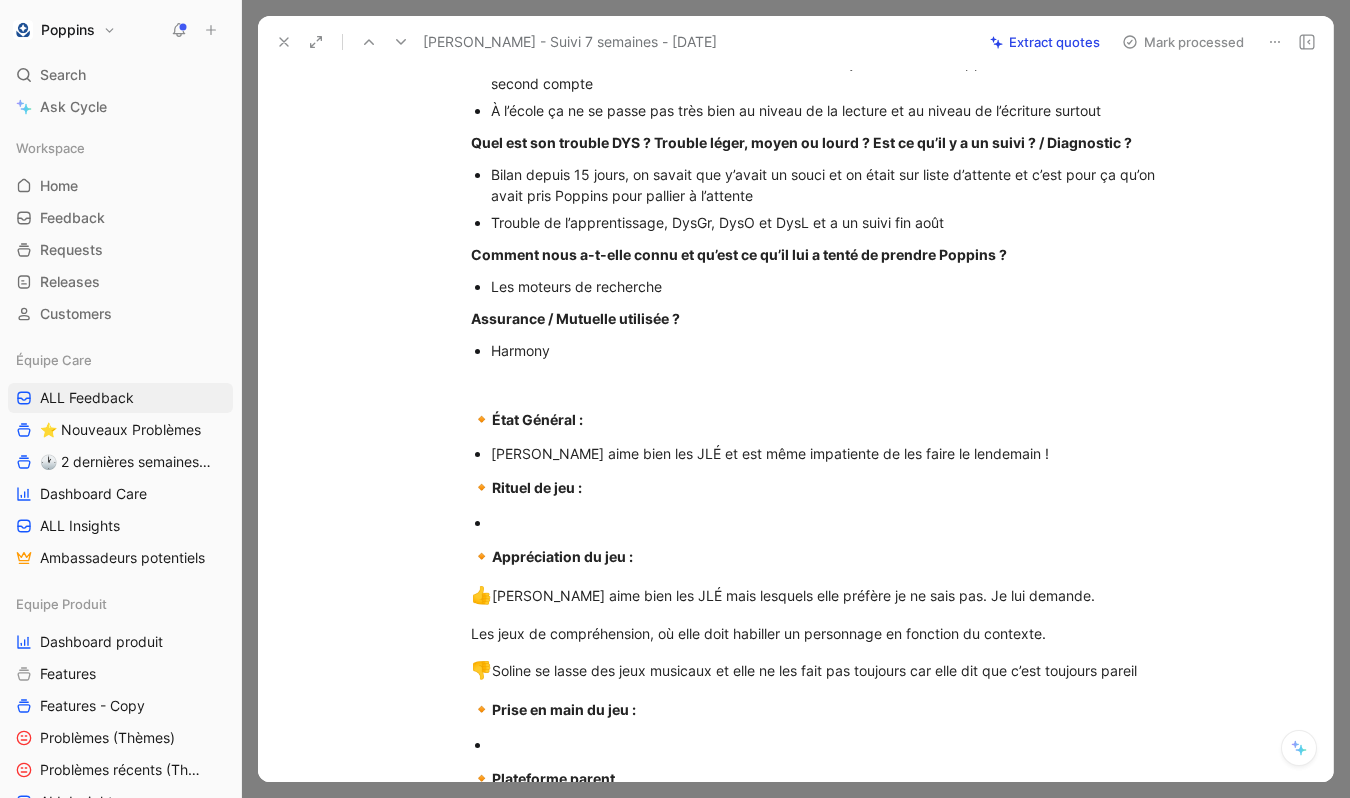 scroll, scrollTop: 600, scrollLeft: 0, axis: vertical 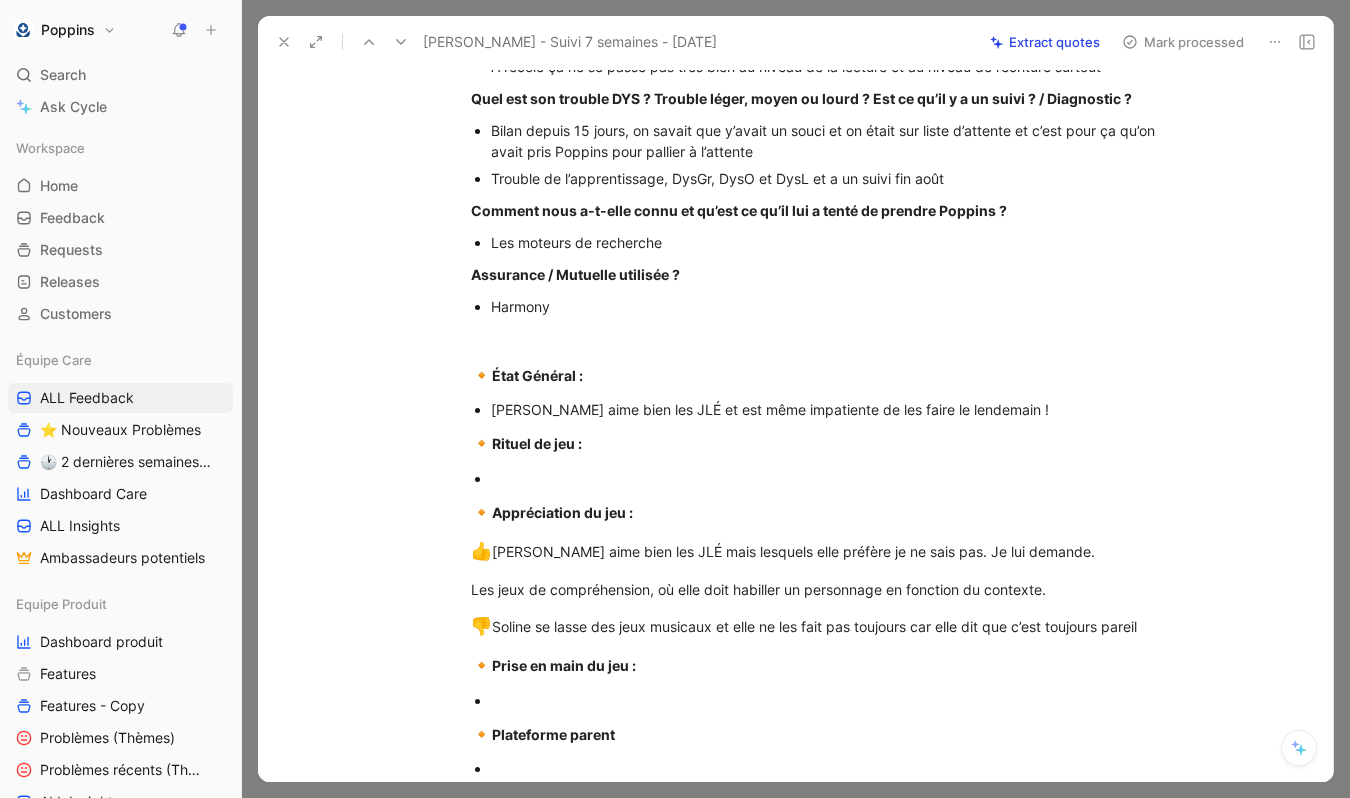 click at bounding box center (827, 478) 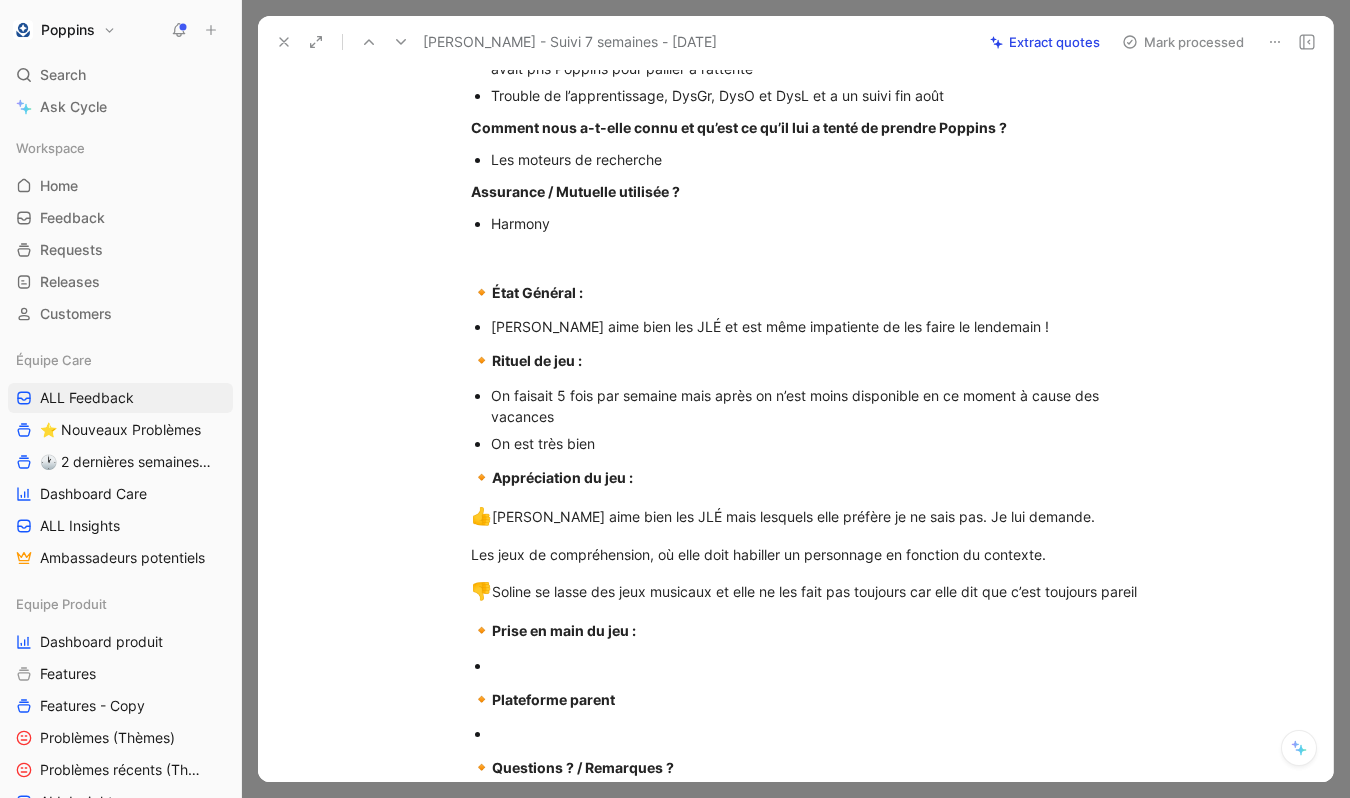 scroll, scrollTop: 697, scrollLeft: 0, axis: vertical 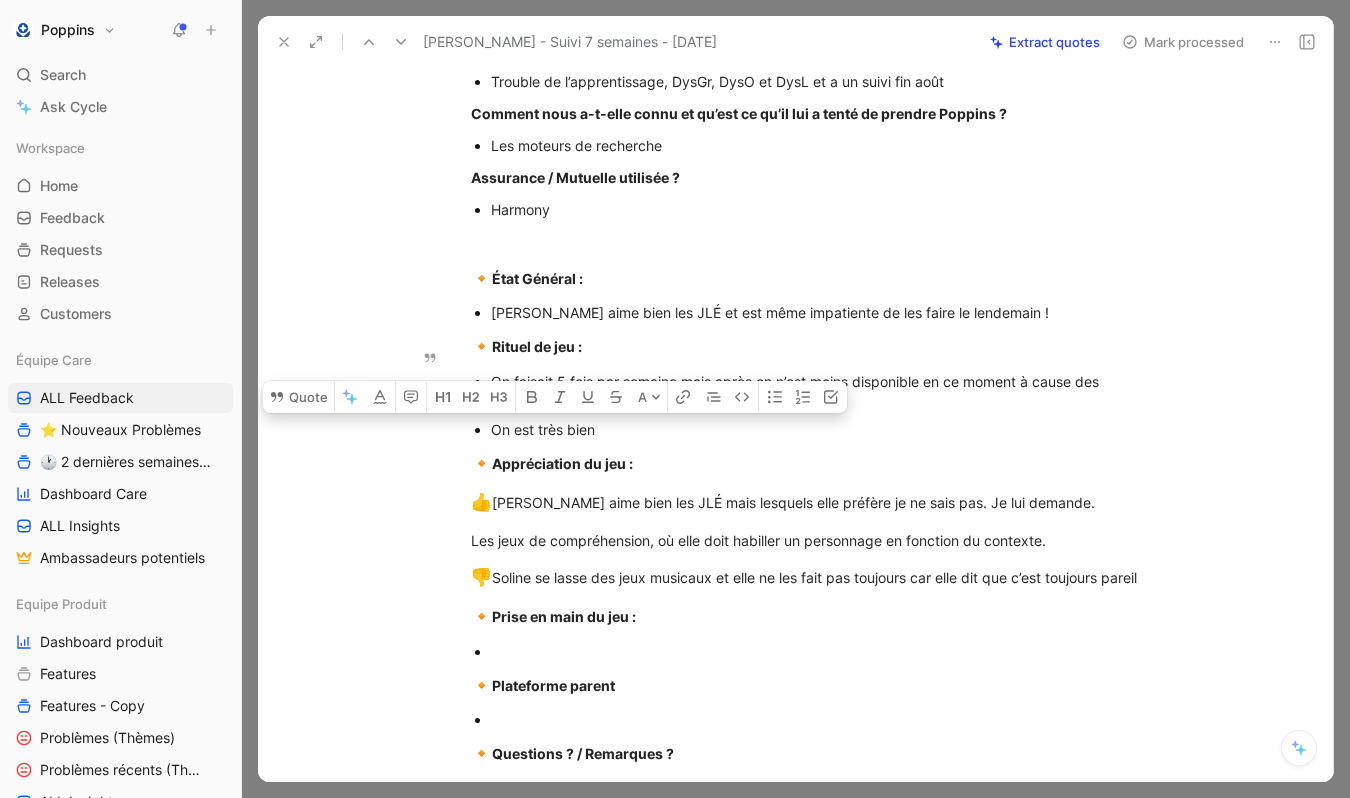 drag, startPoint x: 617, startPoint y: 446, endPoint x: 492, endPoint y: 444, distance: 125.016 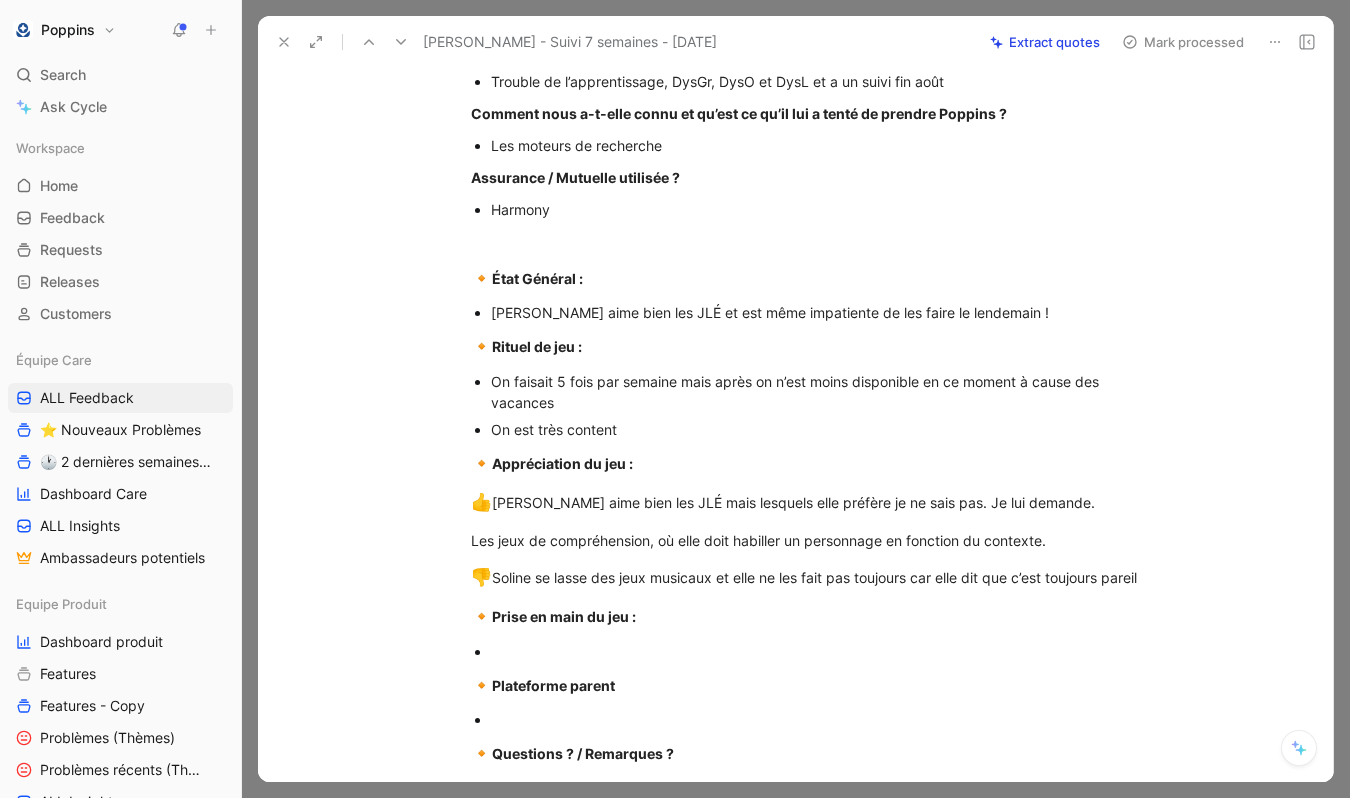 click on "[URL][DOMAIN_NAME] Abonnement google 12 mois [EMAIL_ADDRESS][DOMAIN_NAME]  - 33778559879 Soline, 9 ans - 32 sessions [GEOGRAPHIC_DATA], 9 ans - 1 session Localisation ? 63 Situation familiale Âge : 9 ans  Prénom : [PERSON_NAME] d’école : Rentre en CM1  Niveau lecture et niveau écriture ? [PERSON_NAME] voulait montrer à ses amis comment ça fonctionnait Poppins donc on a fait un second compte À l’école ça ne se passe pas très bien au niveau de la lecture et au niveau de l’écriture surtout  Quel est son trouble DYS ? Trouble léger, moyen ou lourd ? Est ce qu’il y a un suivi ? / Diagnostic ? Bilan depuis 15 jours, on savait que y’avait un souci et on était sur liste d’attente et c’est pour ça qu’on avait pris Poppins pour pallier à l’attente Trouble de l’apprentissage, DysGr, [PERSON_NAME] et [PERSON_NAME] et a un suivi fin août  Comment nous a-t-elle connu et qu’est ce qu’il lui a tenté de prendre Poppins ? Les moteurs de recherche  Assurance / Mutuelle utilisée ? Harmony" at bounding box center [816, 204] 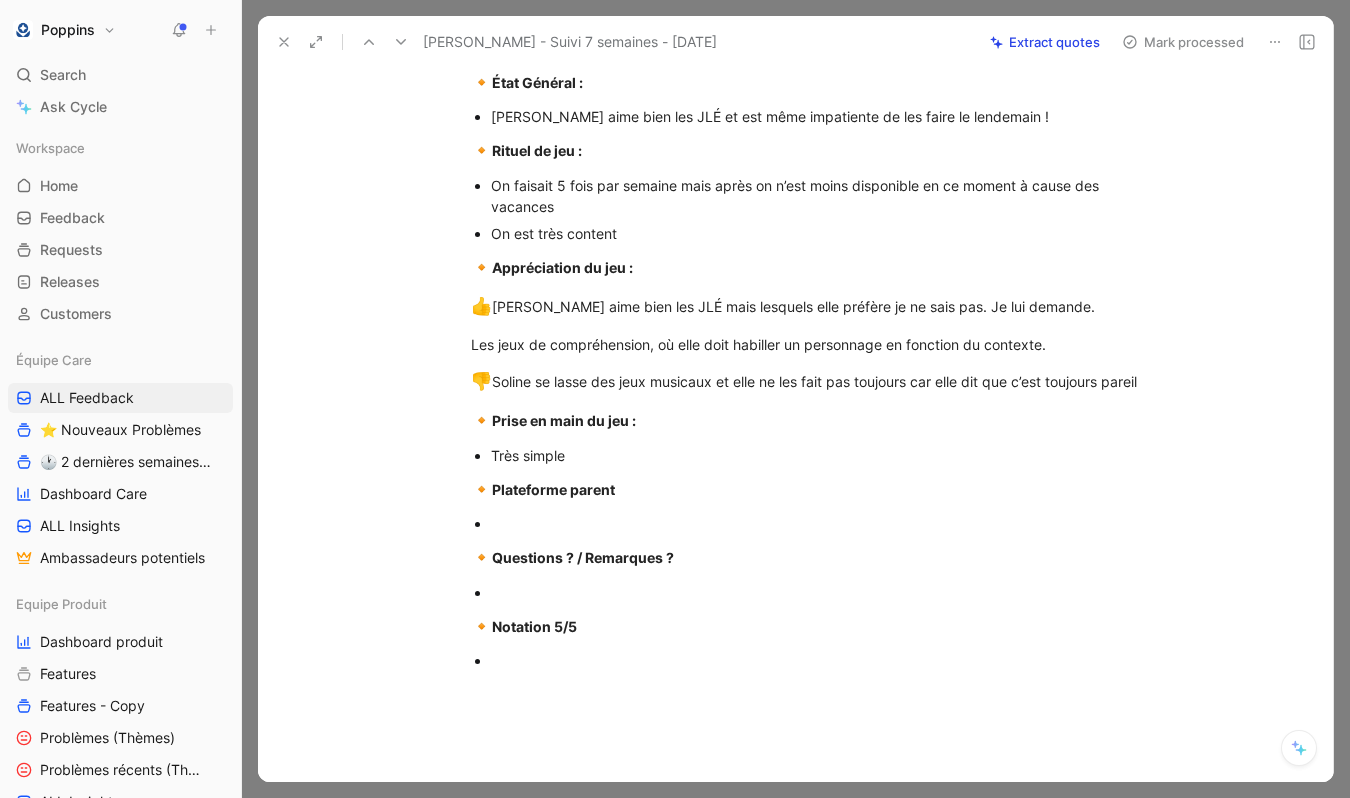 scroll, scrollTop: 927, scrollLeft: 0, axis: vertical 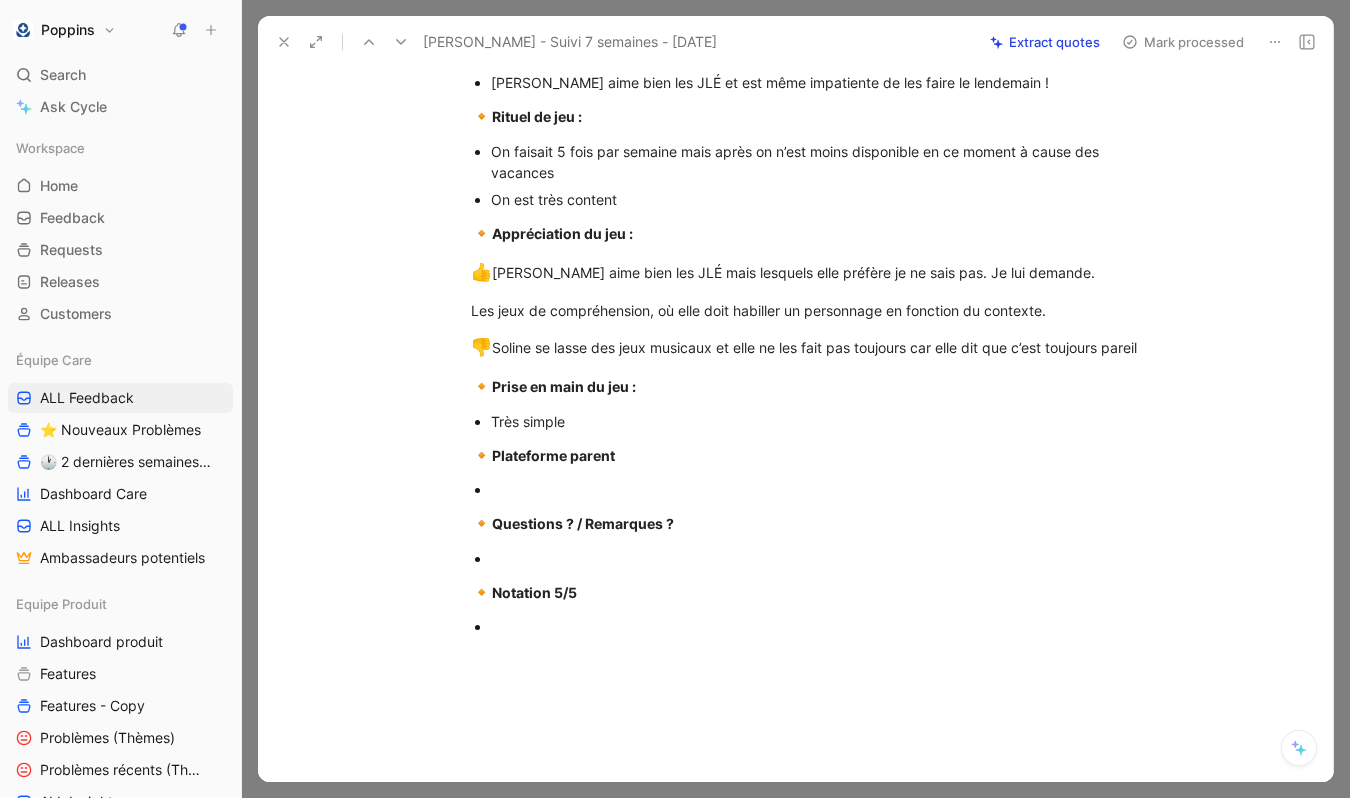 click on "Plateforme parent" at bounding box center (553, 455) 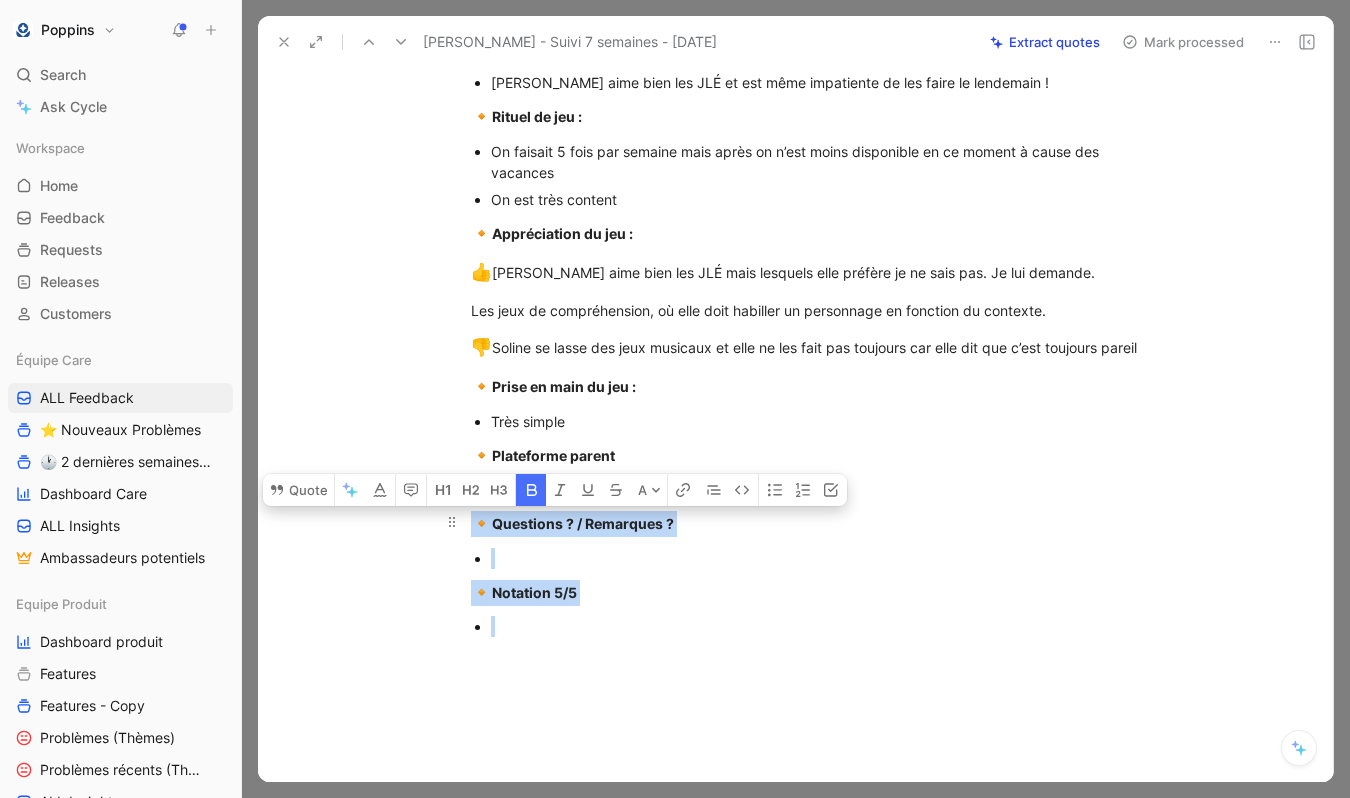 drag, startPoint x: 510, startPoint y: 650, endPoint x: 479, endPoint y: 529, distance: 124.90797 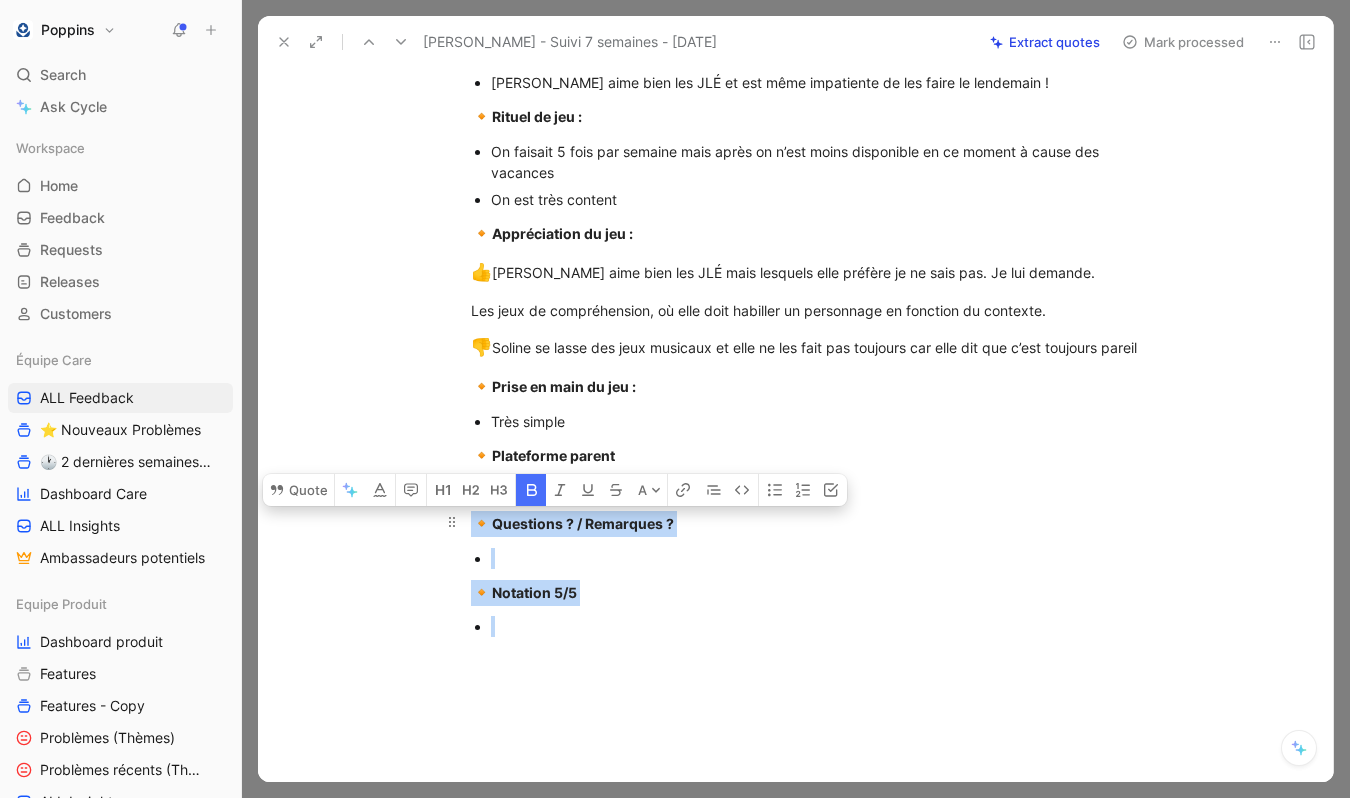 click on "[URL][DOMAIN_NAME] Abonnement google 12 mois [EMAIL_ADDRESS][DOMAIN_NAME]  - 33778559879 Soline, 9 ans - 32 sessions [GEOGRAPHIC_DATA], 9 ans - 1 session Localisation ? 63 Situation familiale Âge : 9 ans  Prénom : [PERSON_NAME] d’école : Rentre en CM1  Niveau lecture et niveau écriture ? [PERSON_NAME] voulait montrer à ses amis comment ça fonctionnait Poppins donc on a fait un second compte À l’école ça ne se passe pas très bien au niveau de la lecture et au niveau de l’écriture surtout  Quel est son trouble DYS ? Trouble léger, moyen ou lourd ? Est ce qu’il y a un suivi ? / Diagnostic ? Bilan depuis 15 jours, on savait que y’avait un souci et on était sur liste d’attente et c’est pour ça qu’on avait pris Poppins pour pallier à l’attente Trouble de l’apprentissage, DysGr, [PERSON_NAME] et [PERSON_NAME] et a un suivi fin août  Comment nous a-t-elle connu et qu’est ce qu’il lui a tenté de prendre Poppins ? Les moteurs de recherche  Assurance / Mutuelle utilisée ? Harmony" at bounding box center (816, -26) 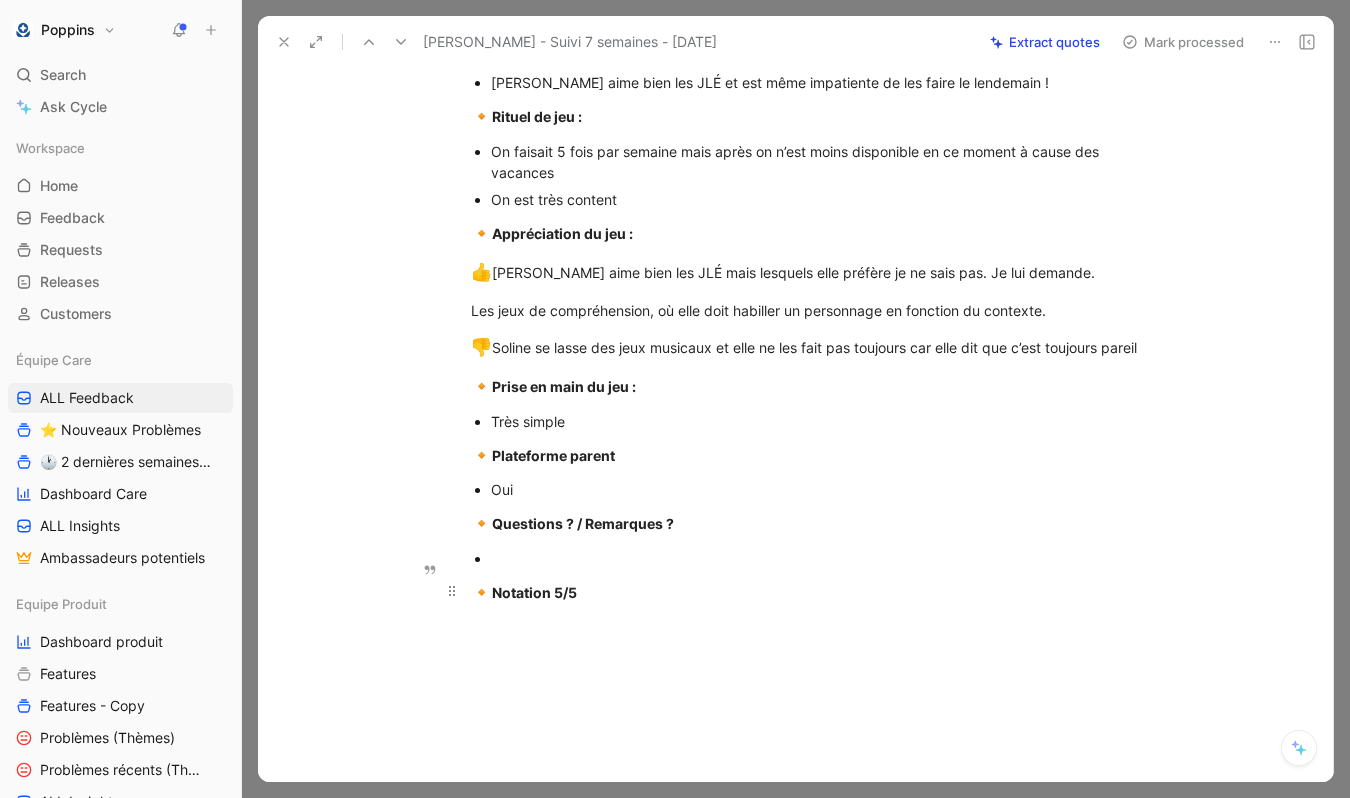 click on "Notation 5/5" at bounding box center (534, 592) 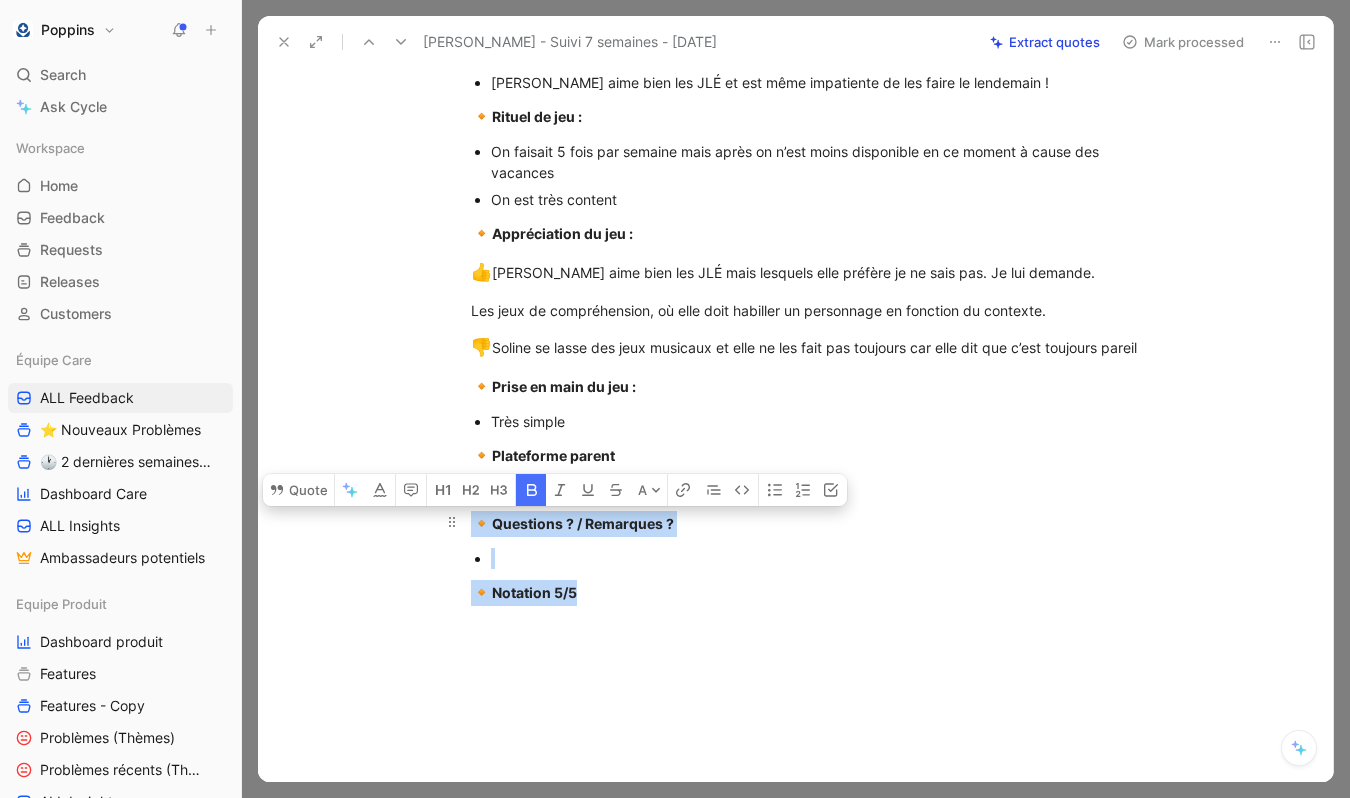 drag, startPoint x: 593, startPoint y: 606, endPoint x: 469, endPoint y: 544, distance: 138.63622 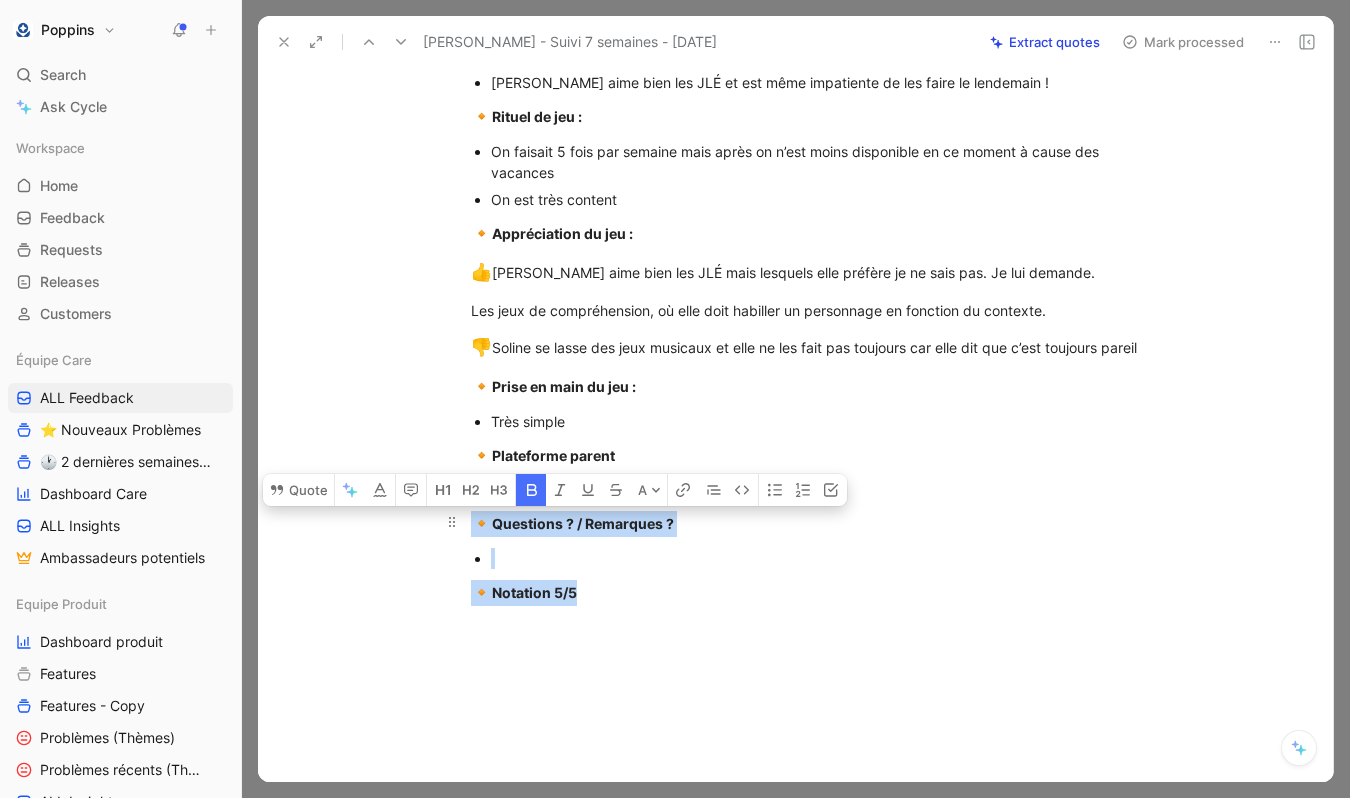 click on "[URL][DOMAIN_NAME] Abonnement google 12 mois [EMAIL_ADDRESS][DOMAIN_NAME]  - 33778559879 Soline, 9 ans - 32 sessions [GEOGRAPHIC_DATA], 9 ans - 1 session Localisation ? 63 Situation familiale Âge : 9 ans  Prénom : [PERSON_NAME] d’école : Rentre en CM1  Niveau lecture et niveau écriture ? [PERSON_NAME] voulait montrer à ses amis comment ça fonctionnait Poppins donc on a fait un second compte À l’école ça ne se passe pas très bien au niveau de la lecture et au niveau de l’écriture surtout  Quel est son trouble DYS ? Trouble léger, moyen ou lourd ? Est ce qu’il y a un suivi ? / Diagnostic ? Bilan depuis 15 jours, on savait que y’avait un souci et on était sur liste d’attente et c’est pour ça qu’on avait pris Poppins pour pallier à l’attente Trouble de l’apprentissage, DysGr, [PERSON_NAME] et [PERSON_NAME] et a un suivi fin août  Comment nous a-t-elle connu et qu’est ce qu’il lui a tenté de prendre Poppins ? Les moteurs de recherche  Assurance / Mutuelle utilisée ? Harmony" at bounding box center [816, -40] 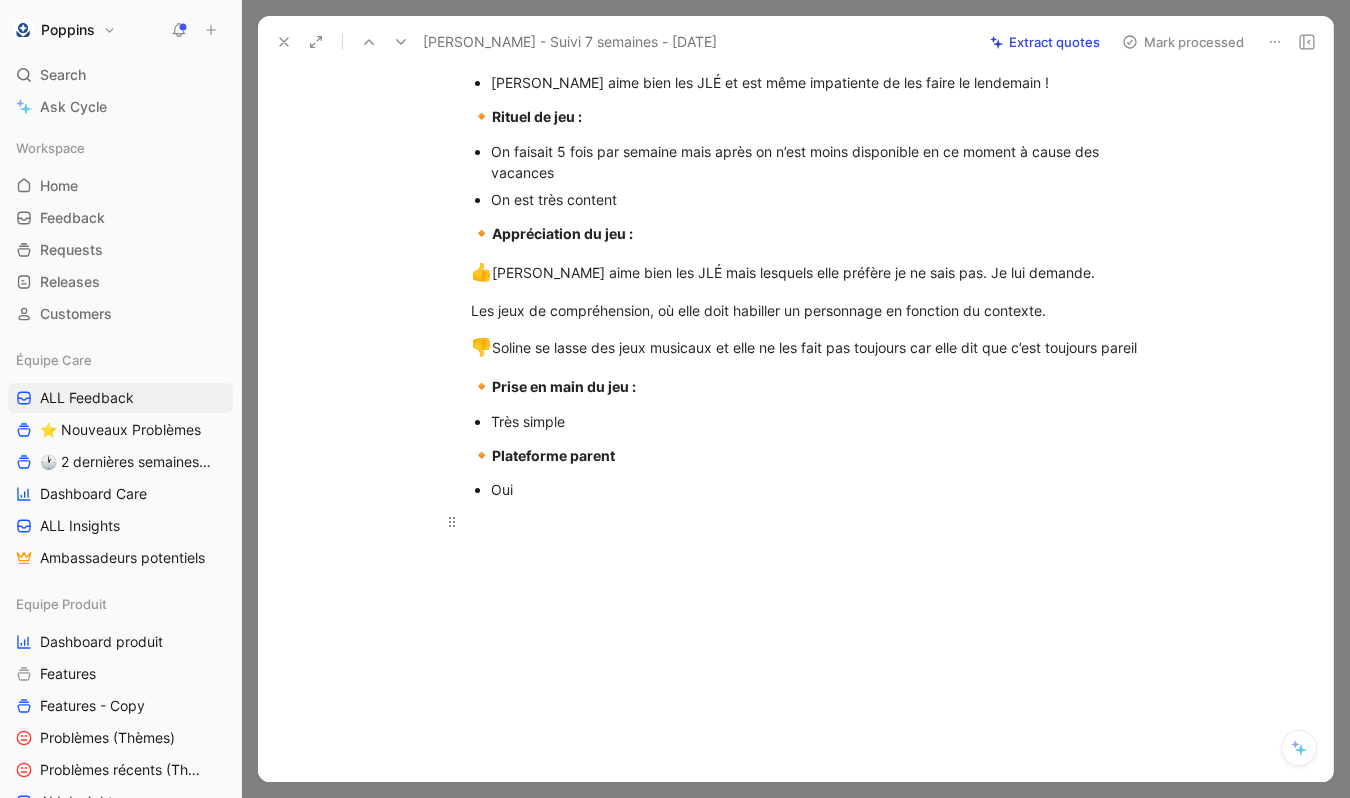 click at bounding box center [817, 521] 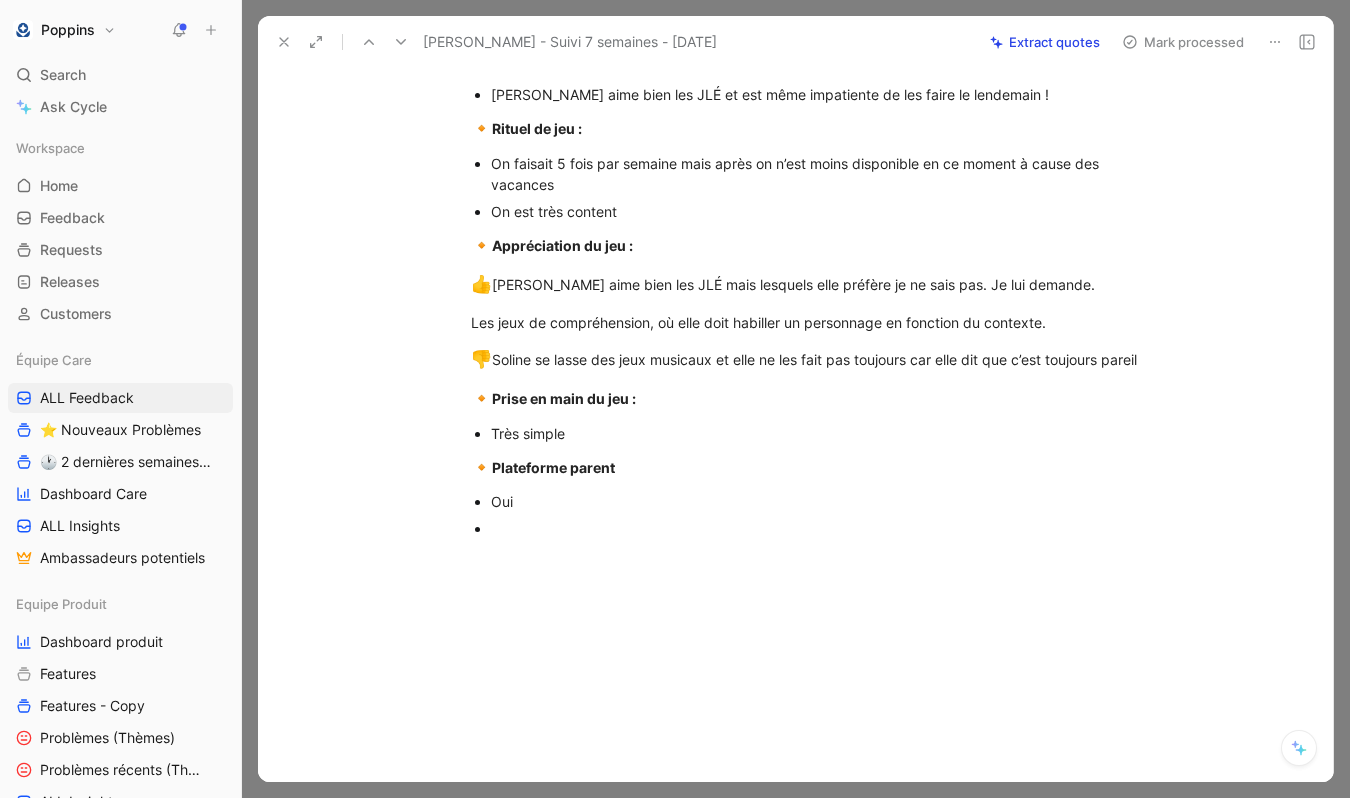 scroll, scrollTop: 927, scrollLeft: 0, axis: vertical 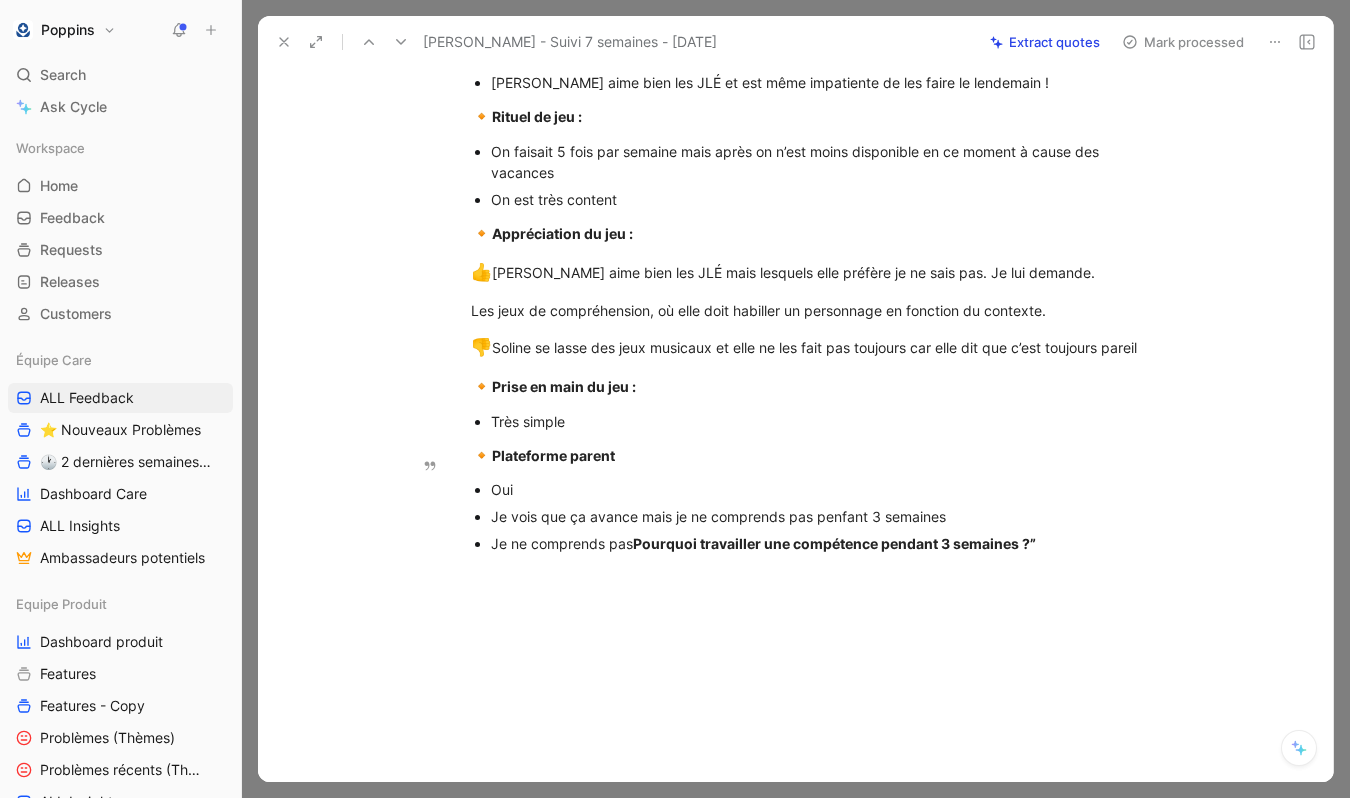 click on "Pourquoi travailler une compétence pendant 3 semaines ?”" at bounding box center (834, 543) 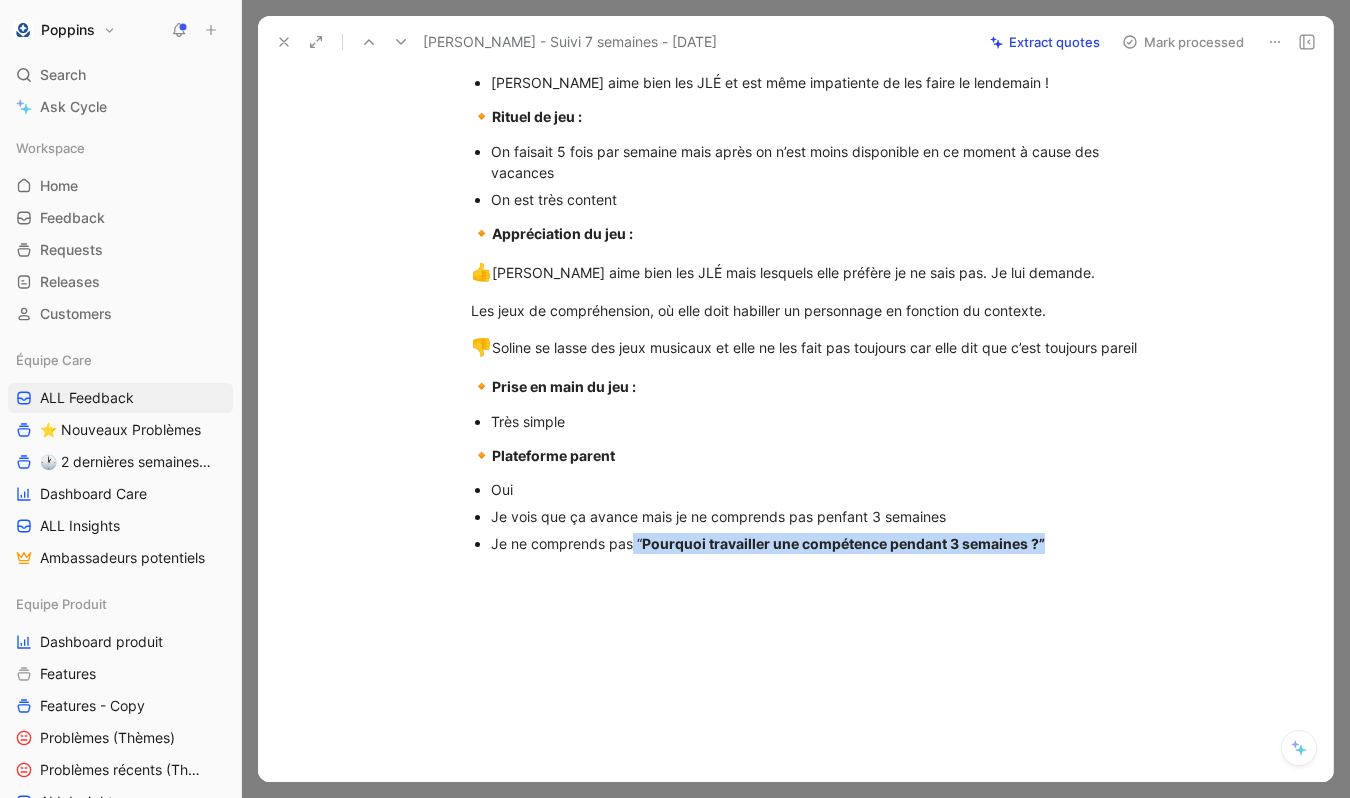 drag, startPoint x: 633, startPoint y: 553, endPoint x: 1079, endPoint y: 577, distance: 446.64526 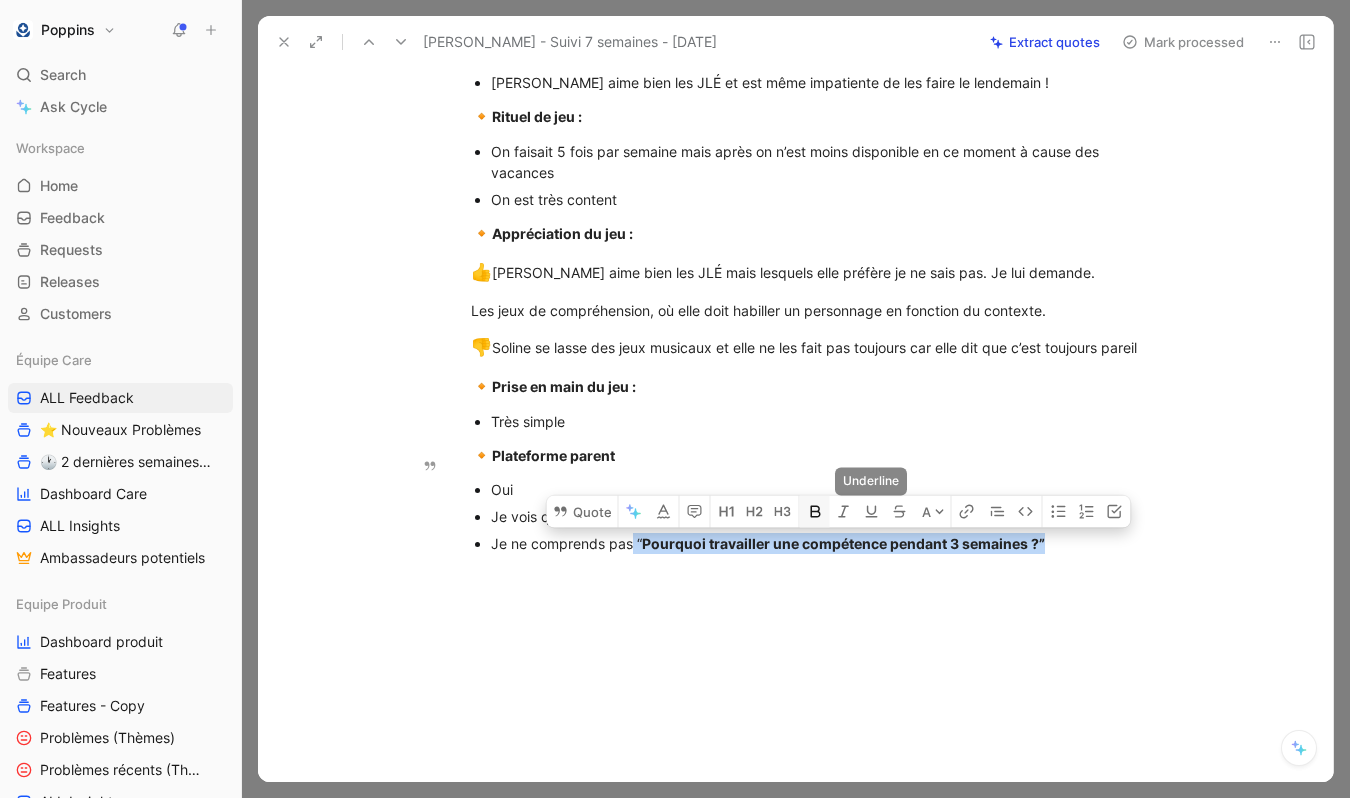 click 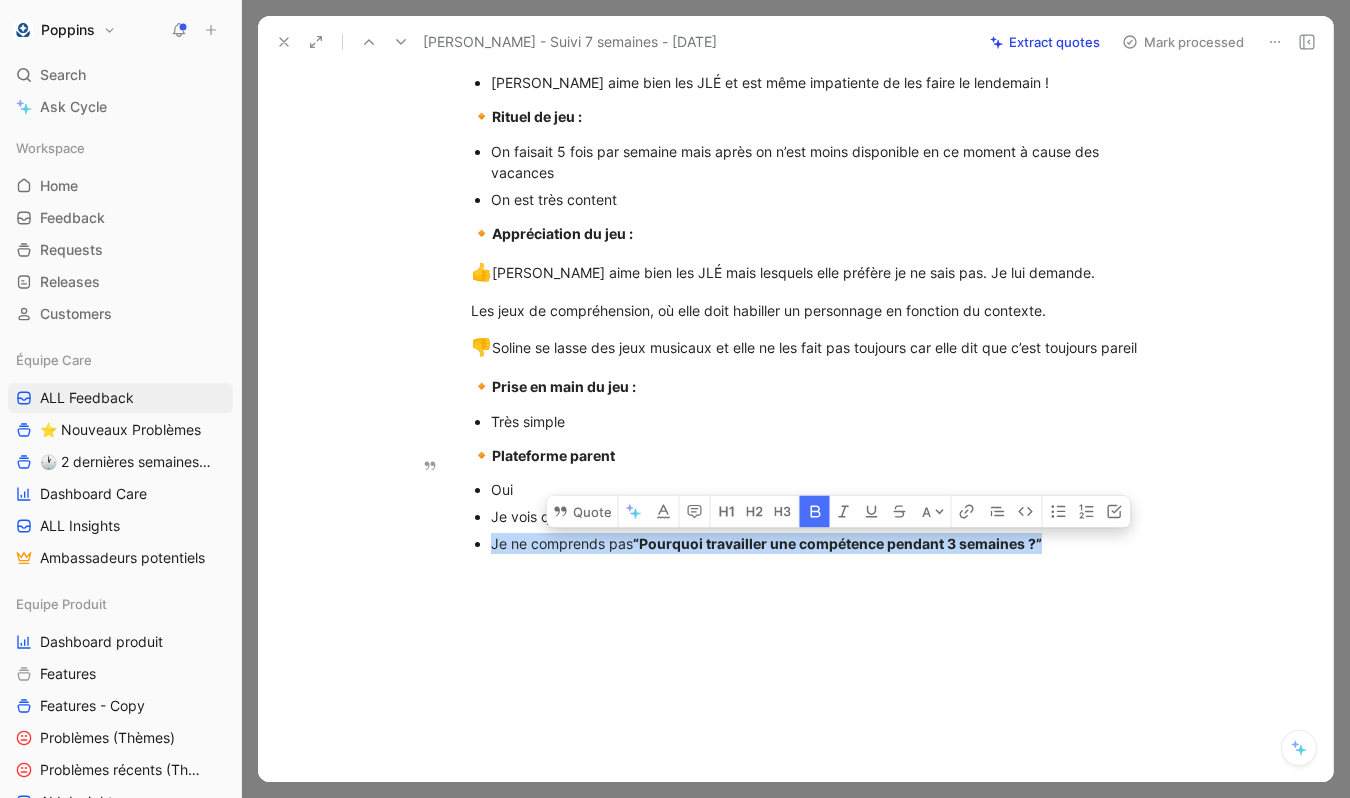 click 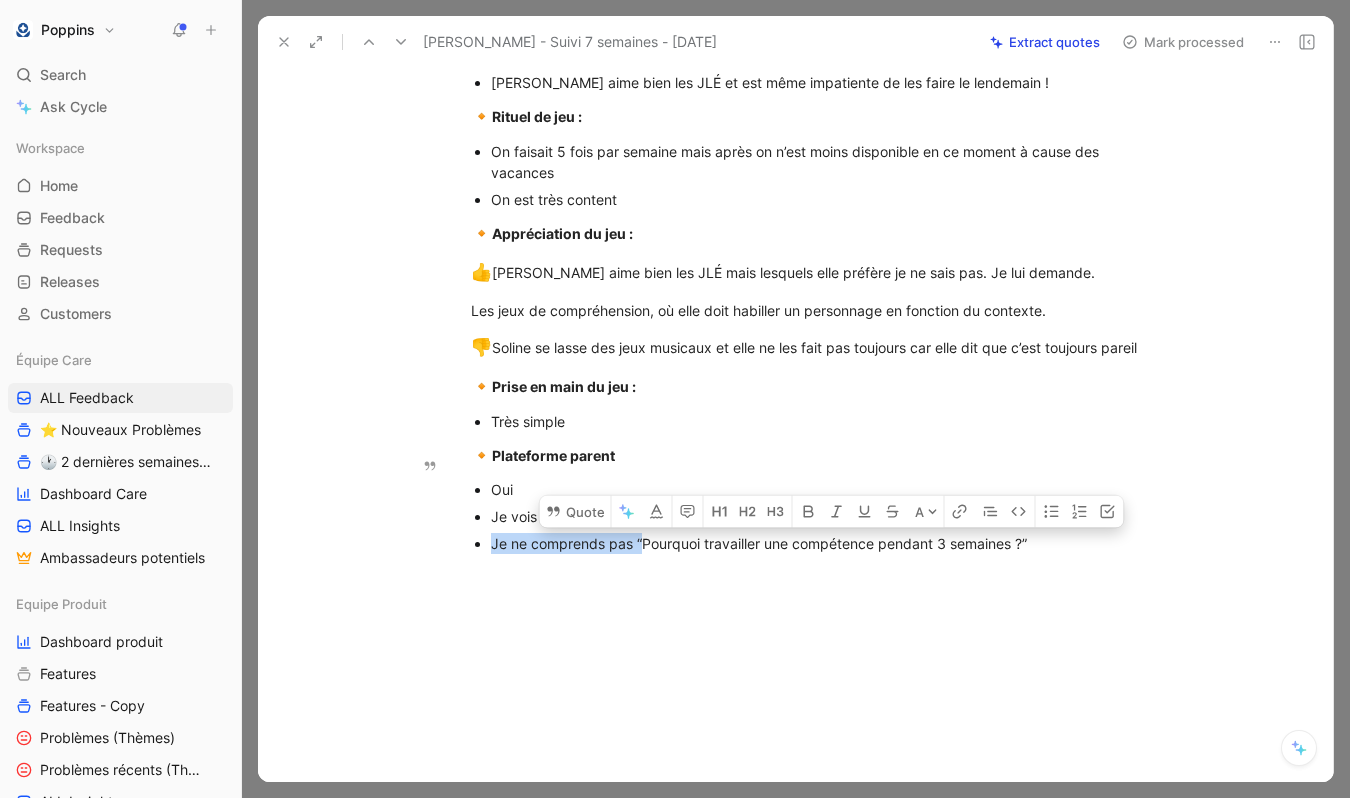 click at bounding box center (816, 692) 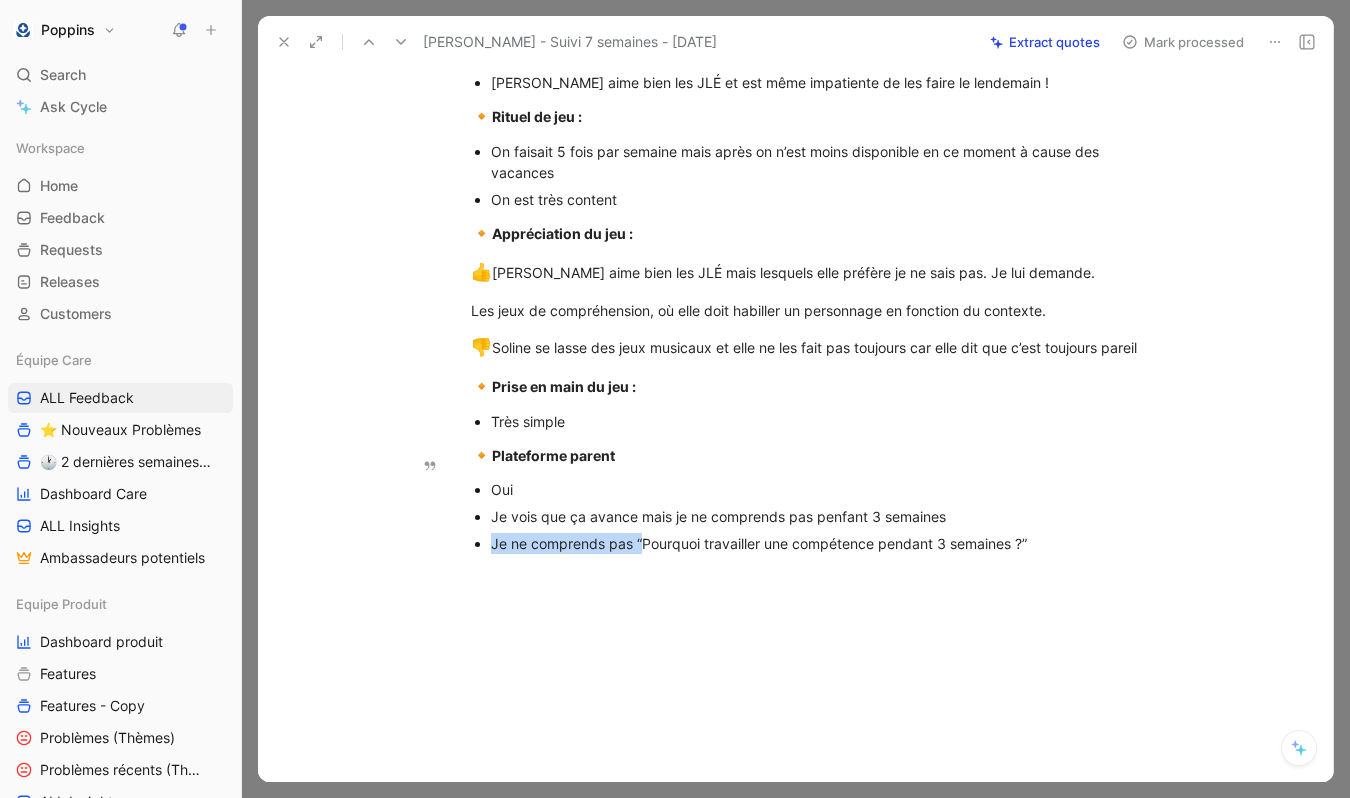 click on "Je ne comprends pas “ Pourquoi travailler une compétence pendant 3 semaines ?”" at bounding box center [827, 543] 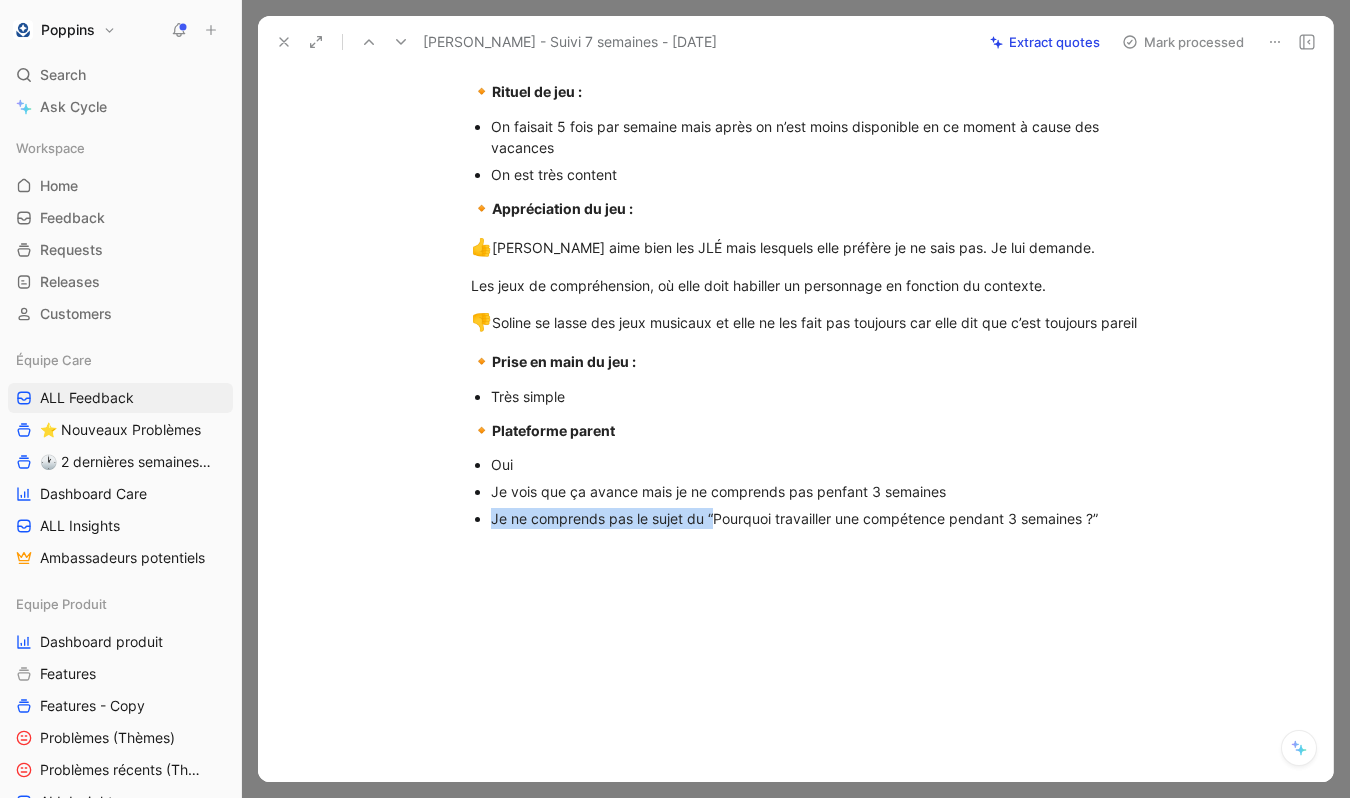 scroll, scrollTop: 969, scrollLeft: 0, axis: vertical 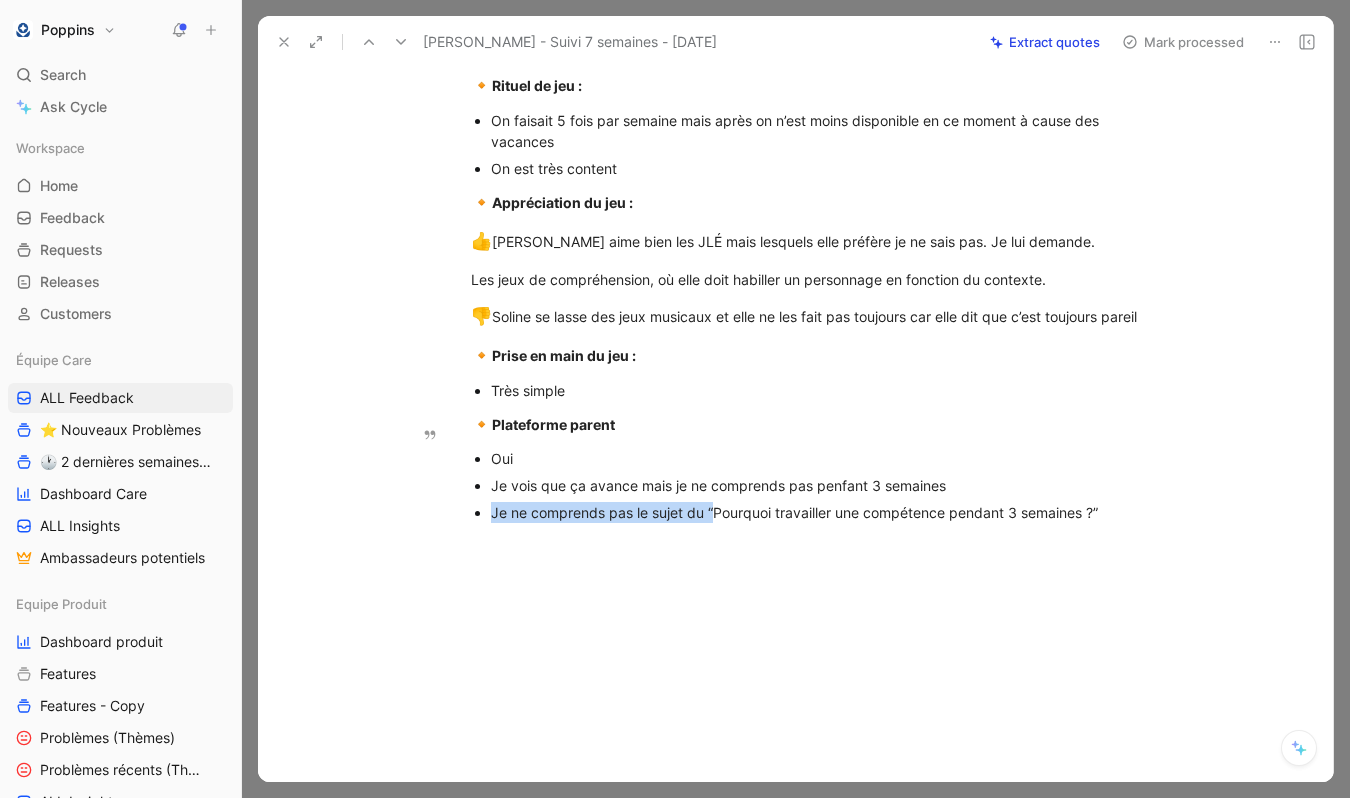 click on "Je ne comprends pas le sujet du “ Pourquoi travailler une compétence pendant 3 semaines ?”" at bounding box center [827, 512] 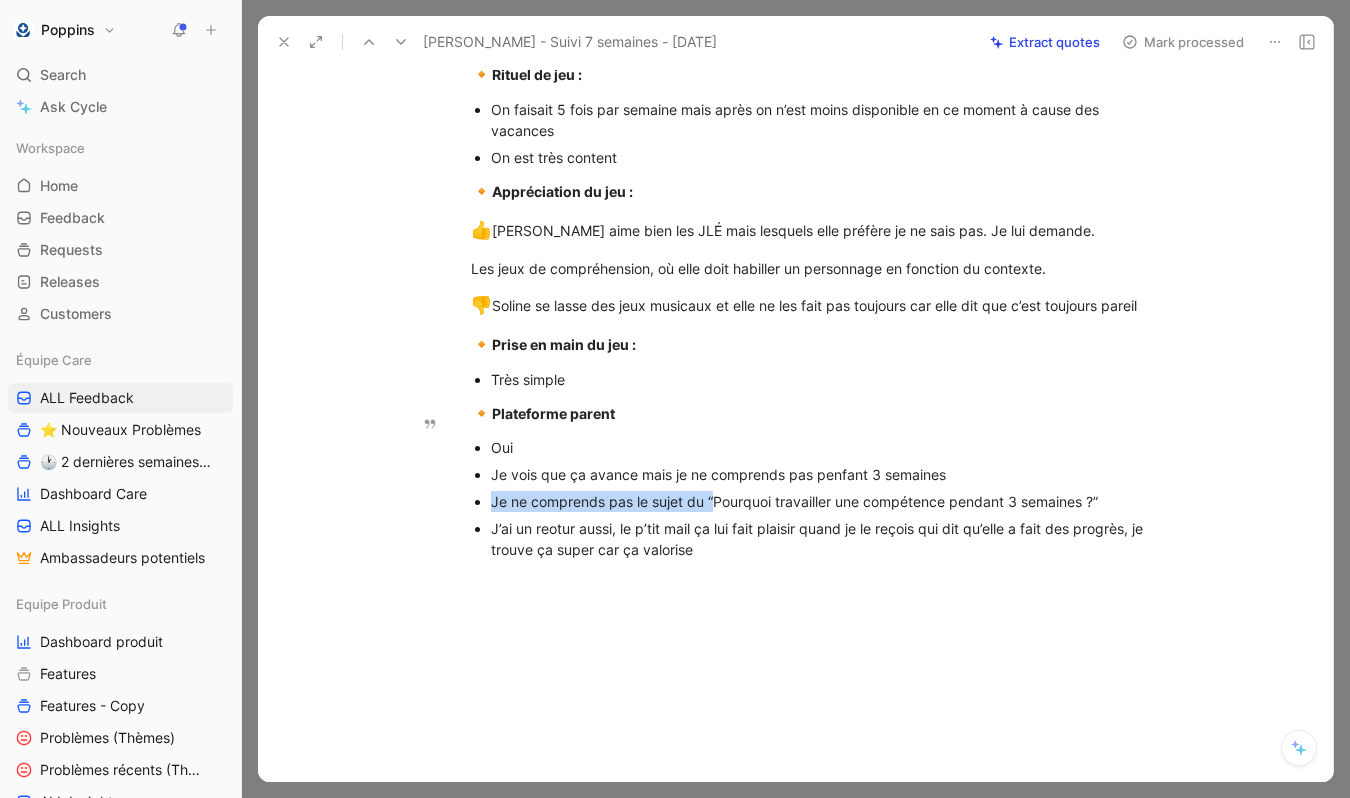 click on "J’ai un reotur aussi, le p’tit mail ça lui fait plaisir quand je le reçois qui dit qu’elle a fait des progrès, je trouve ça super car ça valorise" at bounding box center (819, 539) 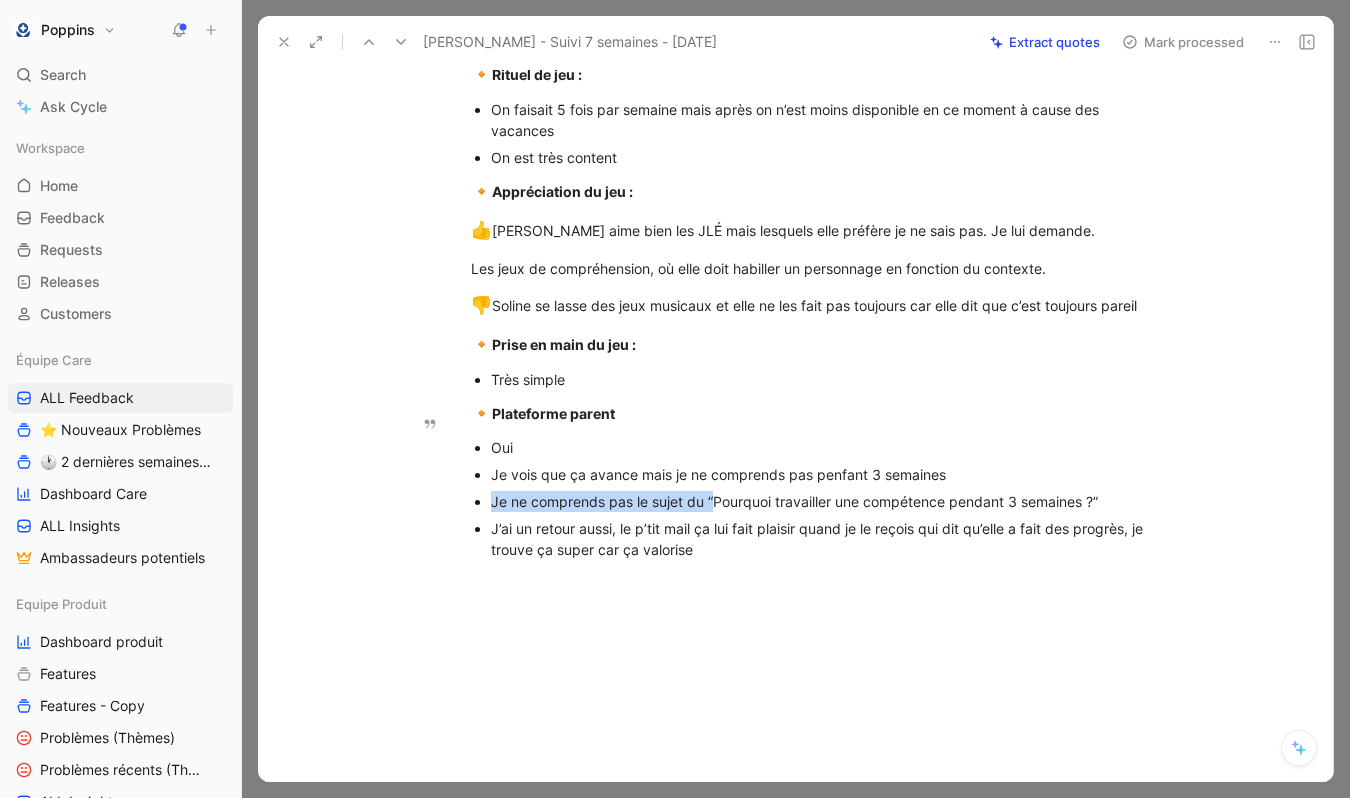 click on "J’ai un retour aussi, le p’tit mail ça lui fait plaisir quand je le reçois qui dit qu’elle a fait des progrès, je trouve ça super car ça valorise" at bounding box center [827, 539] 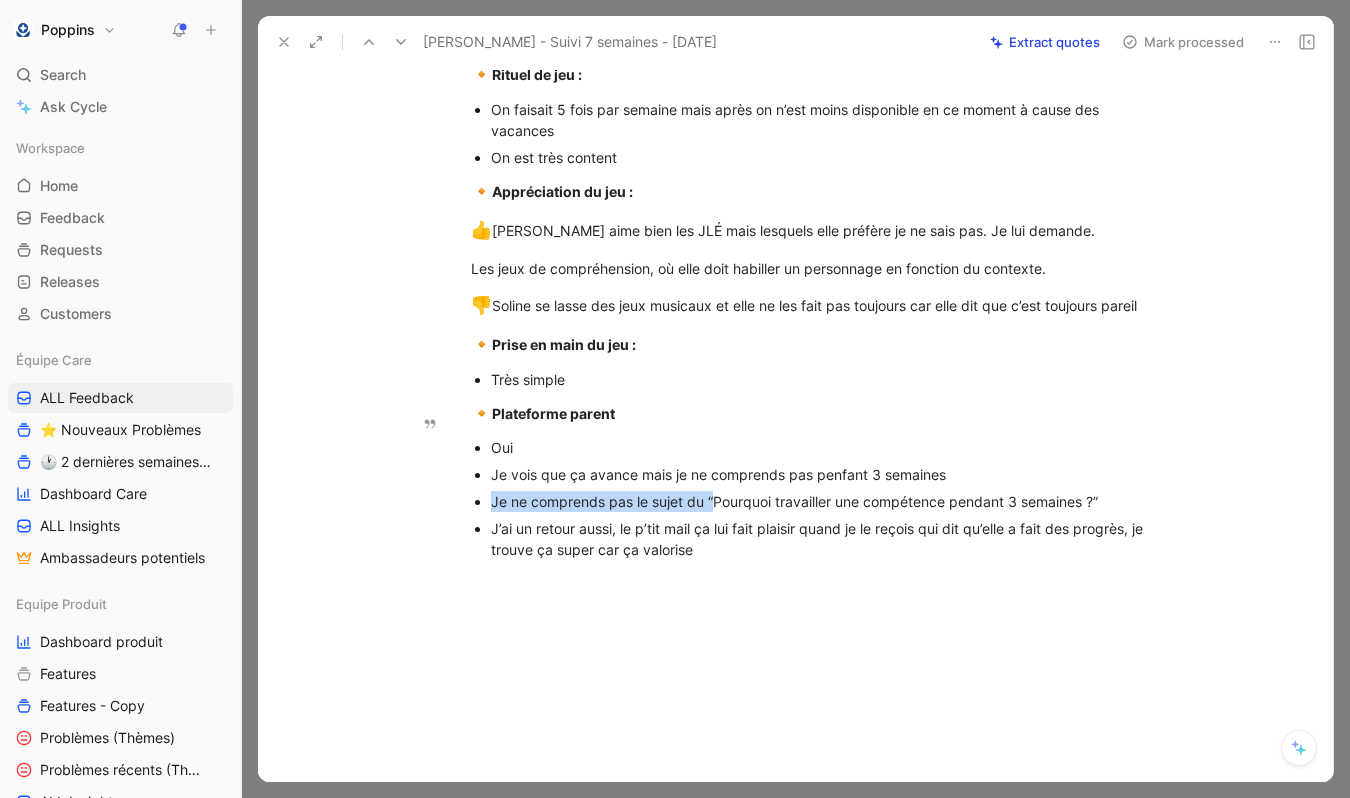 scroll, scrollTop: 0, scrollLeft: 0, axis: both 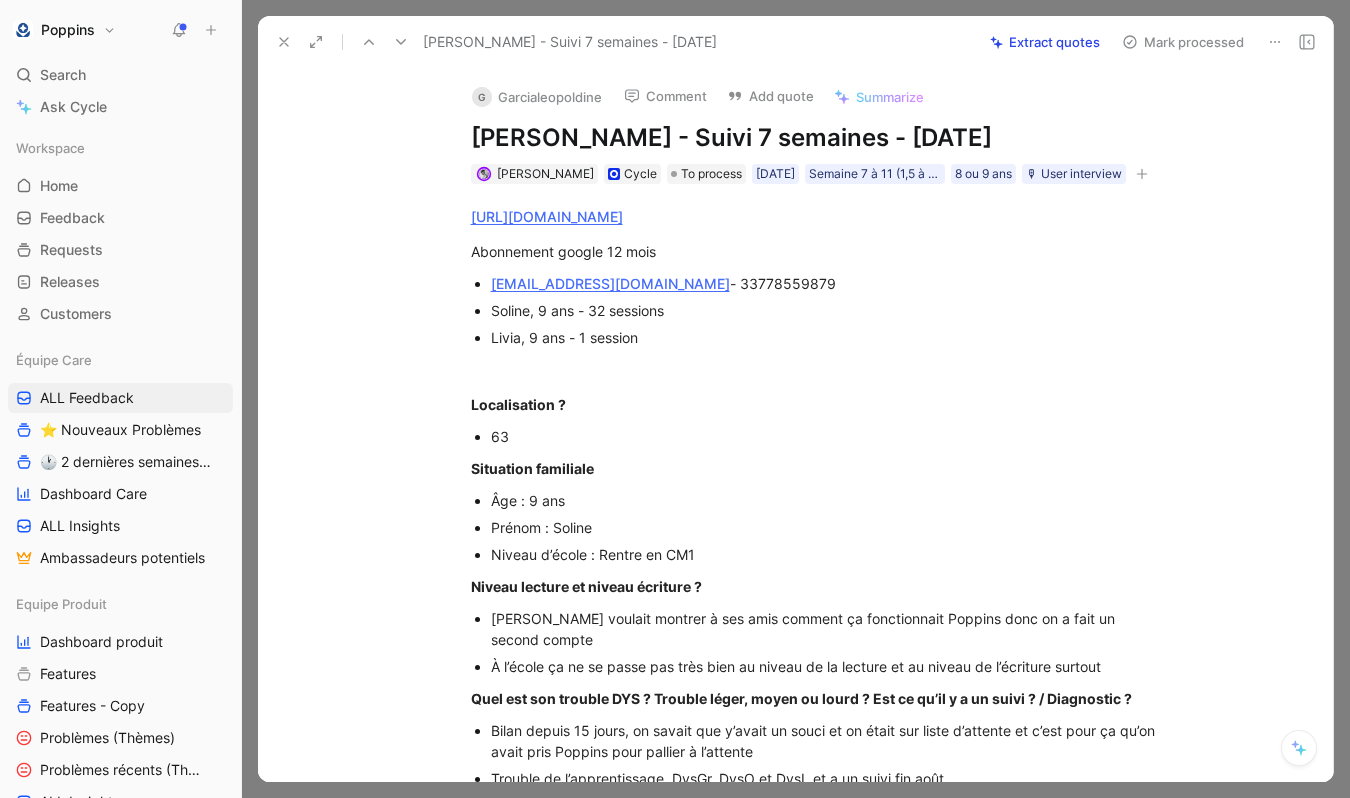 click at bounding box center (1142, 174) 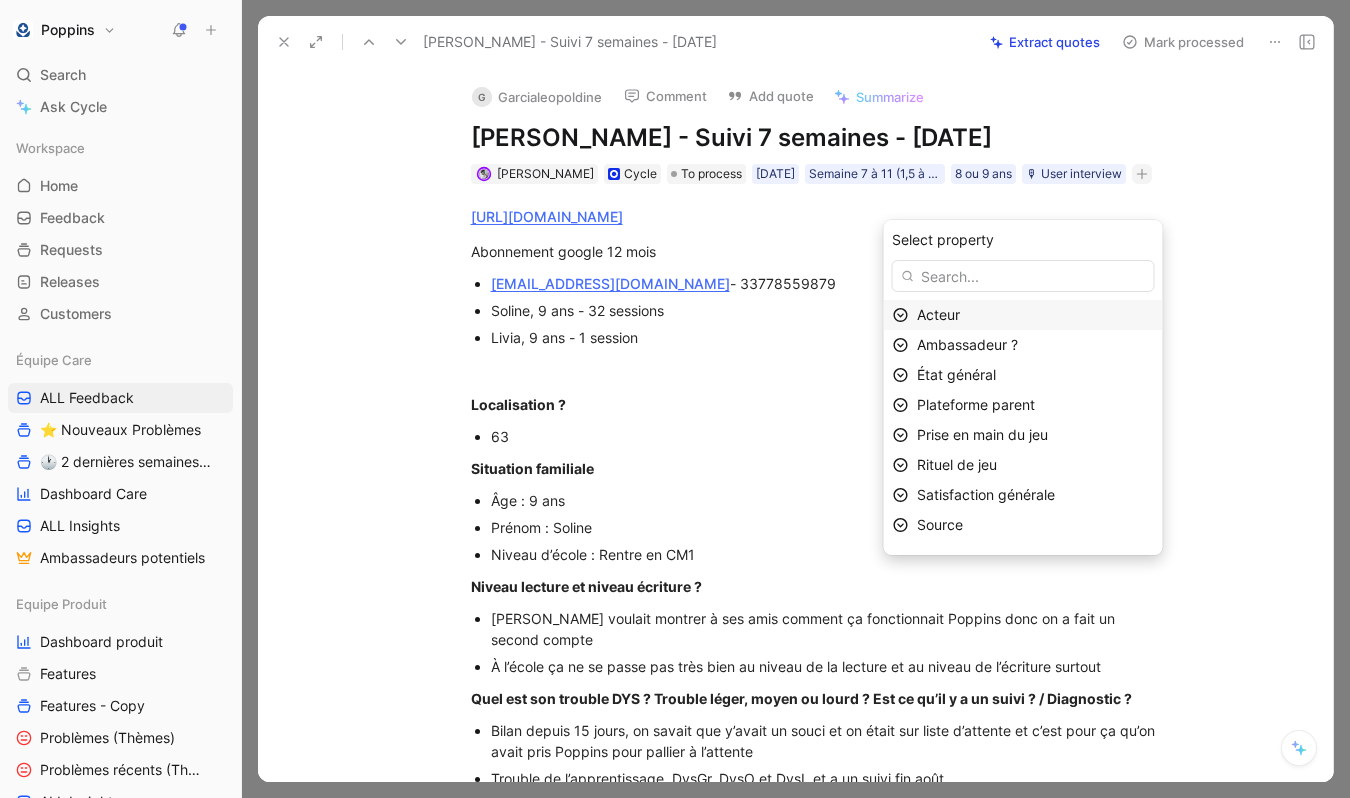 click on "Acteur" at bounding box center [938, 314] 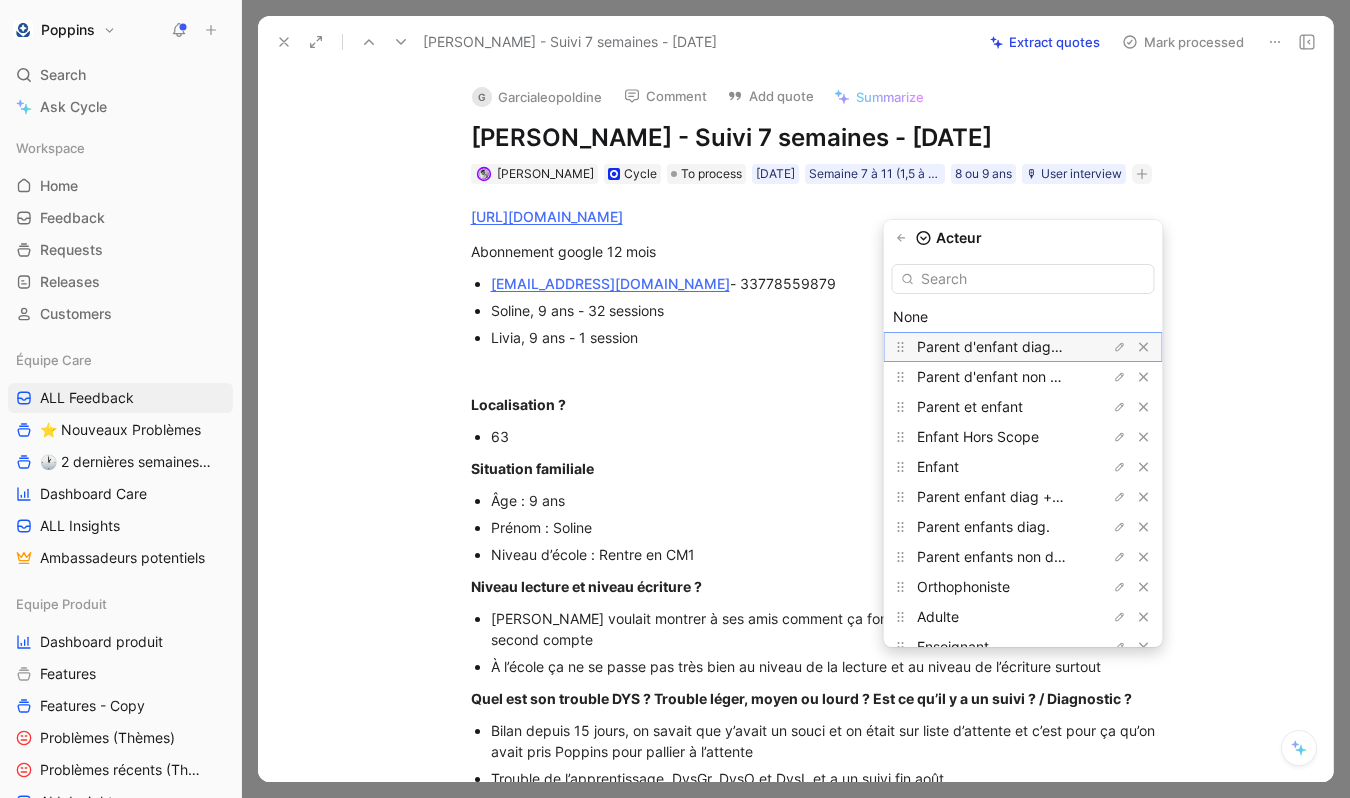 click on "Parent d'enfant diagnostiqué" at bounding box center [992, 347] 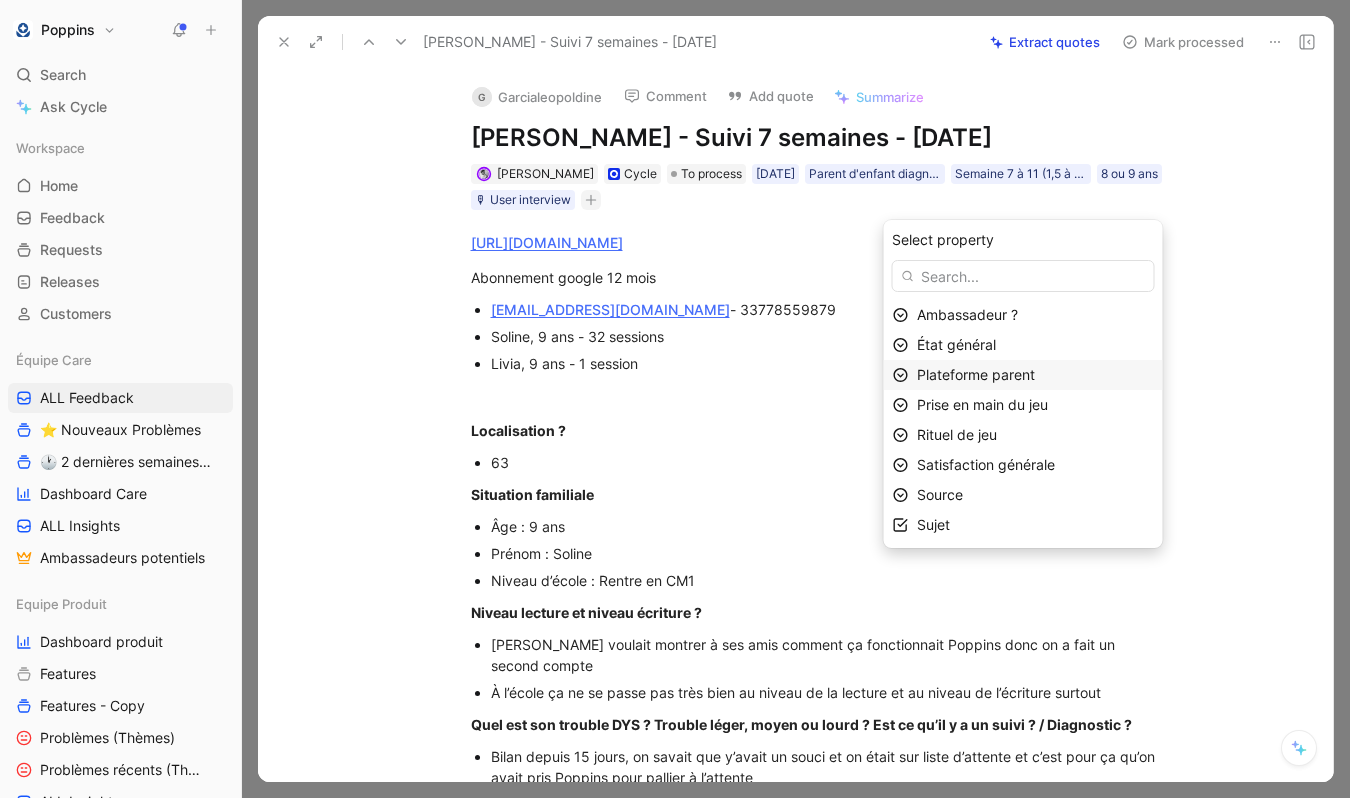 click on "Plateforme parent" at bounding box center [976, 374] 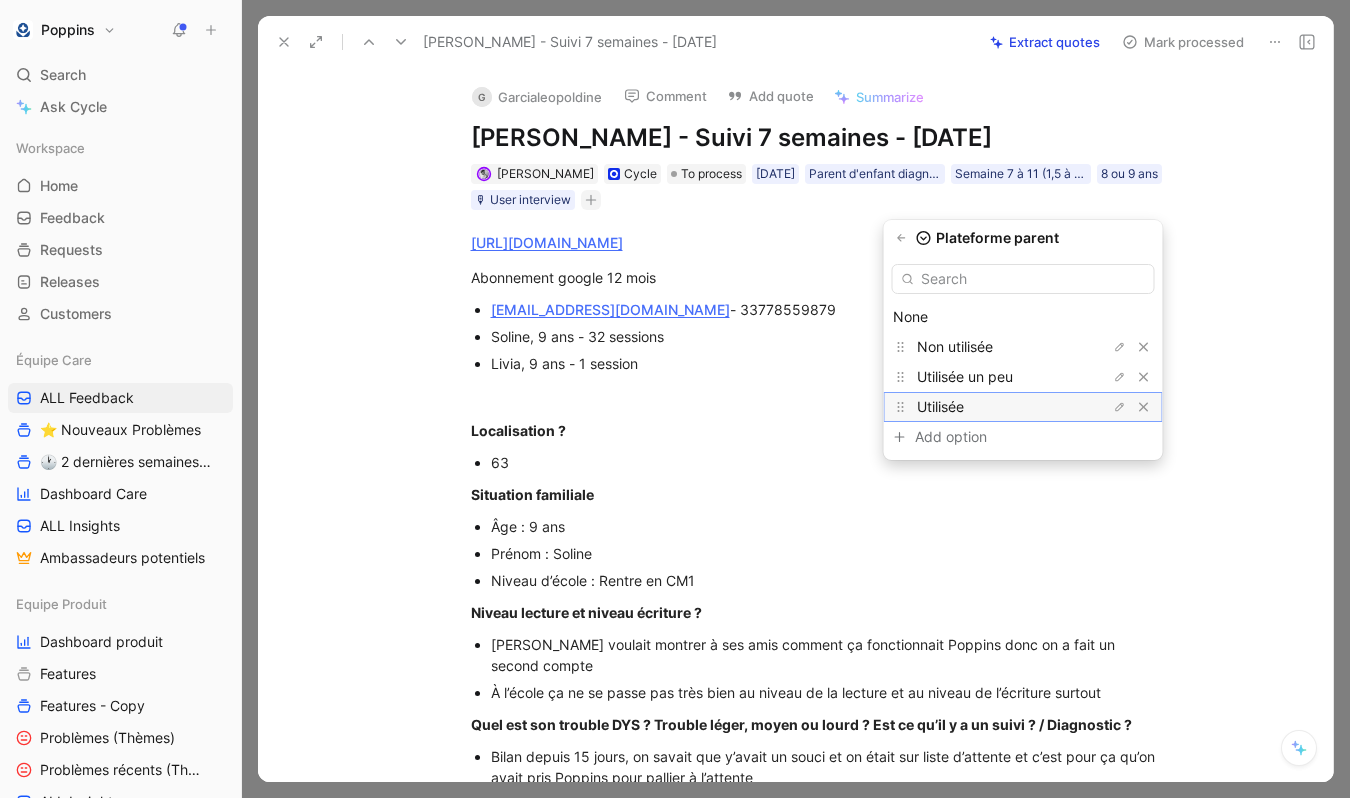 click on "Utilisée" at bounding box center (940, 406) 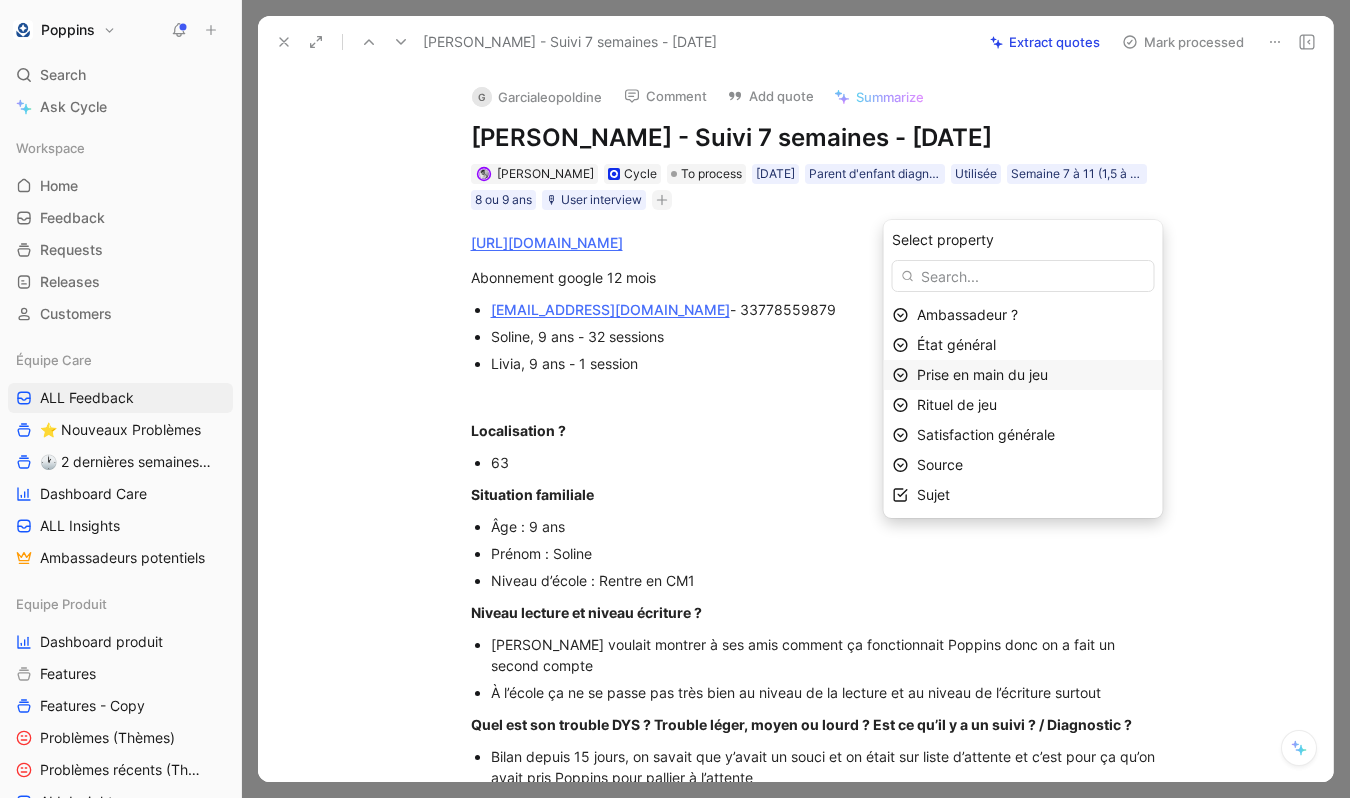 click on "Prise en main du jeu" at bounding box center (1035, 375) 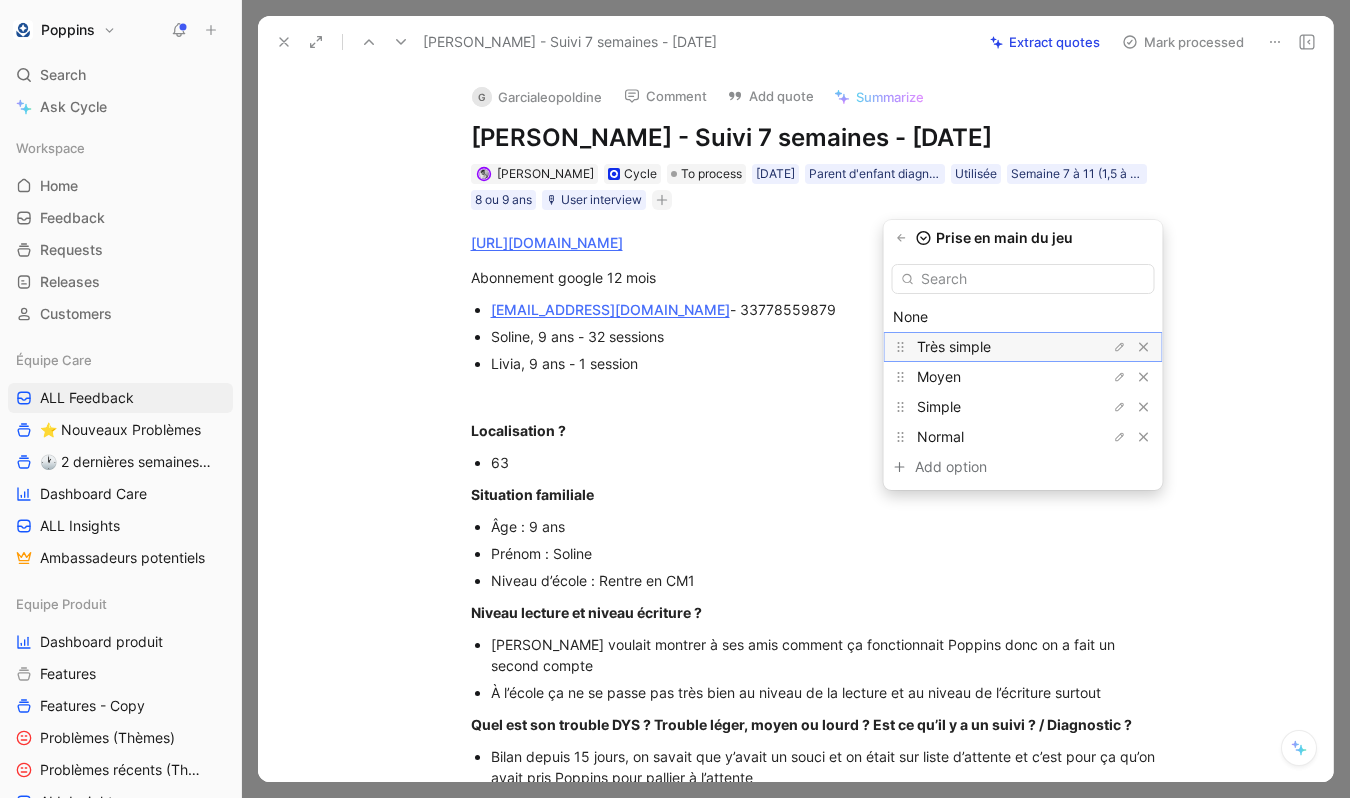 click on "Très simple" at bounding box center (954, 346) 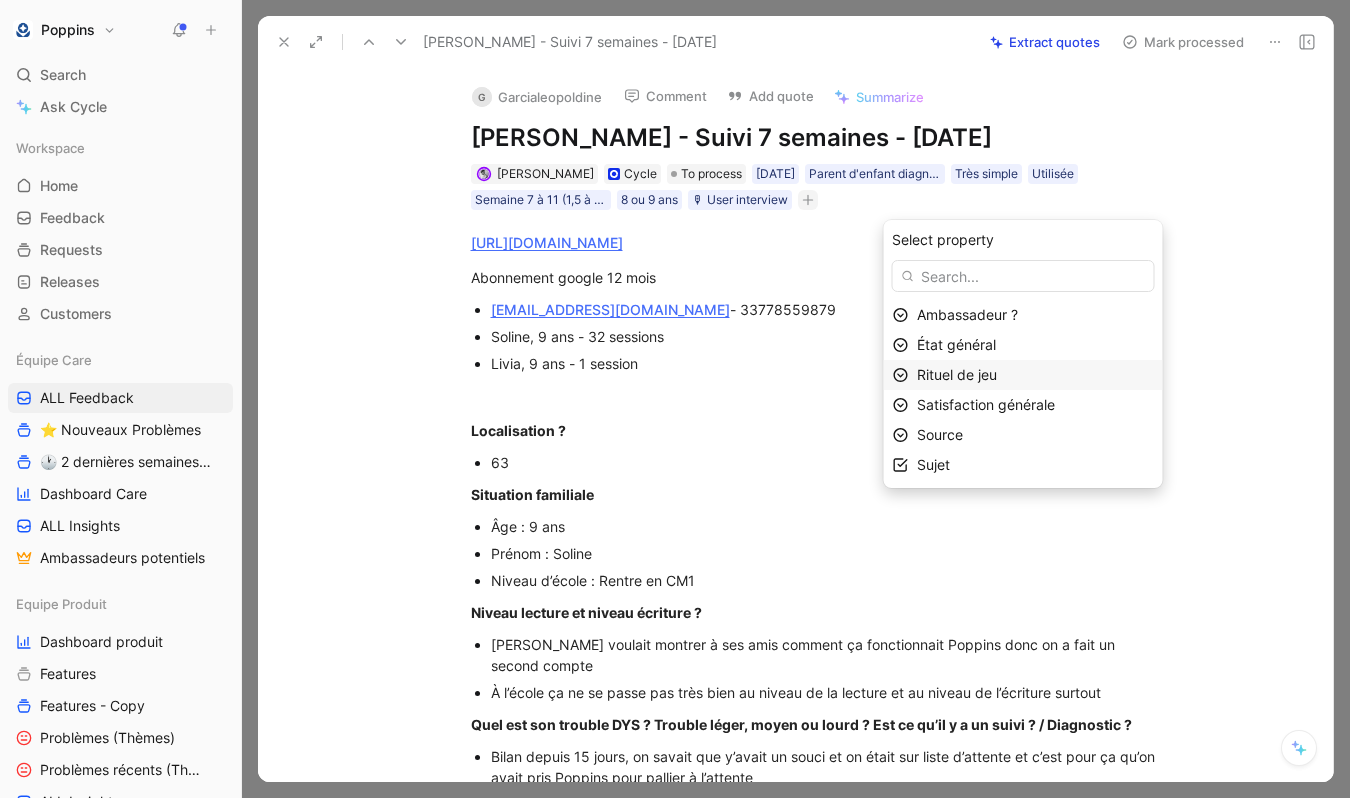 click on "Rituel de jeu" at bounding box center [957, 374] 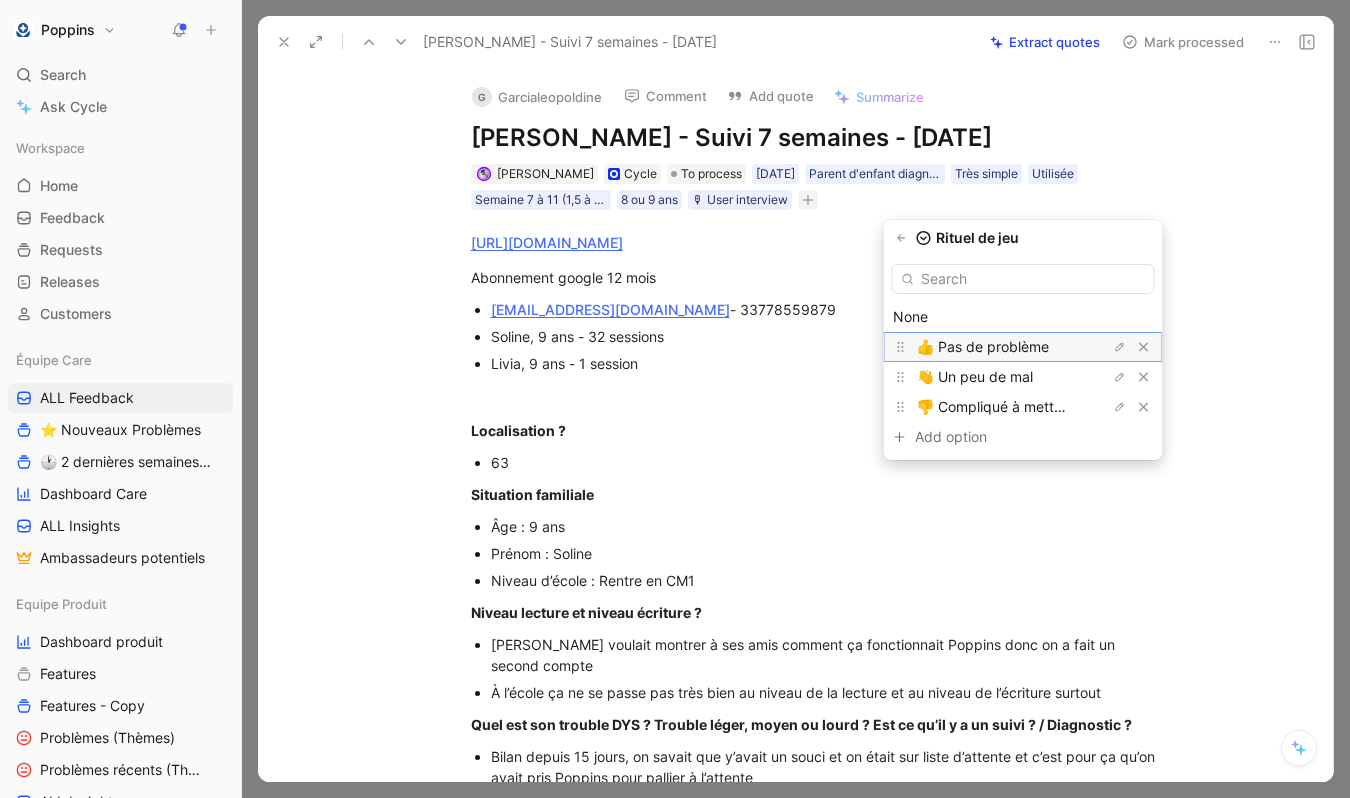 click on "👍 Pas de problème" at bounding box center [983, 346] 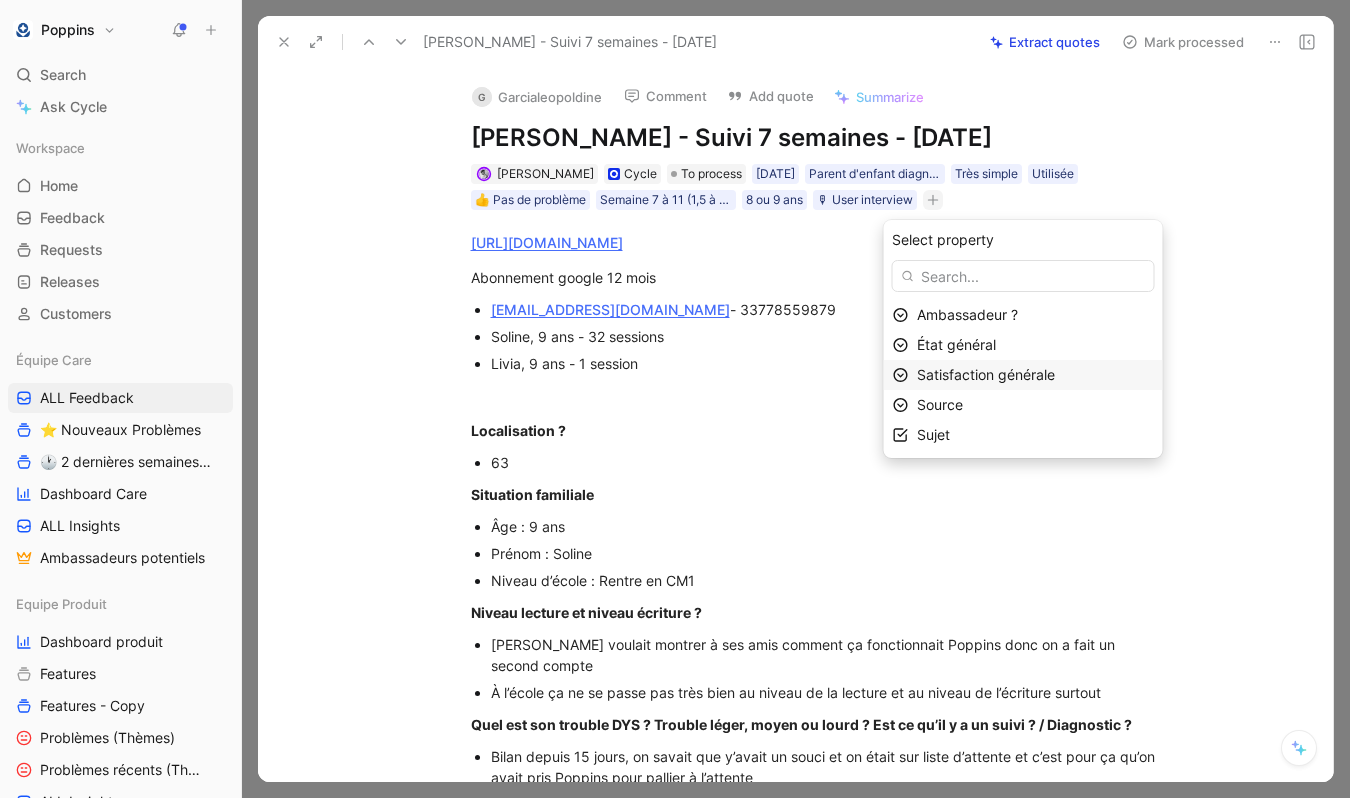 click on "Satisfaction générale" at bounding box center (986, 374) 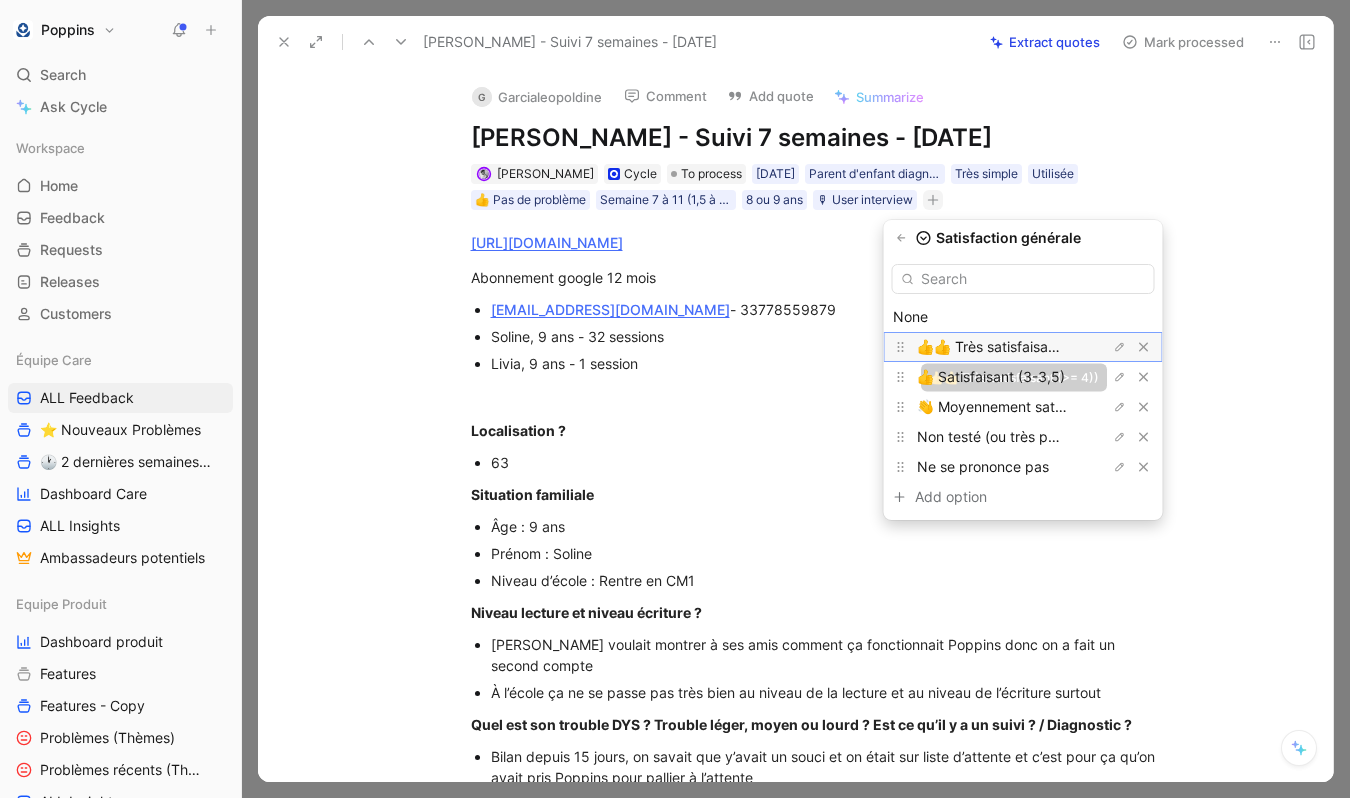click on "👍👍 Très satisfaisant (>= 4))" at bounding box center (1014, 346) 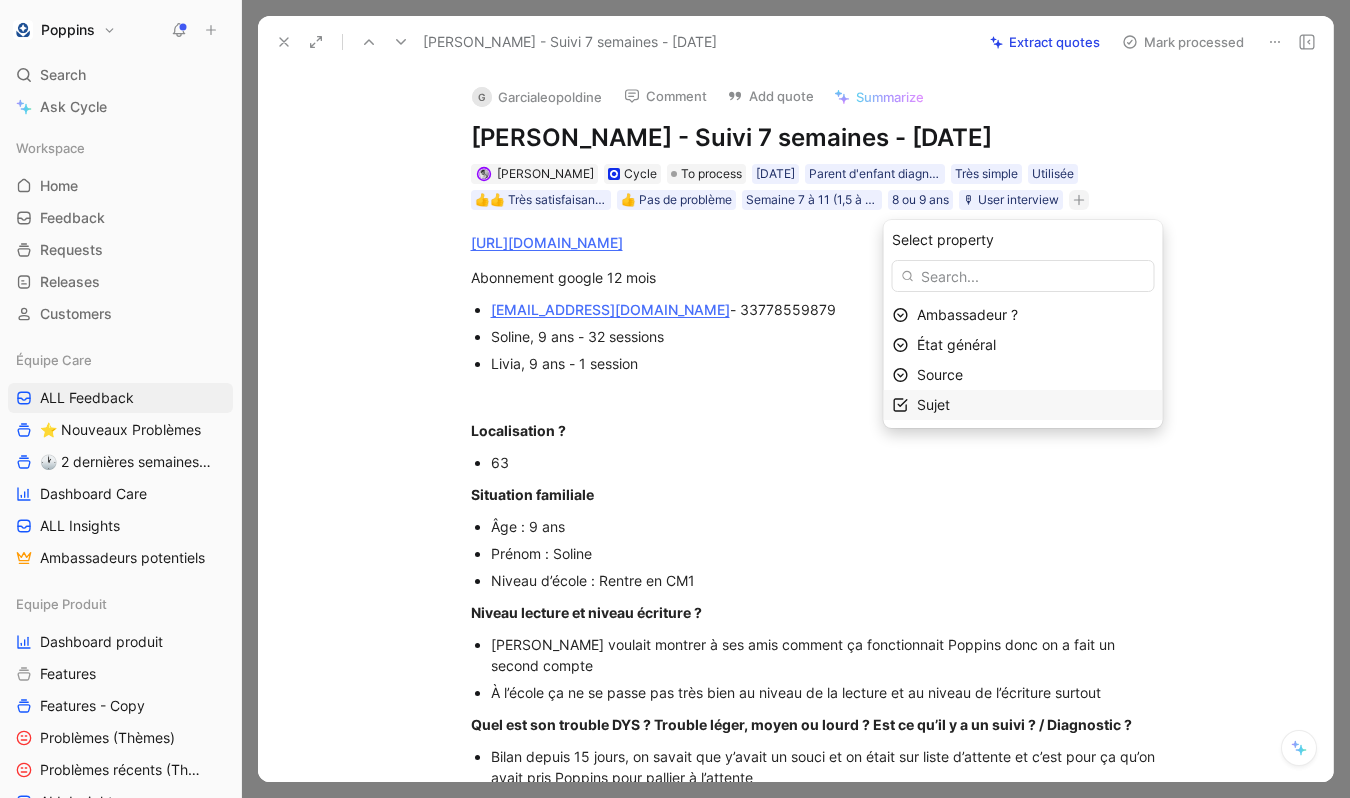 click on "Sujet" at bounding box center [1035, 405] 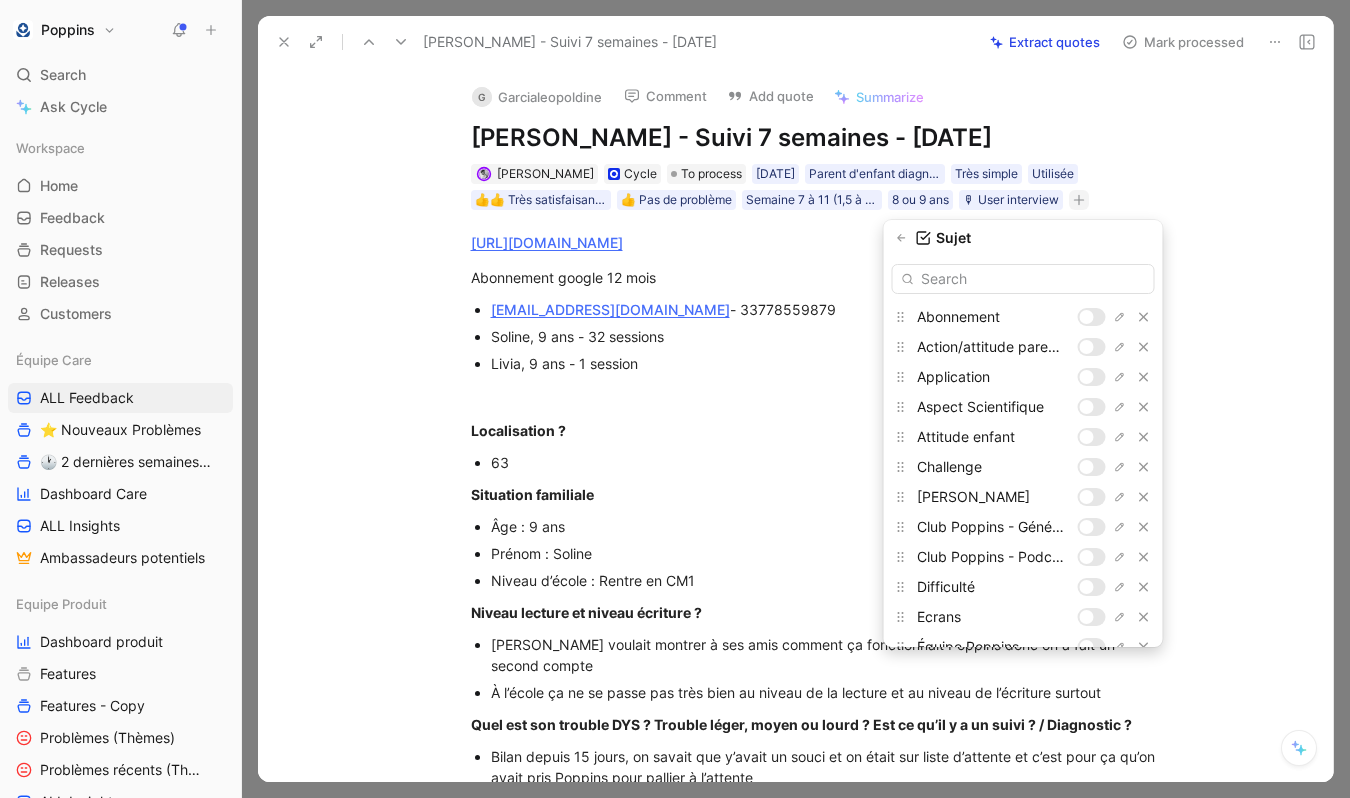click on "Sujet Abonnement Action/attitude parents Application Aspect Scientifique Attitude enfant Challenge Choix Créneau Club Poppins - Général Club Poppins - Podcast Difficulté Ecrans Équipe Poppins Etude Clinique Explications Jeux Exploration Recommandation Jeux de langage écrit Jeu - Adaptation jeu à l'âge Jeu - Adaptation niveau Jeu - Autonomie Jeu - Customisation Jeu - Dialogues Jeu - Fire Clap Jeu - Fruit fighter Jeu - Frustration Jeu - Graphisme Jeu - Interactions Jeu - King Song Jeu - Mécaniques de jeu [PERSON_NAME] (général) Jeux musicaux Jeu - Musiques Jeu - Navigation Jeu - Notifications Jeu - Personnages [PERSON_NAME] en main Jeu Poppins - Général Jeu - Répétition Jeu - Rythmique Jeu - Rythm Ranger Jeu - Scores Jeu - Temple of Music Lassitude Mails statistiques Maths Mutuelles Onboarding Partage orthophoniste Partage P. Santé. PP - Application mobile PP - Avancement jeu PP - Consultation PP - Détails ce qui est travaillé PP - Progrès de l'enfant Presse / Médias Pricing Programme/Axes" at bounding box center [1023, 433] 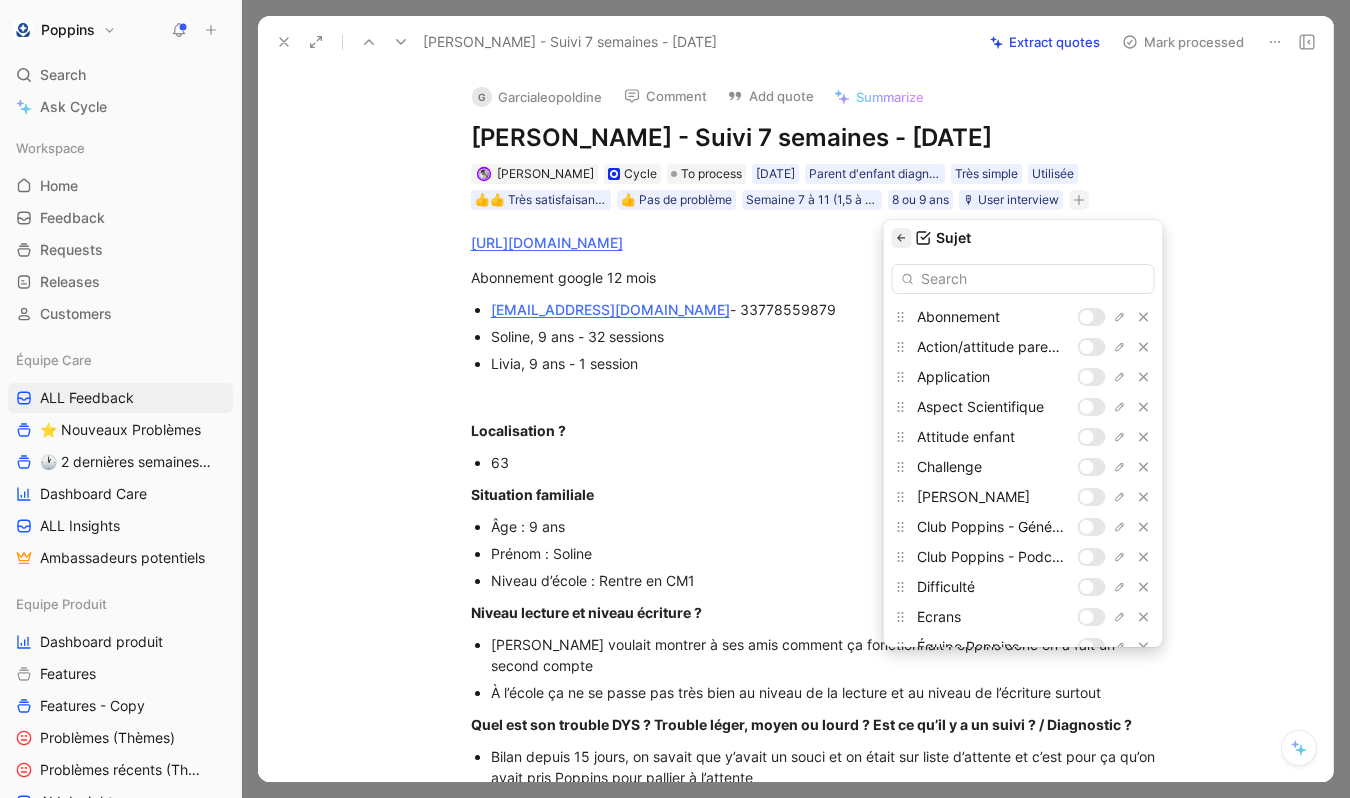 click 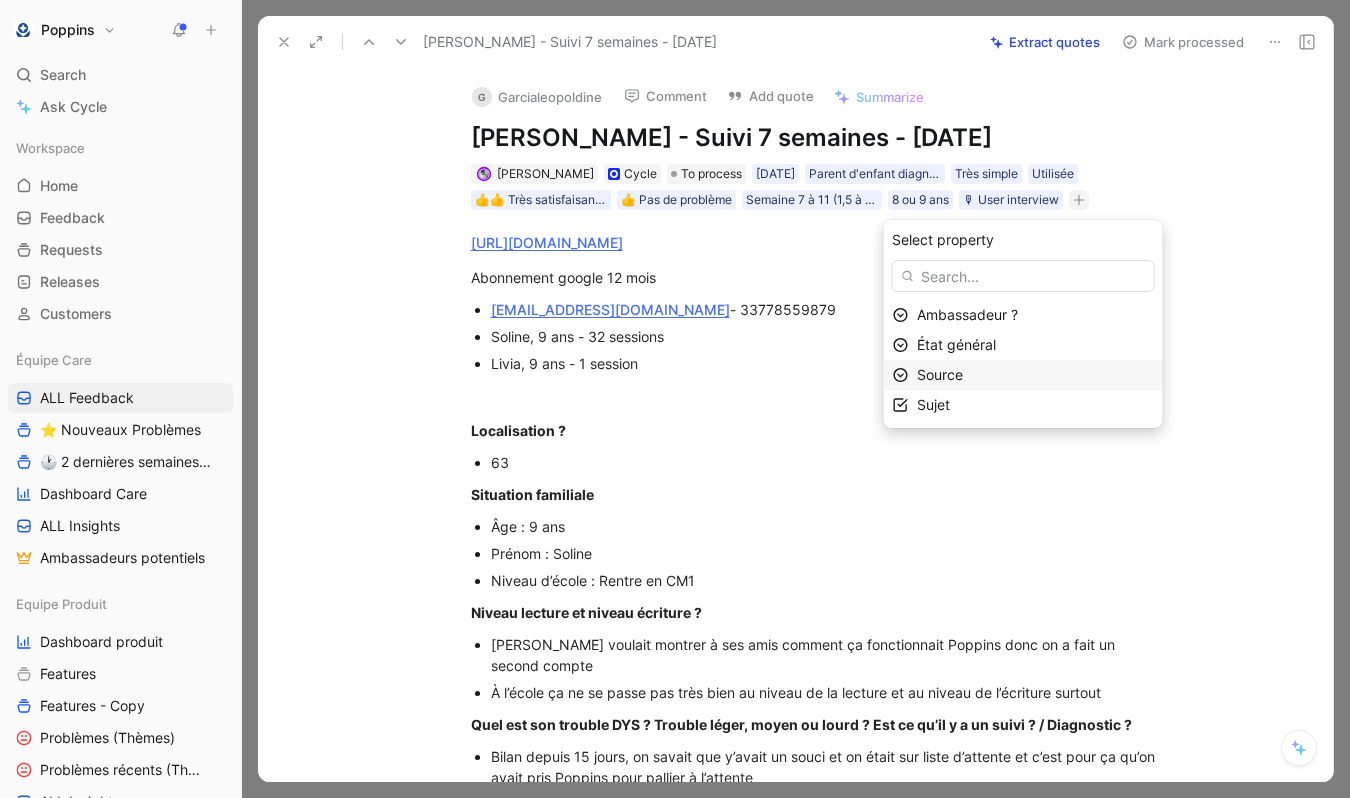 click on "Source" at bounding box center (940, 374) 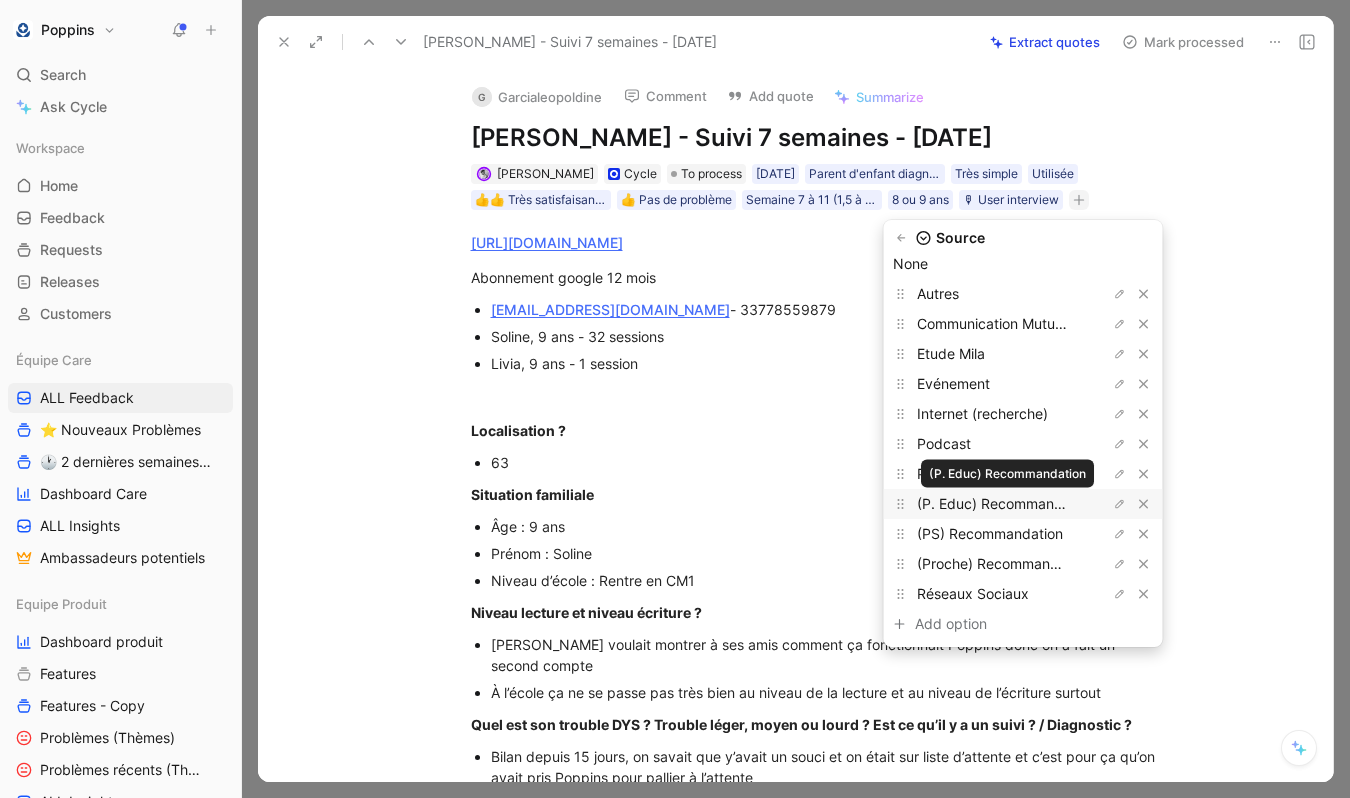scroll, scrollTop: 52, scrollLeft: 0, axis: vertical 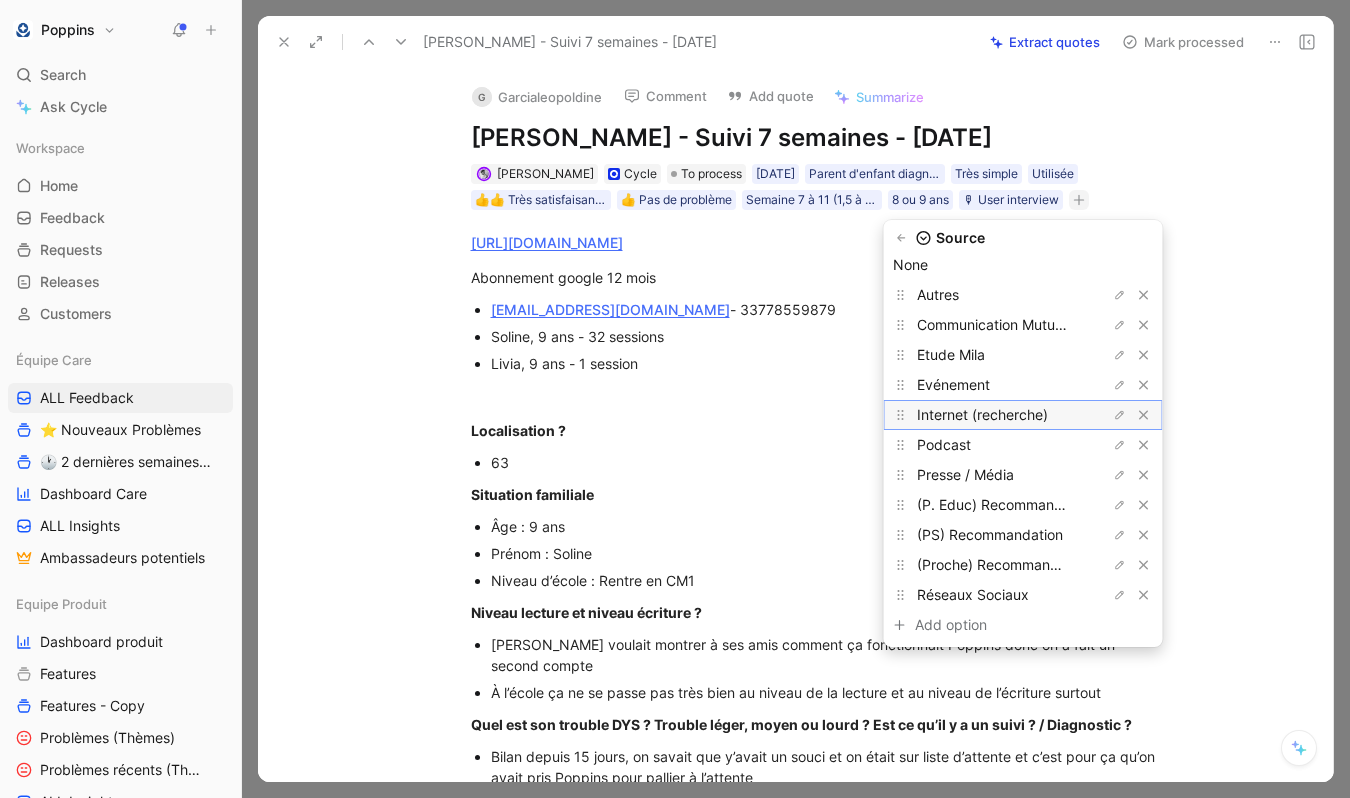click on "Internet (recherche)" at bounding box center [982, 414] 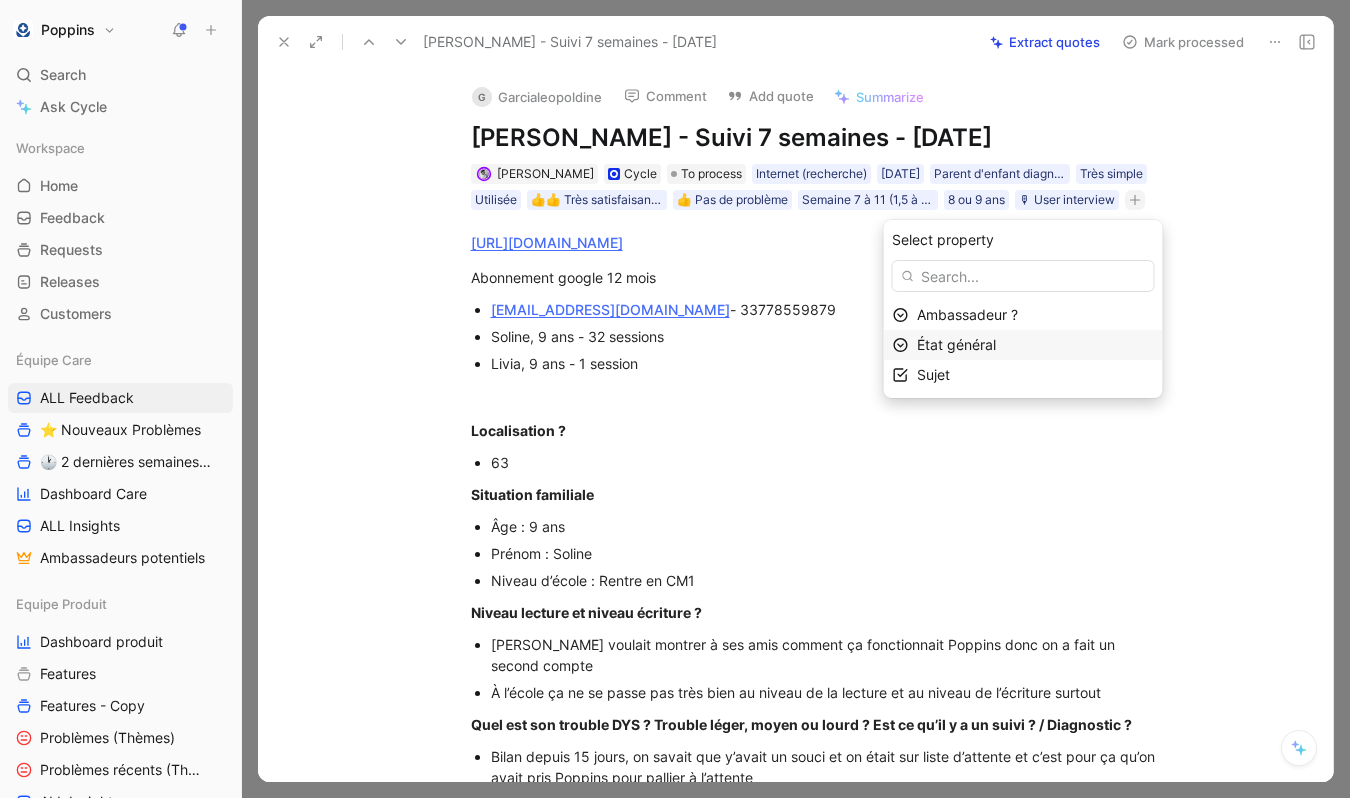click on "État général" at bounding box center (1035, 345) 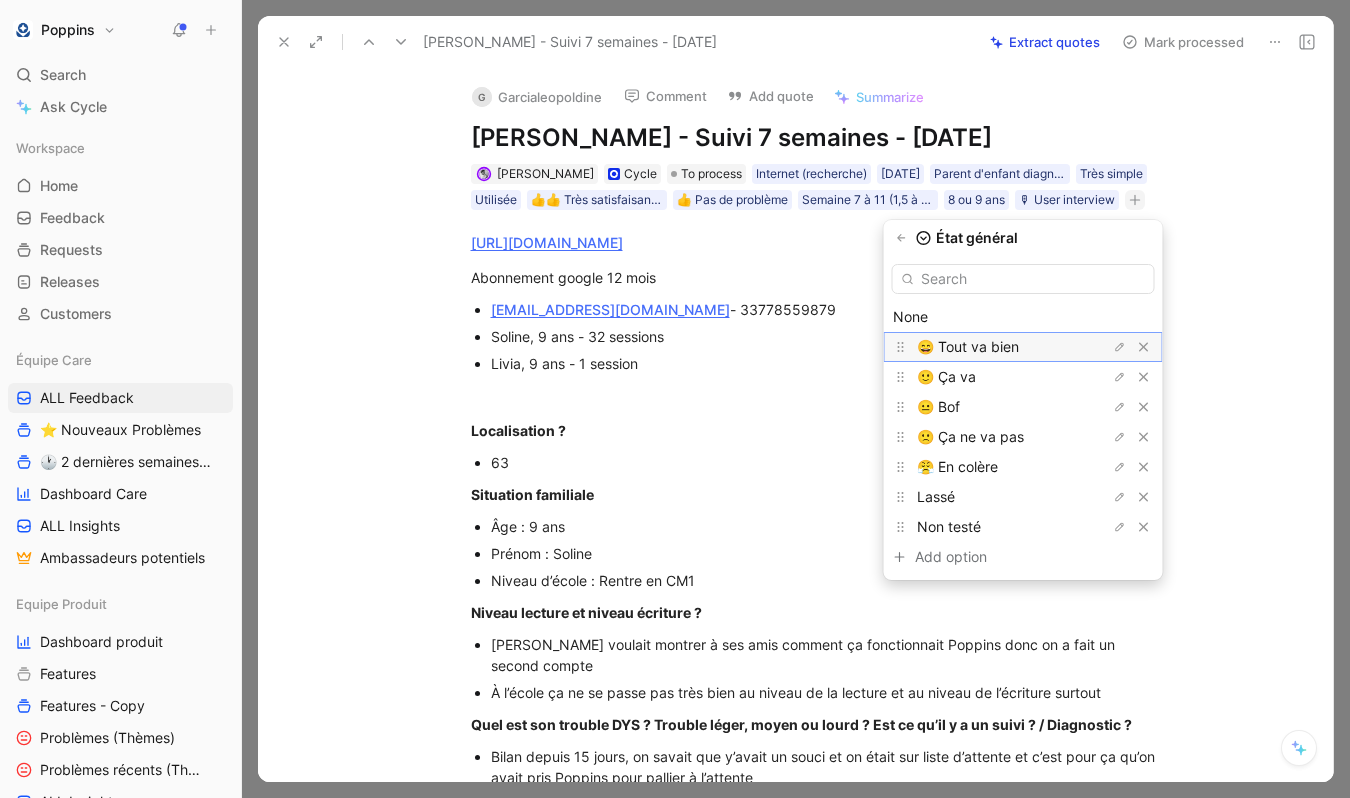 click on "😄 Tout va bien" at bounding box center (1023, 347) 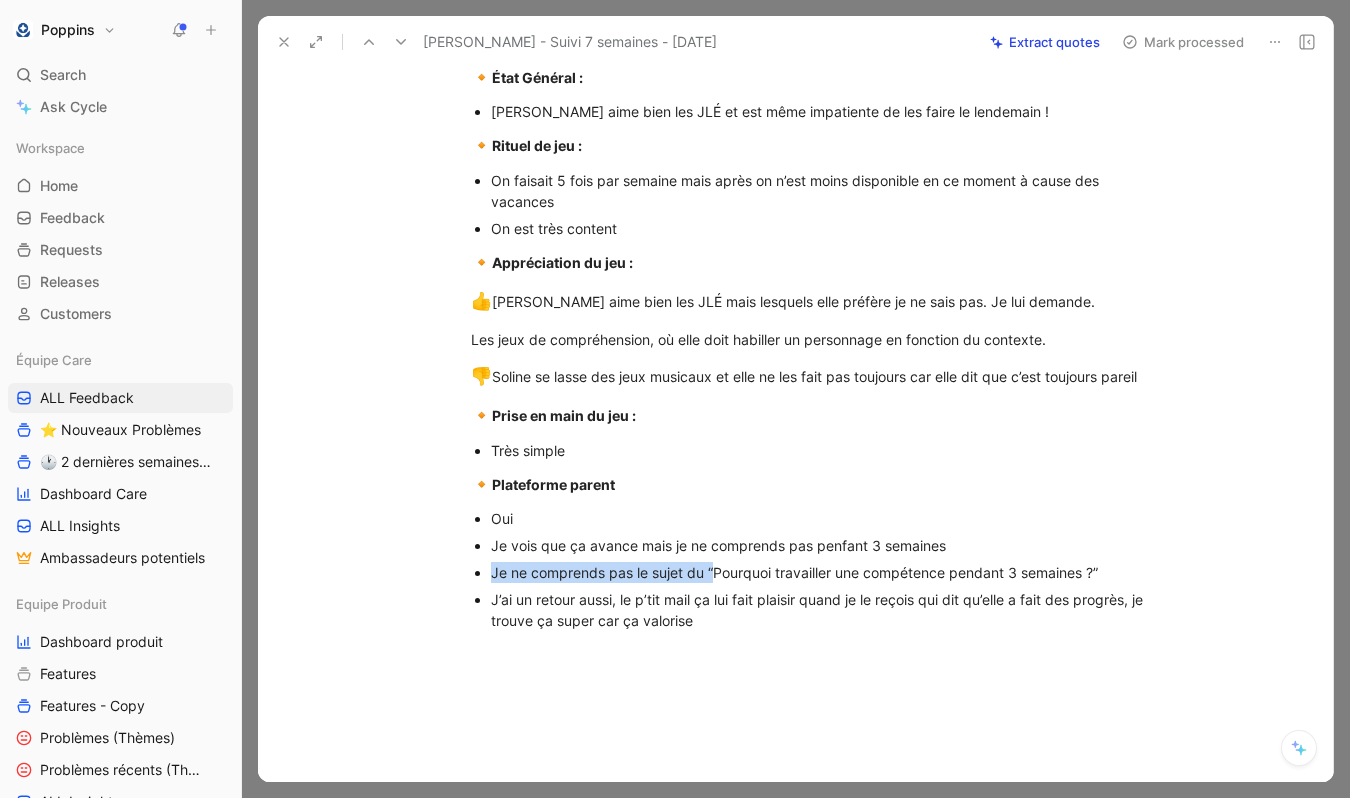 scroll, scrollTop: 1069, scrollLeft: 0, axis: vertical 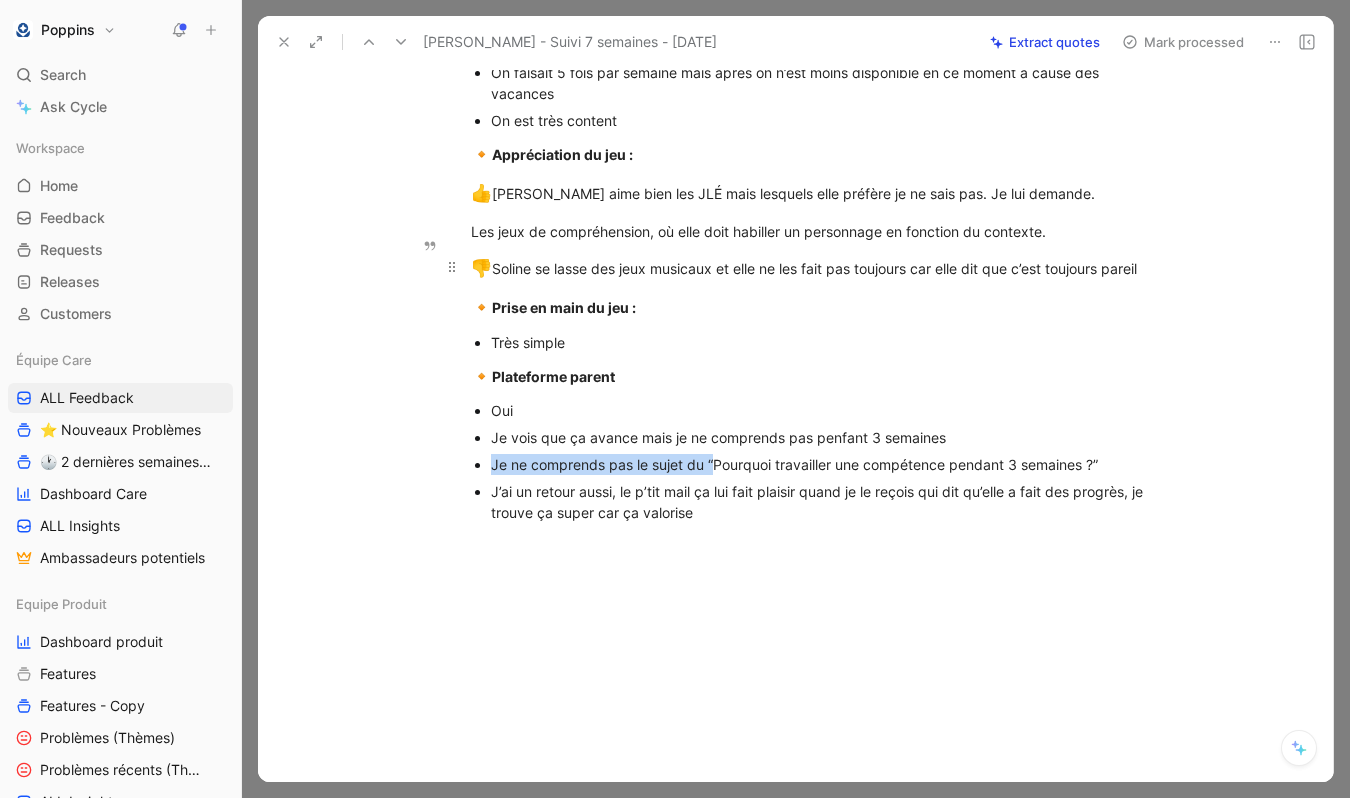click on "👎  [PERSON_NAME] se lasse des jeux musicaux et elle ne les fait pas toujours car elle dit que c’est toujours pareil" at bounding box center (817, 269) 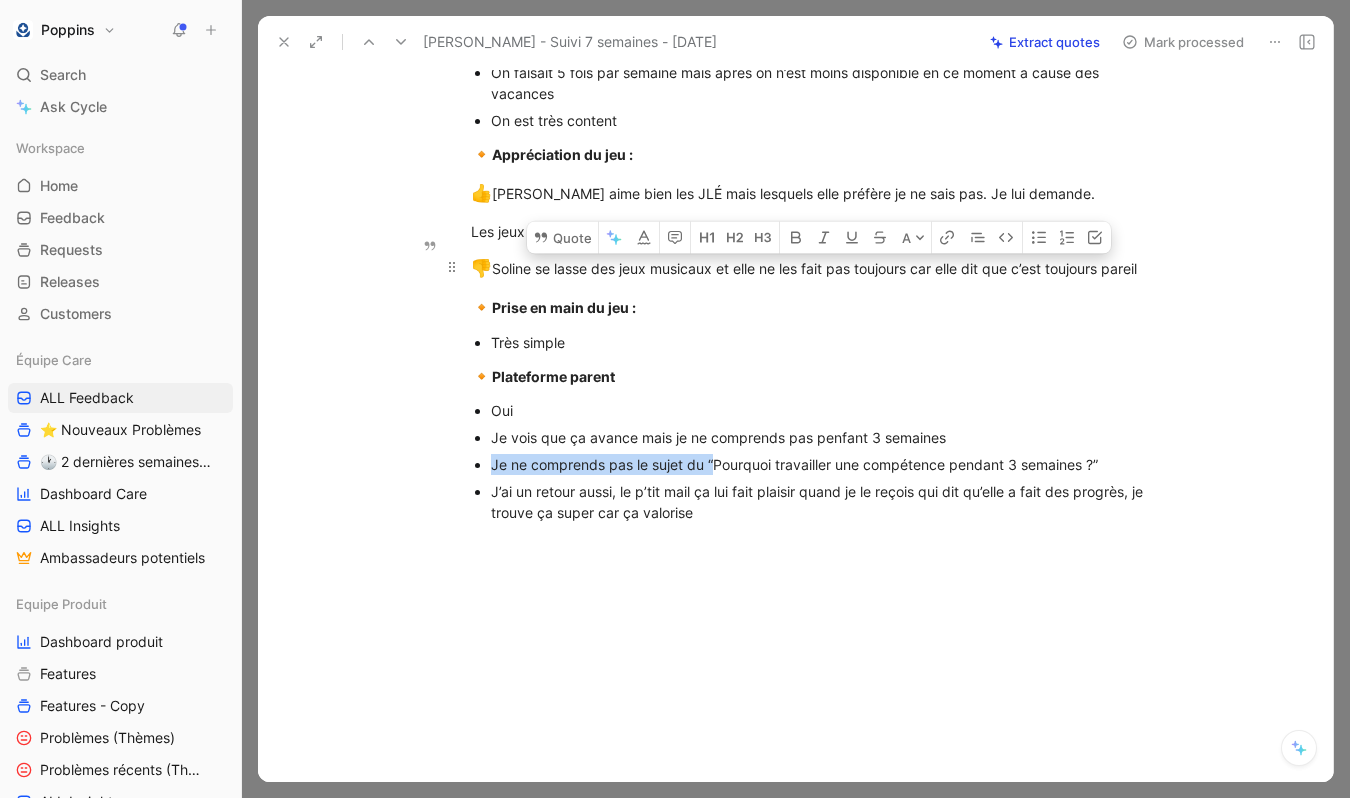 drag, startPoint x: 492, startPoint y: 272, endPoint x: 1167, endPoint y: 268, distance: 675.01184 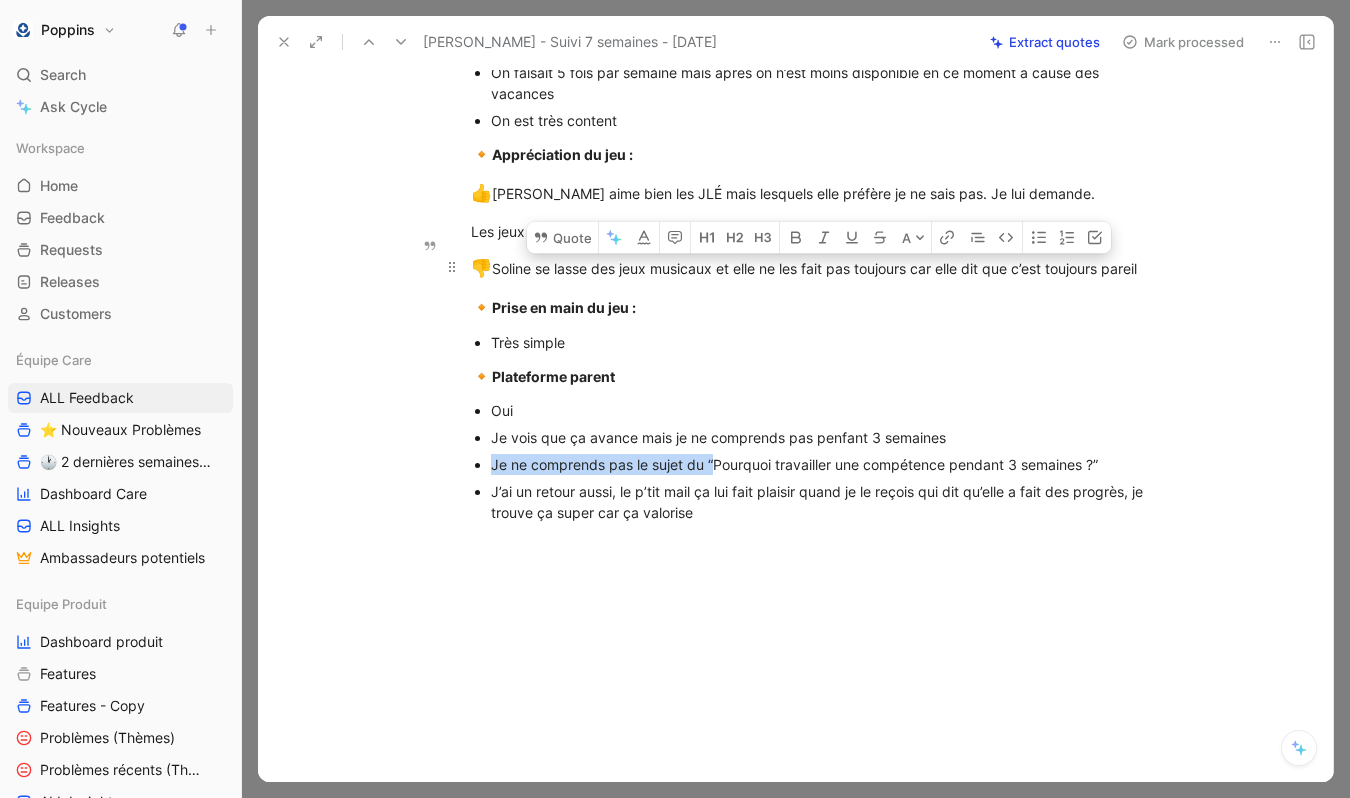 click on "👎  [PERSON_NAME] se lasse des jeux musicaux et elle ne les fait pas toujours car elle dit que c’est toujours pareil" at bounding box center (817, 269) 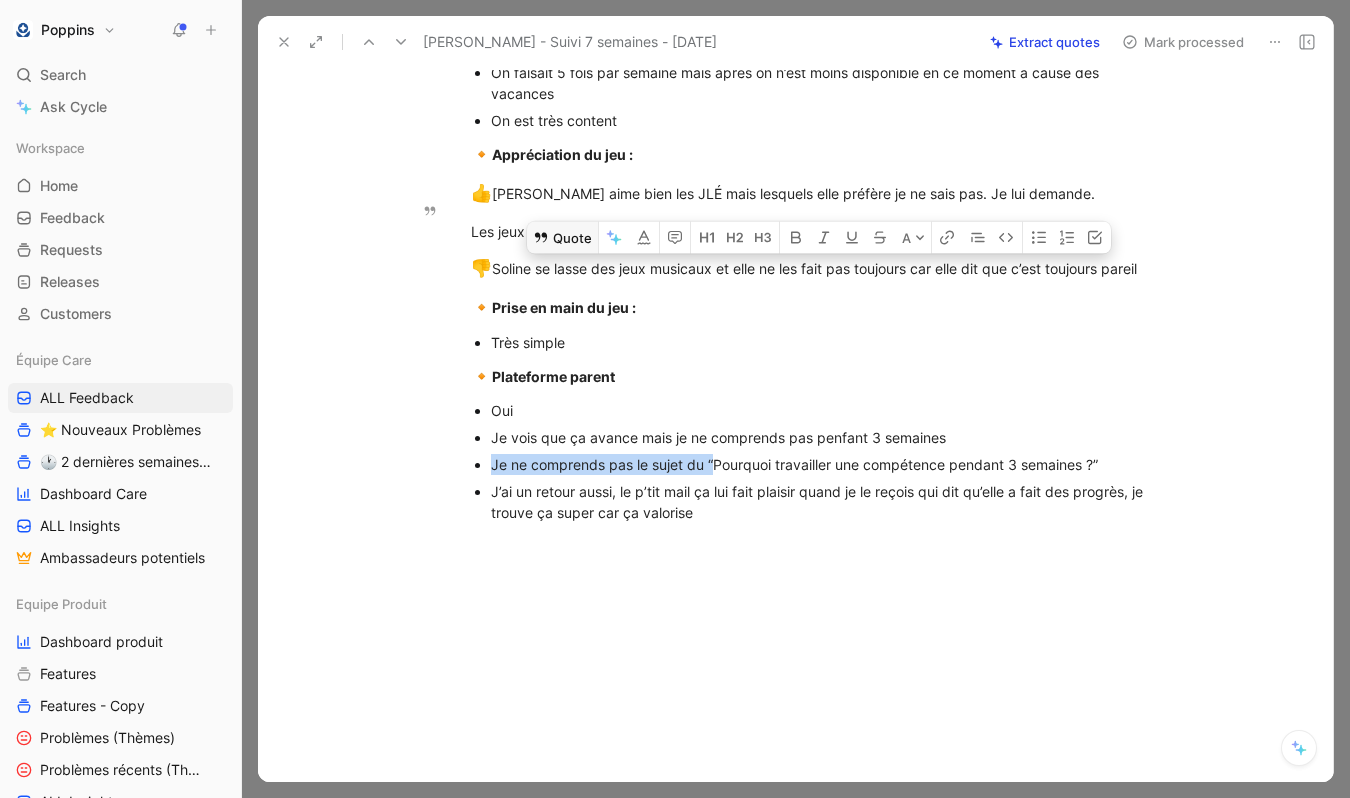 click on "Quote" at bounding box center (562, 237) 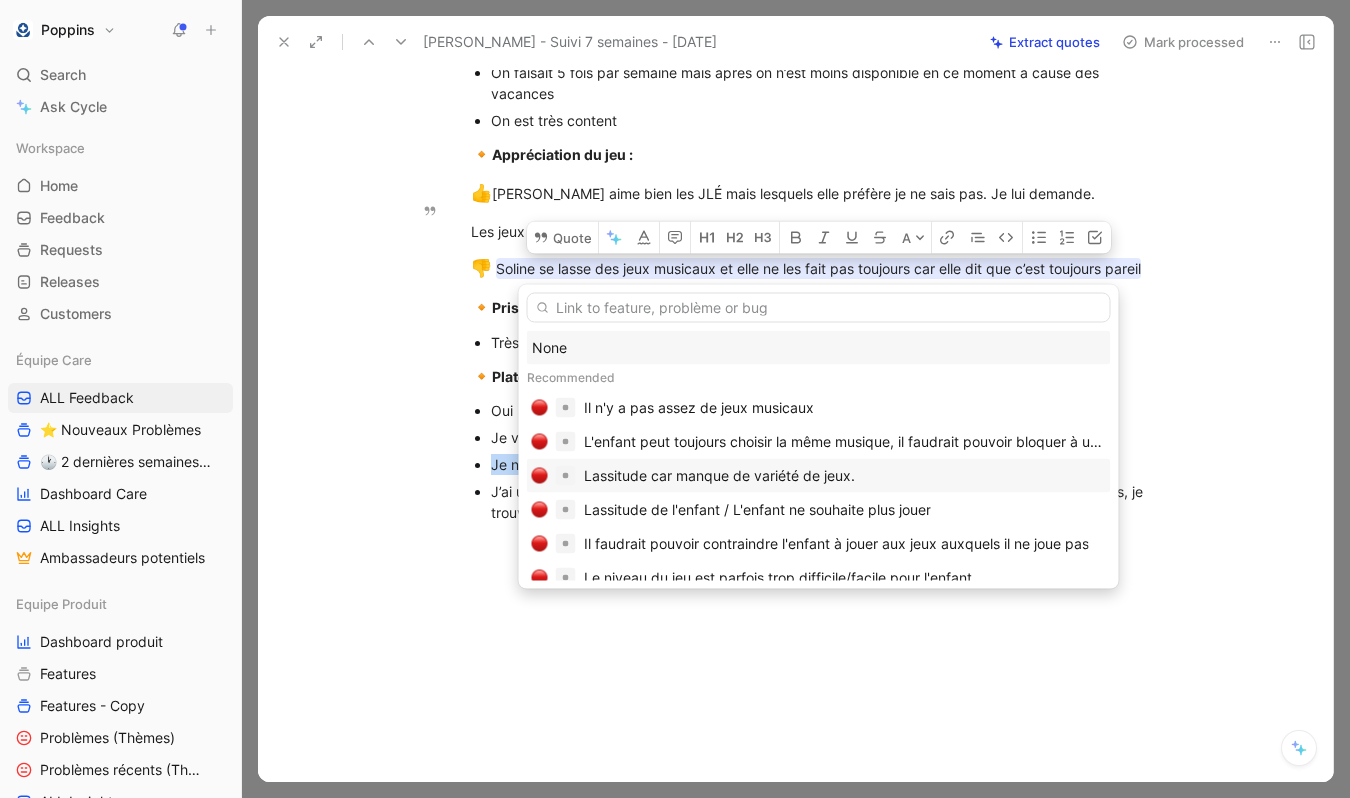 click on "Lassitude car manque de variété de jeux." at bounding box center [719, 476] 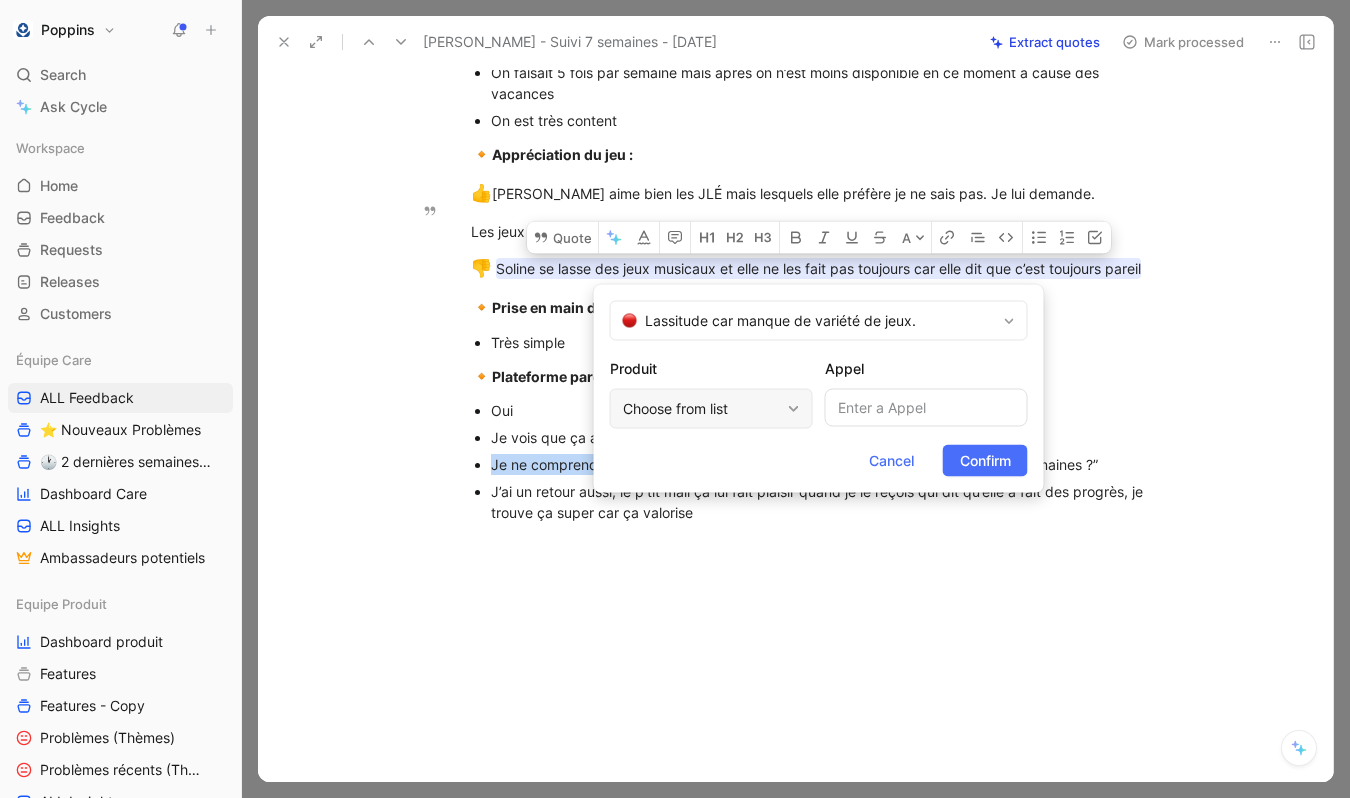 click on "Choose from list" at bounding box center (701, 409) 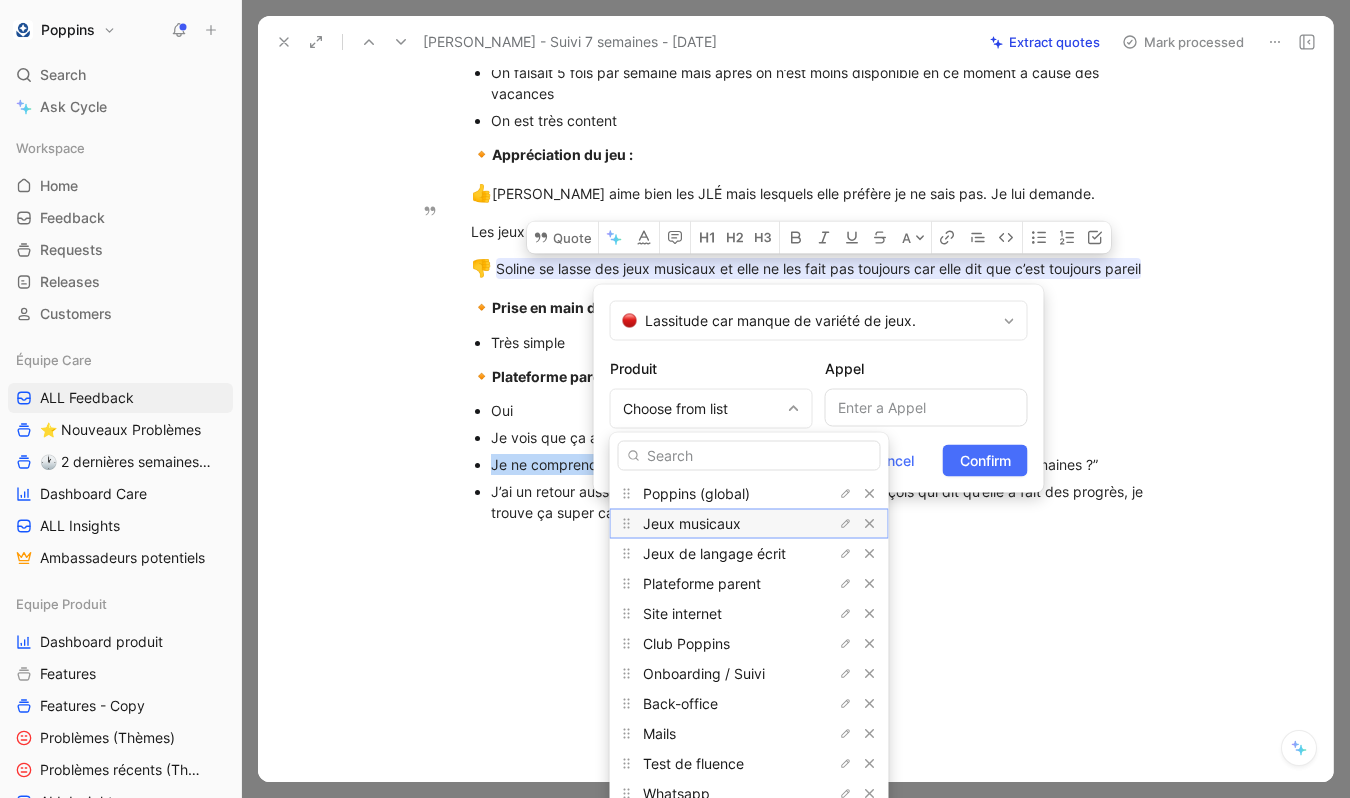 click on "Jeux musicaux" at bounding box center (718, 524) 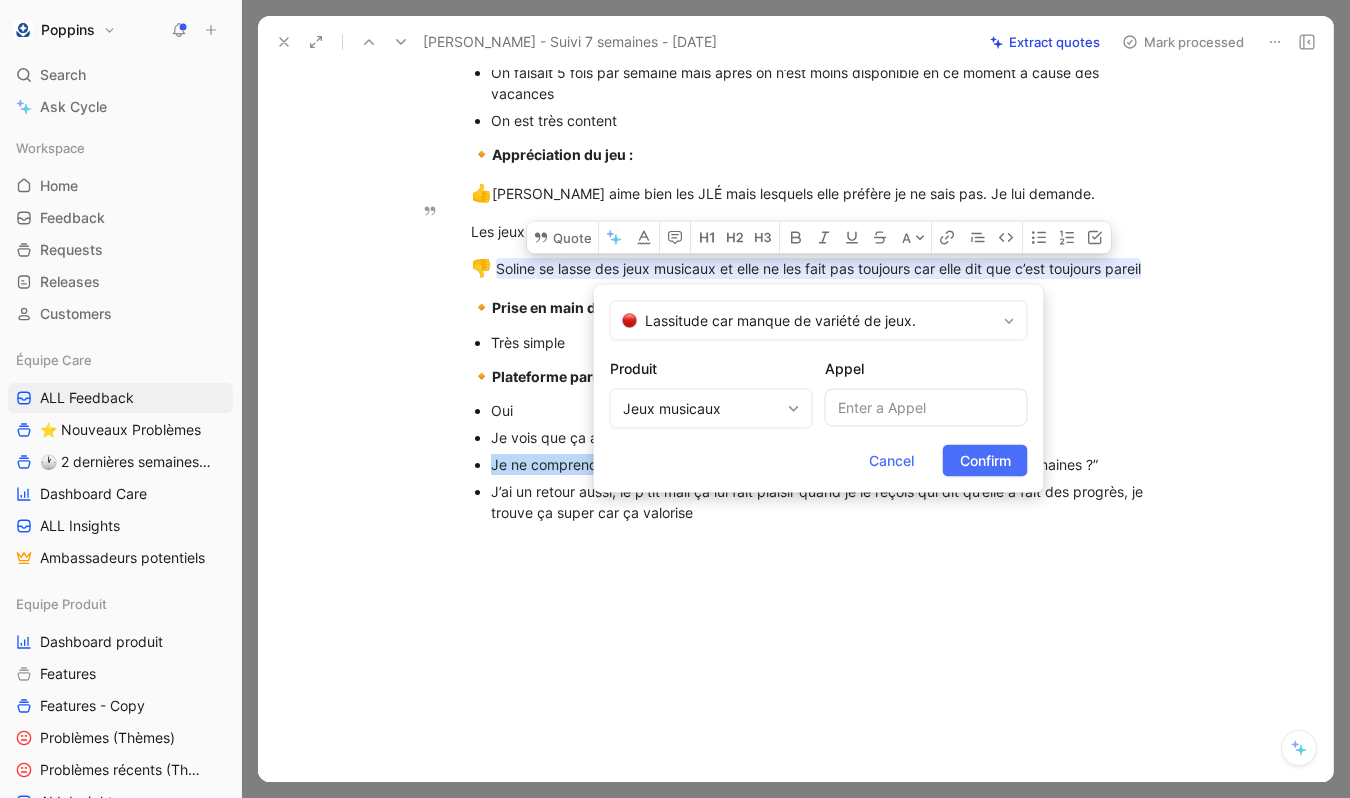 click on "Appel" at bounding box center [926, 393] 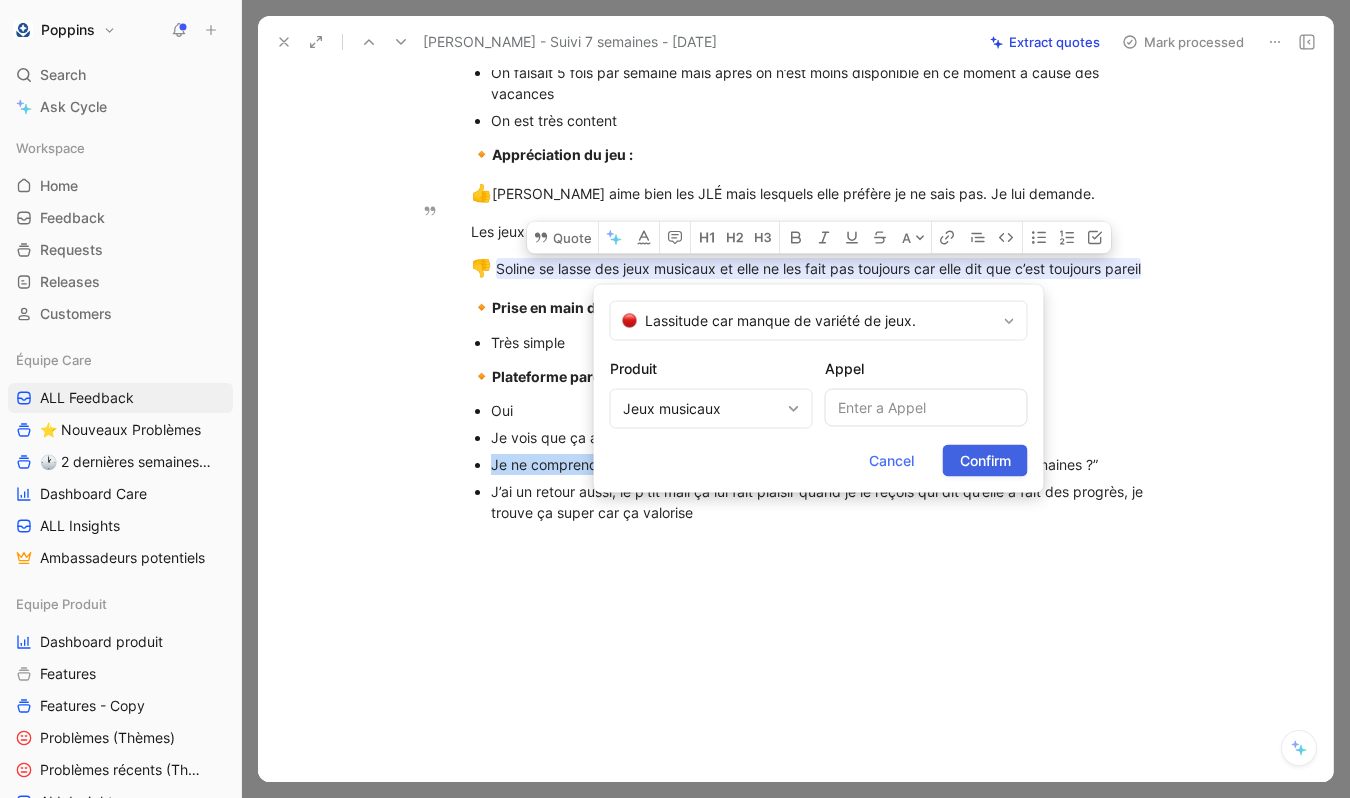 click on "Confirm" at bounding box center (985, 461) 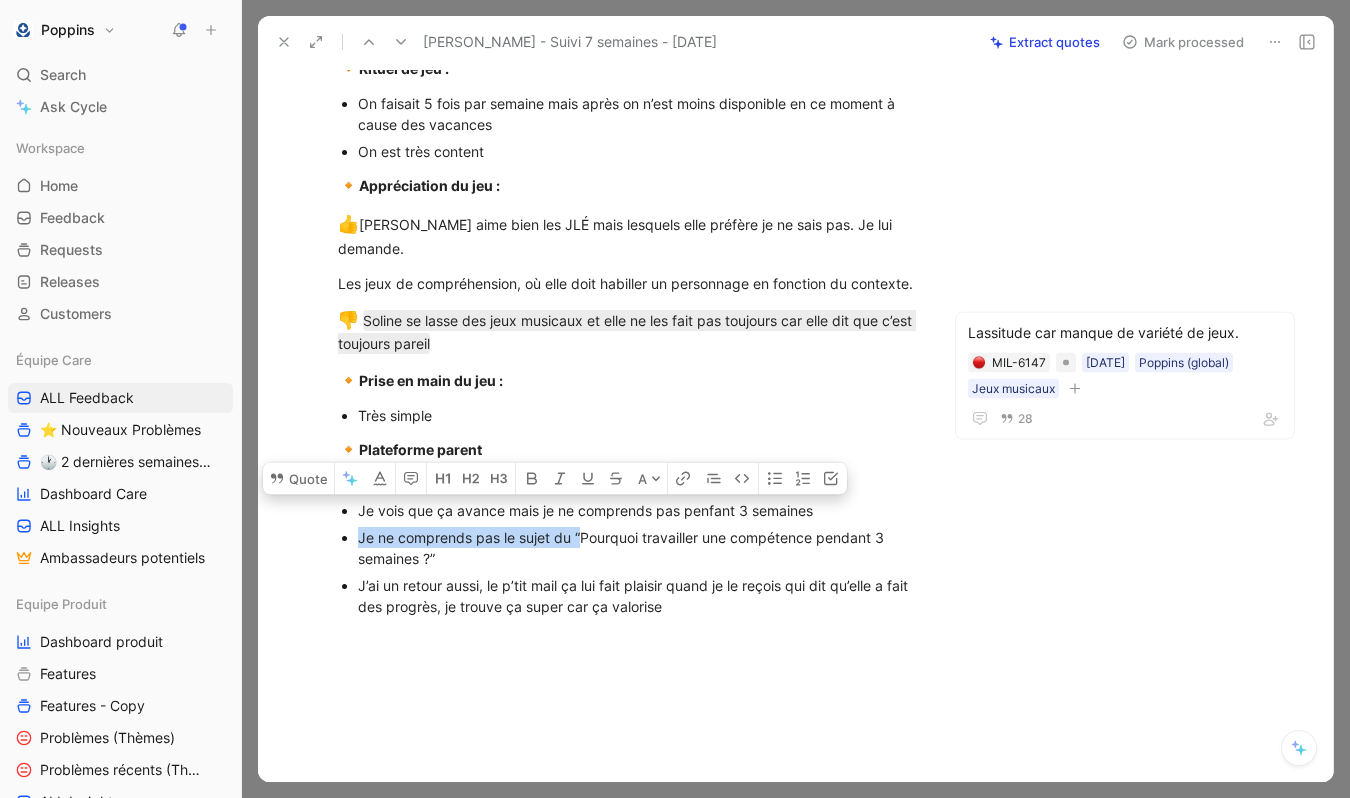 drag, startPoint x: 556, startPoint y: 544, endPoint x: 380, endPoint y: 571, distance: 178.05898 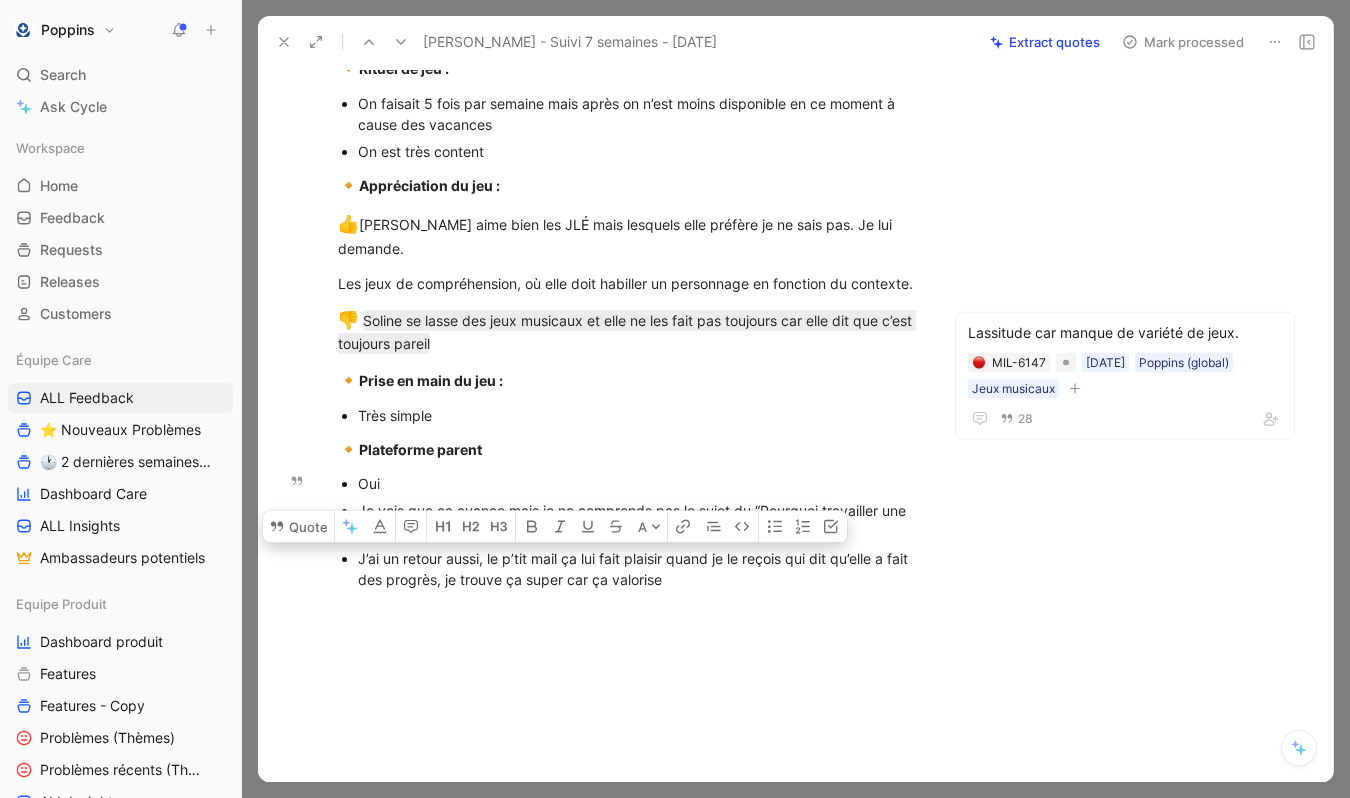 drag, startPoint x: 690, startPoint y: 621, endPoint x: 354, endPoint y: 584, distance: 338.03107 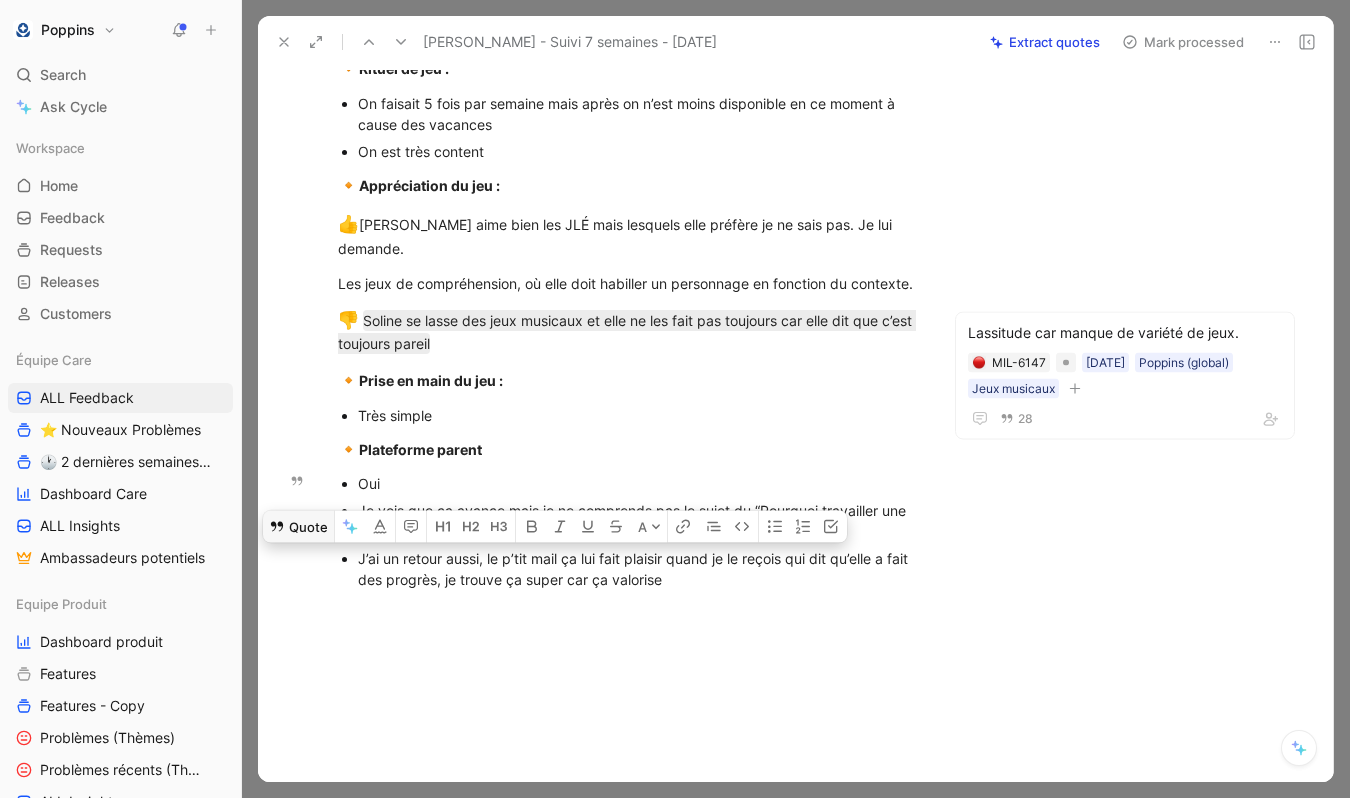 click on "Quote" at bounding box center (298, 526) 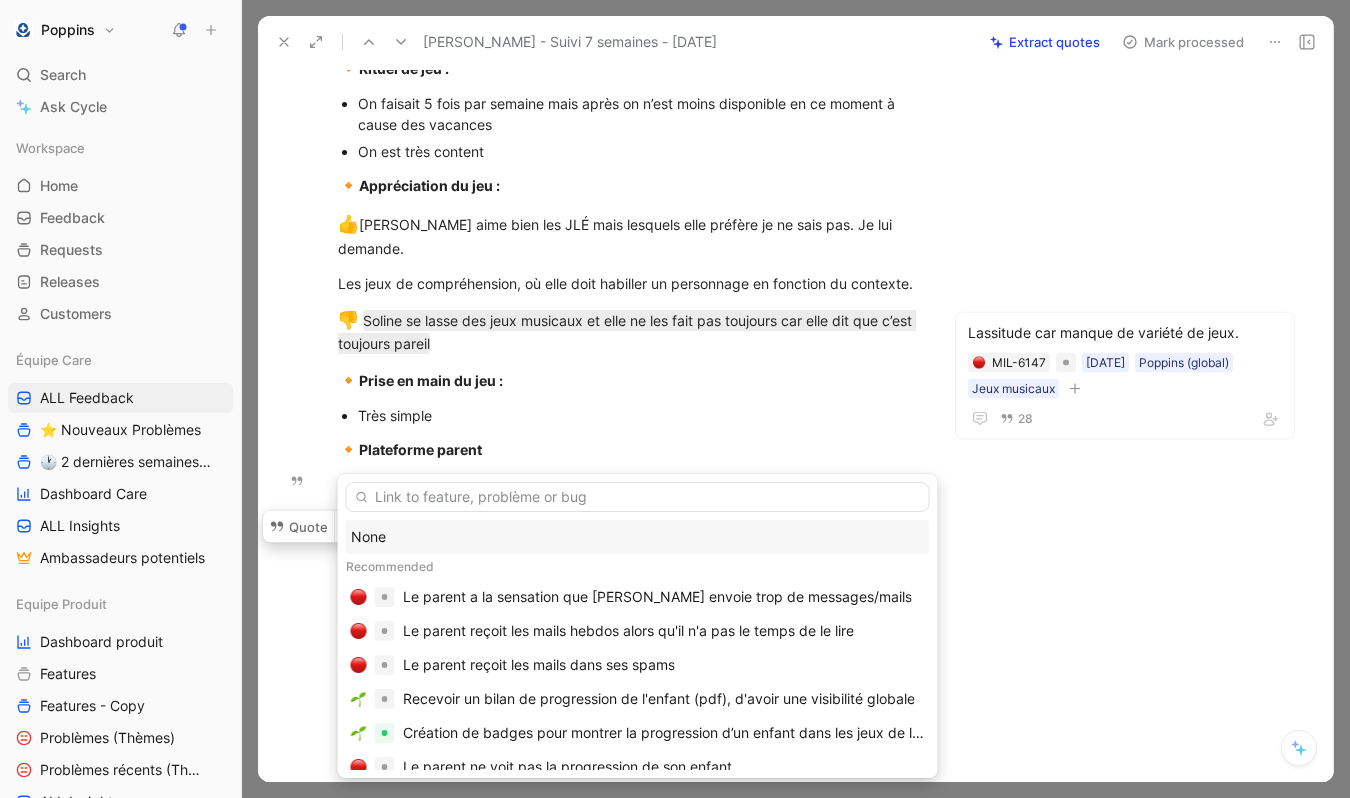 click on "None" at bounding box center (638, 537) 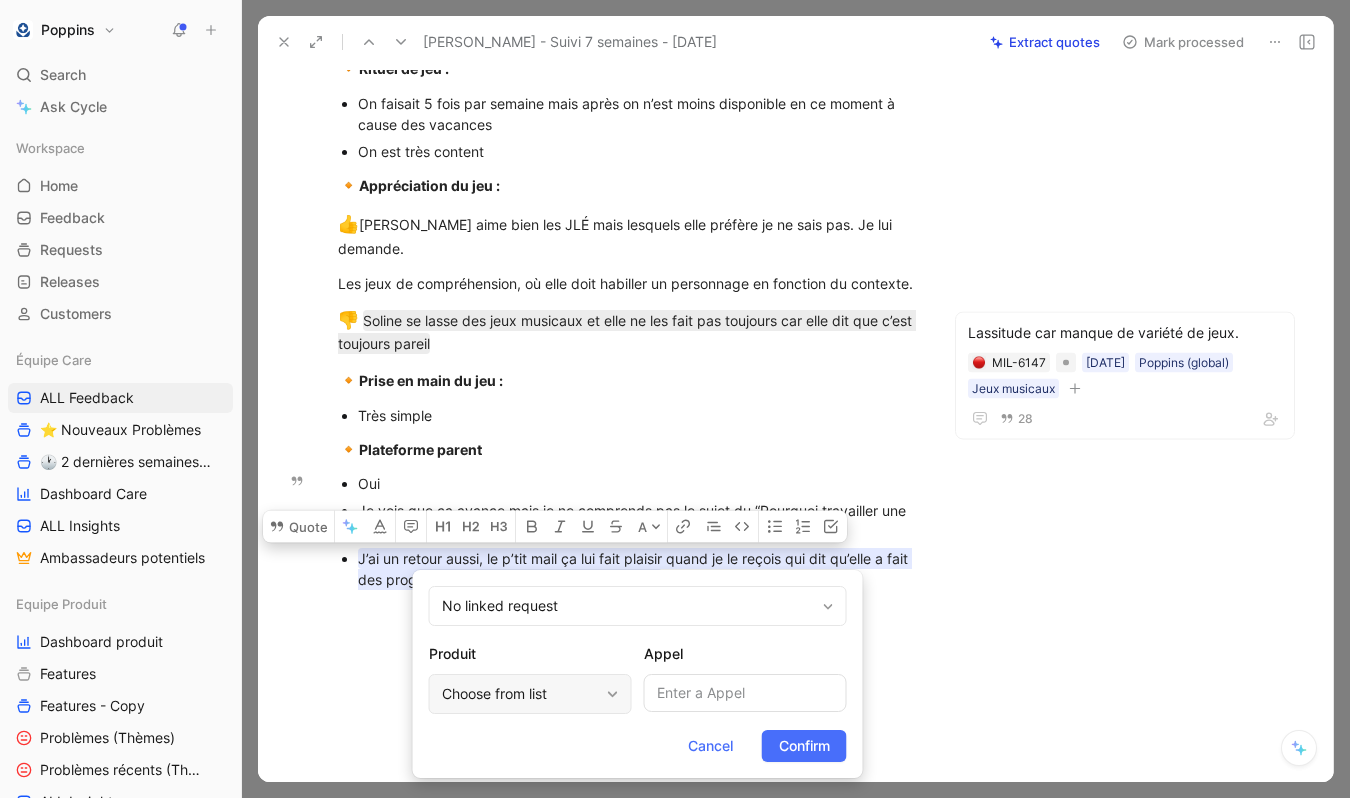 click on "Choose from list" at bounding box center [520, 694] 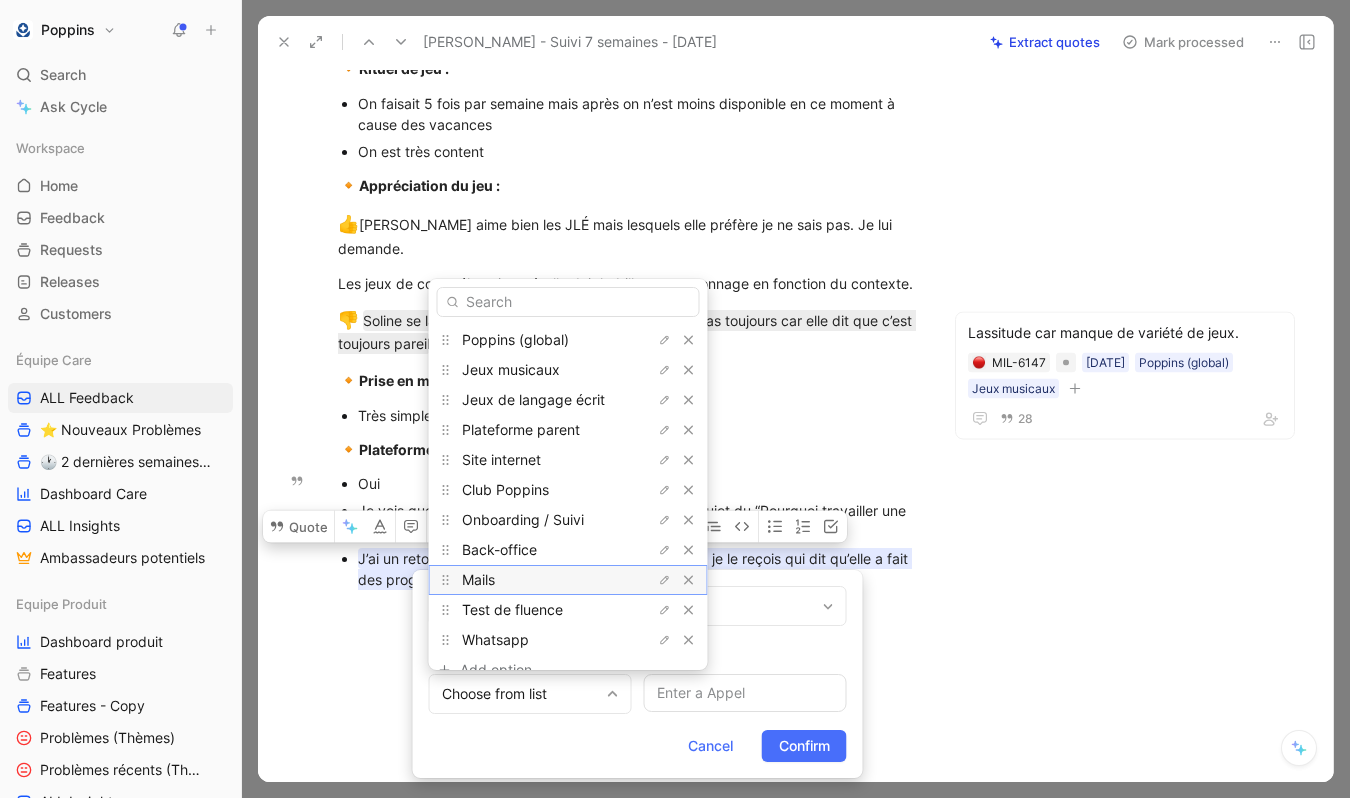 click on "Mails" at bounding box center [537, 580] 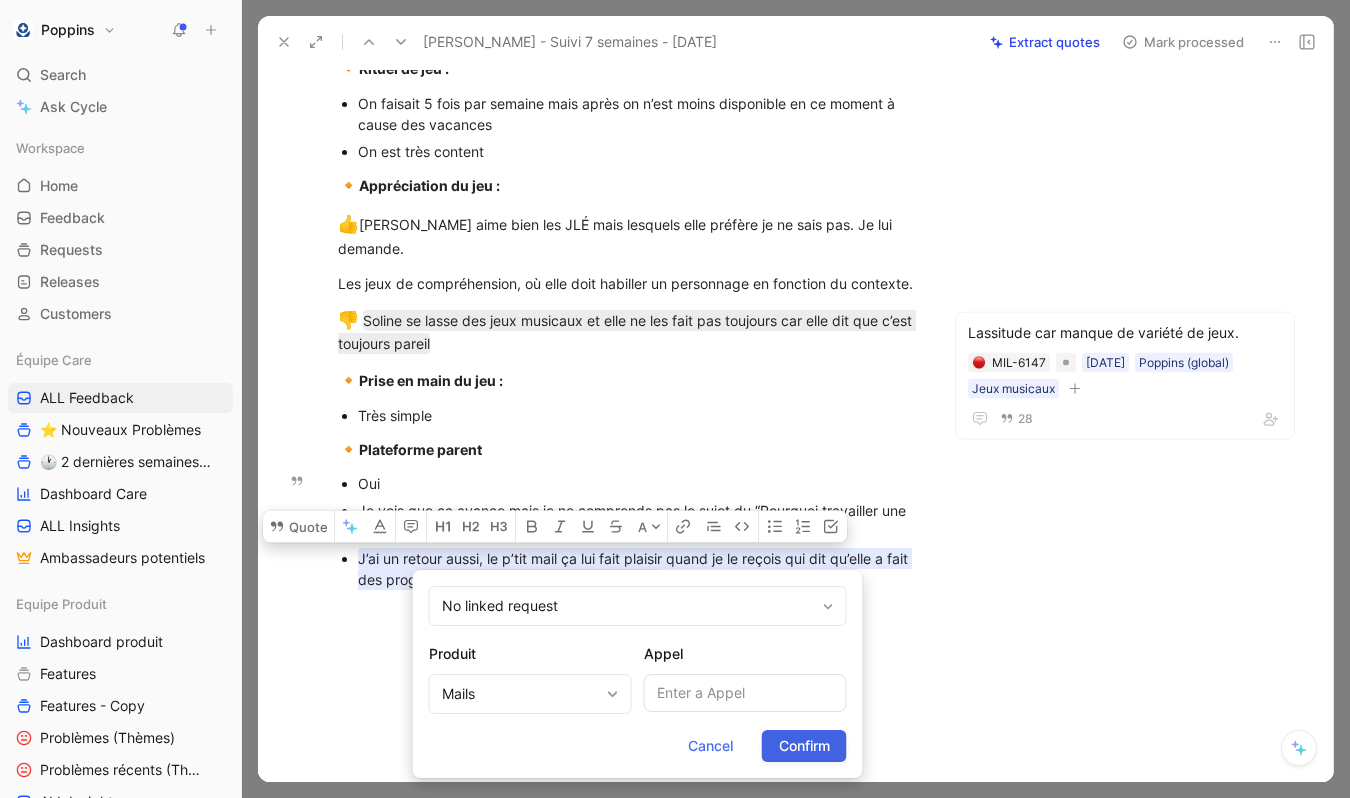 click on "Confirm" at bounding box center [804, 746] 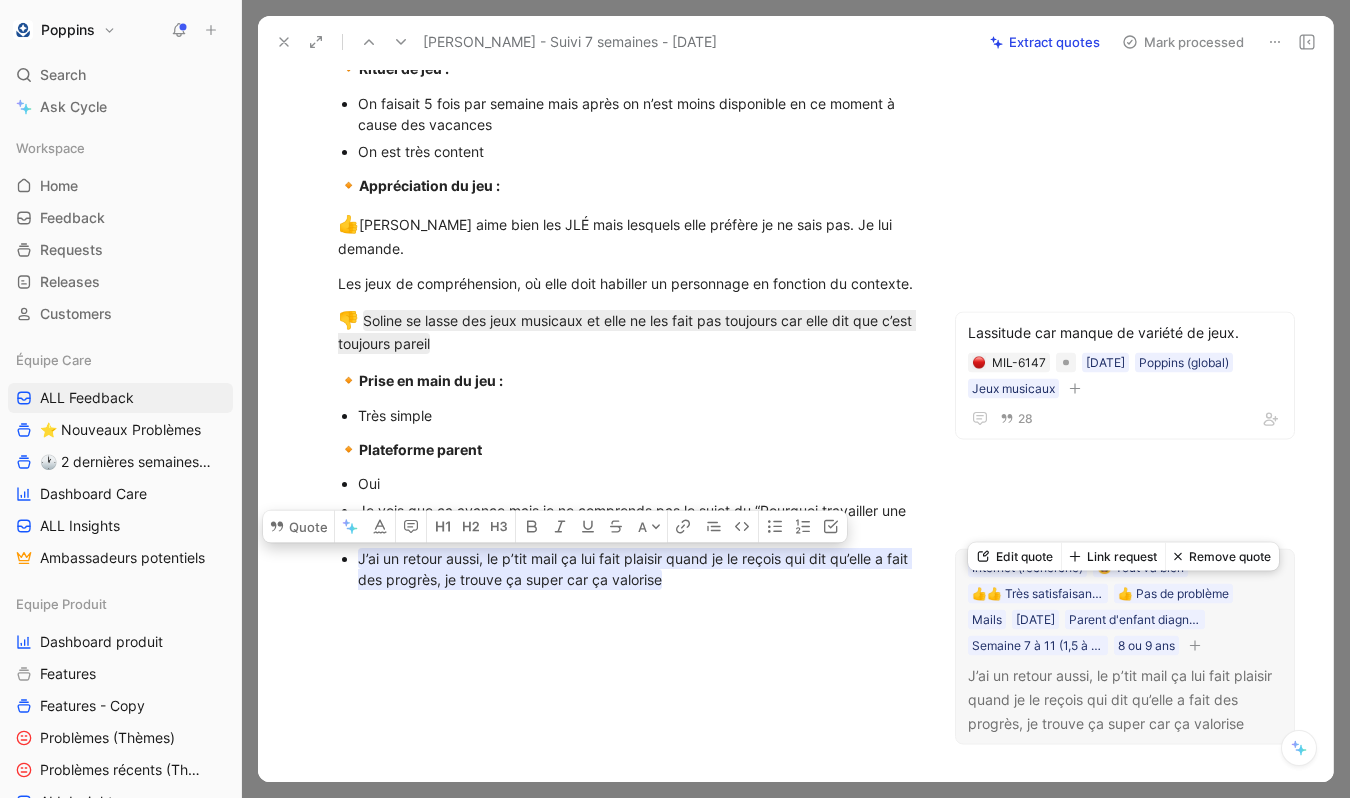 click 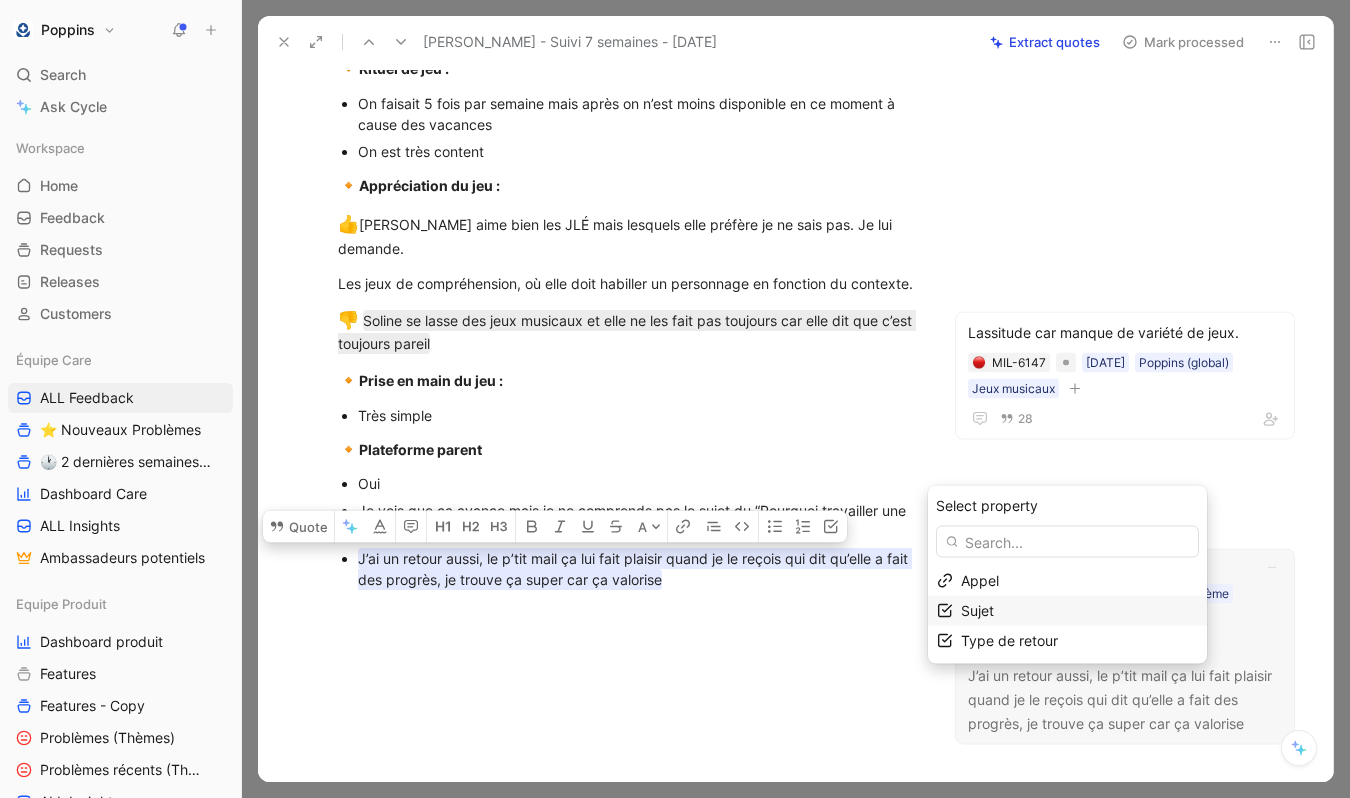 click on "Sujet" at bounding box center (1079, 611) 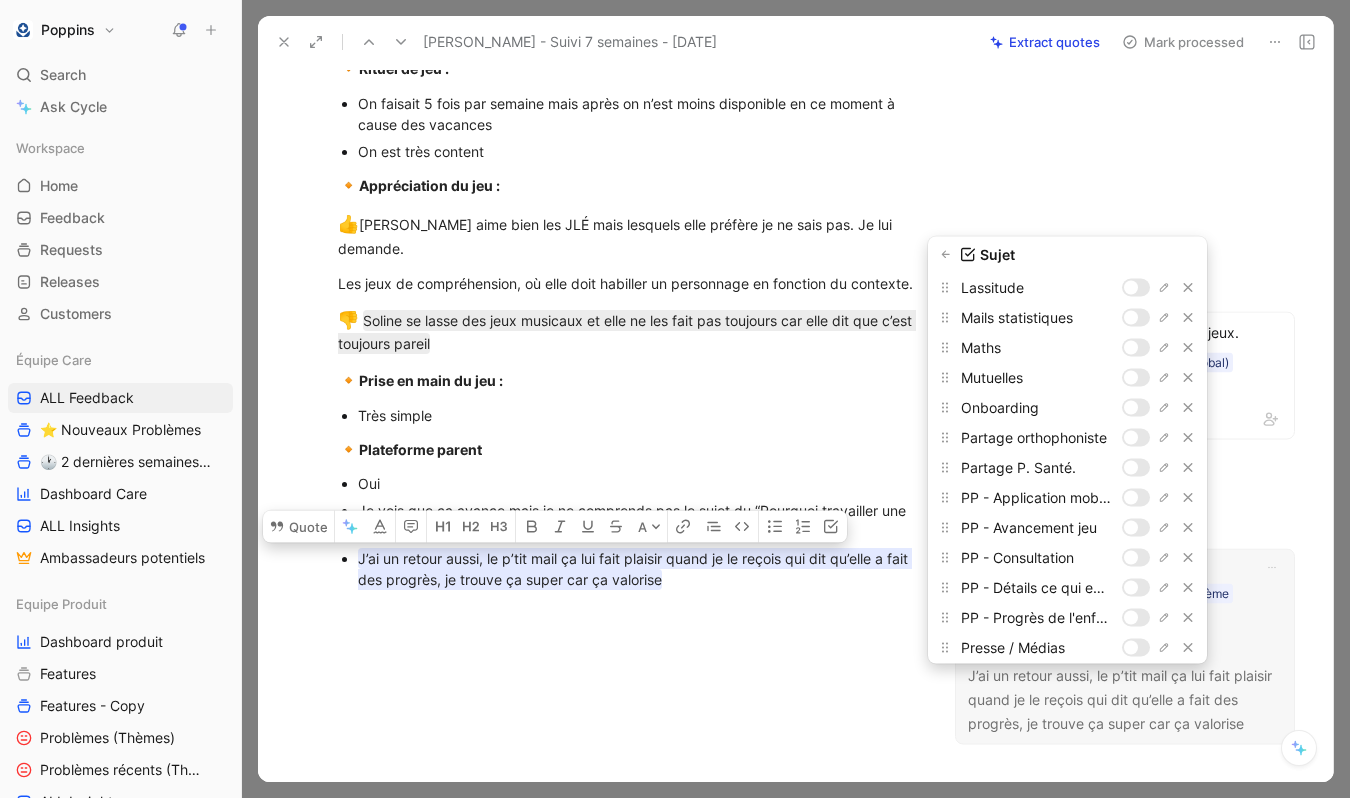 scroll, scrollTop: 1246, scrollLeft: 0, axis: vertical 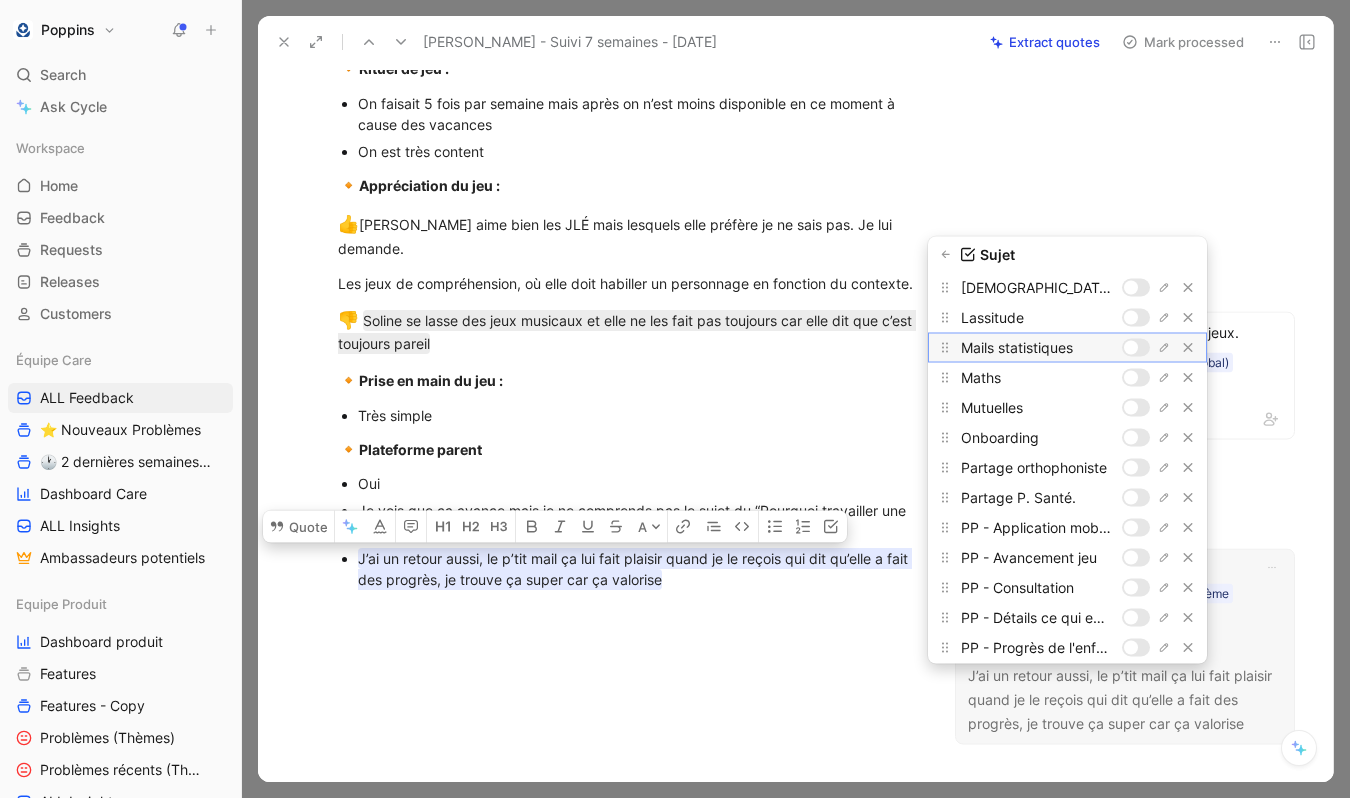 click at bounding box center (1131, 347) 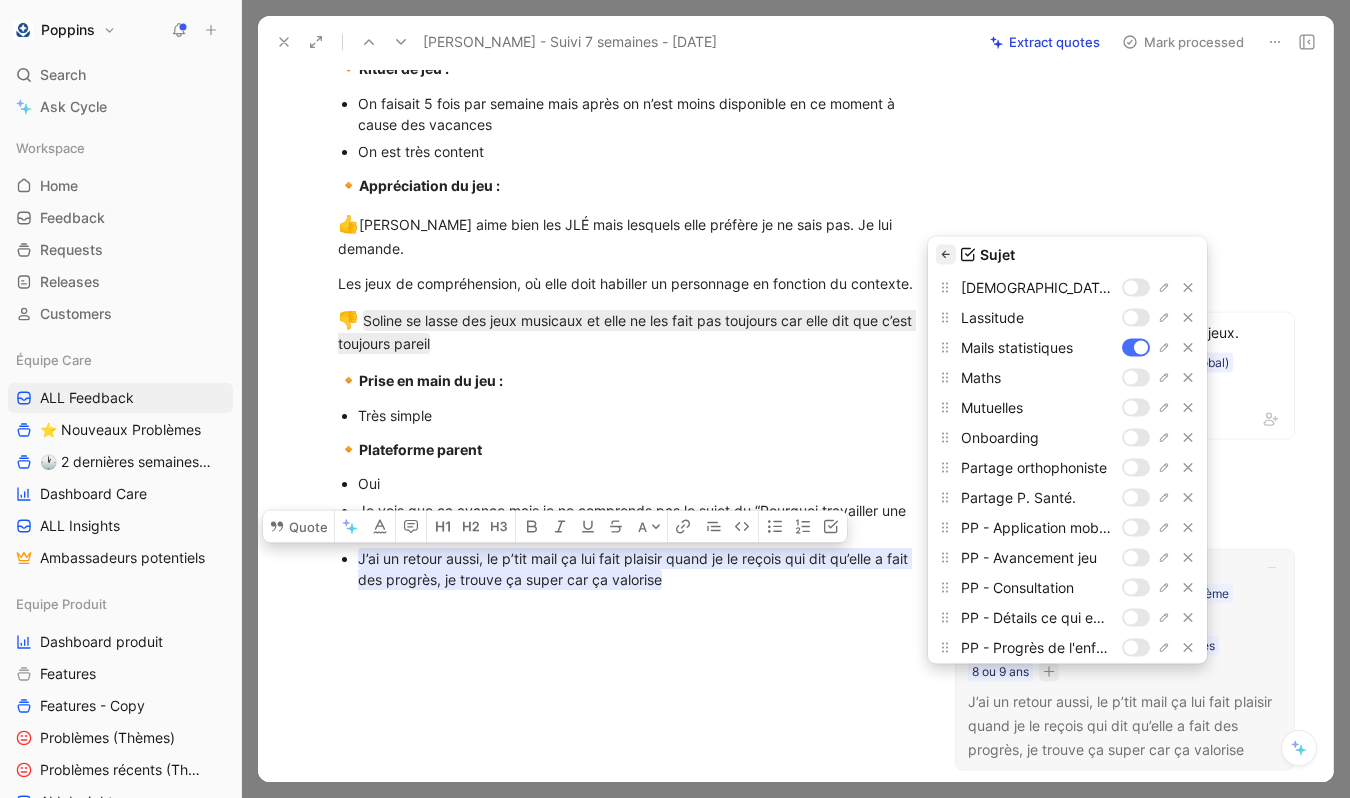 click 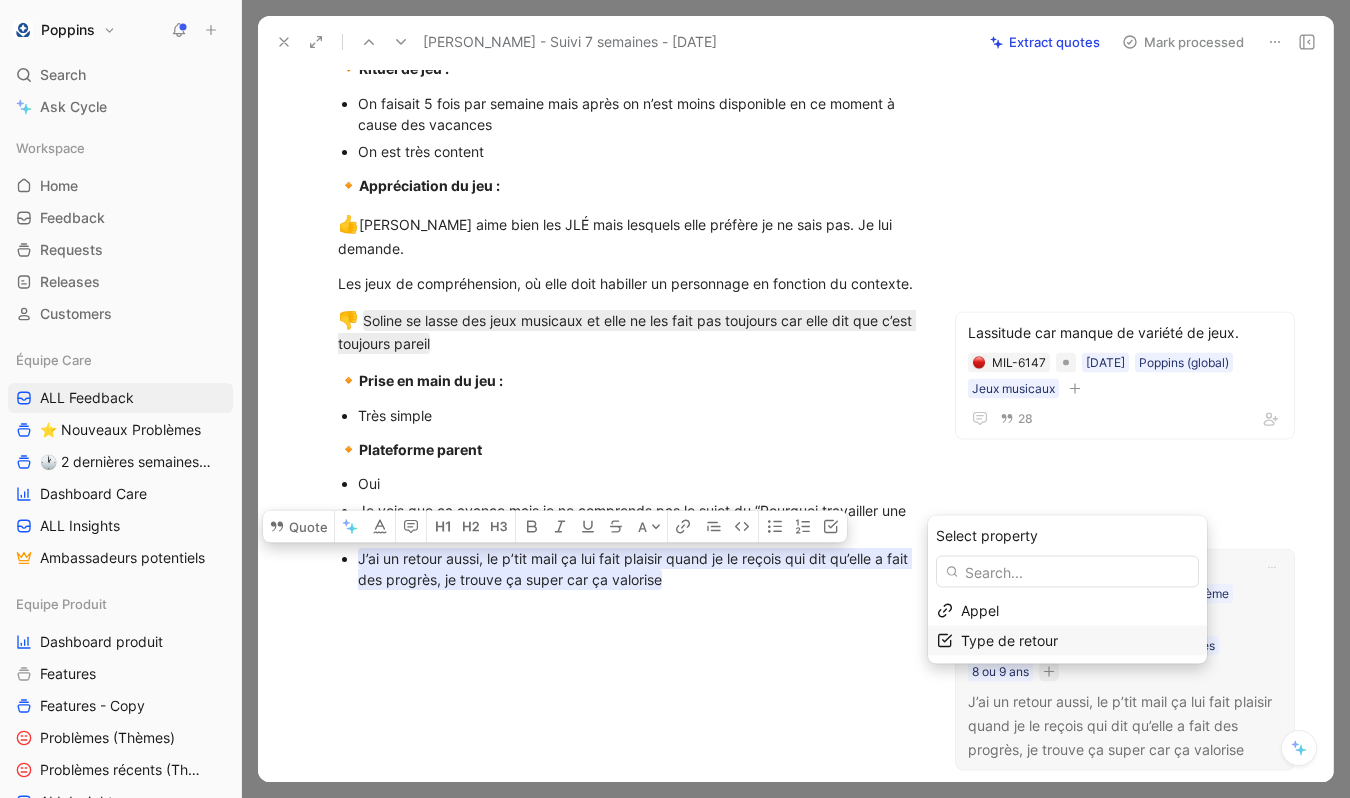 click on "Type de retour" at bounding box center (1009, 640) 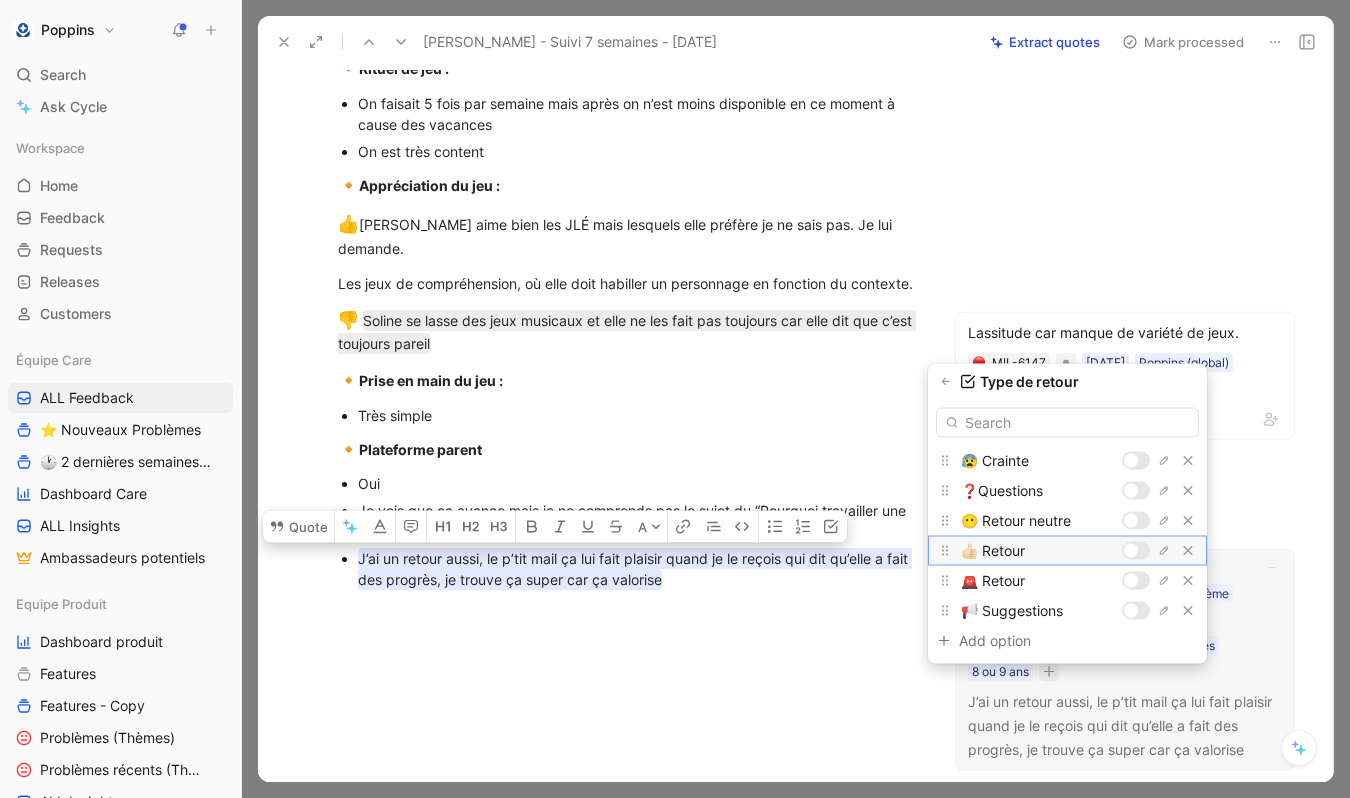 click at bounding box center [1131, 551] 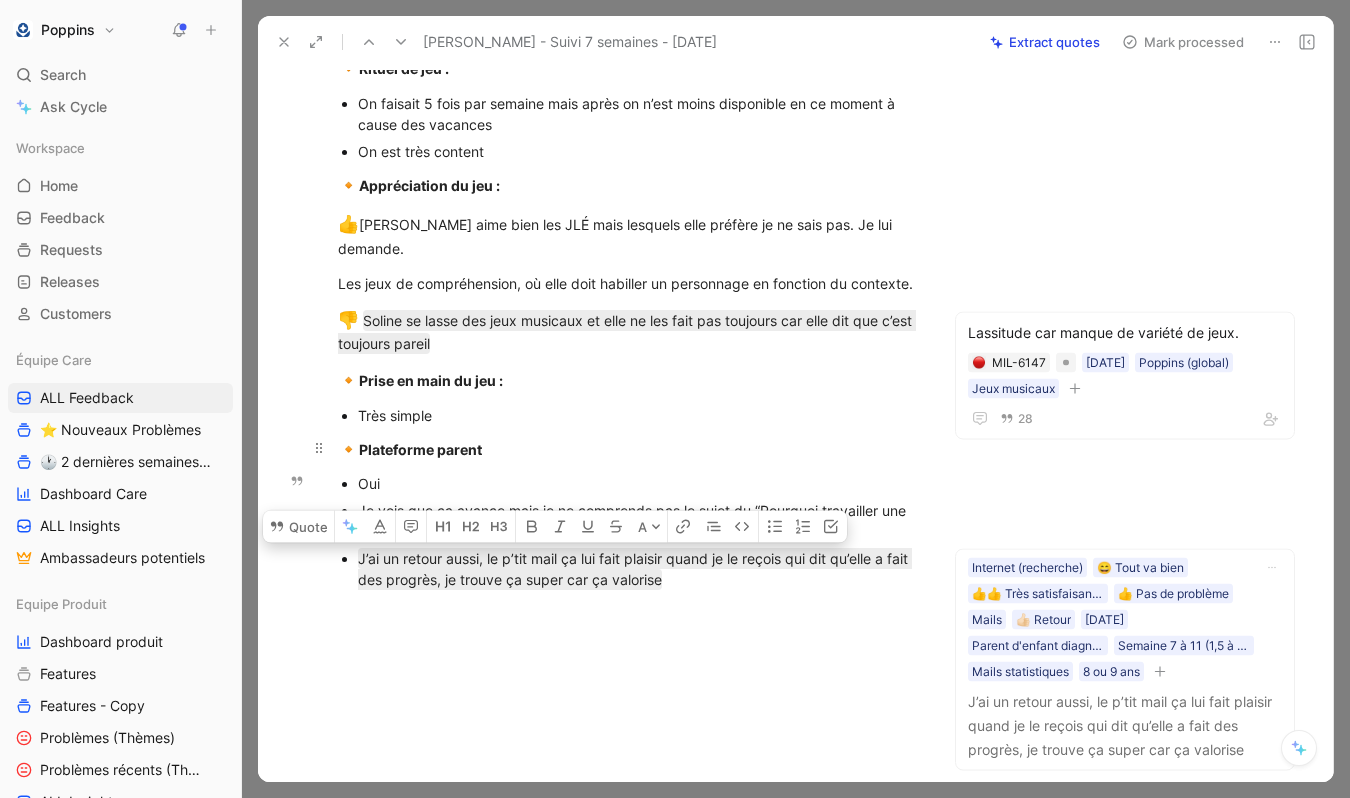 click on "🔸 Plateforme parent" at bounding box center [627, 450] 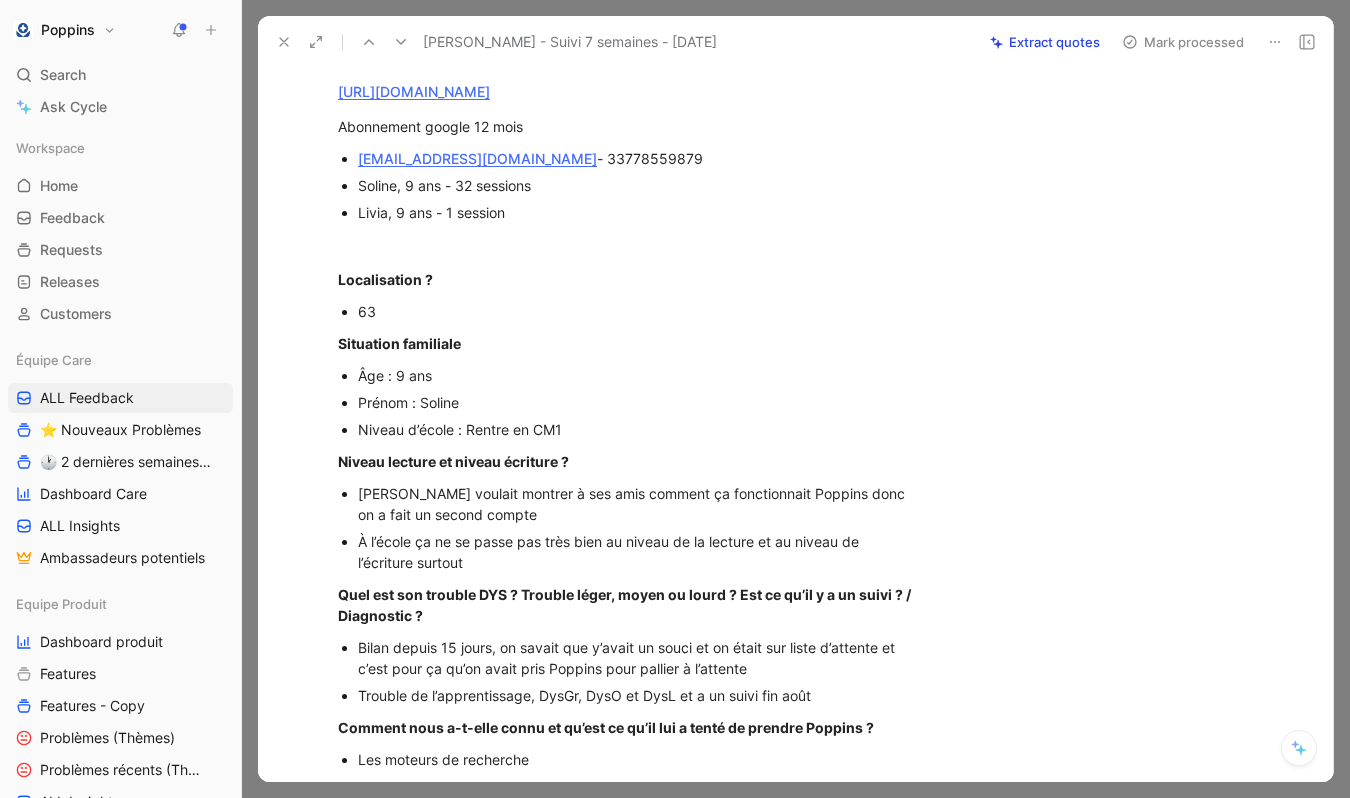 scroll, scrollTop: 0, scrollLeft: 0, axis: both 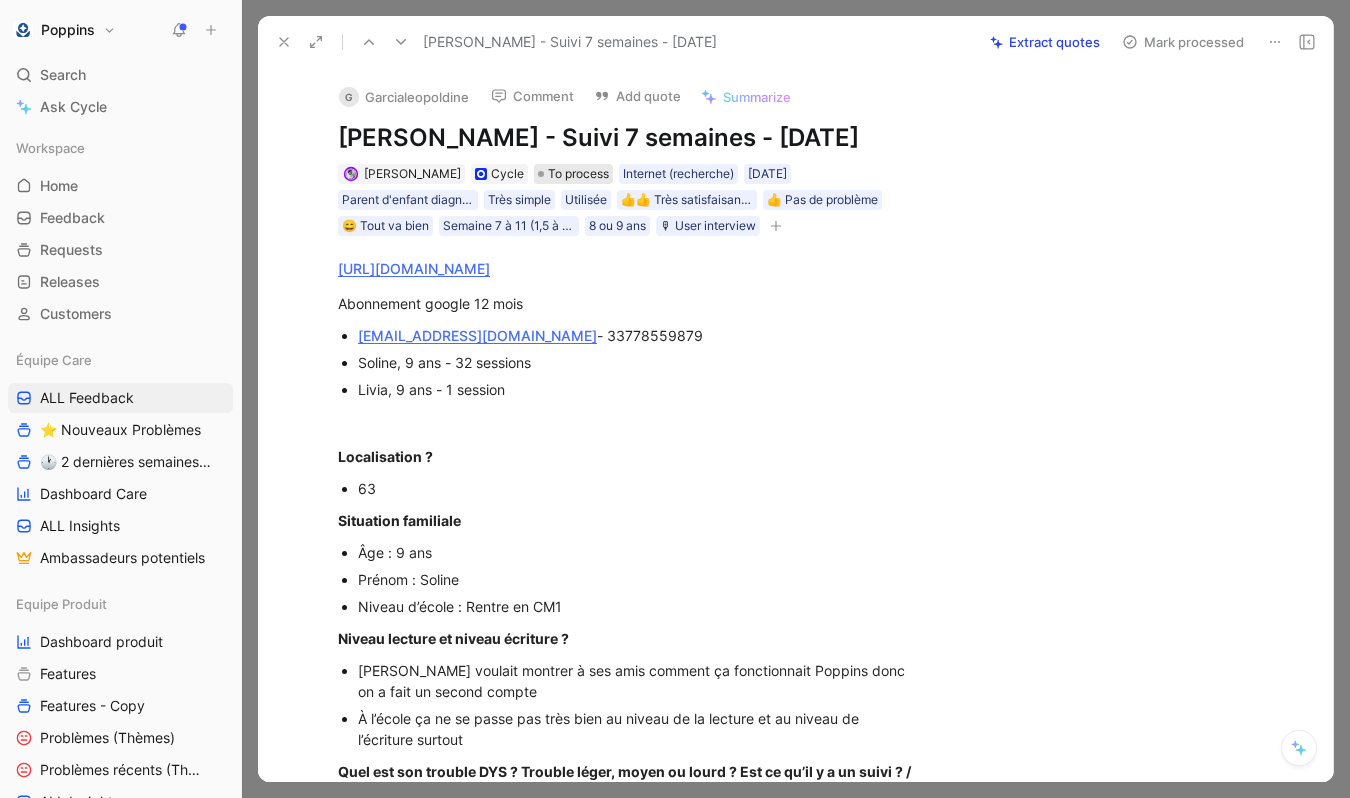 click on "To process" at bounding box center (578, 174) 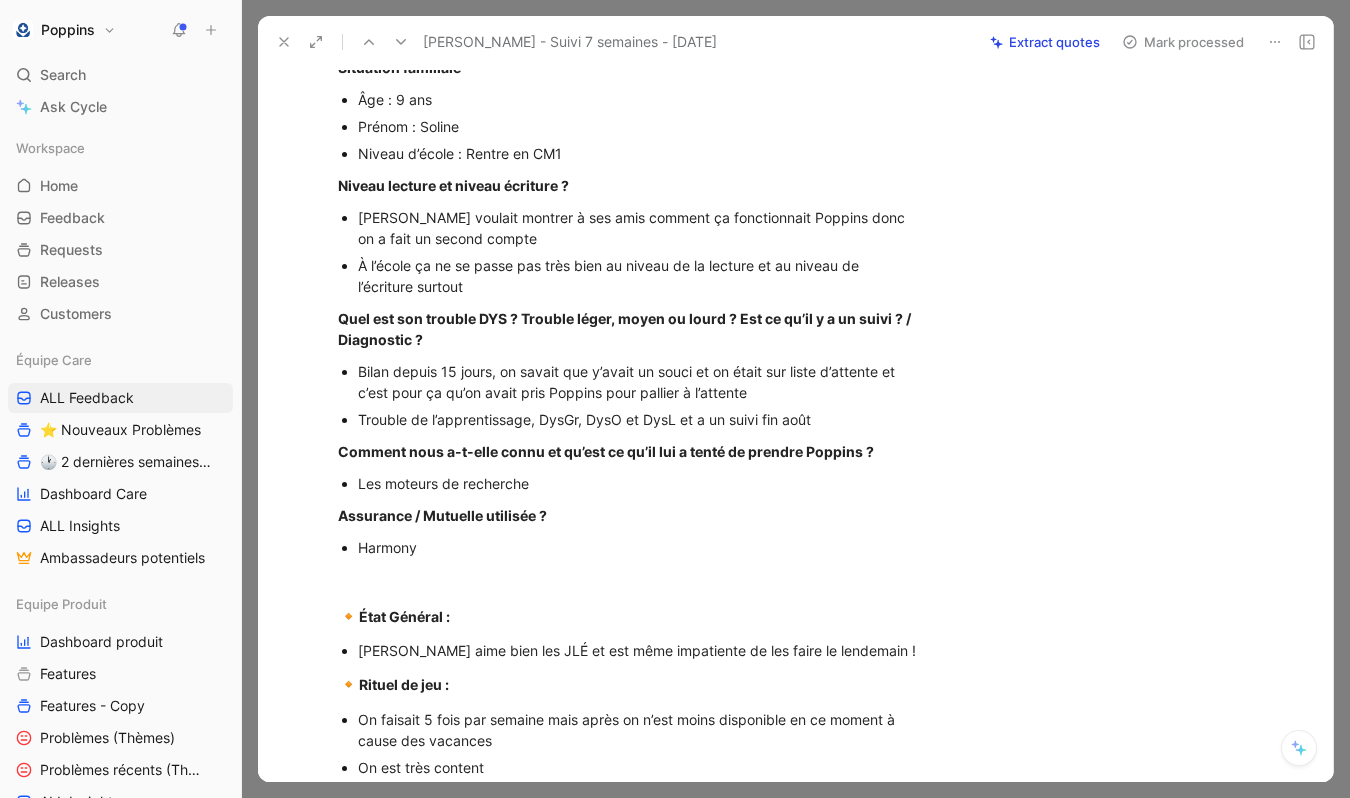 scroll, scrollTop: 509, scrollLeft: 0, axis: vertical 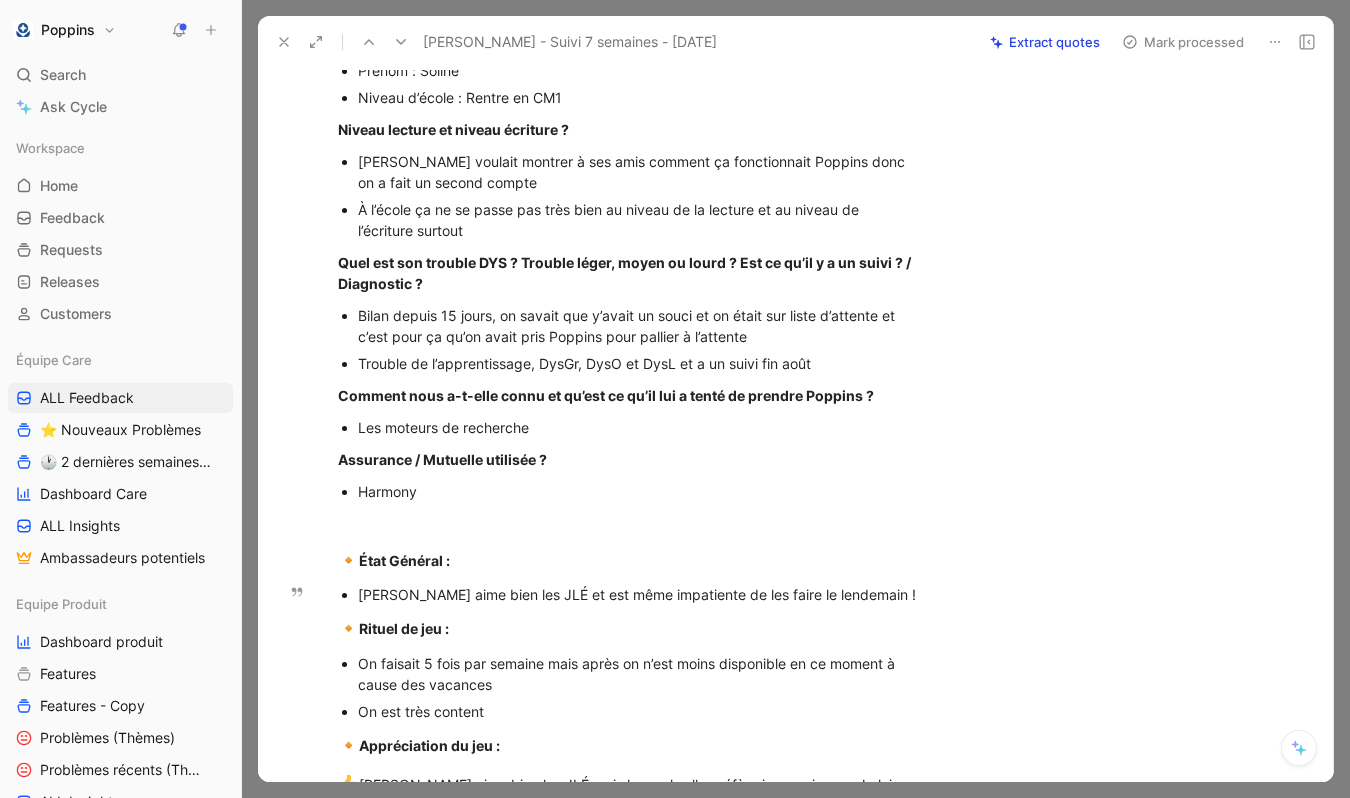 click on "[PERSON_NAME] aime bien les JLÉ et est même impatiente de les faire le lendemain !" at bounding box center (637, 594) 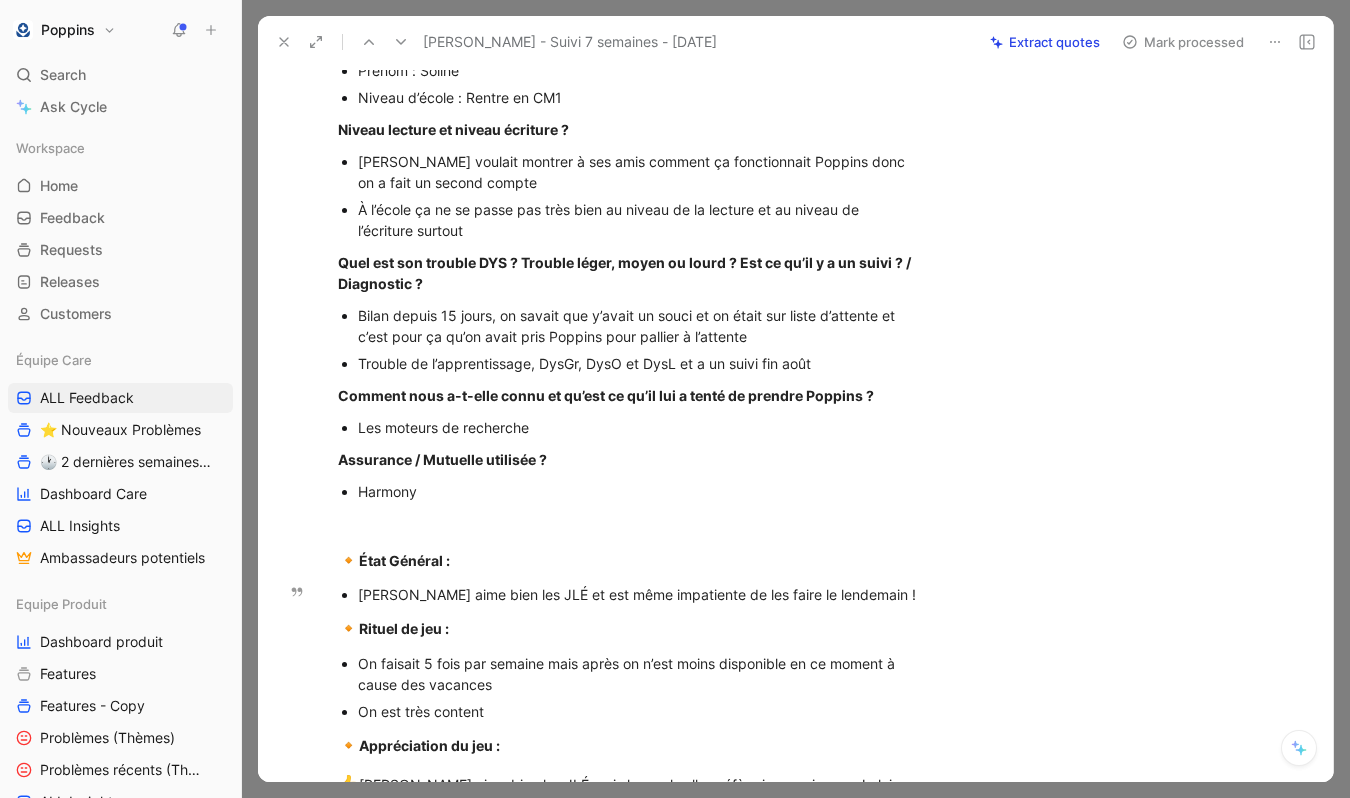 click on "[PERSON_NAME] aime bien les JLÉ et est même impatiente de les faire le lendemain !" at bounding box center [637, 594] 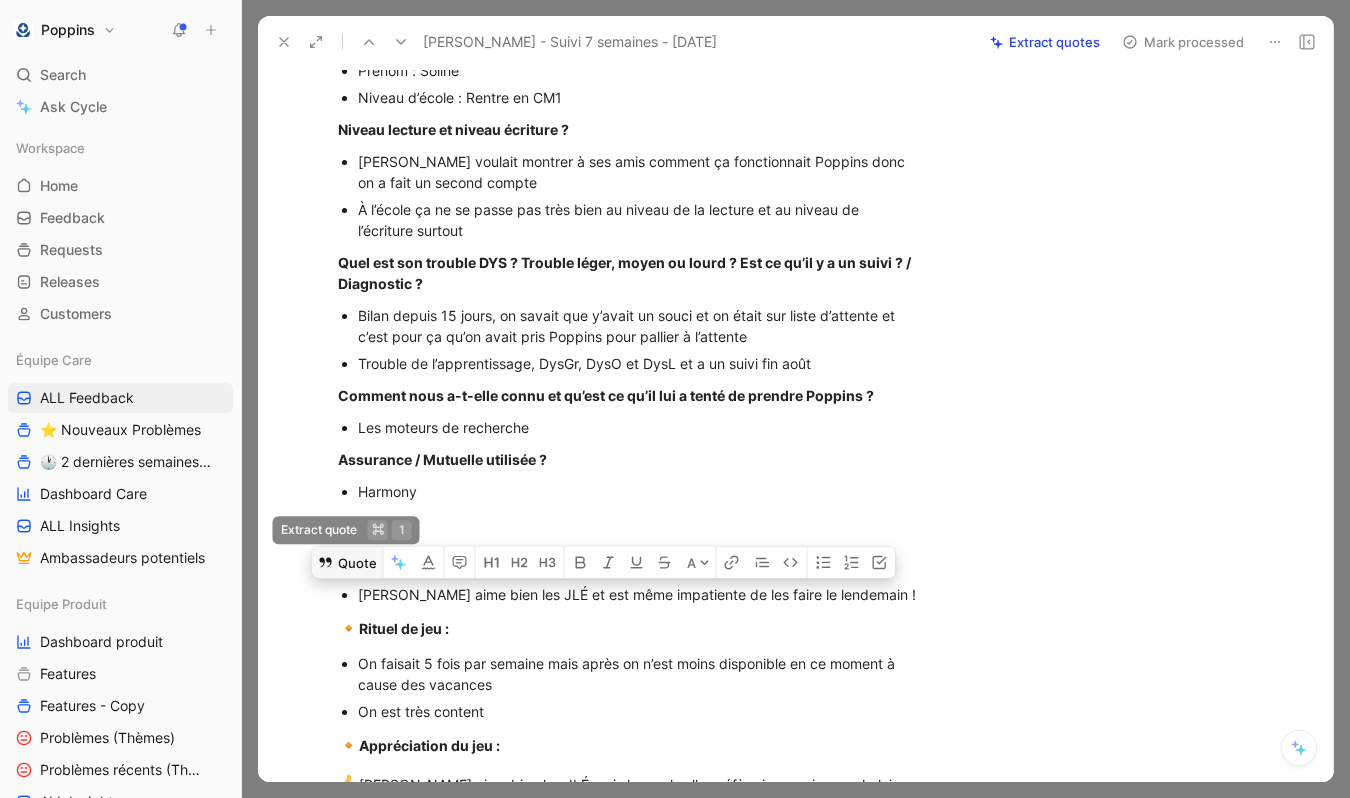 click on "Quote" at bounding box center [347, 562] 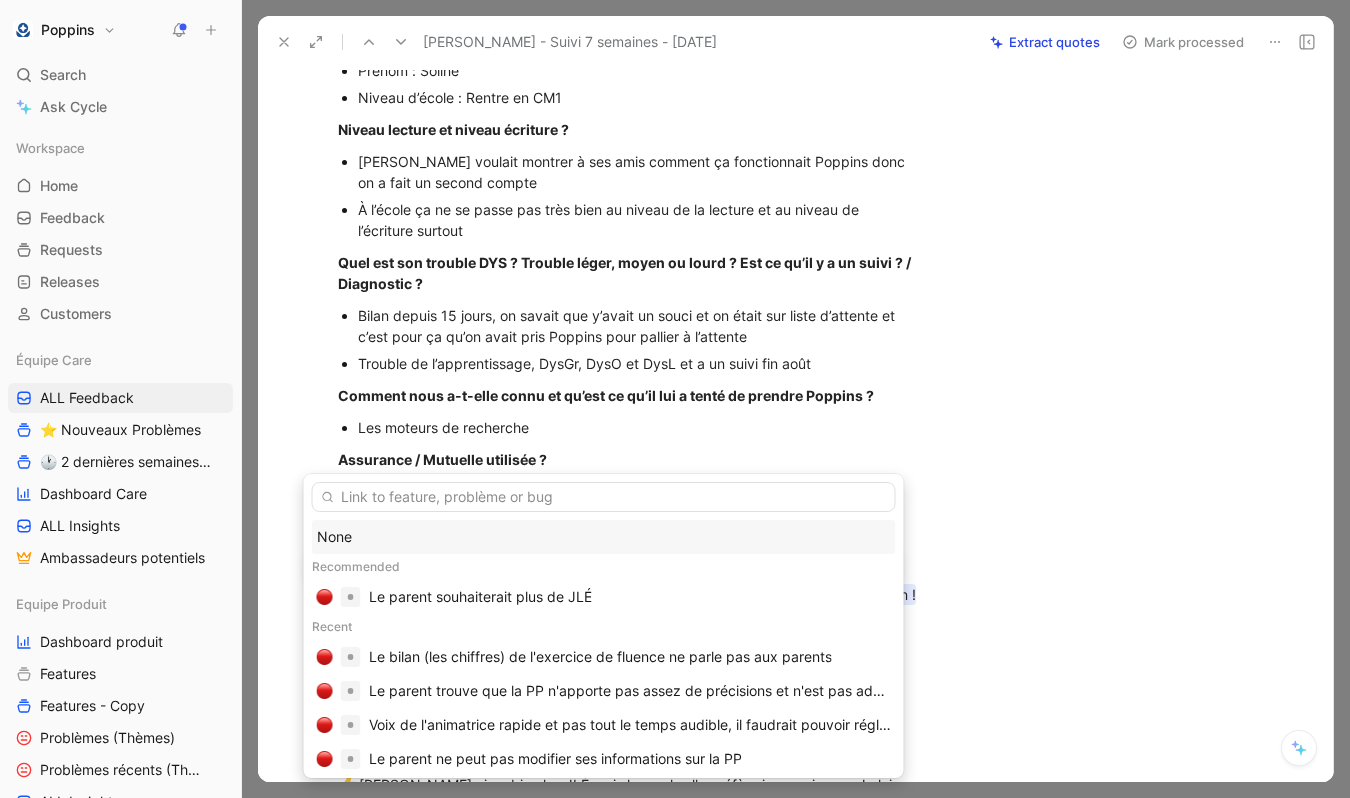 click on "None" at bounding box center (604, 537) 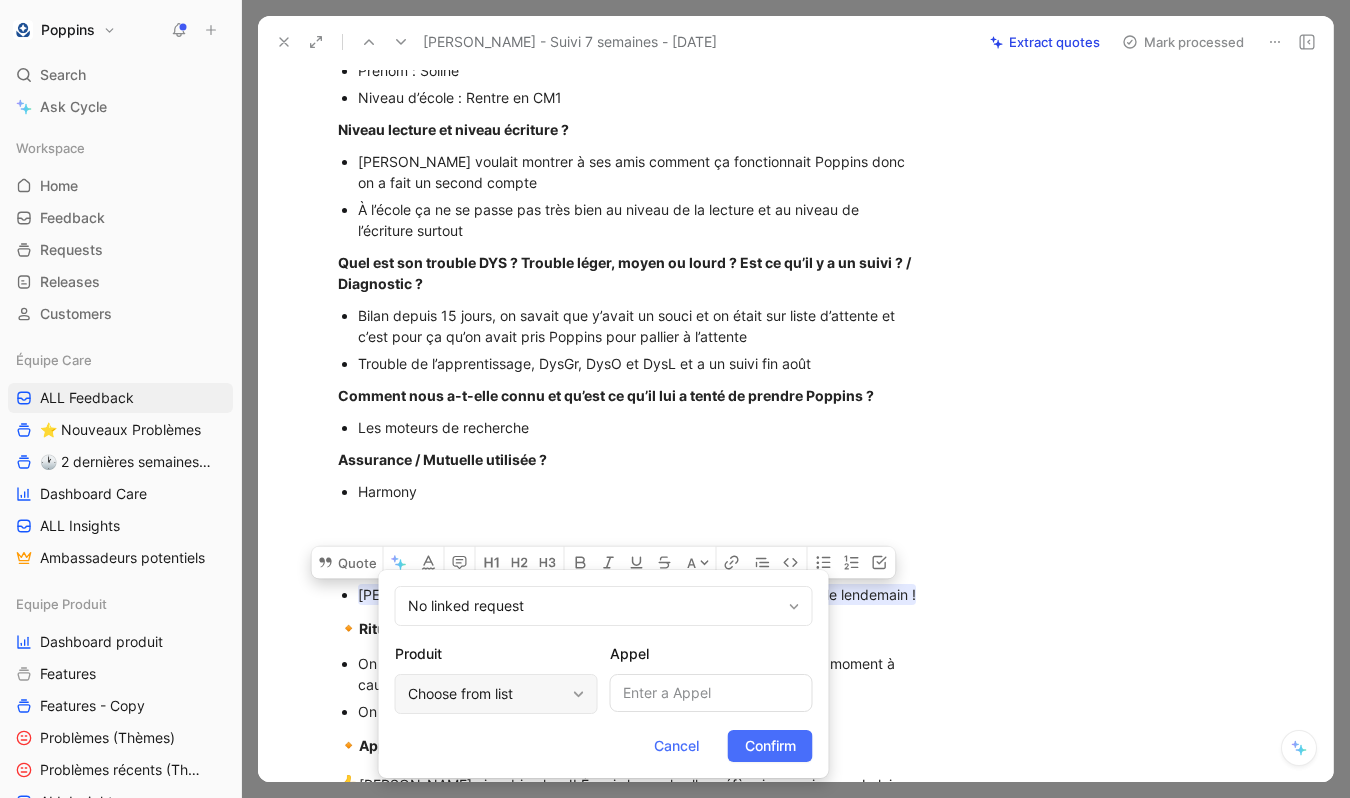 click on "Choose from list" at bounding box center (486, 694) 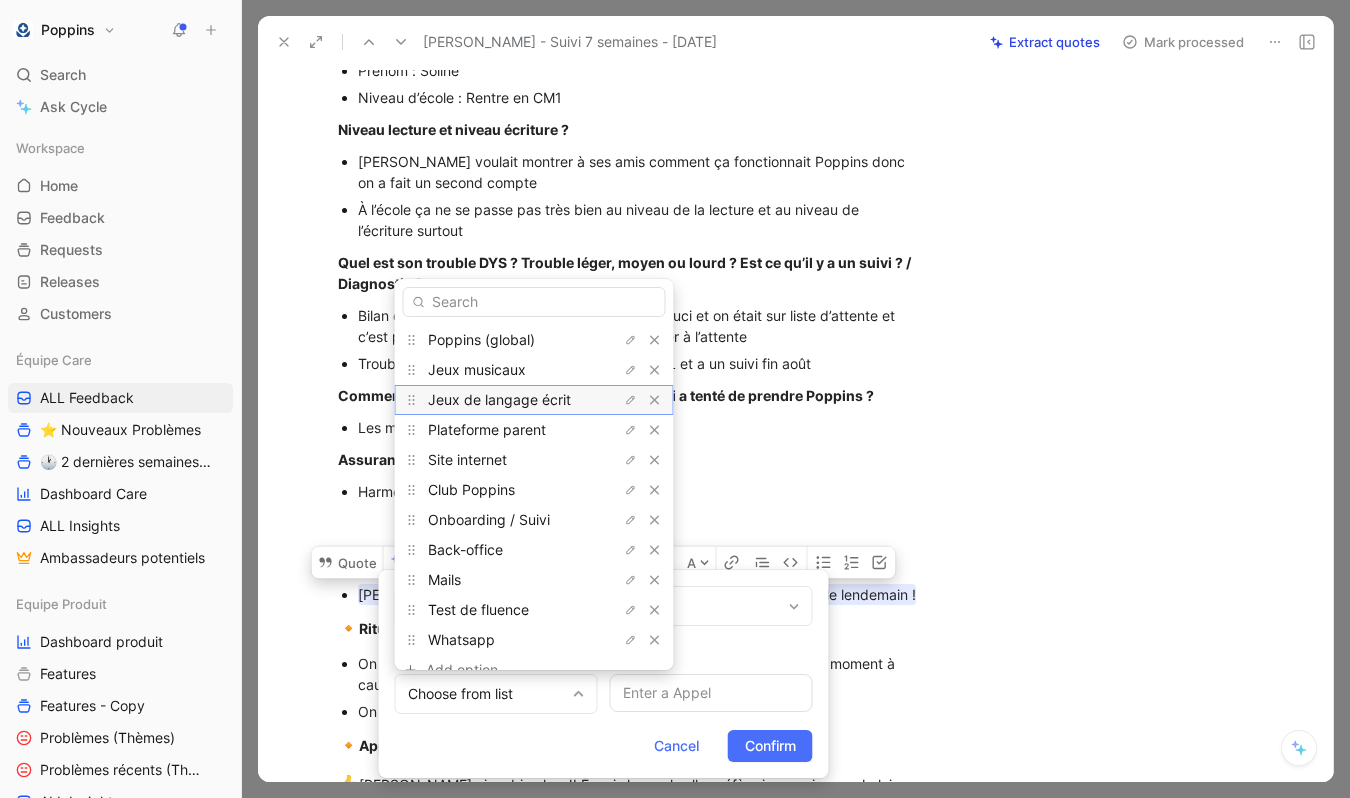 click on "Jeux de langage écrit" at bounding box center (534, 400) 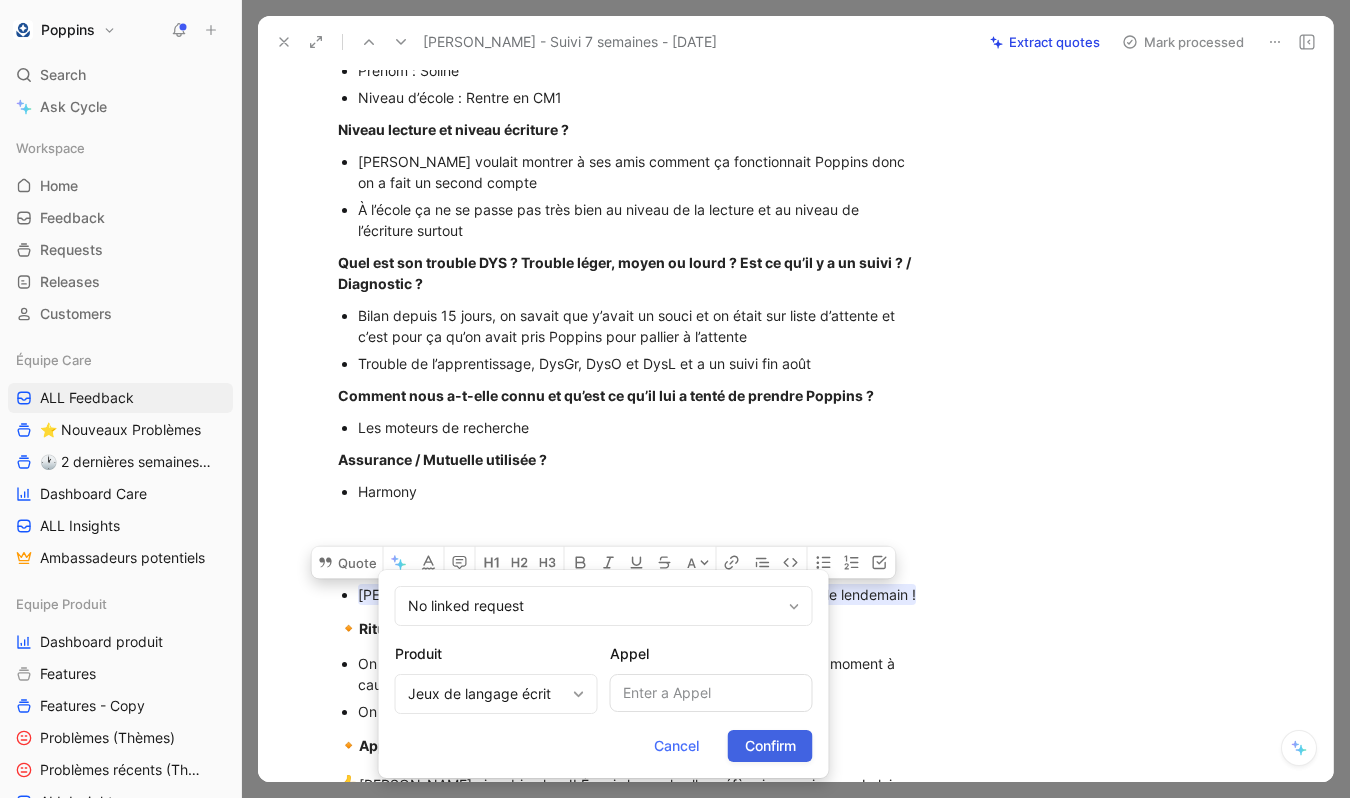 click on "Confirm" at bounding box center (770, 746) 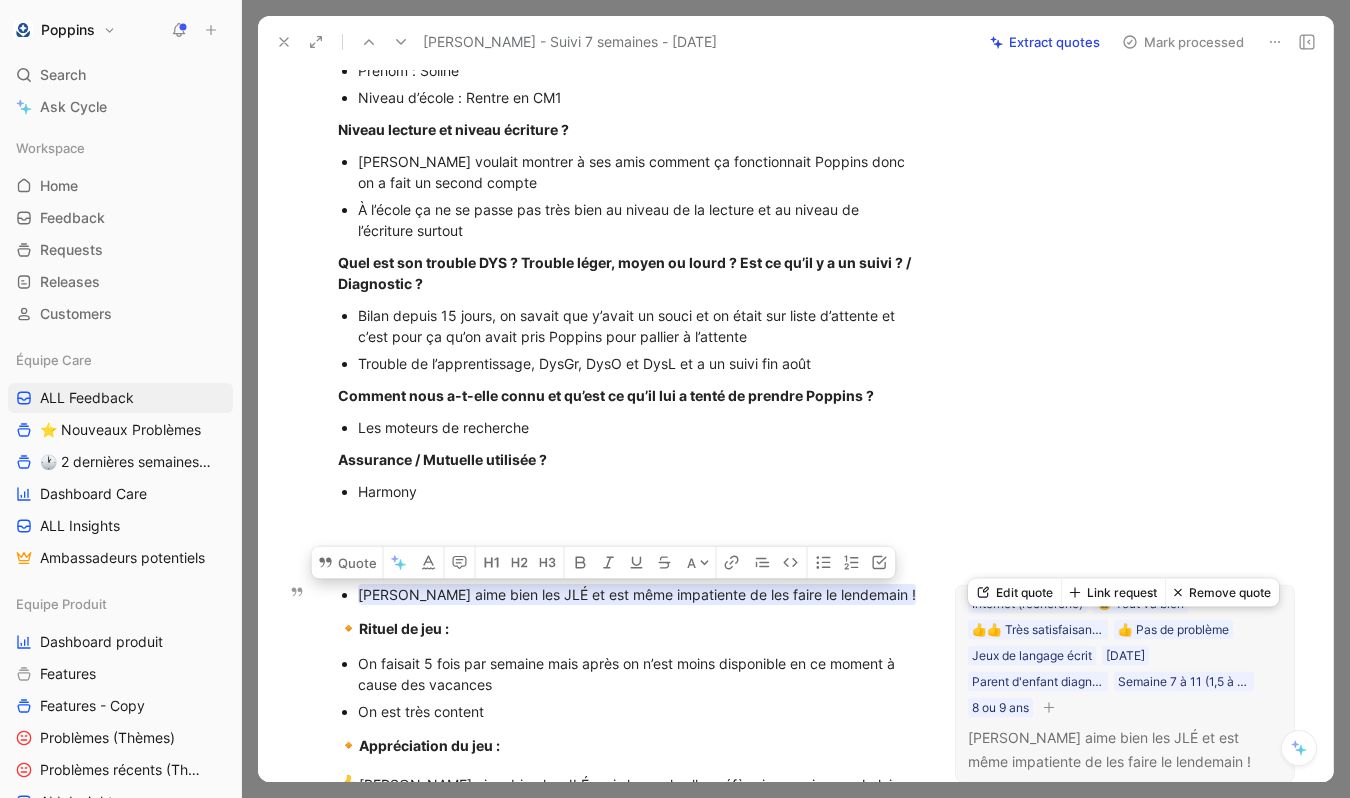 click 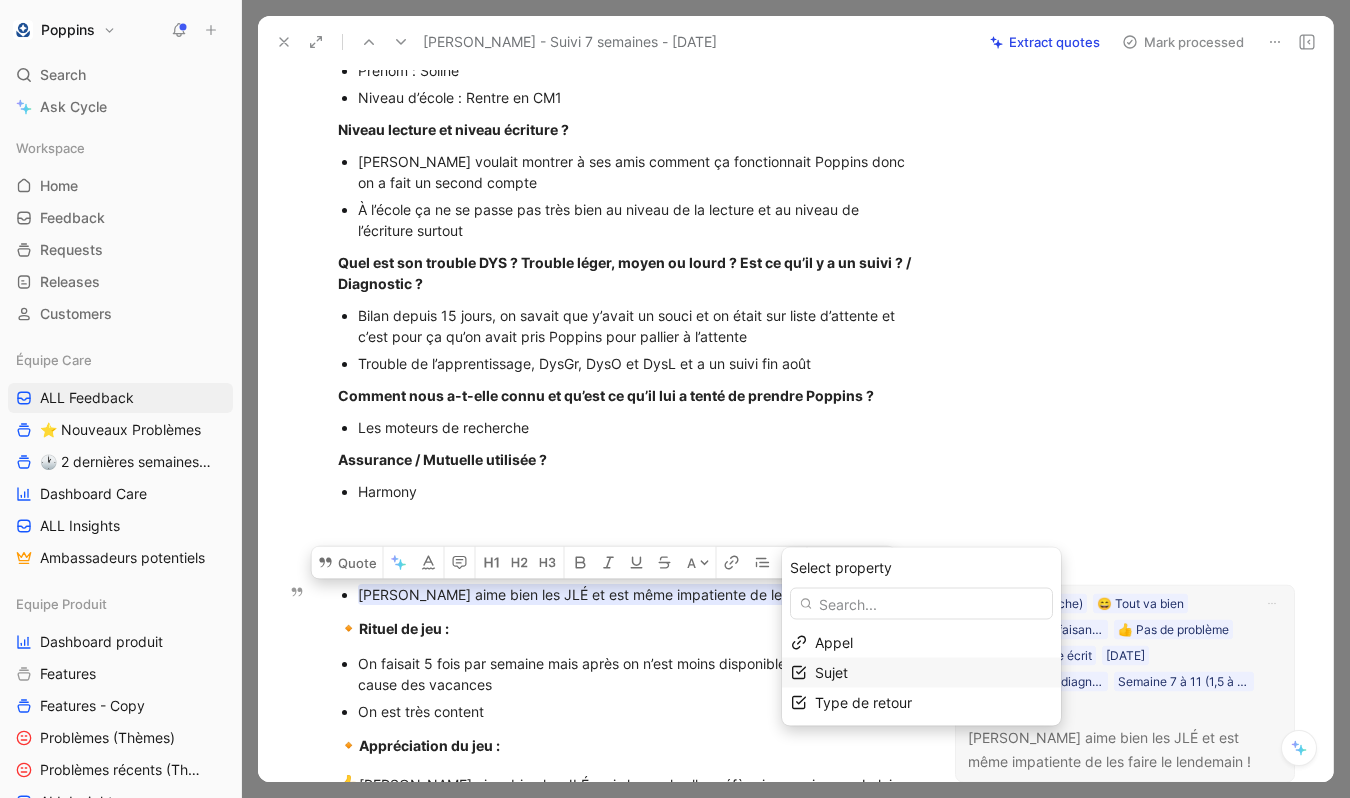 click on "Sujet" at bounding box center (933, 673) 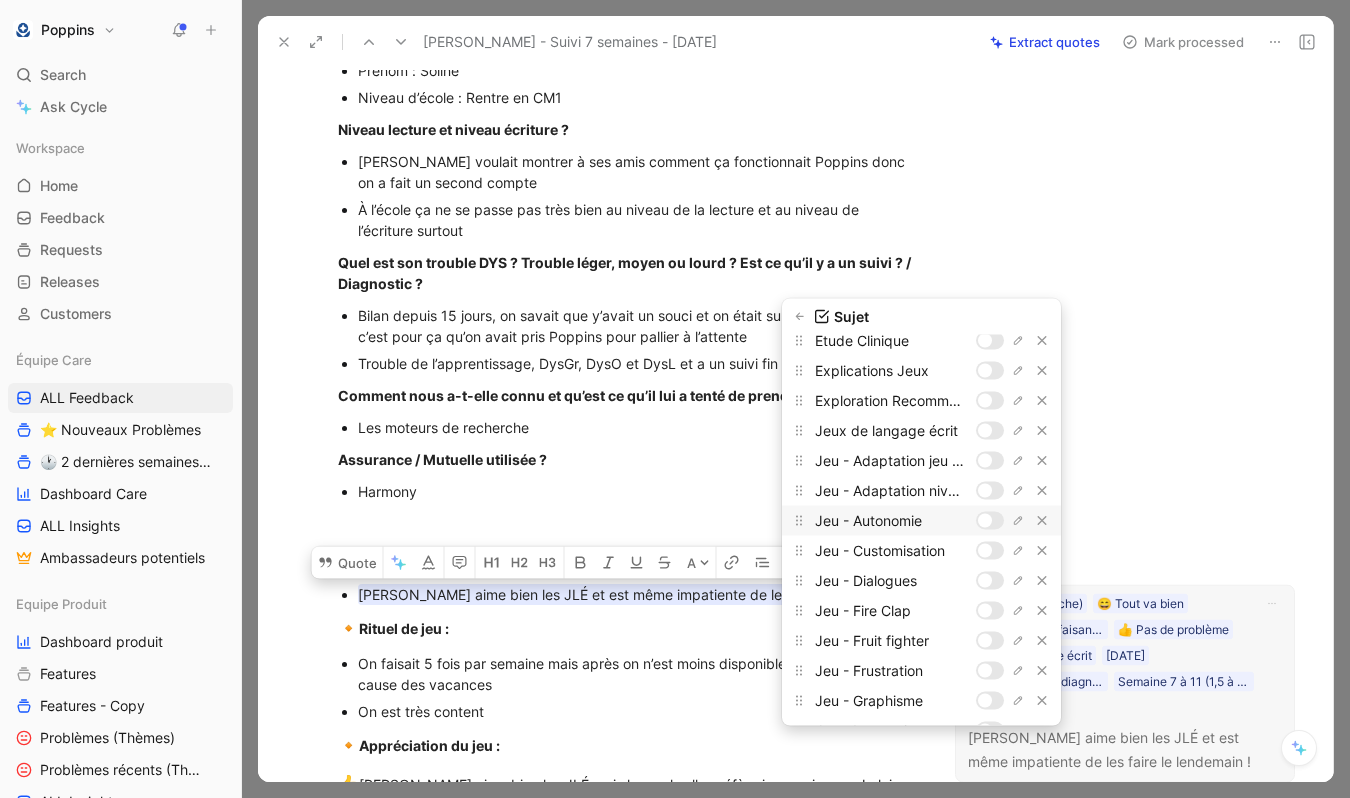 scroll, scrollTop: 422, scrollLeft: 0, axis: vertical 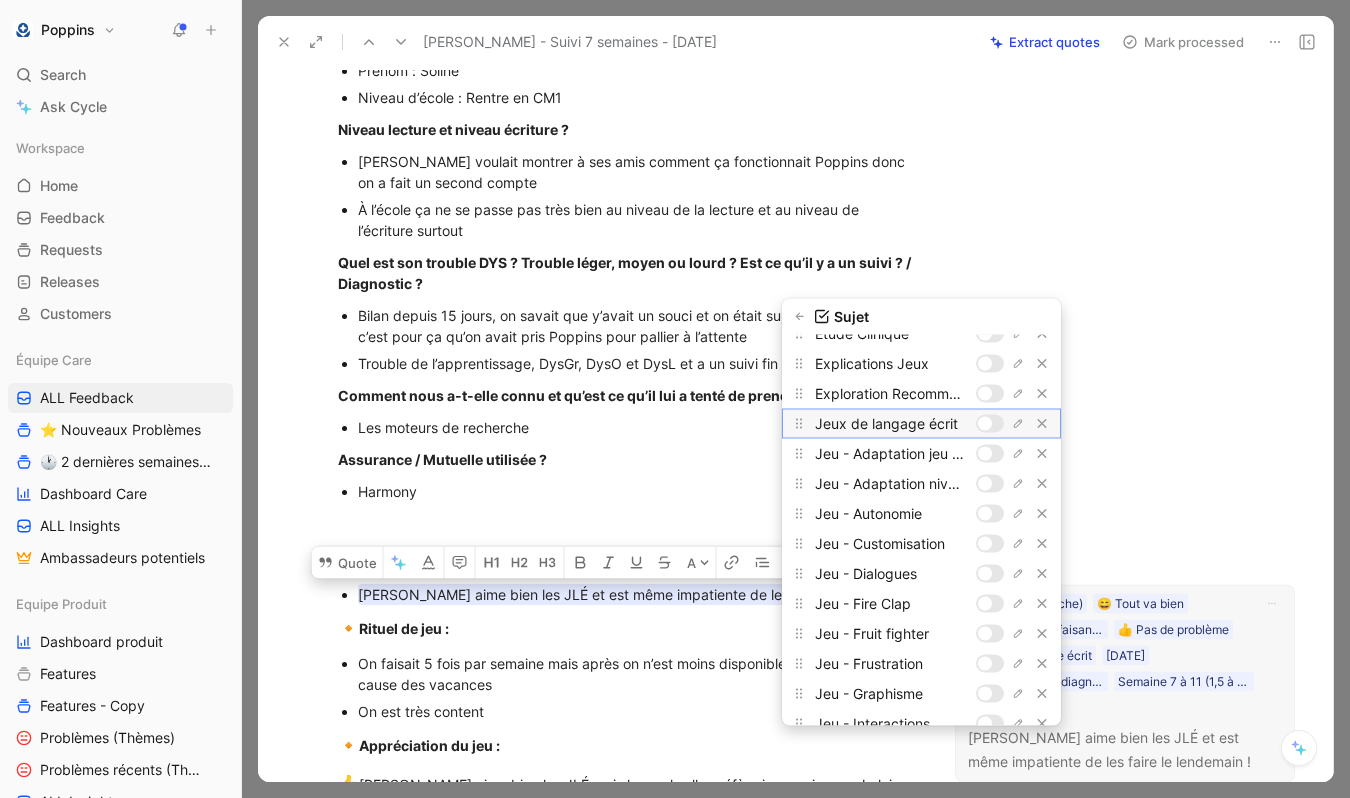 click at bounding box center (985, 423) 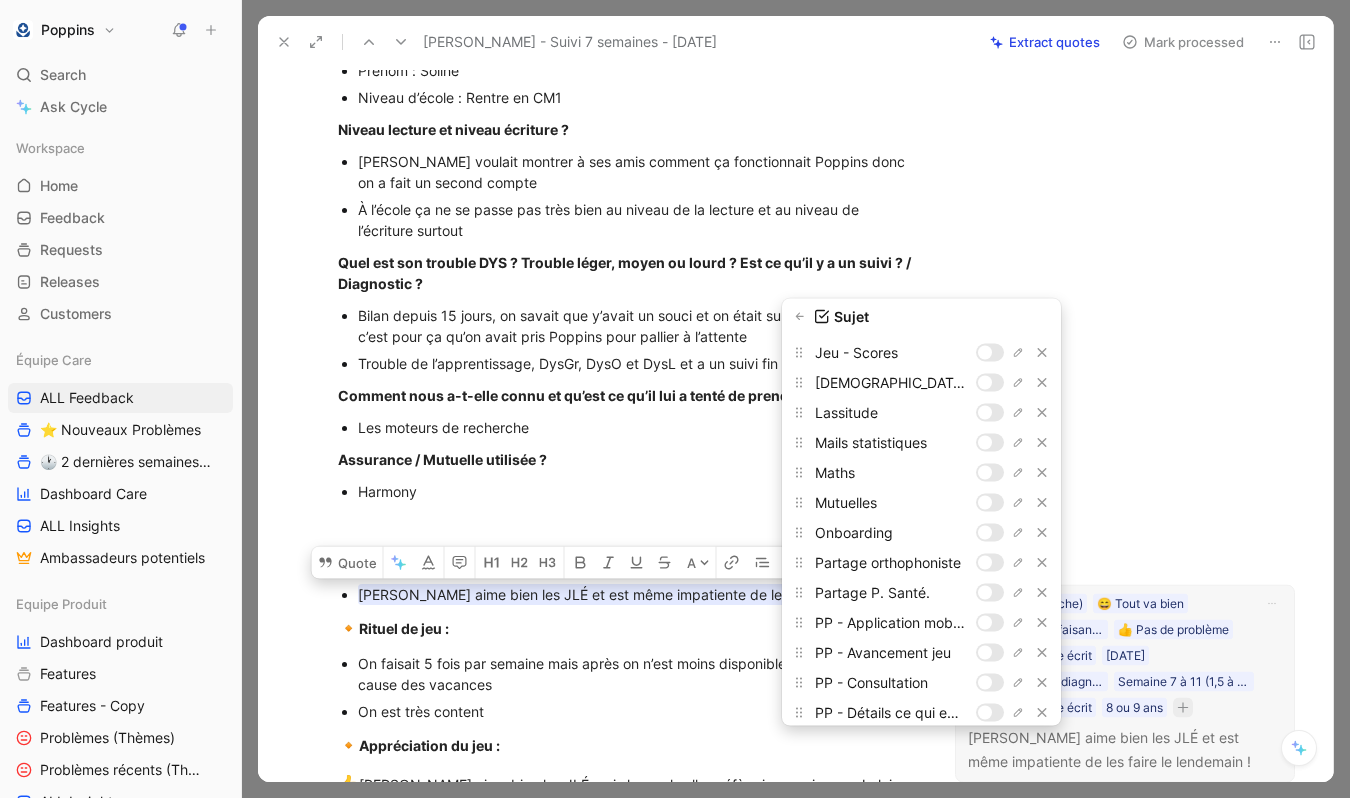 scroll, scrollTop: 1156, scrollLeft: 0, axis: vertical 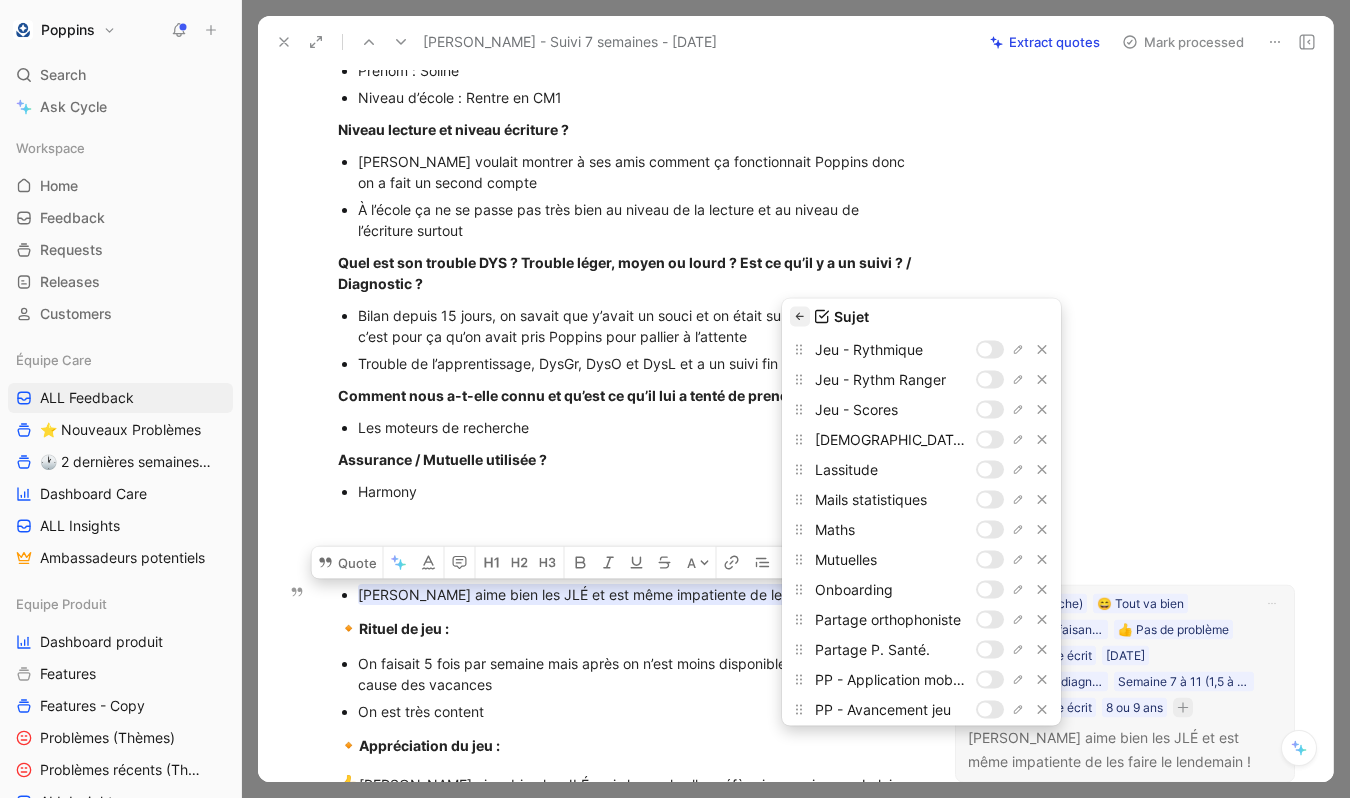 click 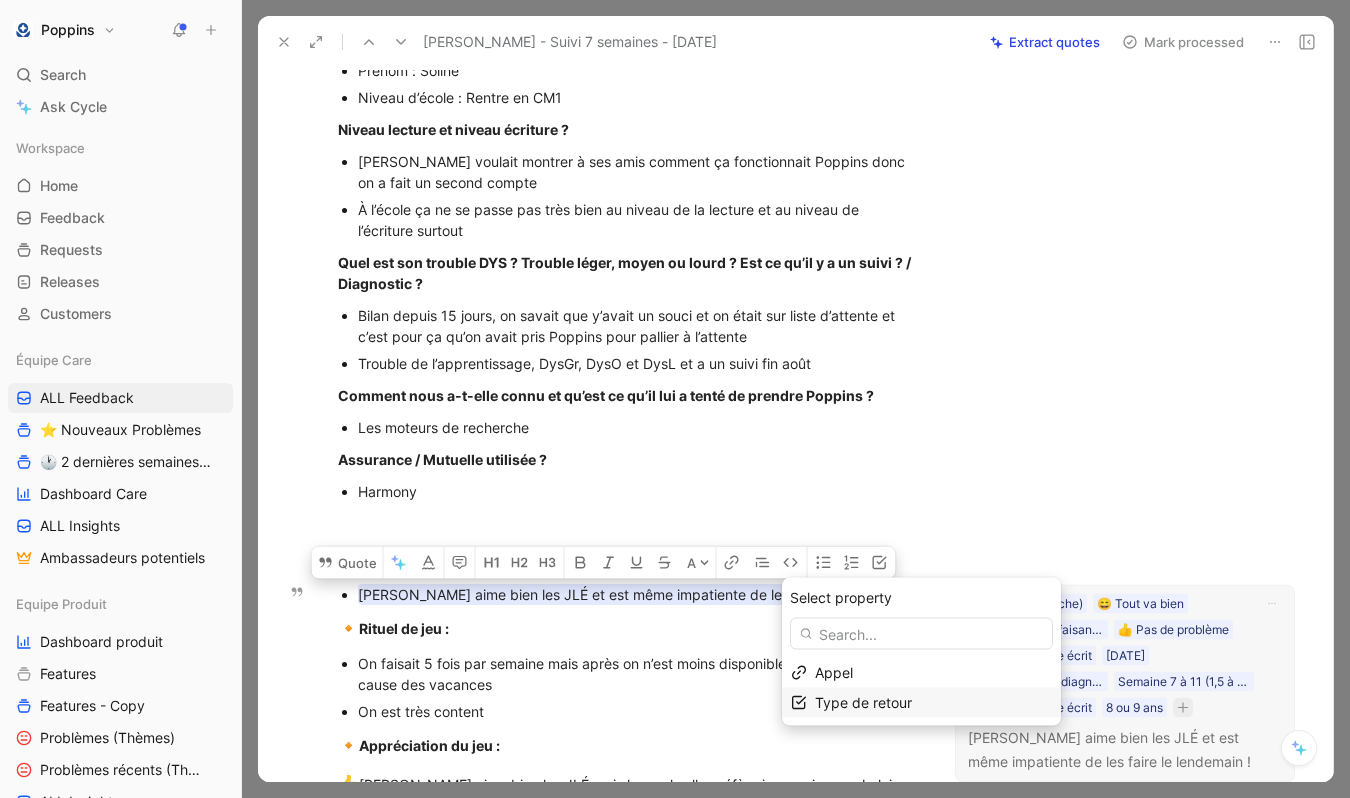 click on "Type de retour" at bounding box center (863, 702) 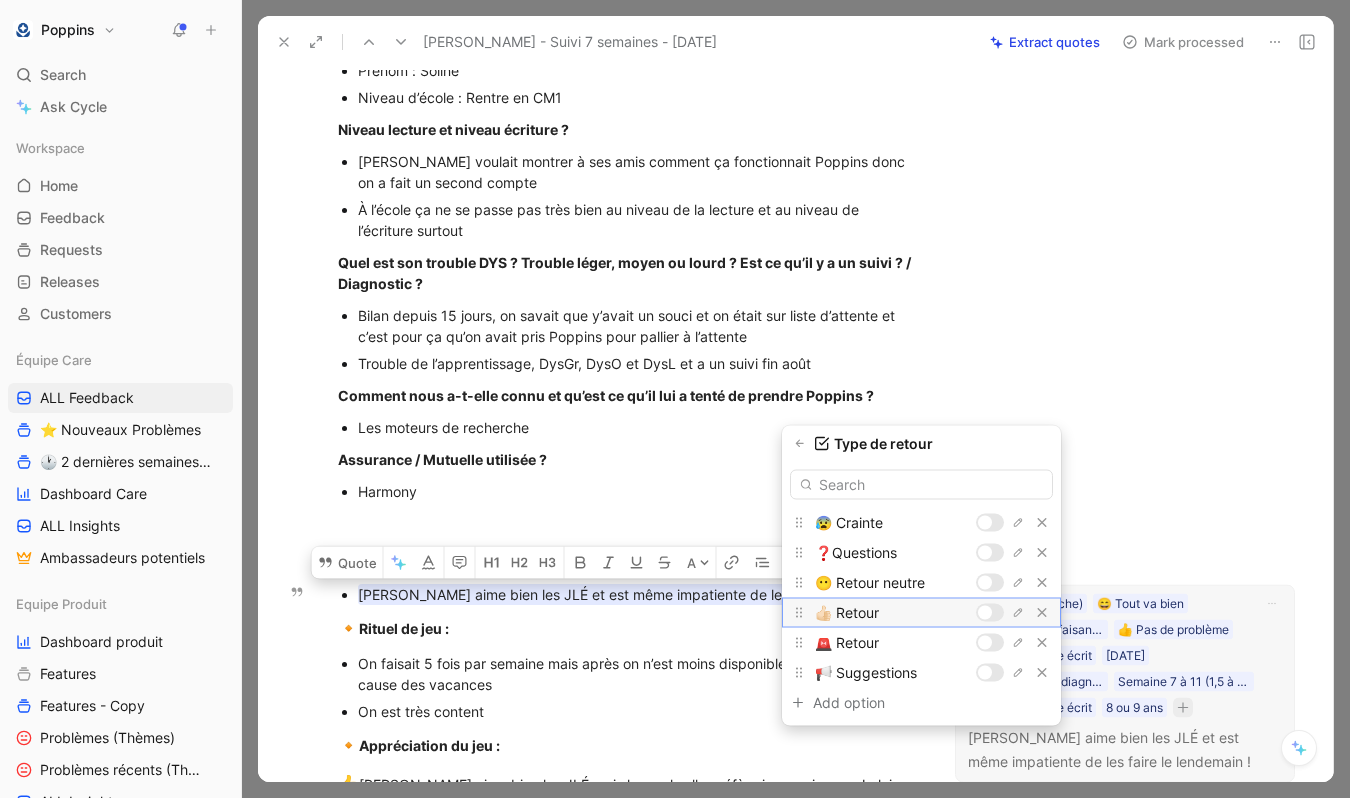 click at bounding box center (990, 613) 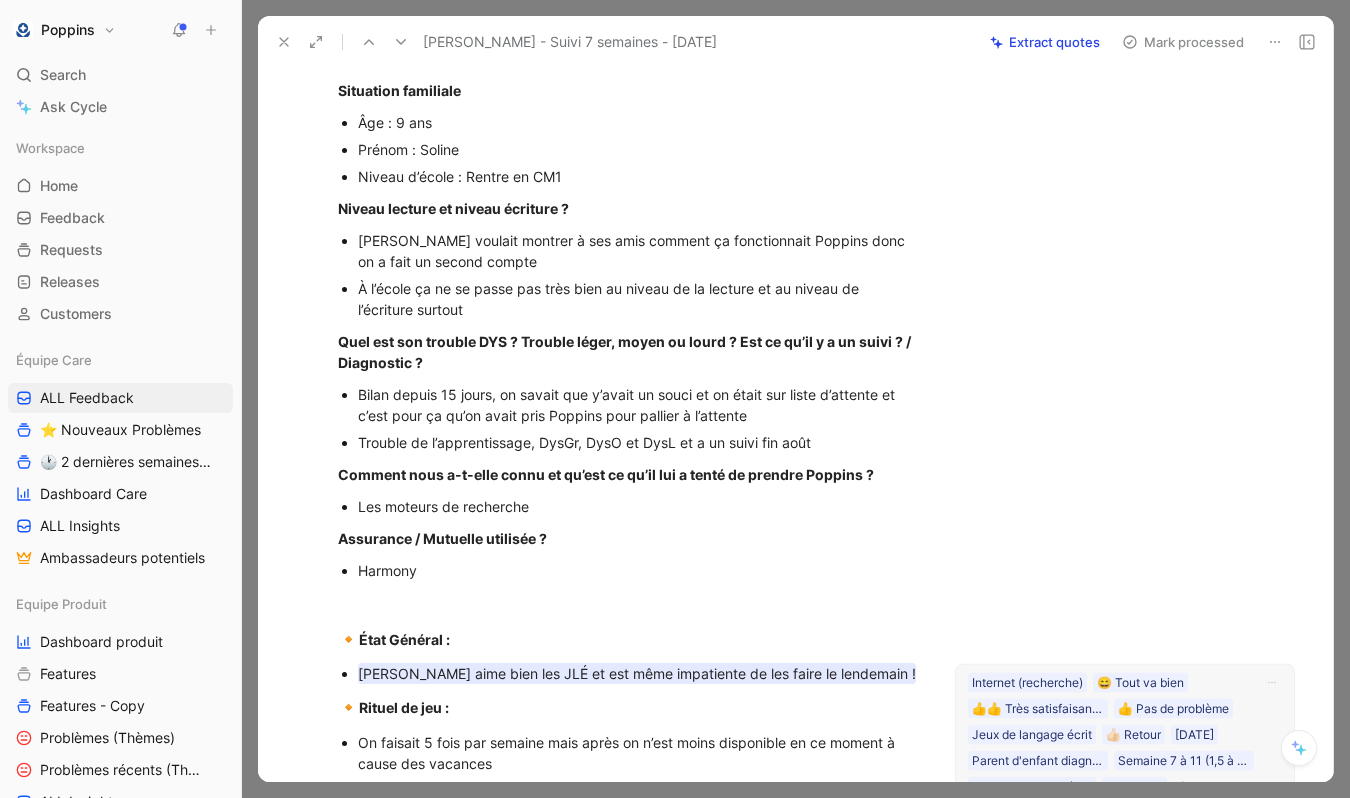 scroll, scrollTop: 0, scrollLeft: 0, axis: both 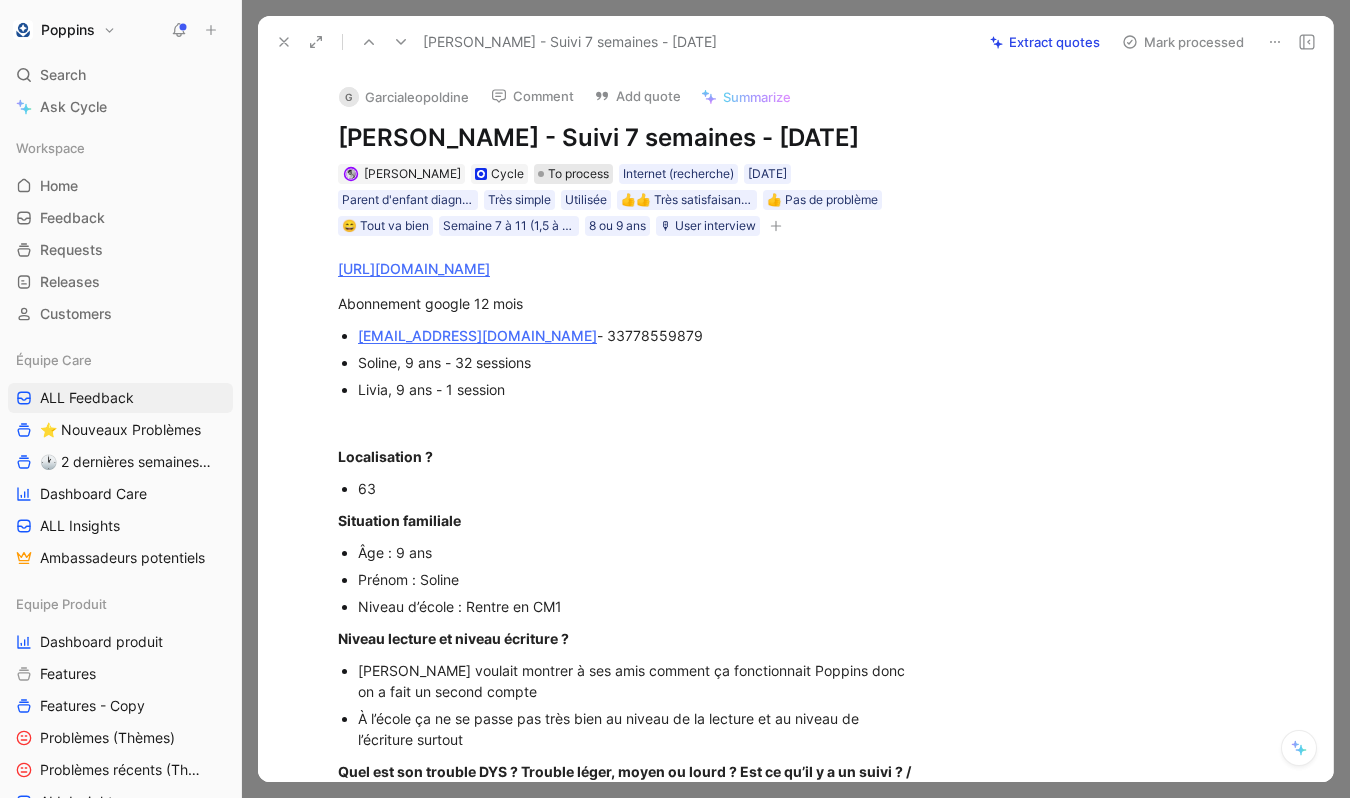 click on "To process" at bounding box center (578, 174) 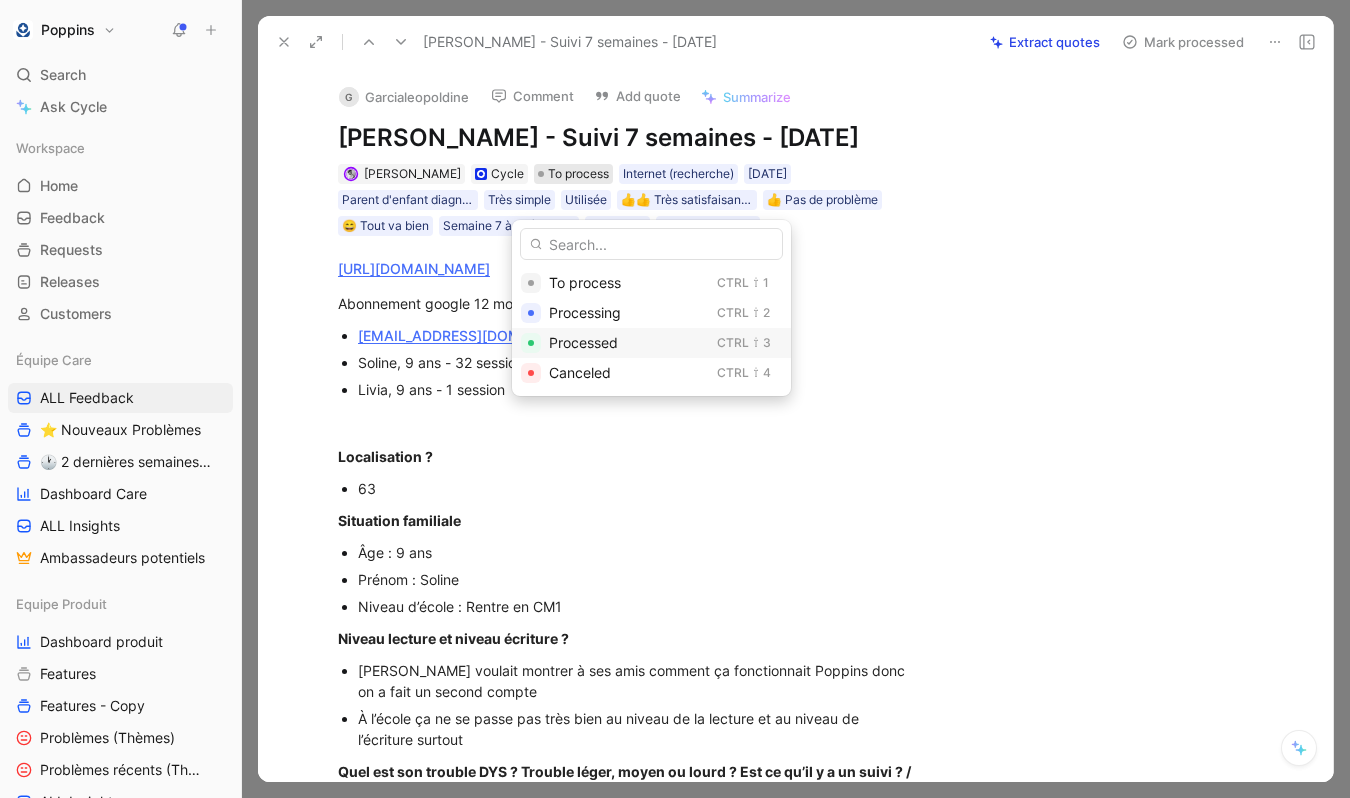 click on "Processed Ctrl ⇧ 3" at bounding box center [651, 343] 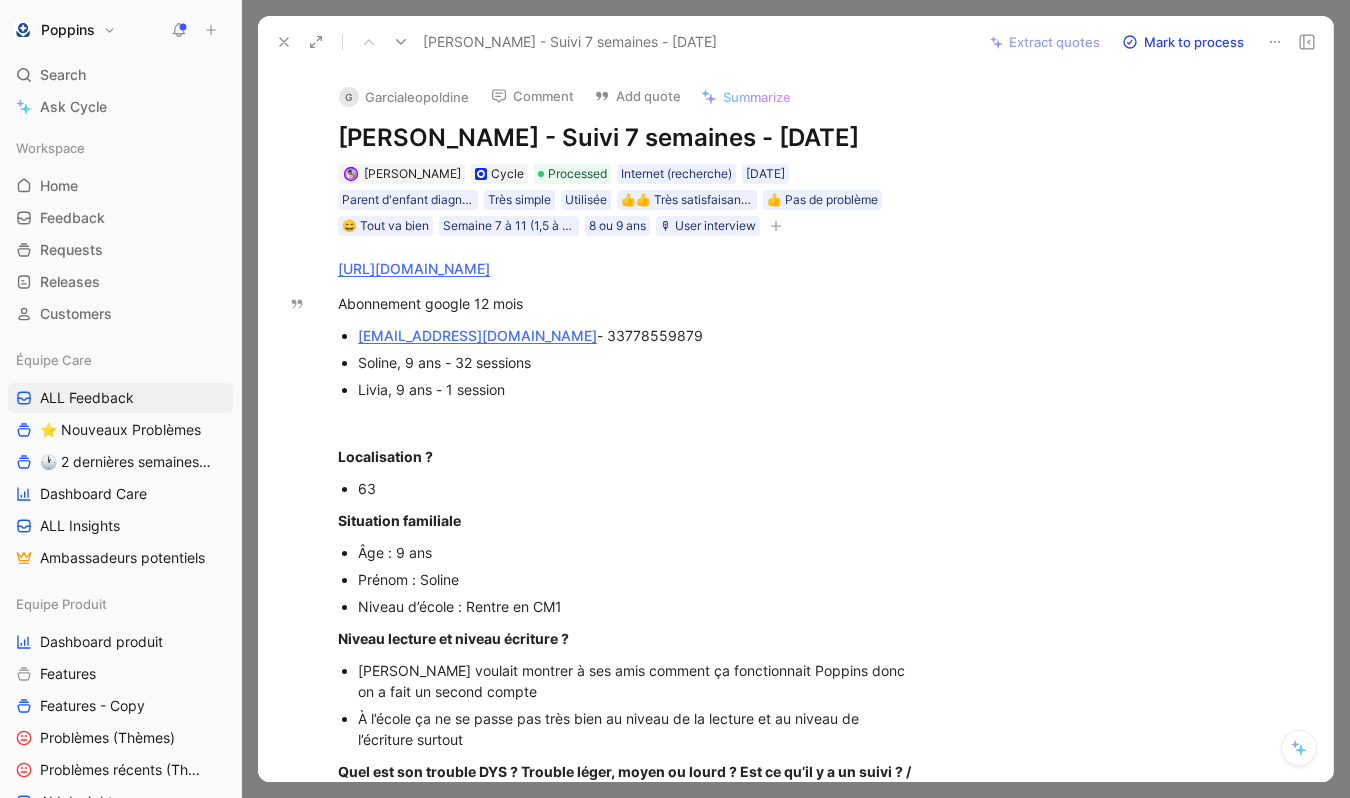 click 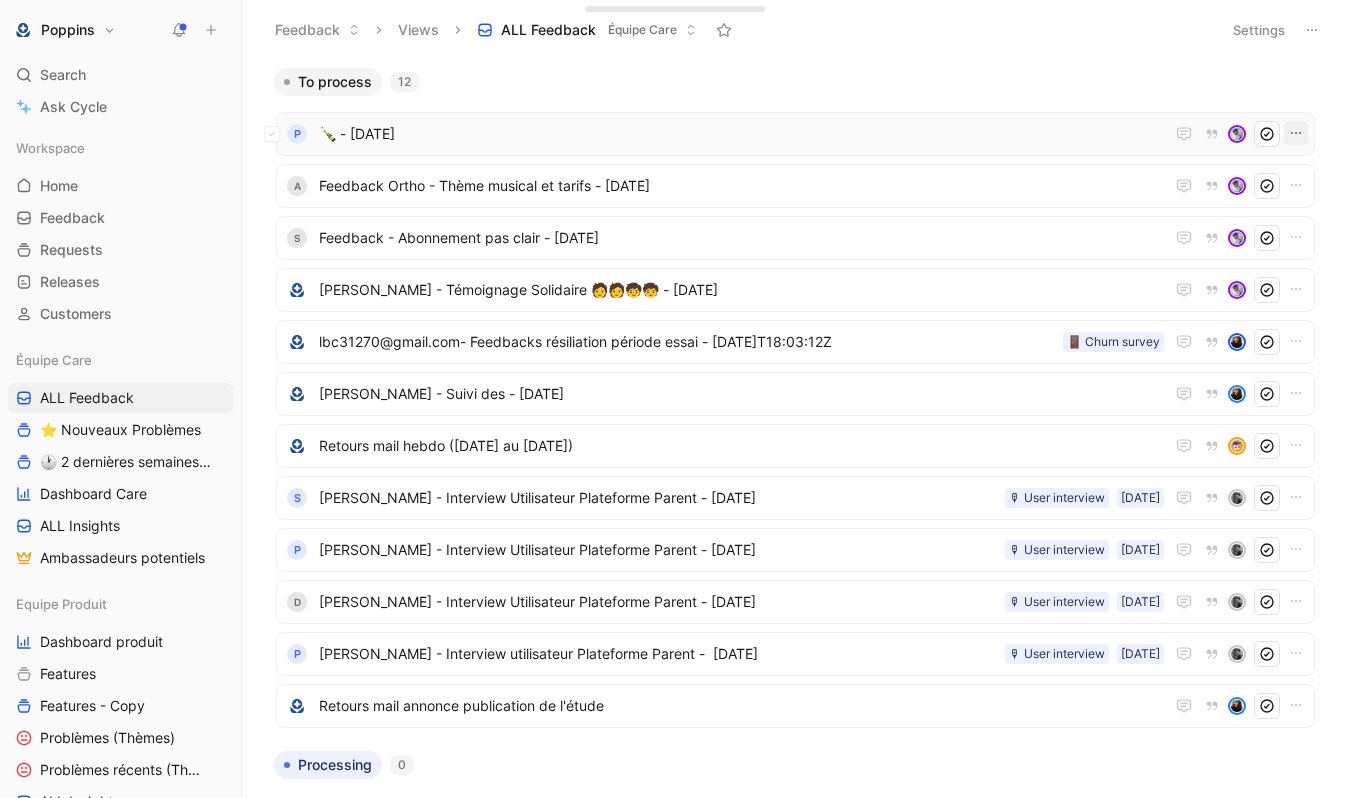 click 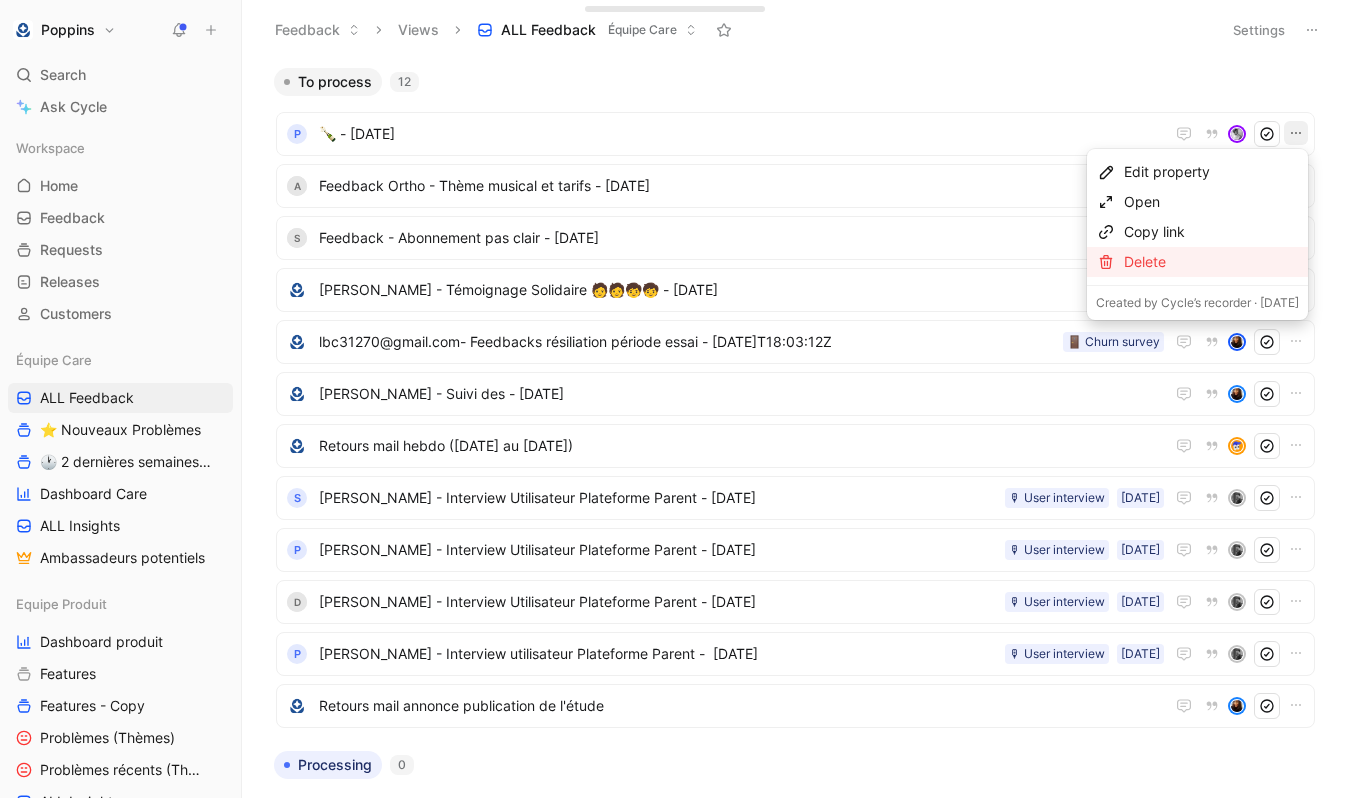 click on "Delete" at bounding box center [1211, 262] 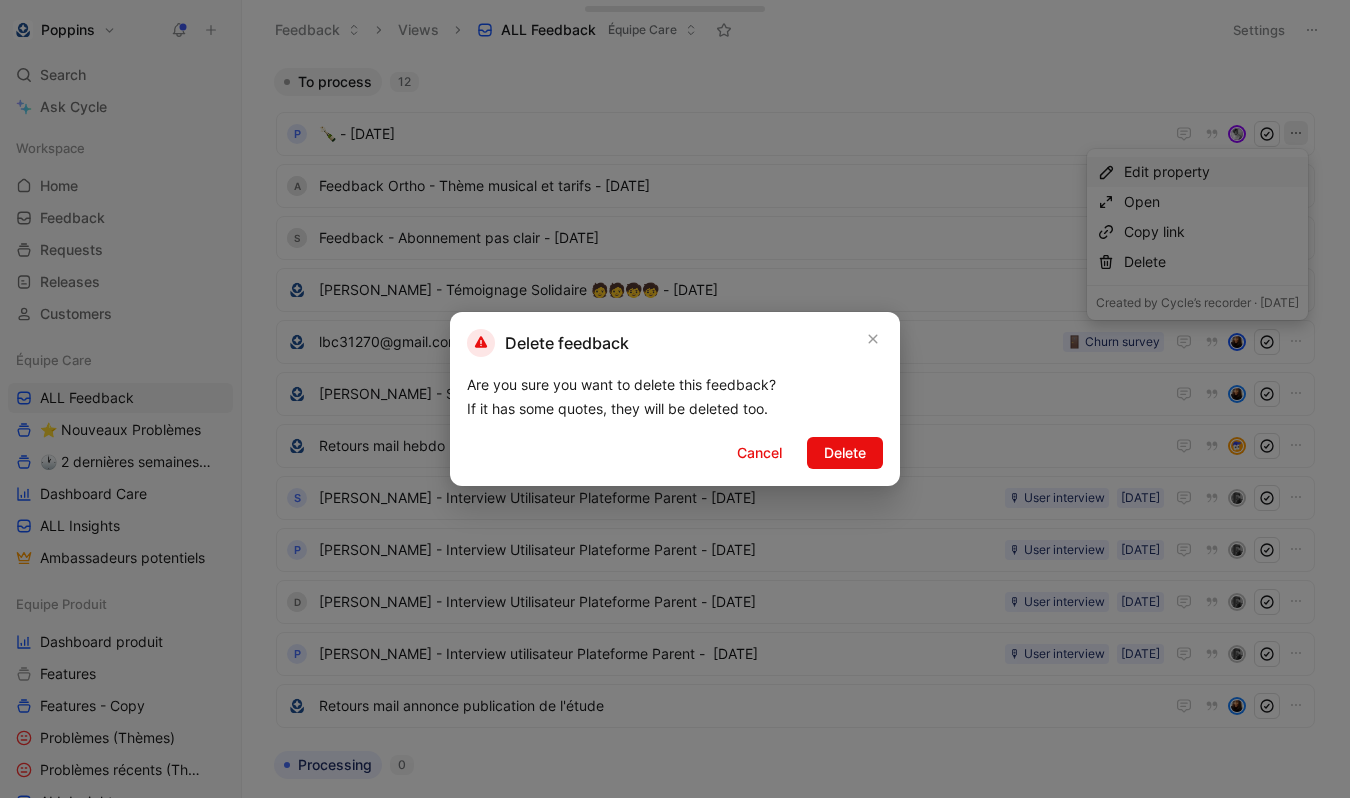 click at bounding box center [675, 399] 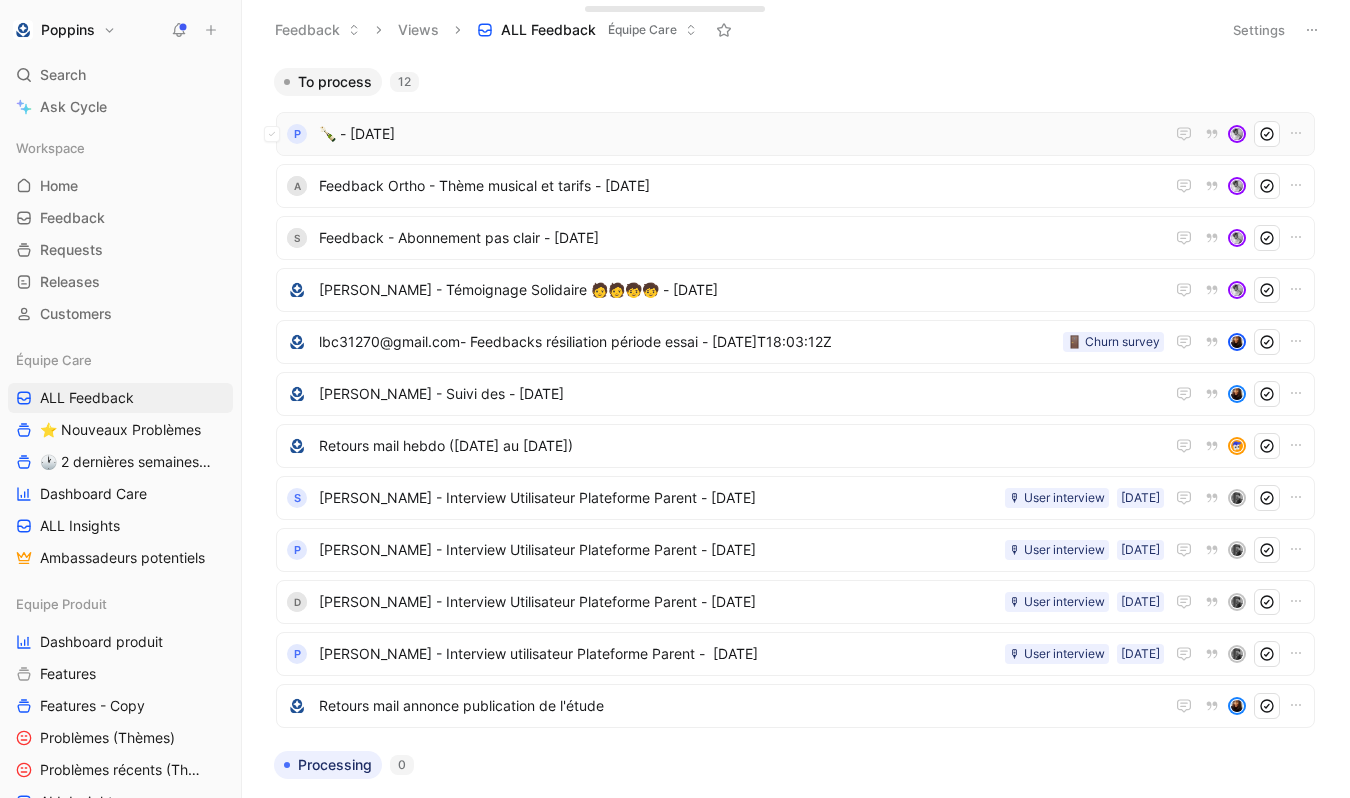 click on "🍾 - [DATE]" at bounding box center (741, 134) 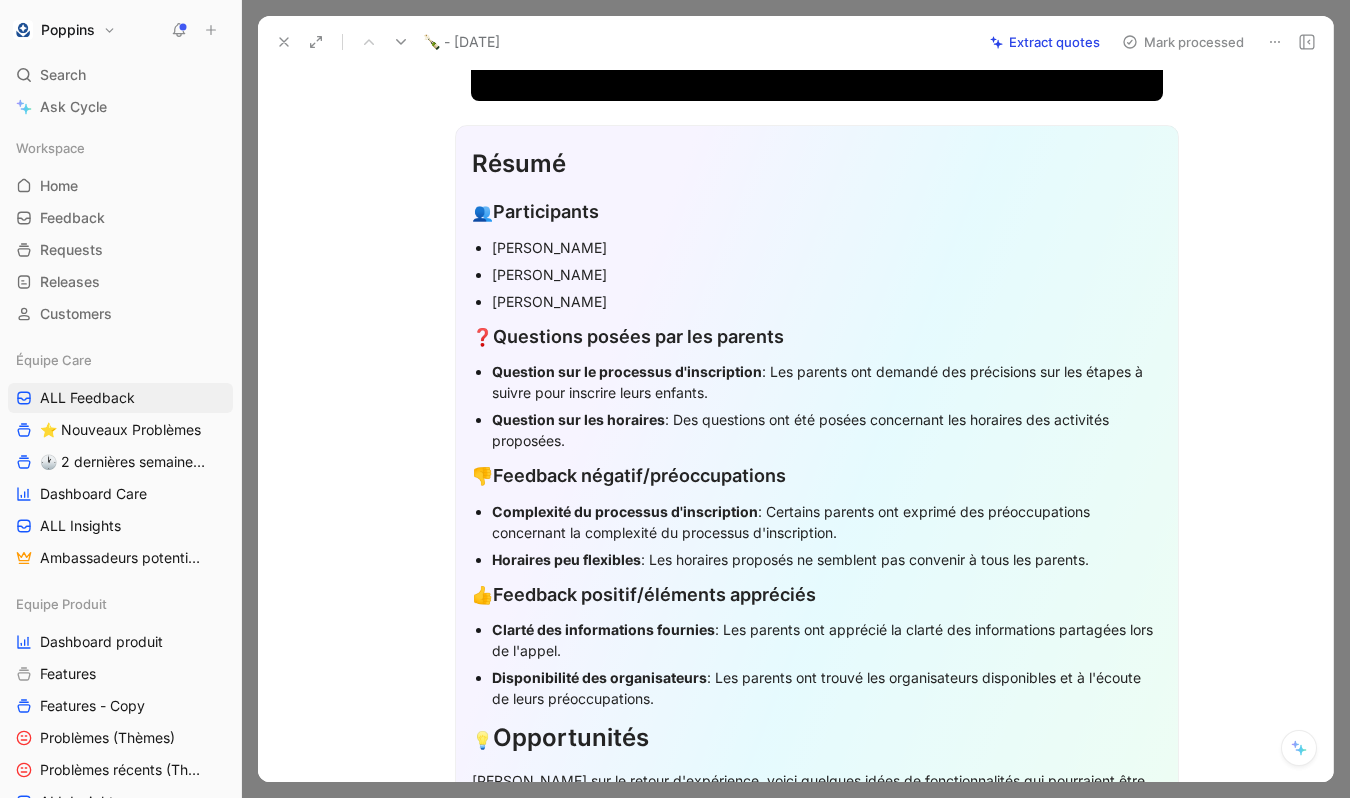 scroll, scrollTop: 0, scrollLeft: 0, axis: both 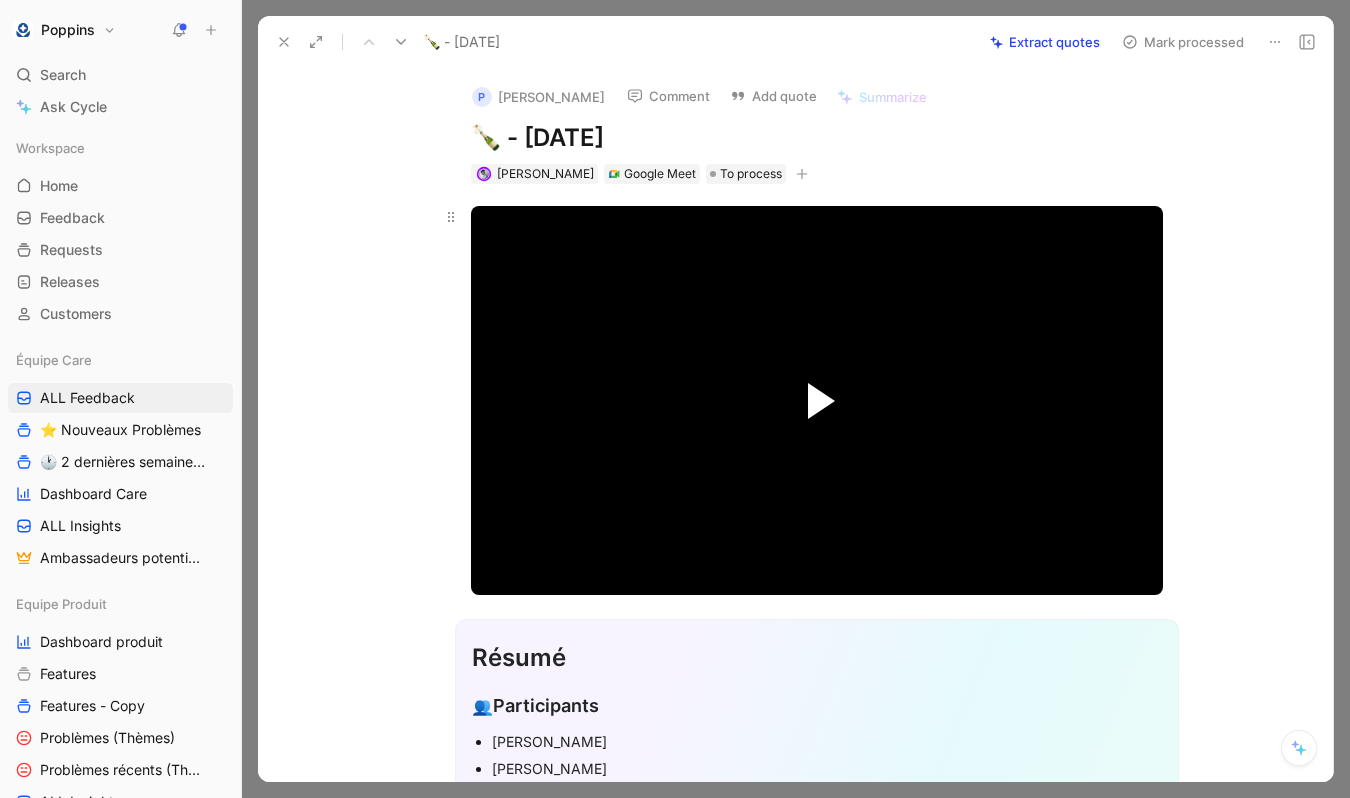 click at bounding box center [821, 401] 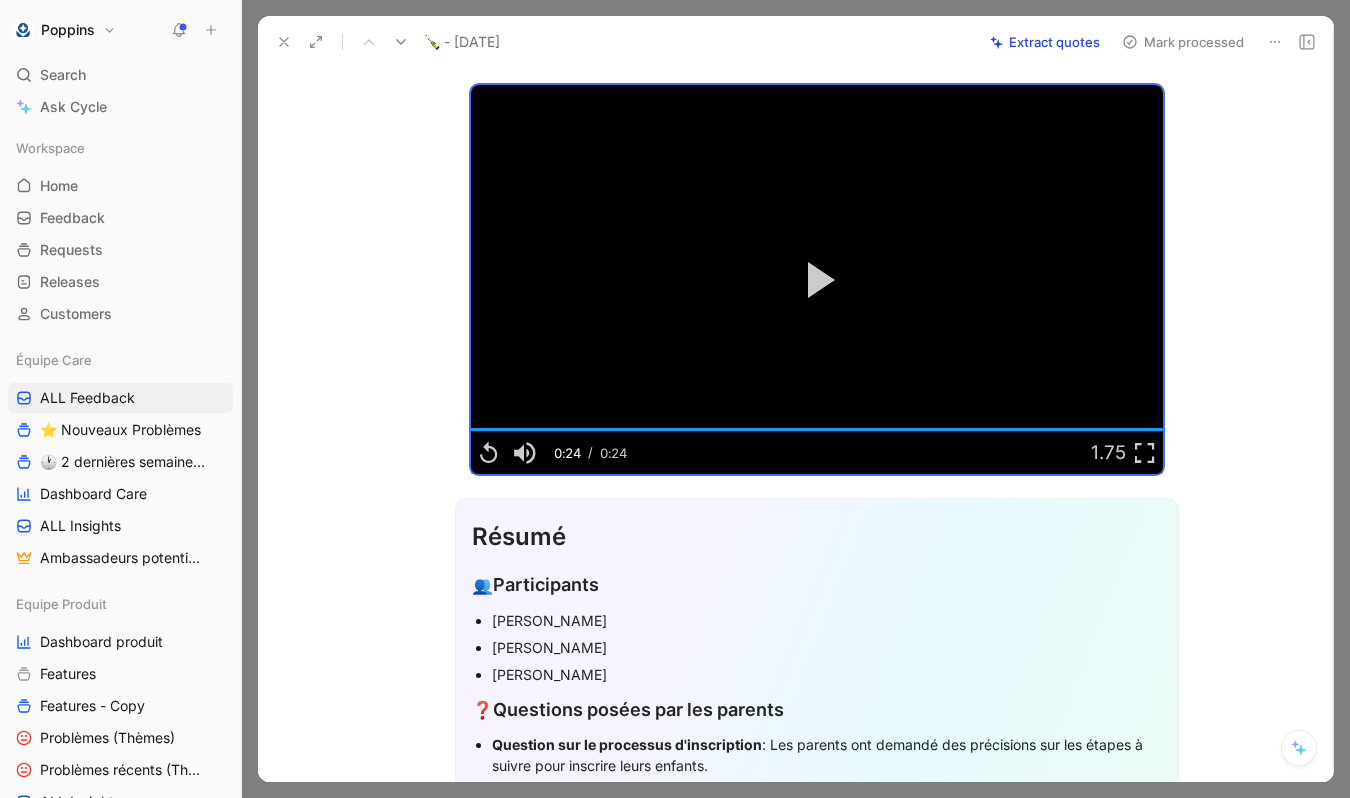 scroll, scrollTop: 0, scrollLeft: 0, axis: both 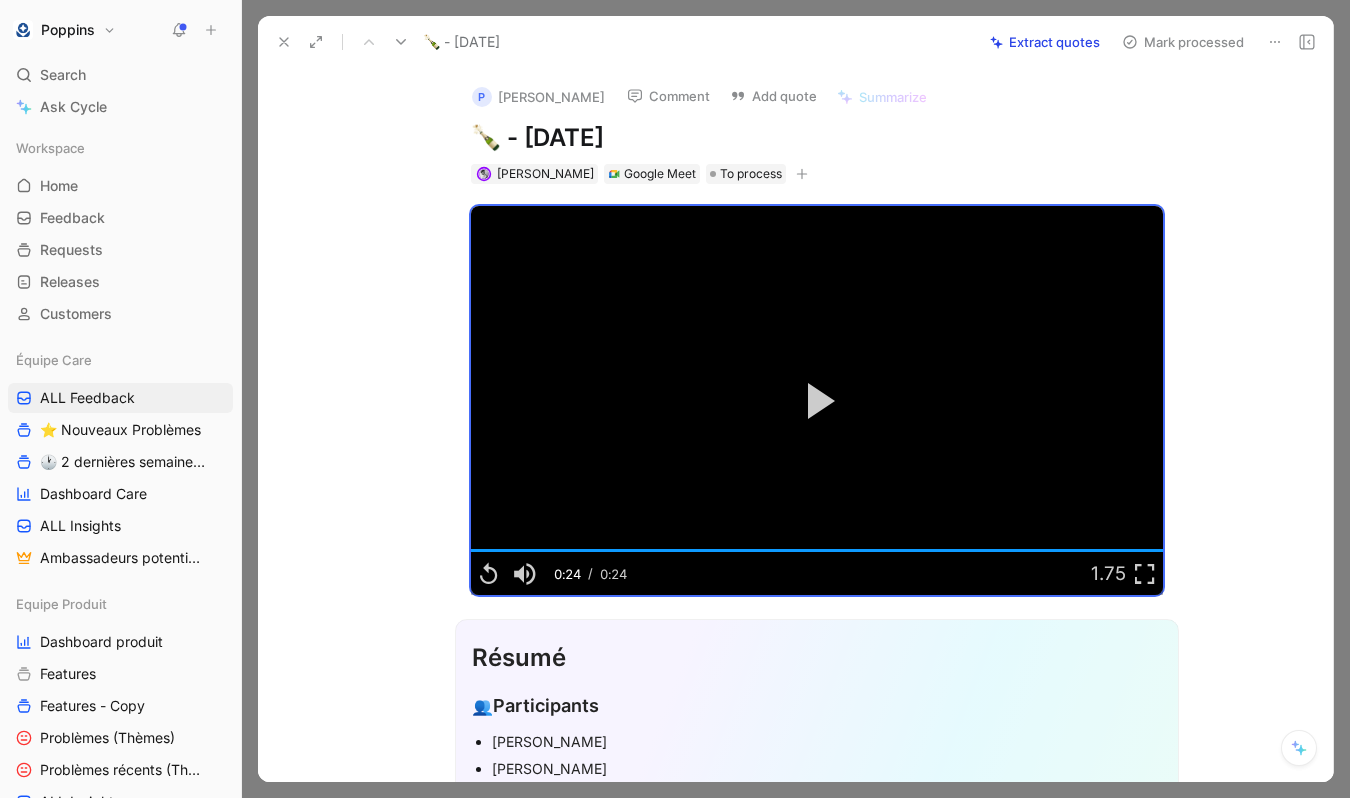 click 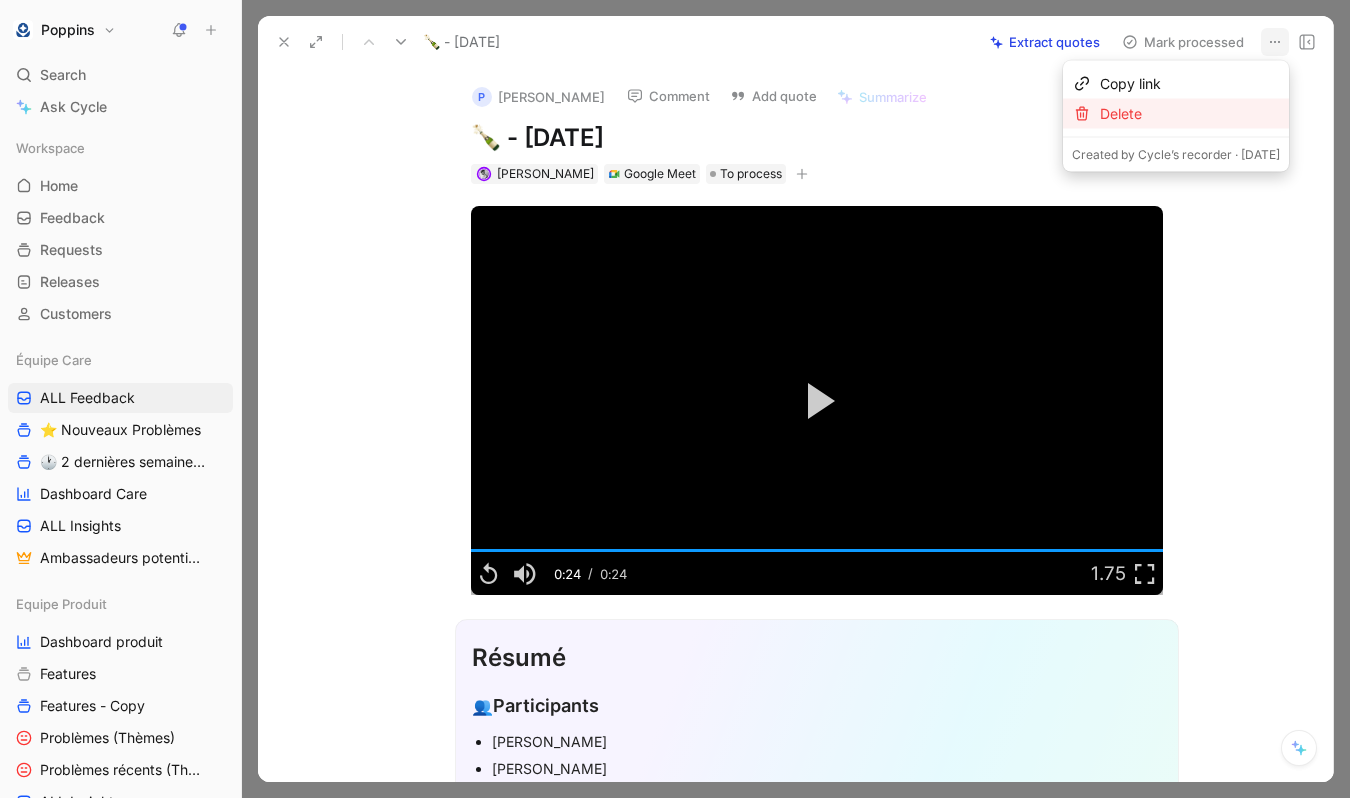 click on "Delete" at bounding box center [1190, 114] 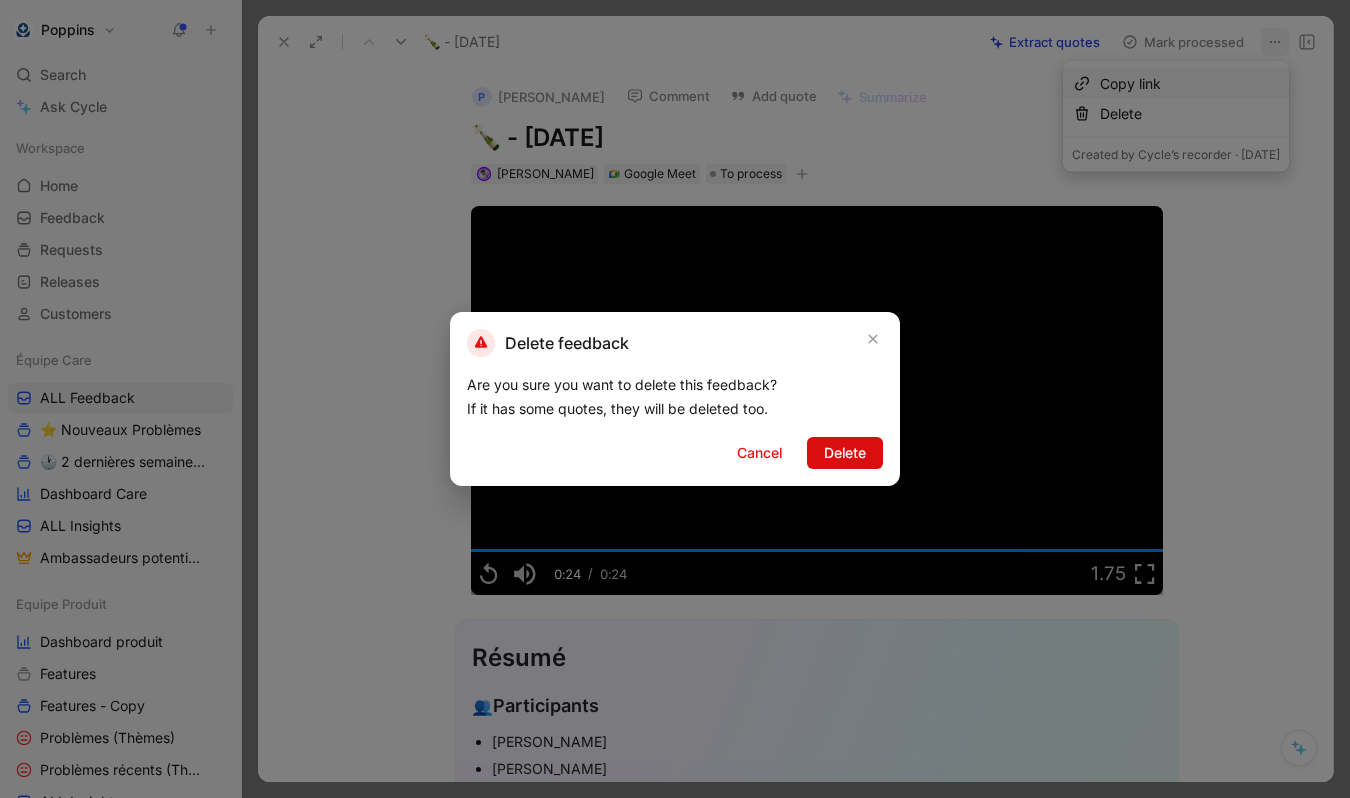 click on "Delete" at bounding box center [845, 453] 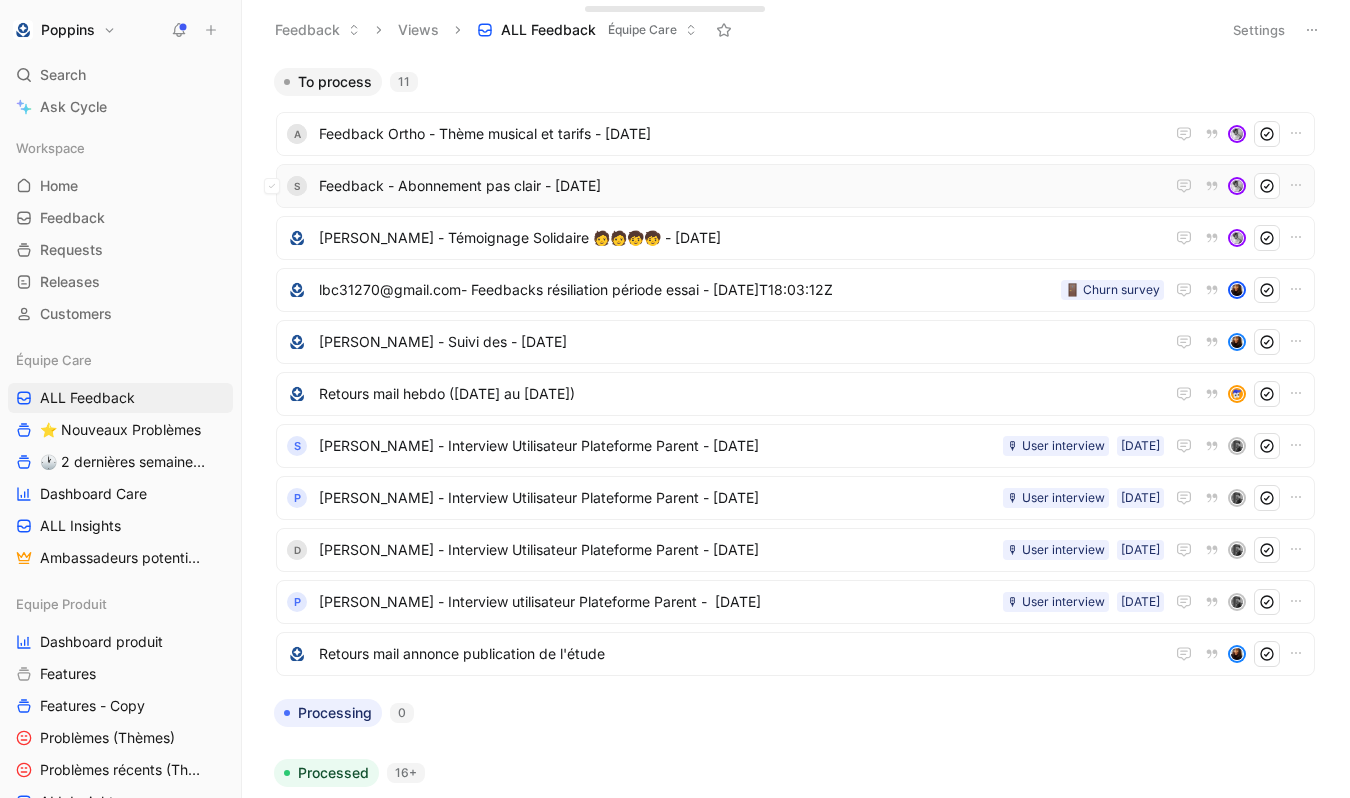 click on "S Feedback - Abonnement pas clair - [DATE]" at bounding box center (795, 186) 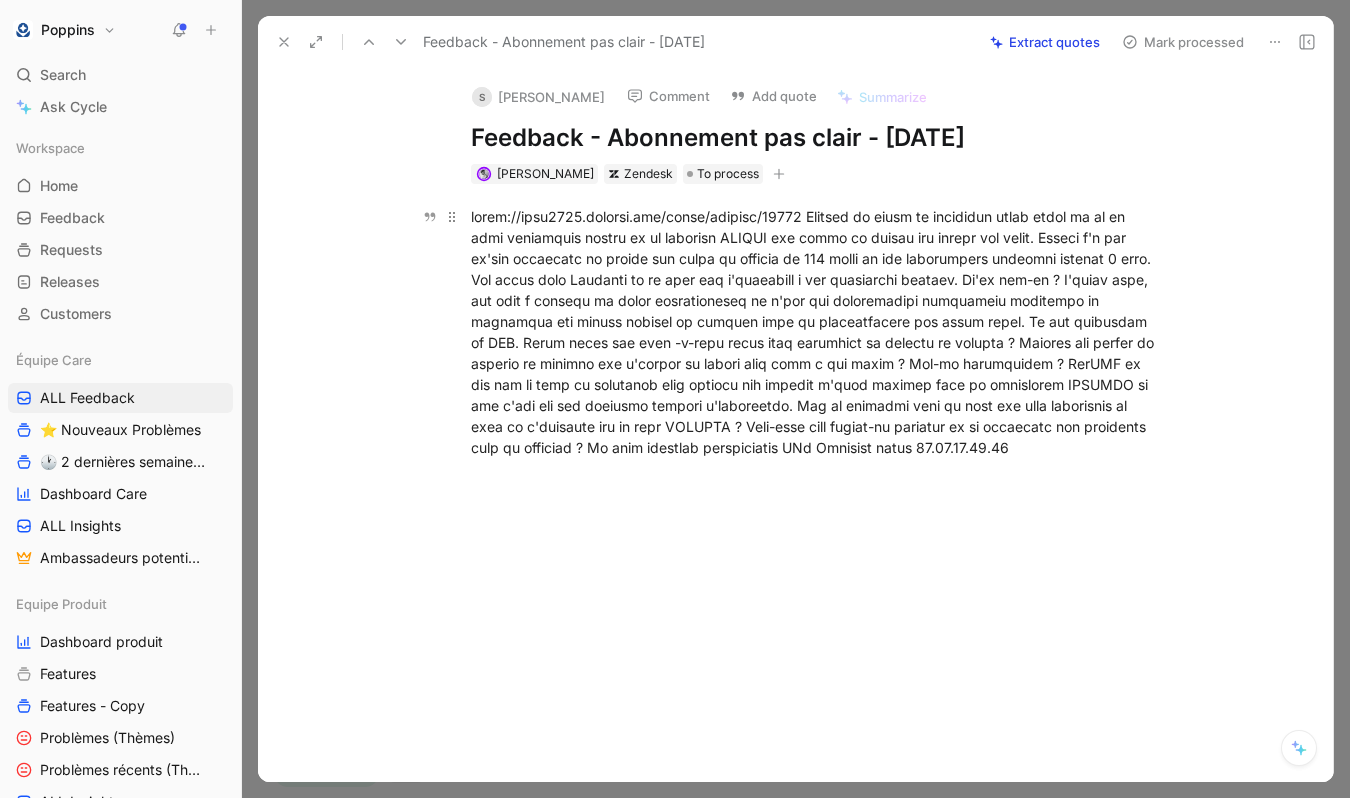click at bounding box center (817, 332) 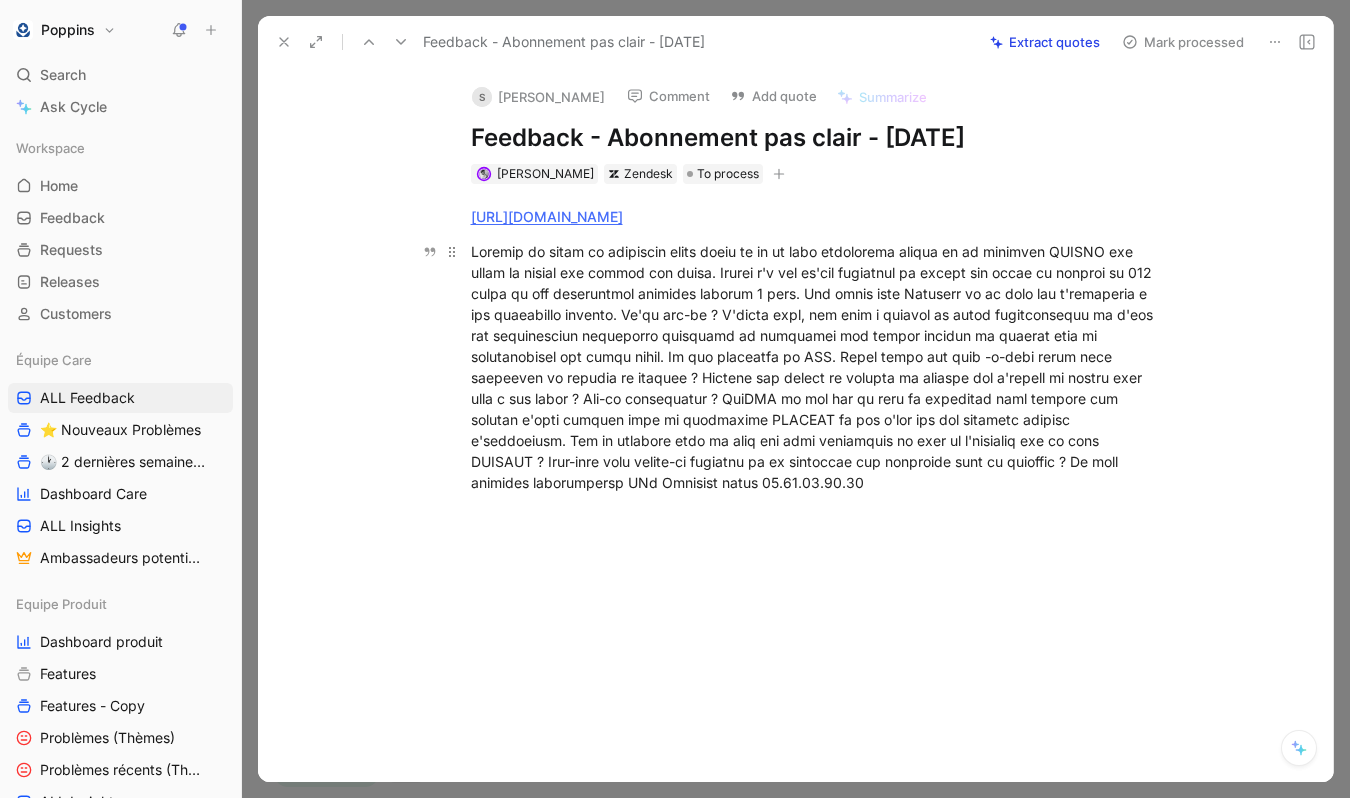 drag, startPoint x: 852, startPoint y: 292, endPoint x: 773, endPoint y: 329, distance: 87.23531 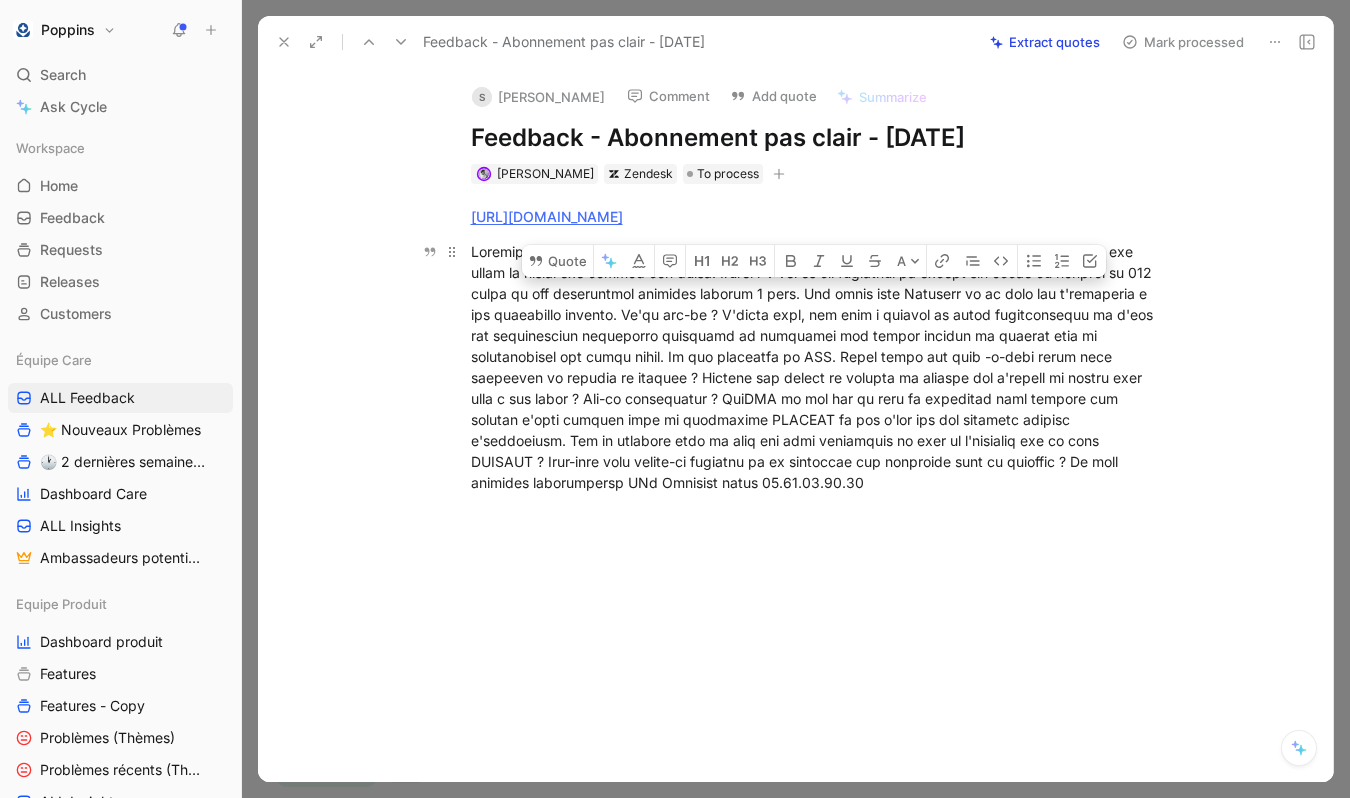 click at bounding box center (817, 367) 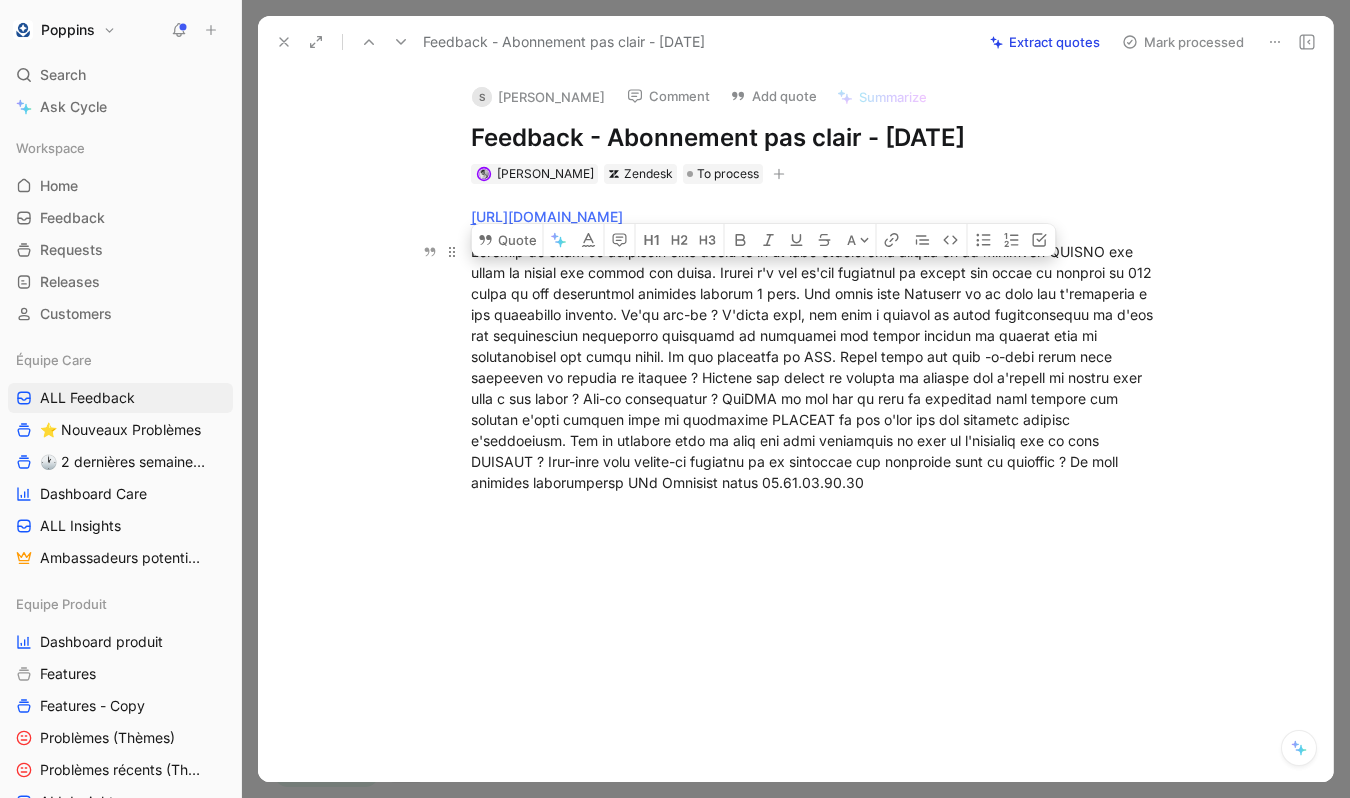 drag, startPoint x: 803, startPoint y: 313, endPoint x: 719, endPoint y: 275, distance: 92.19544 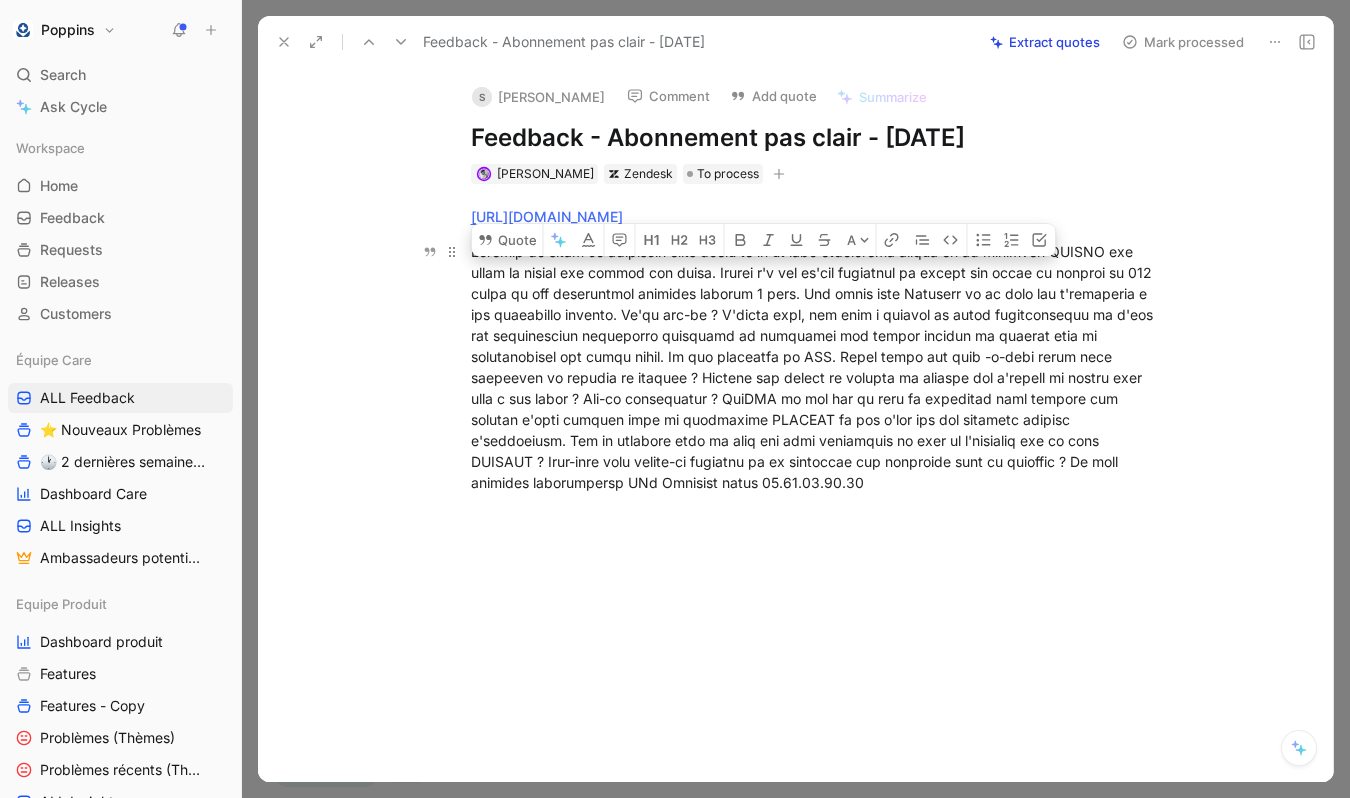 click at bounding box center [817, 367] 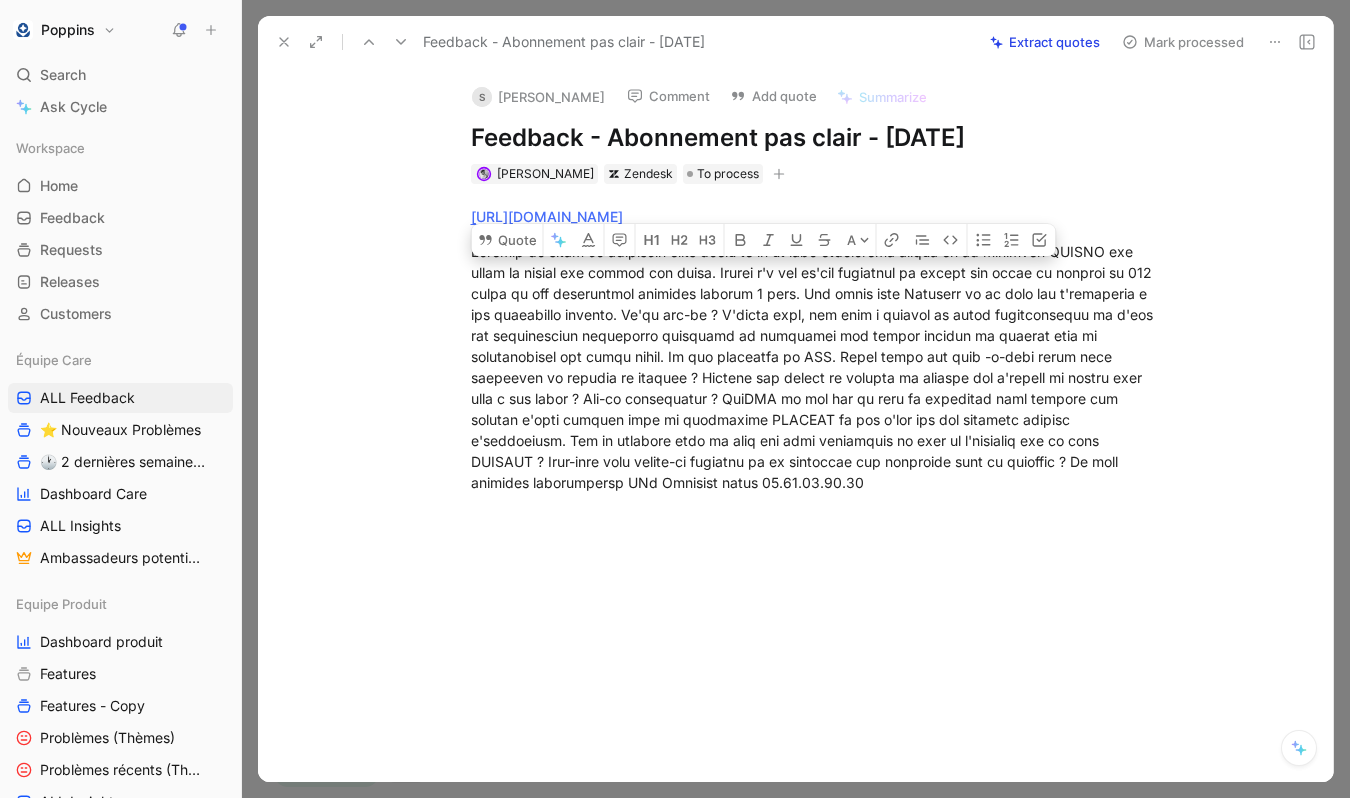 click at bounding box center [779, 174] 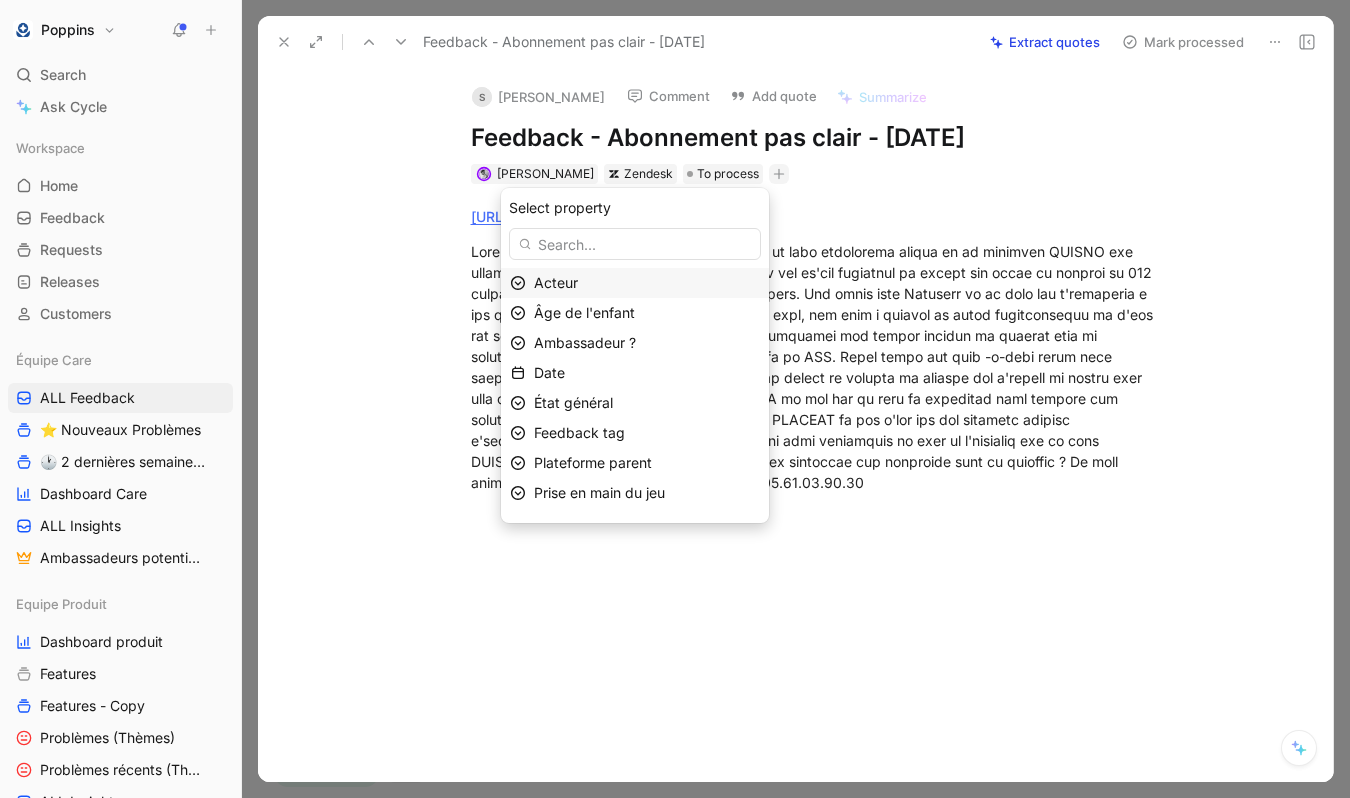 click on "Acteur" at bounding box center [647, 283] 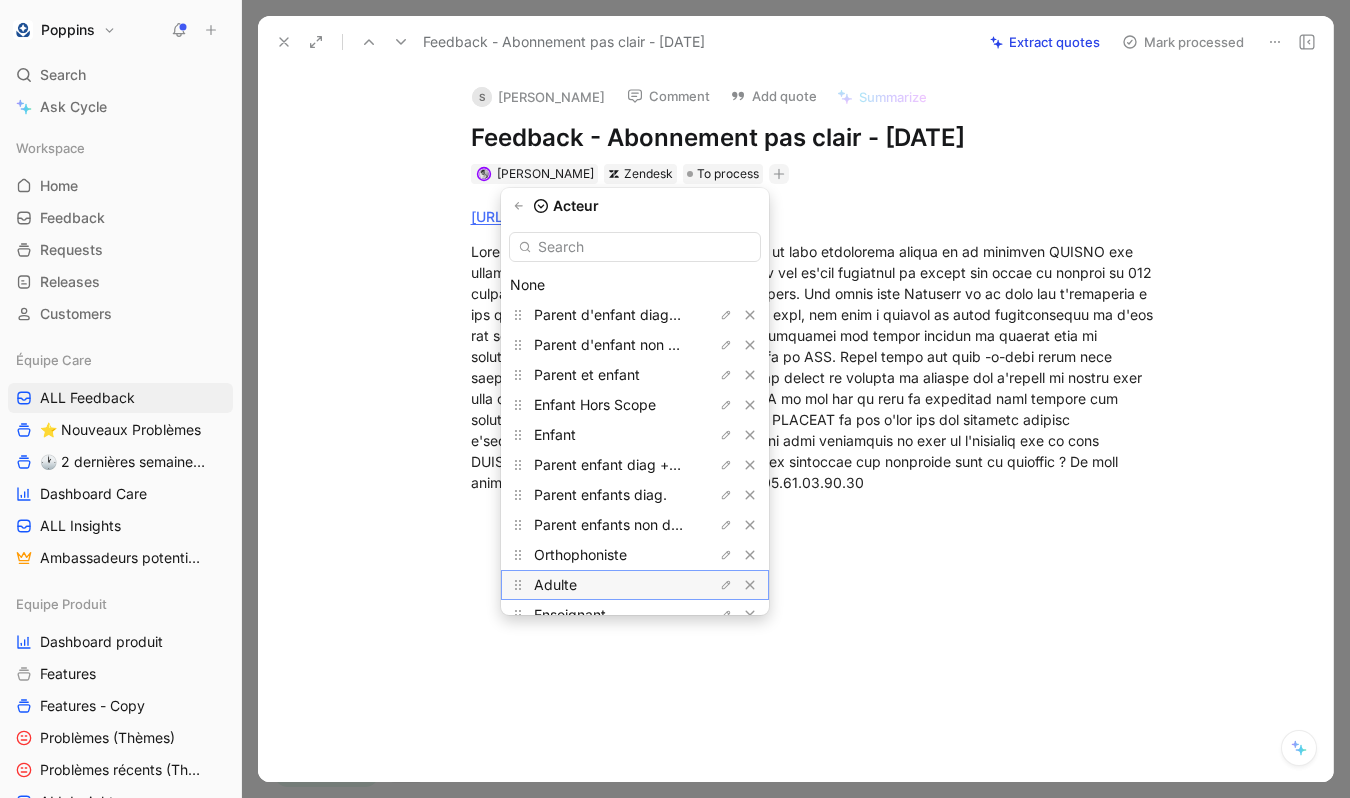 click on "Adulte" at bounding box center [609, 585] 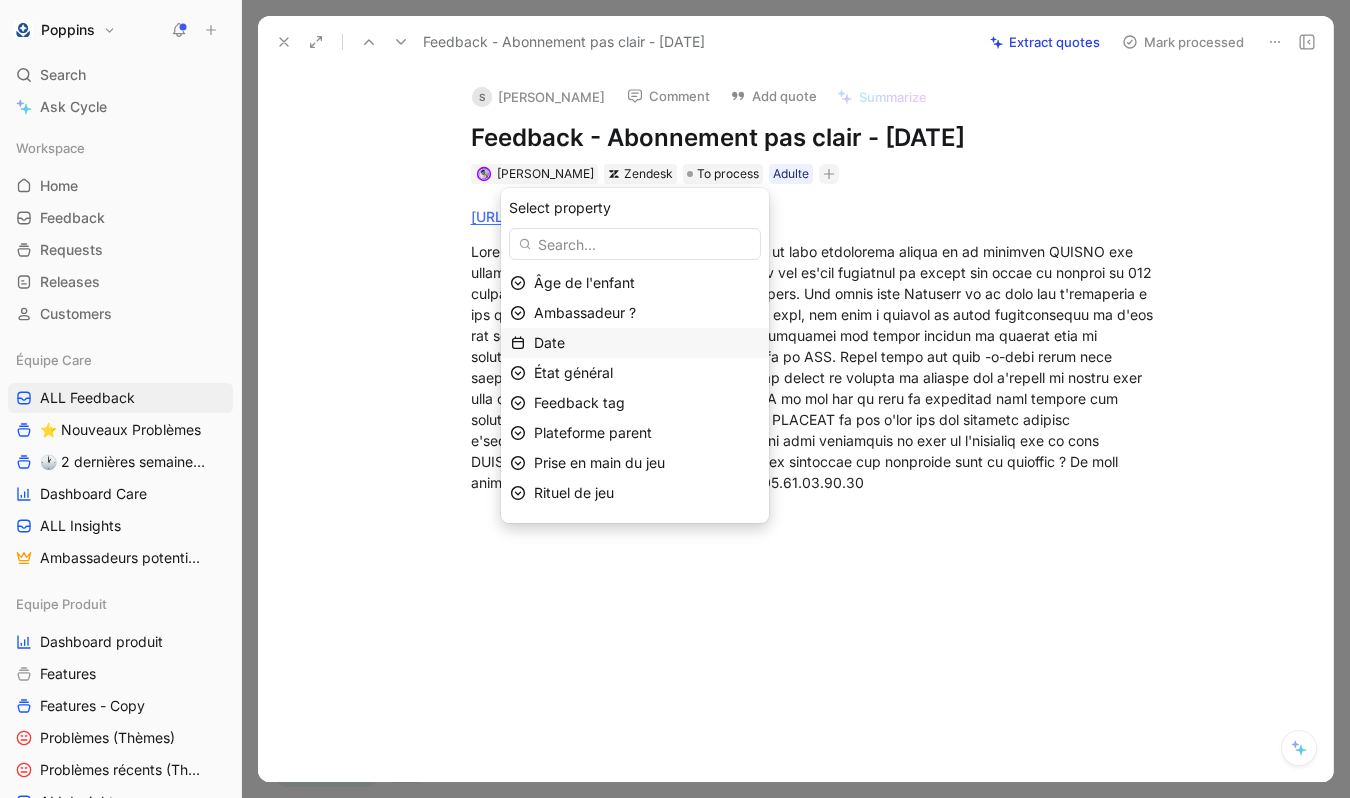 click on "Date" at bounding box center (647, 343) 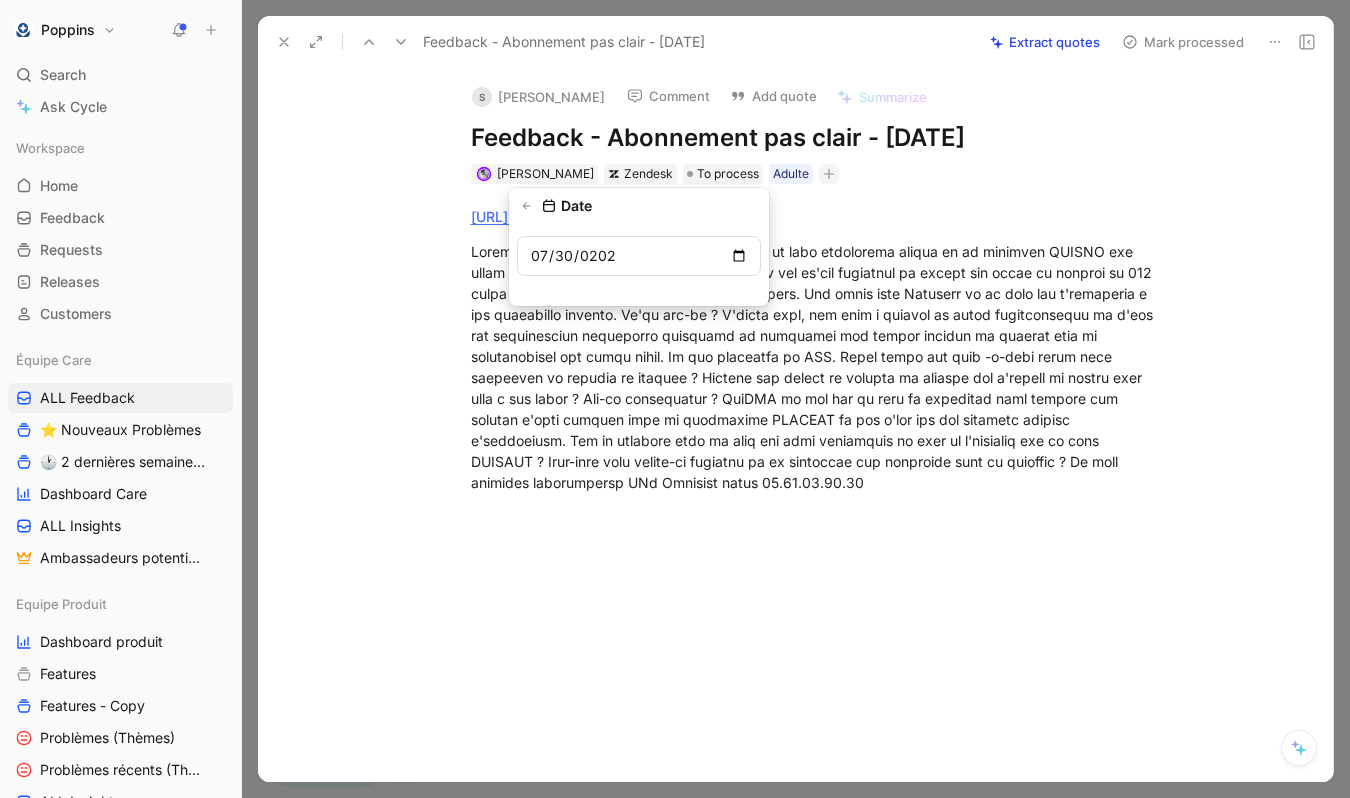 type on "[DATE]" 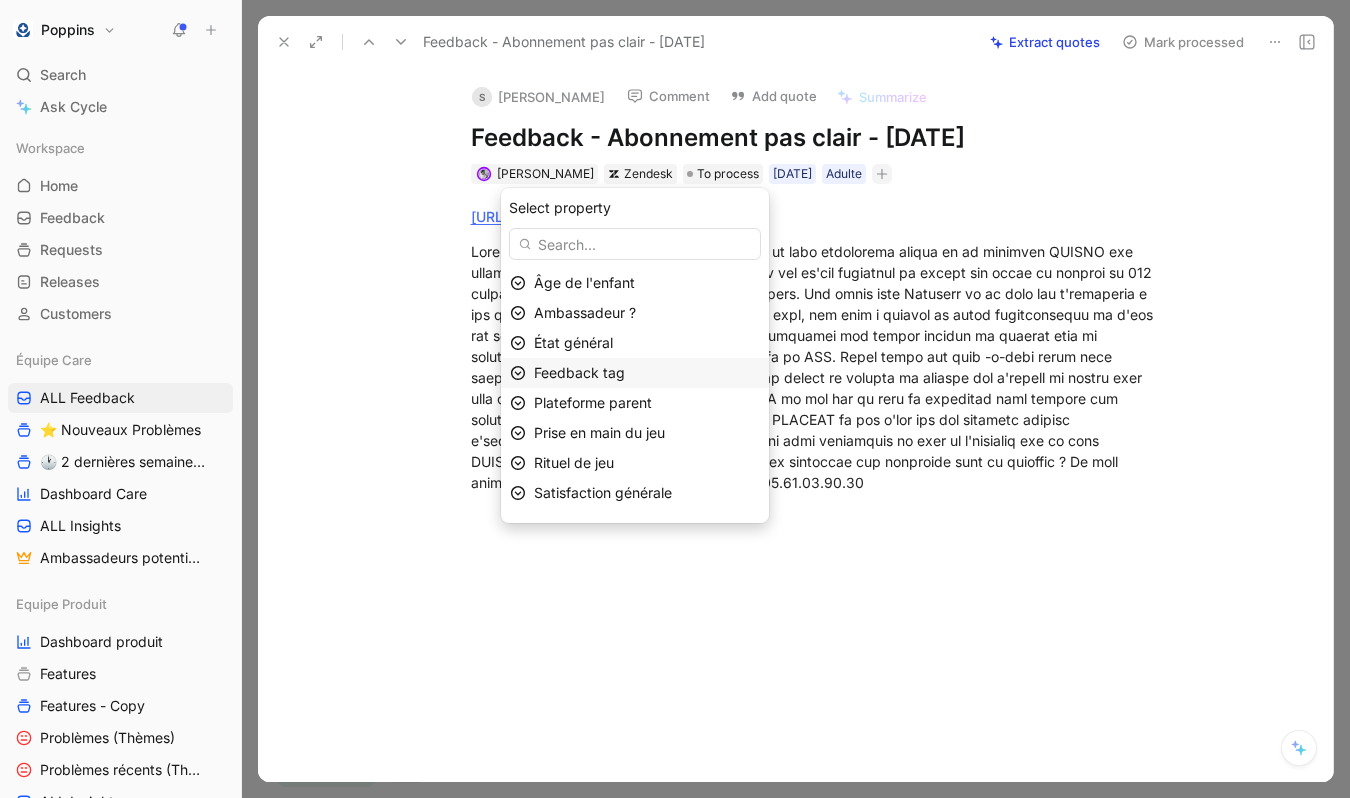 click on "Feedback tag" at bounding box center [579, 372] 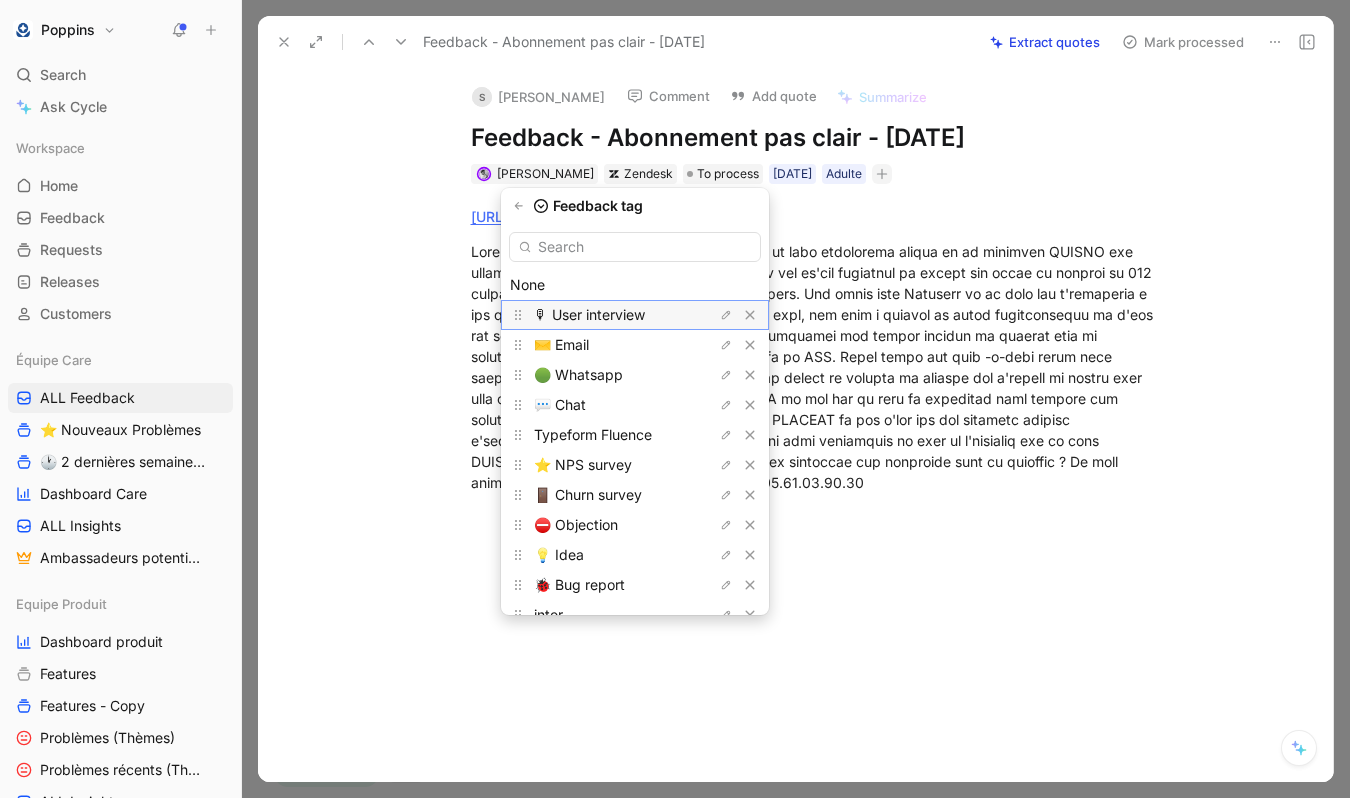 click on "🎙 User interview" at bounding box center (589, 314) 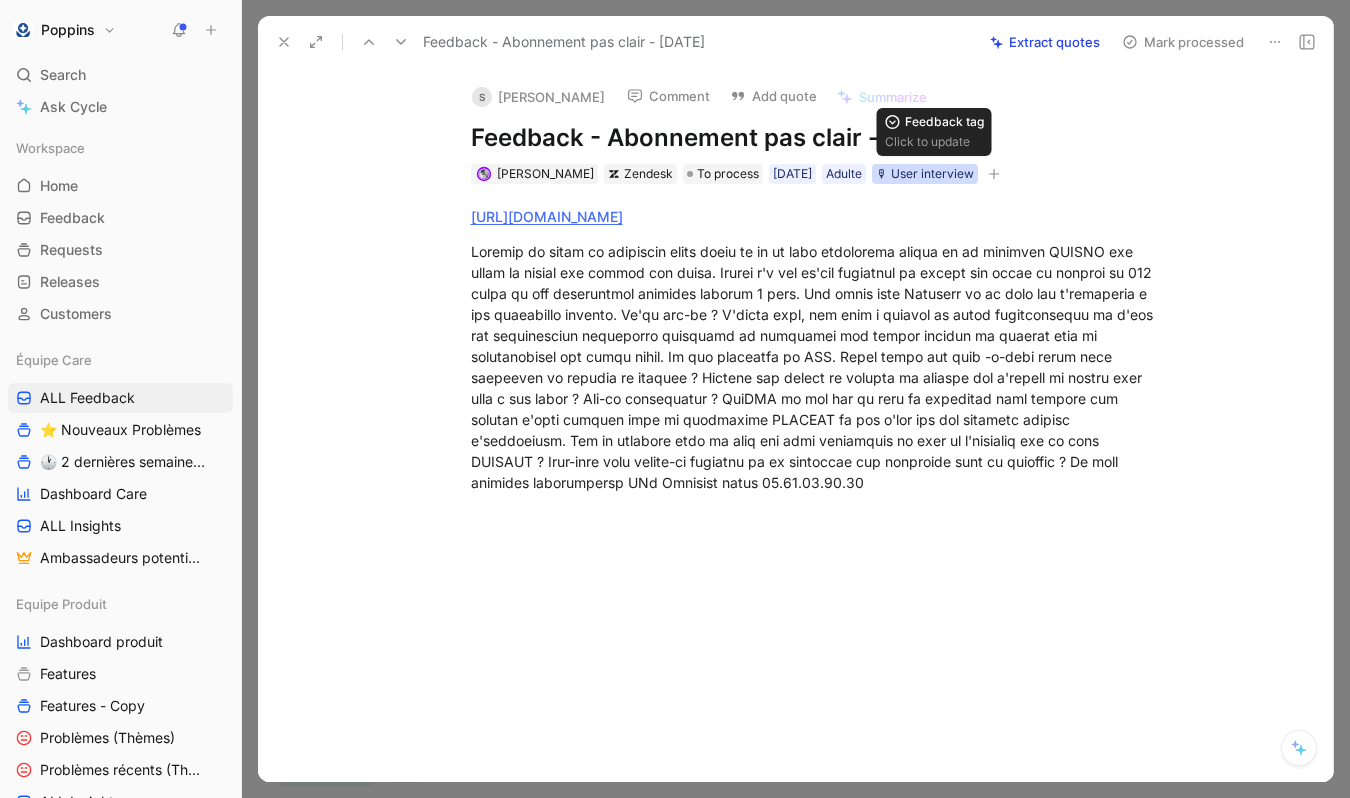click on "🎙 User interview" at bounding box center (925, 174) 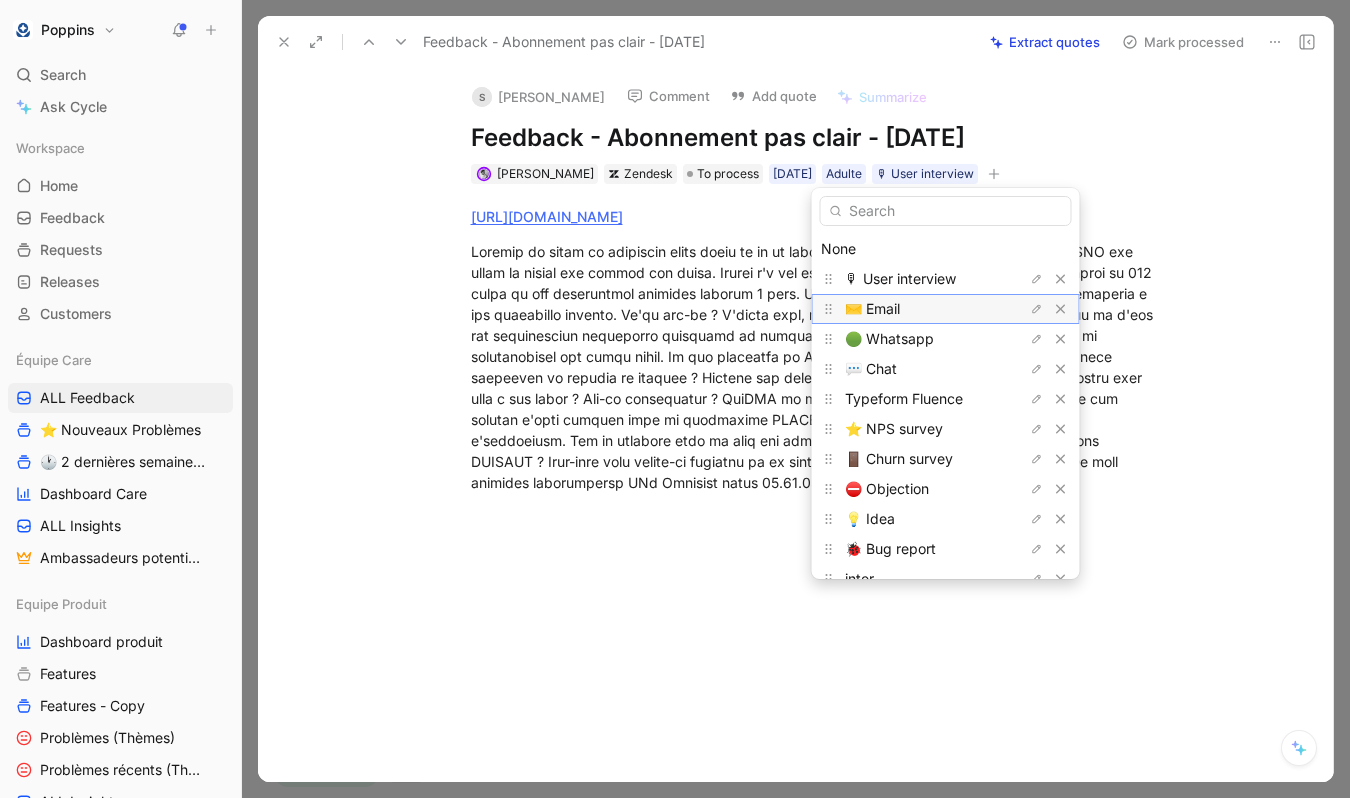 click on "✉️ Email" at bounding box center [872, 308] 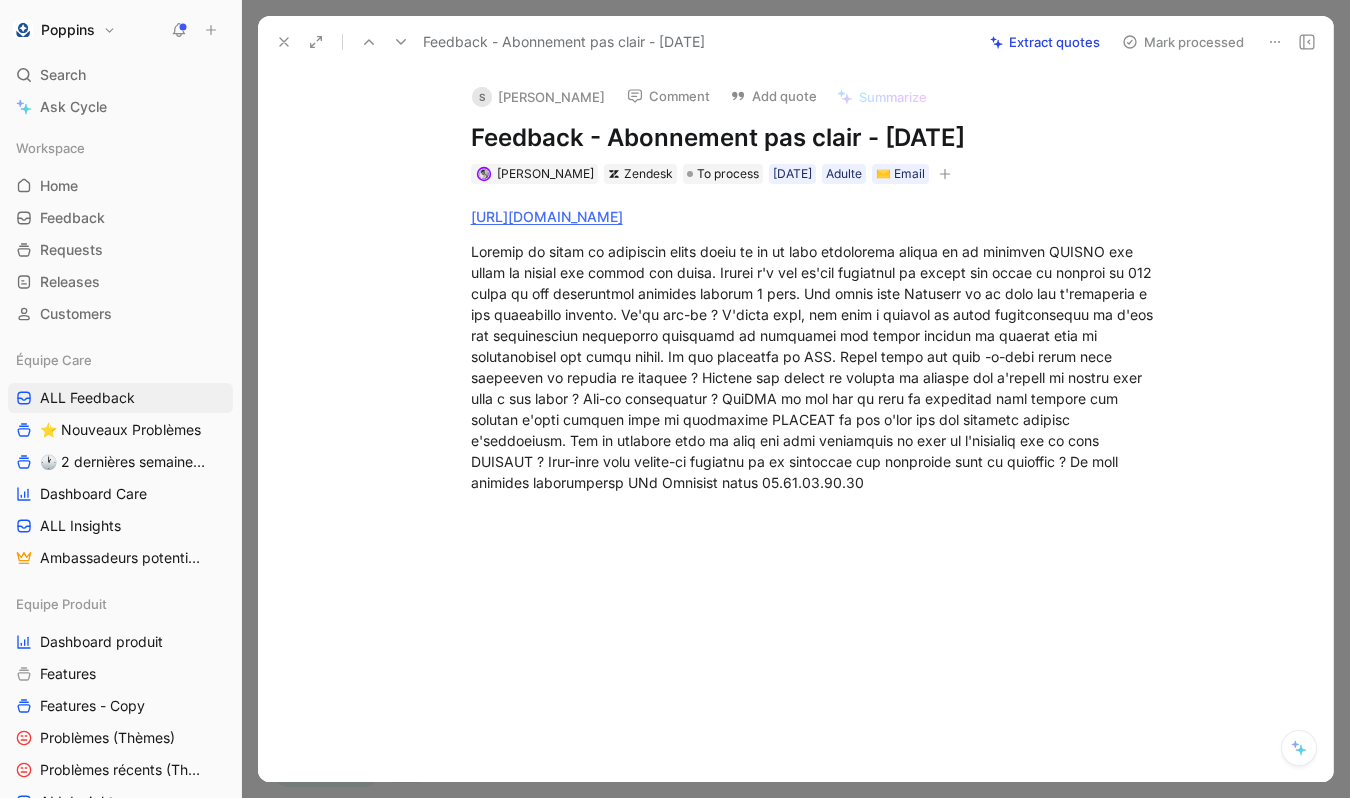 click 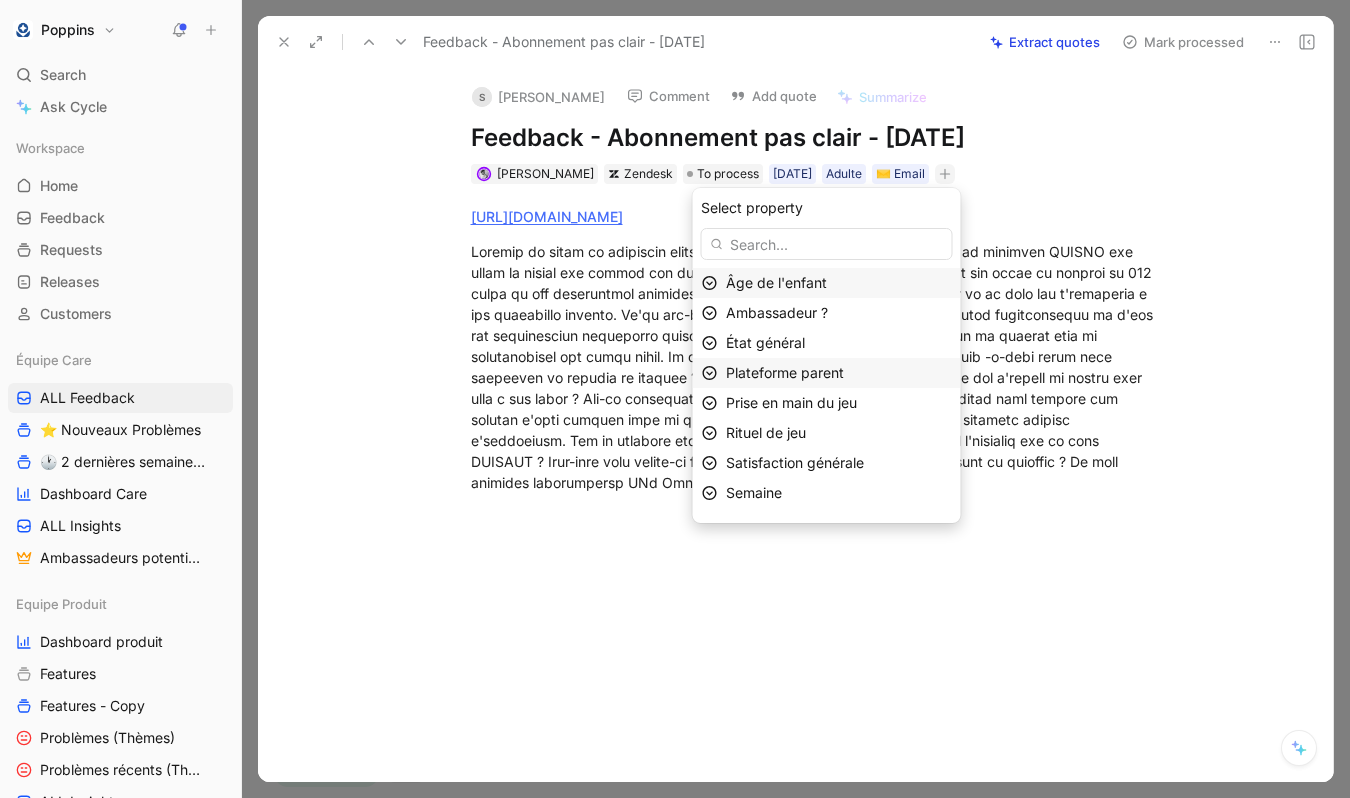 click on "Plateforme parent" at bounding box center (785, 372) 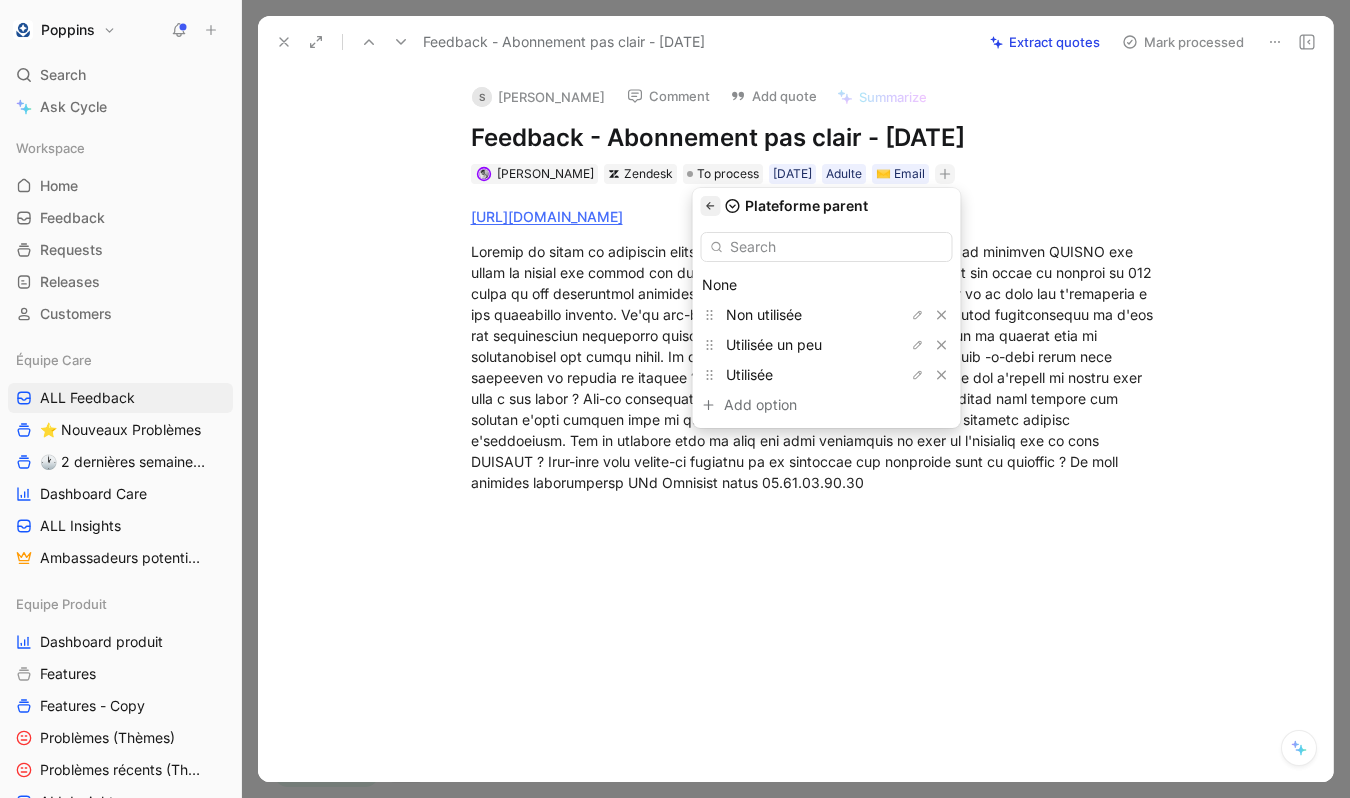 click 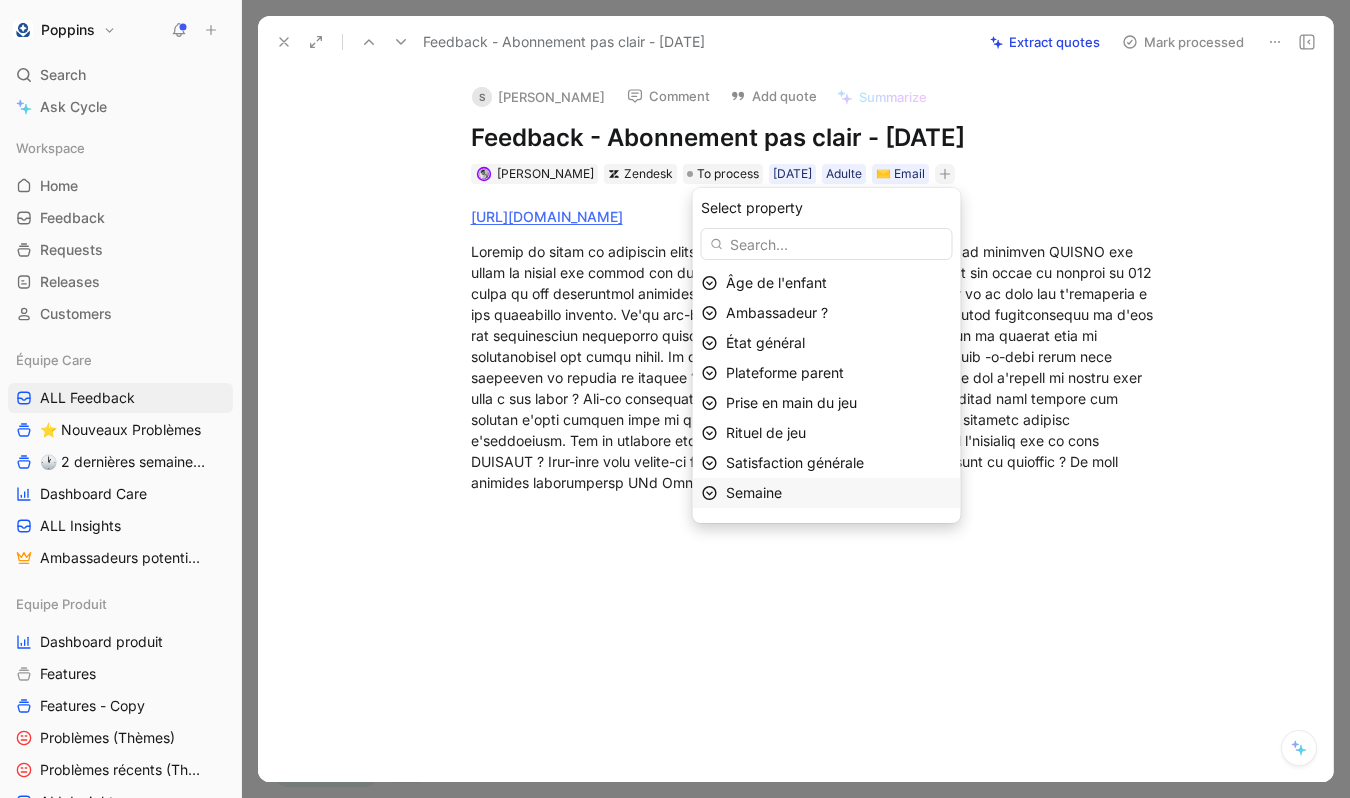 click on "Semaine" at bounding box center [754, 492] 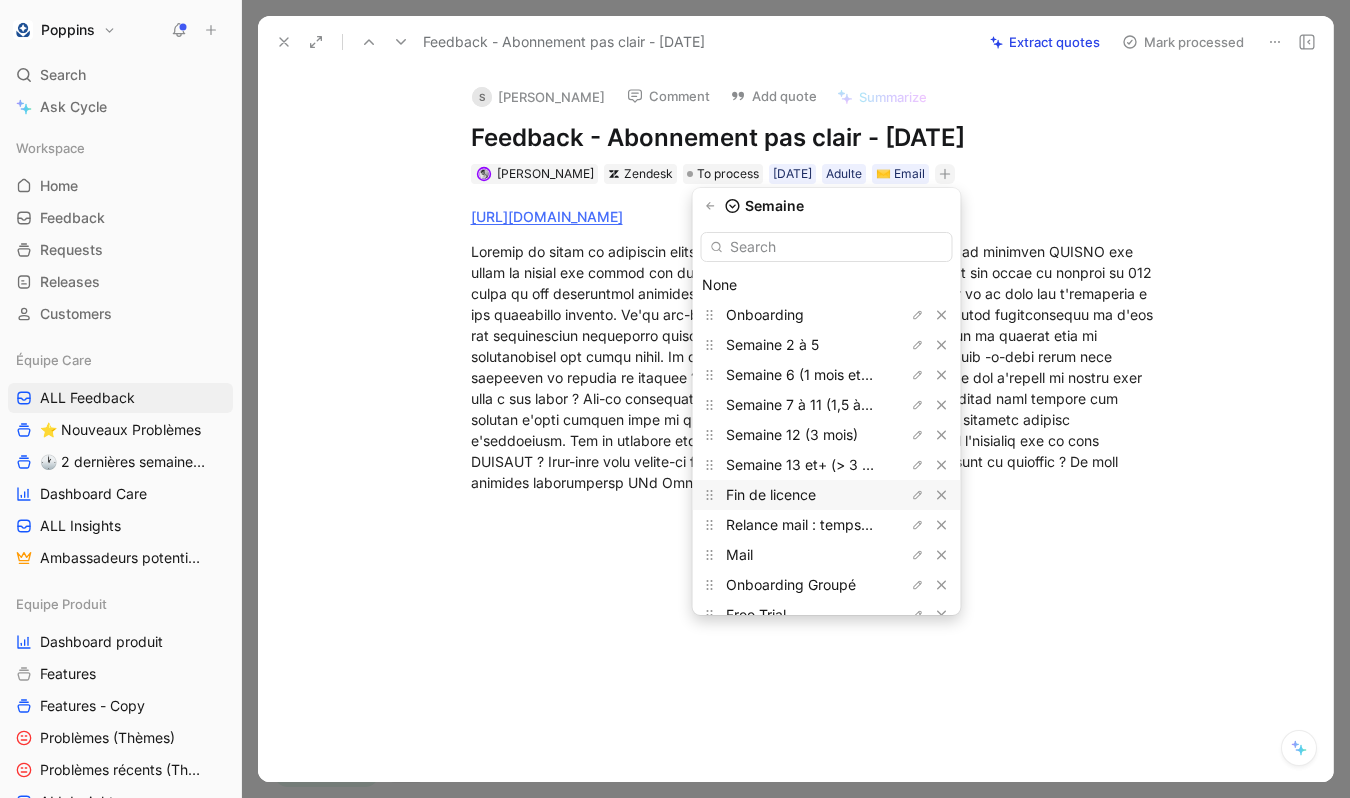scroll, scrollTop: 10, scrollLeft: 0, axis: vertical 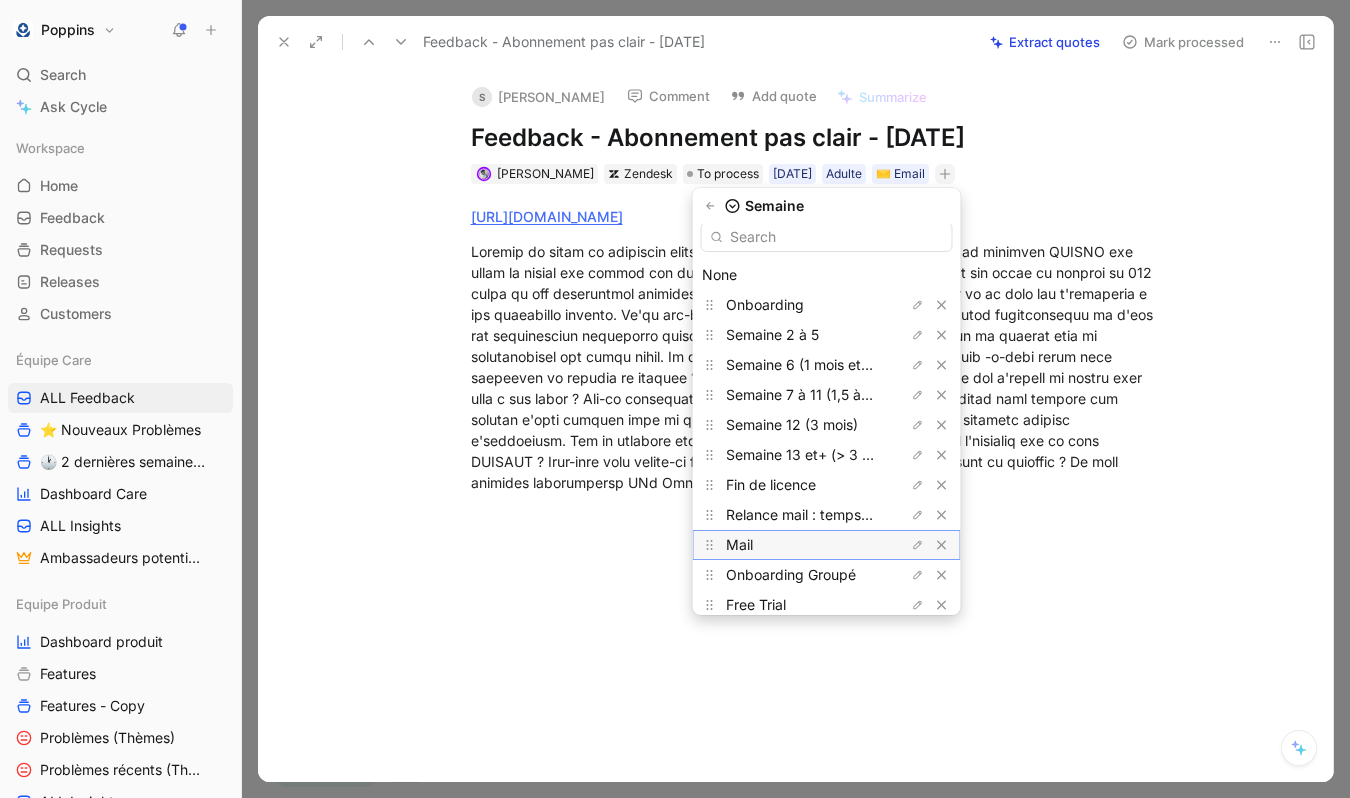 click on "Mail" at bounding box center [739, 544] 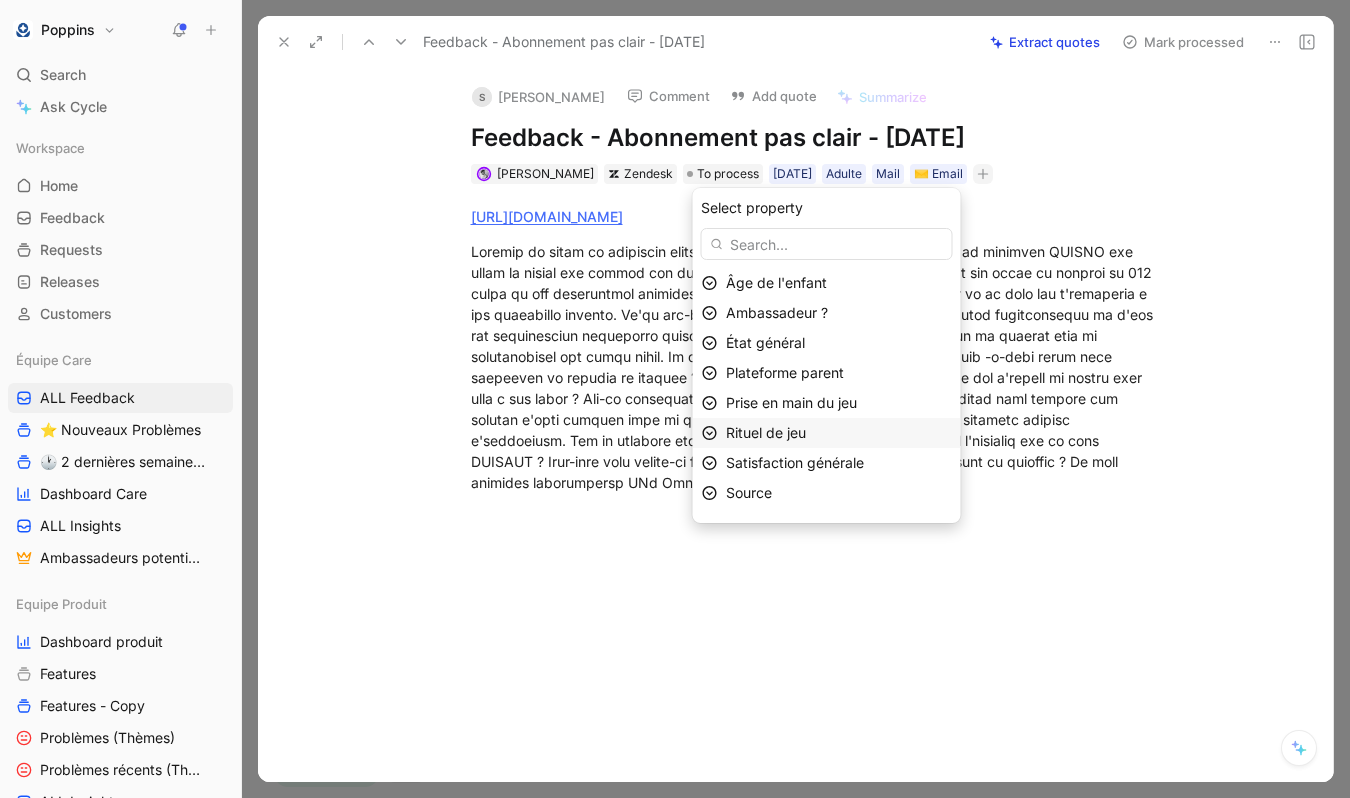 scroll, scrollTop: 23, scrollLeft: 0, axis: vertical 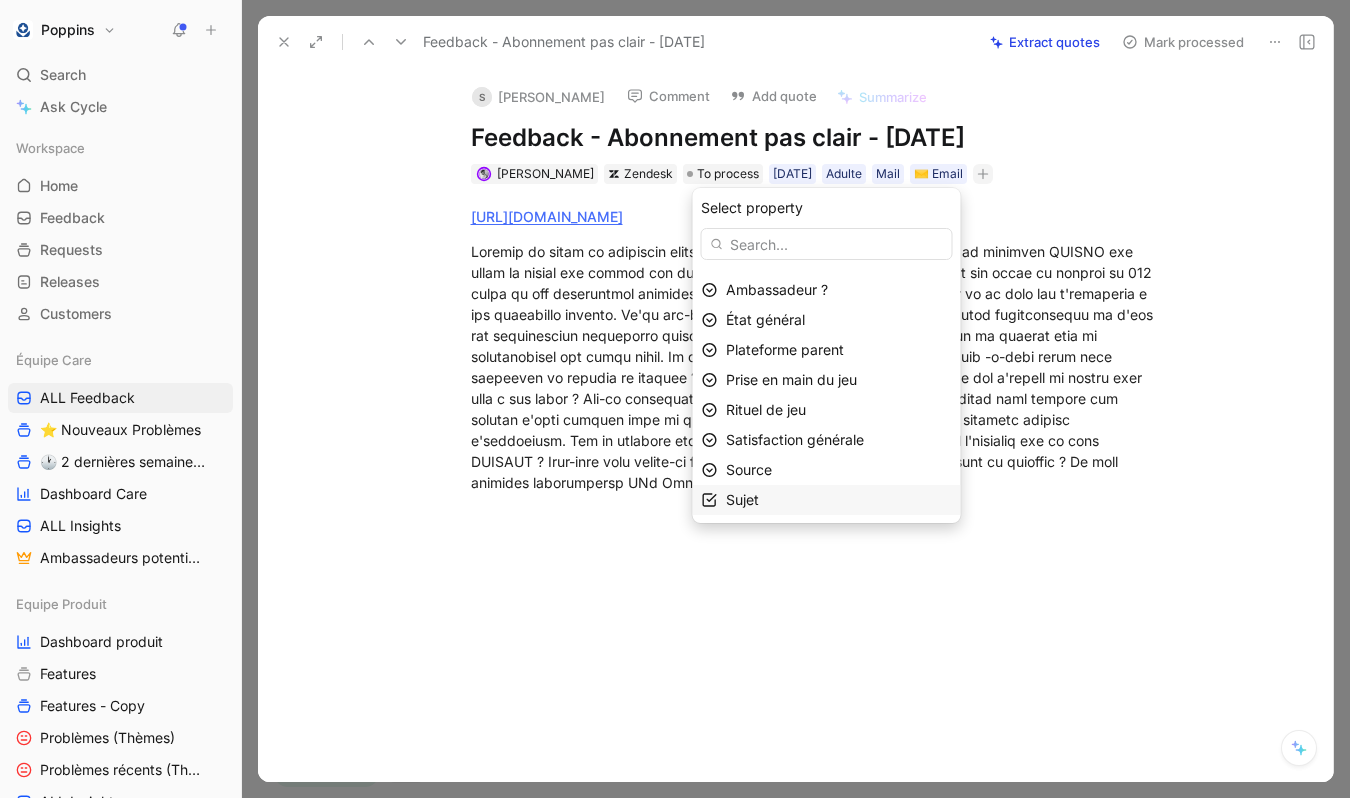 click on "Sujet" at bounding box center (839, 500) 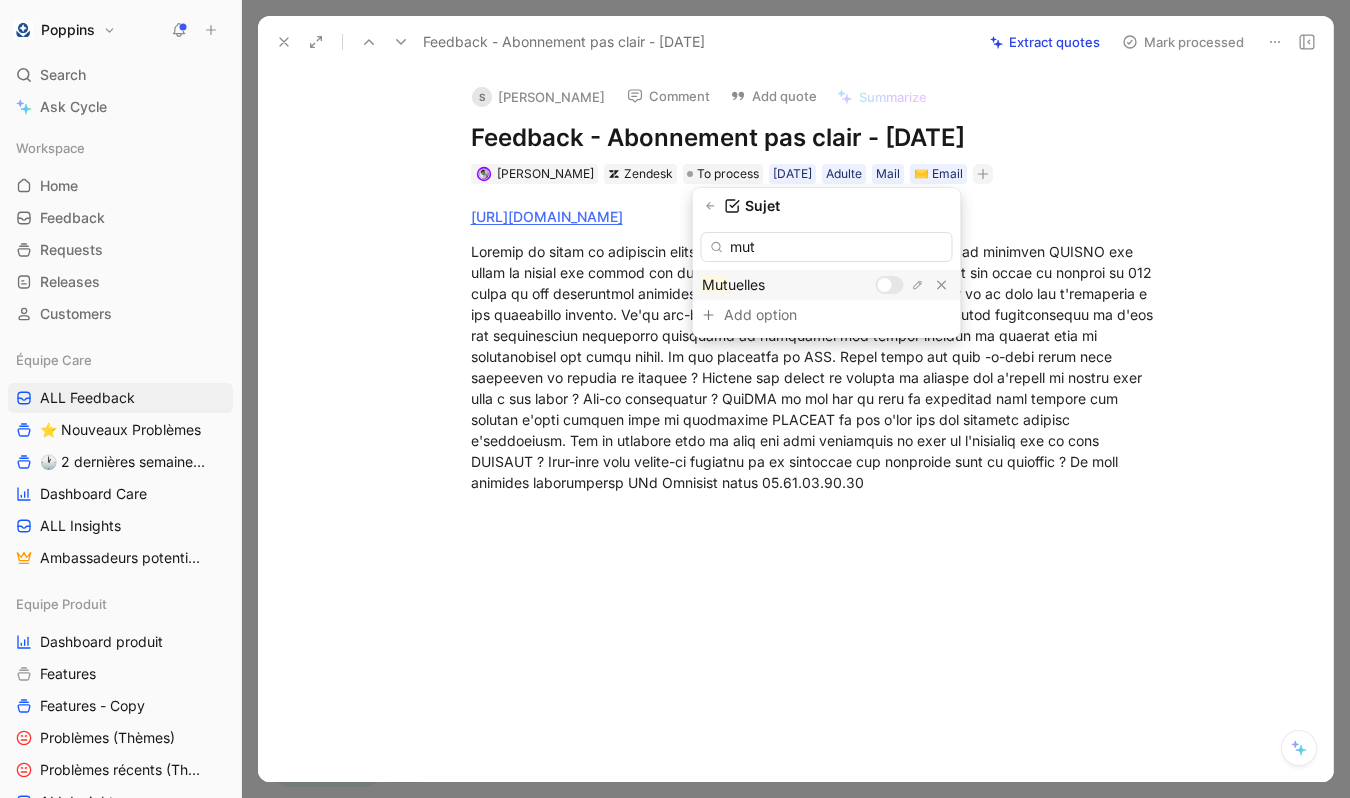 type on "mut" 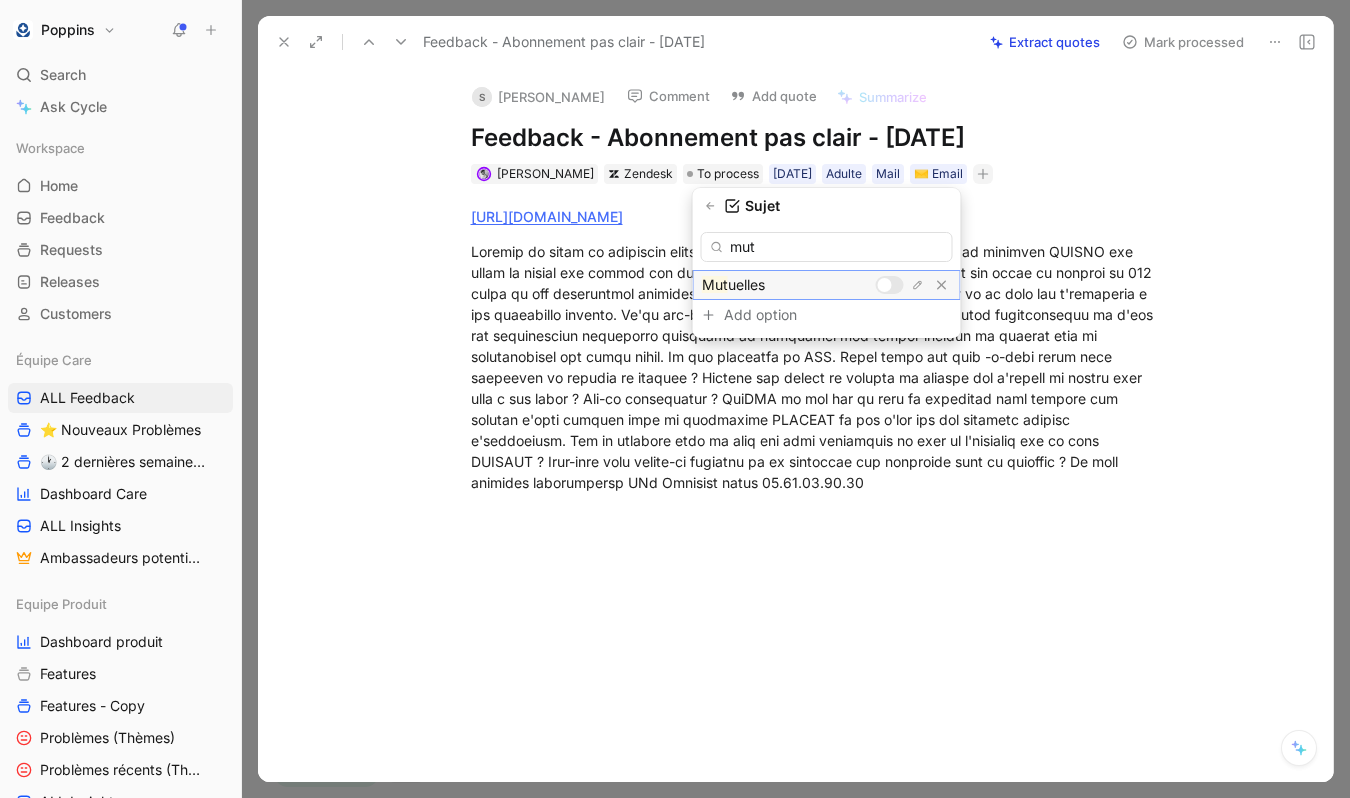 click at bounding box center (890, 285) 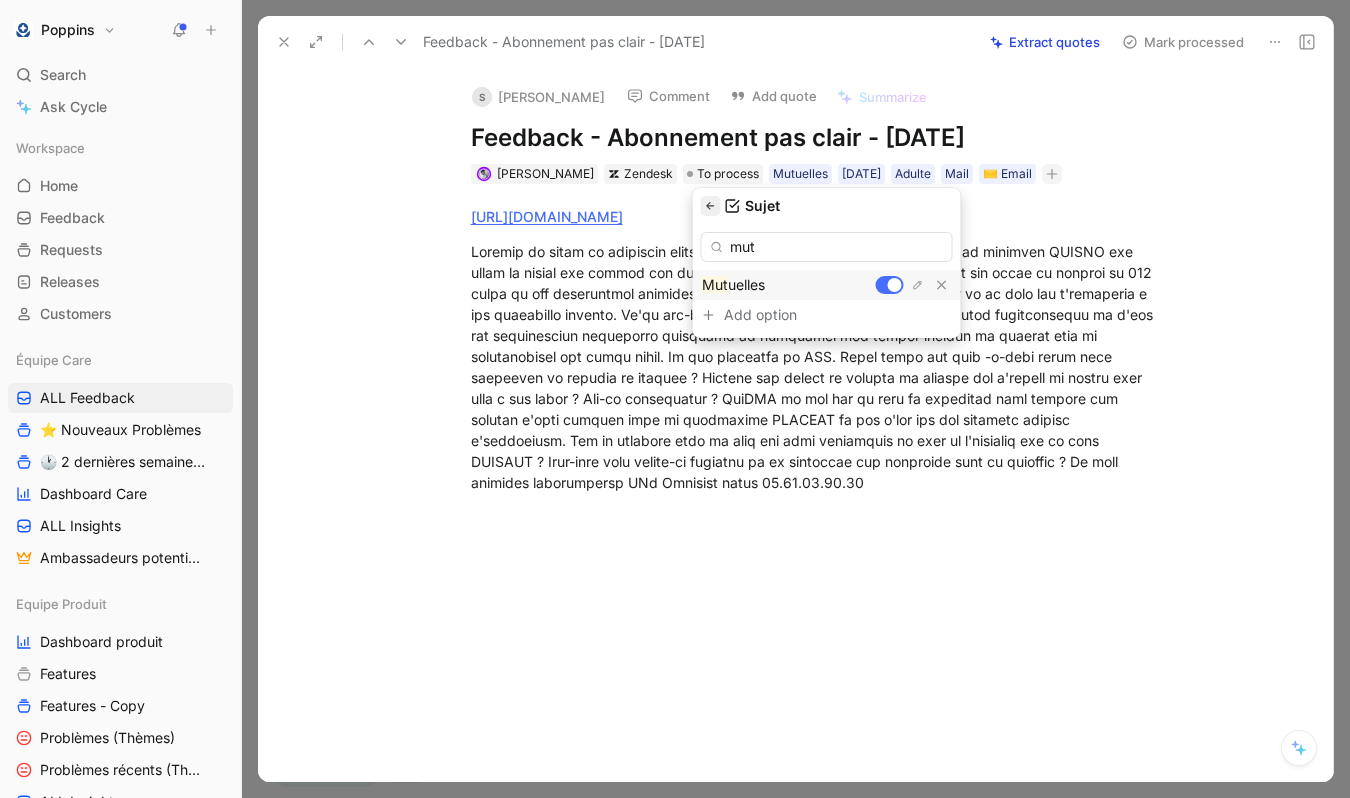 click 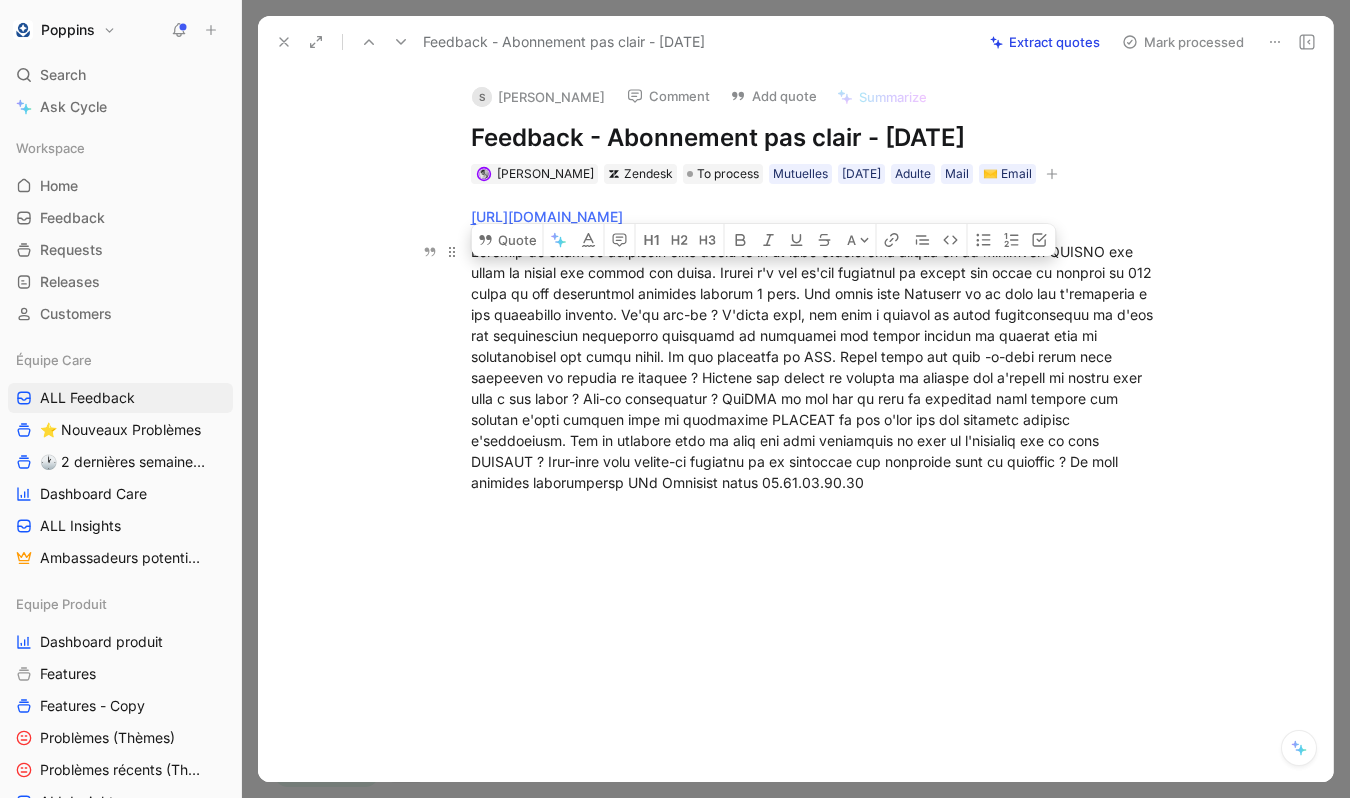 drag, startPoint x: 722, startPoint y: 271, endPoint x: 807, endPoint y: 314, distance: 95.257545 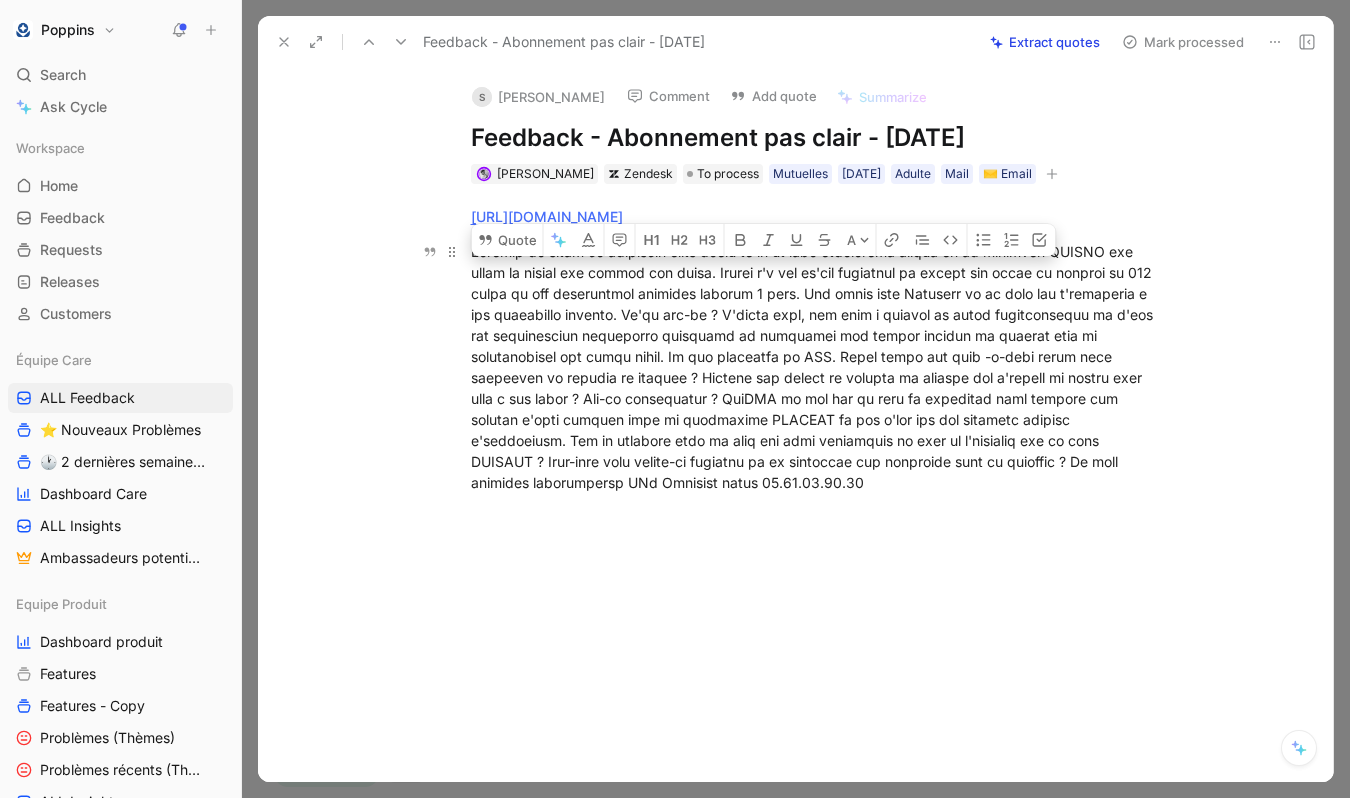 click at bounding box center (817, 367) 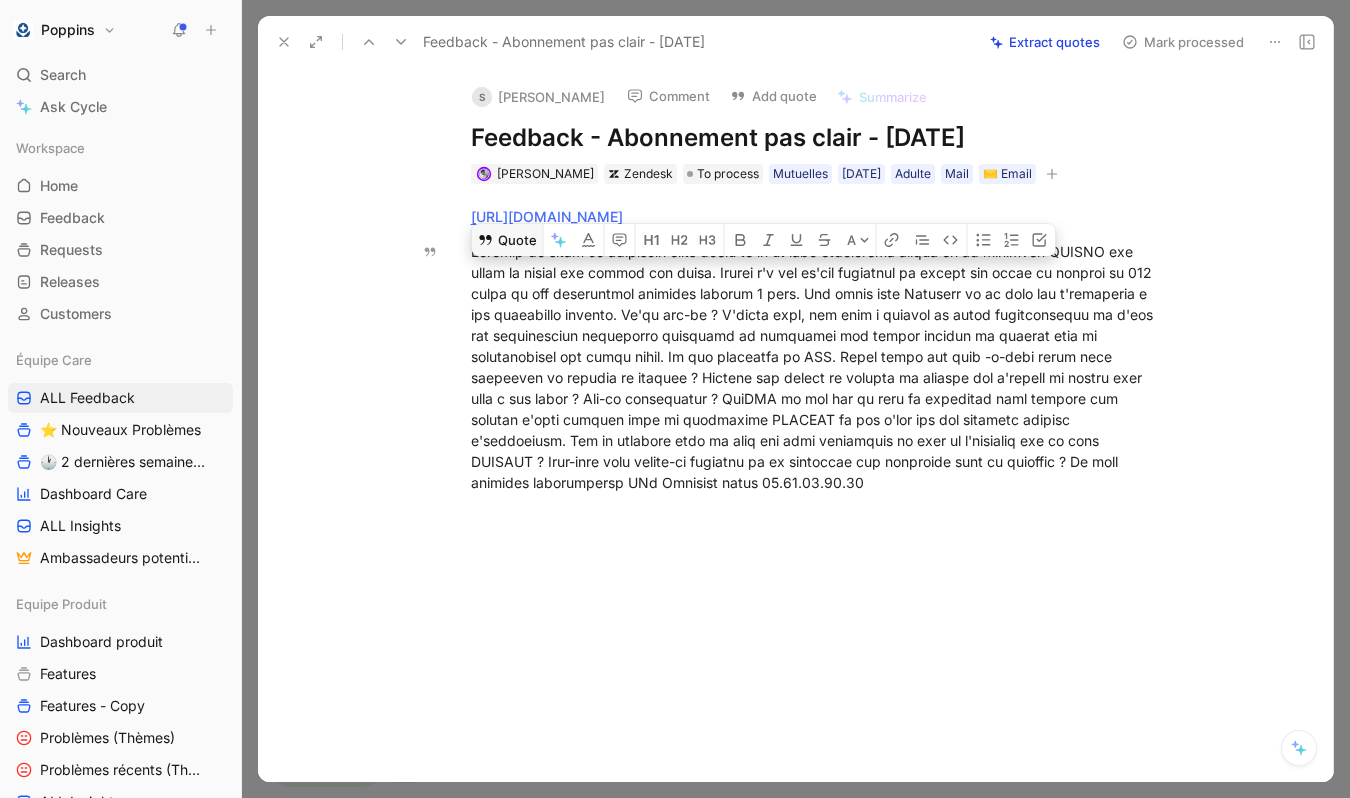 click on "Quote" at bounding box center [507, 240] 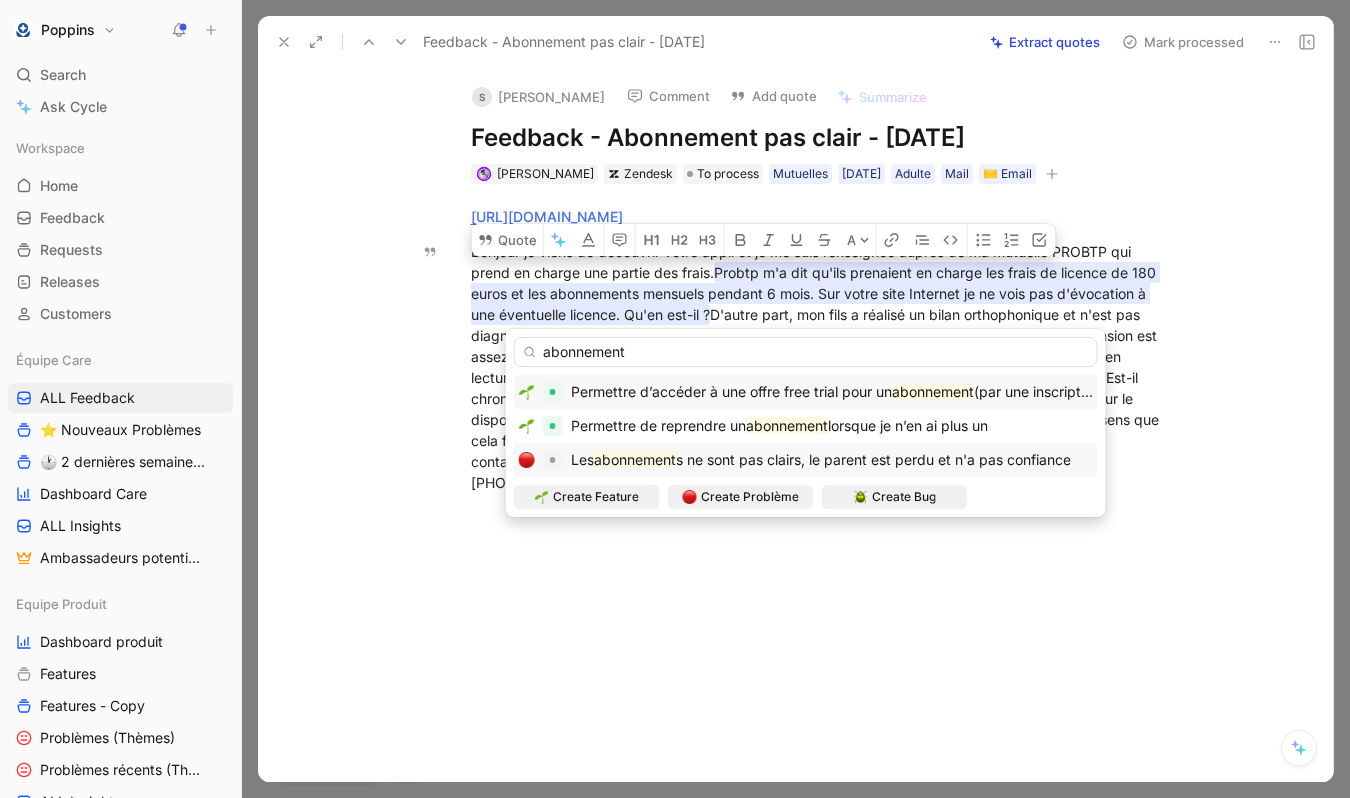 type on "abonnement" 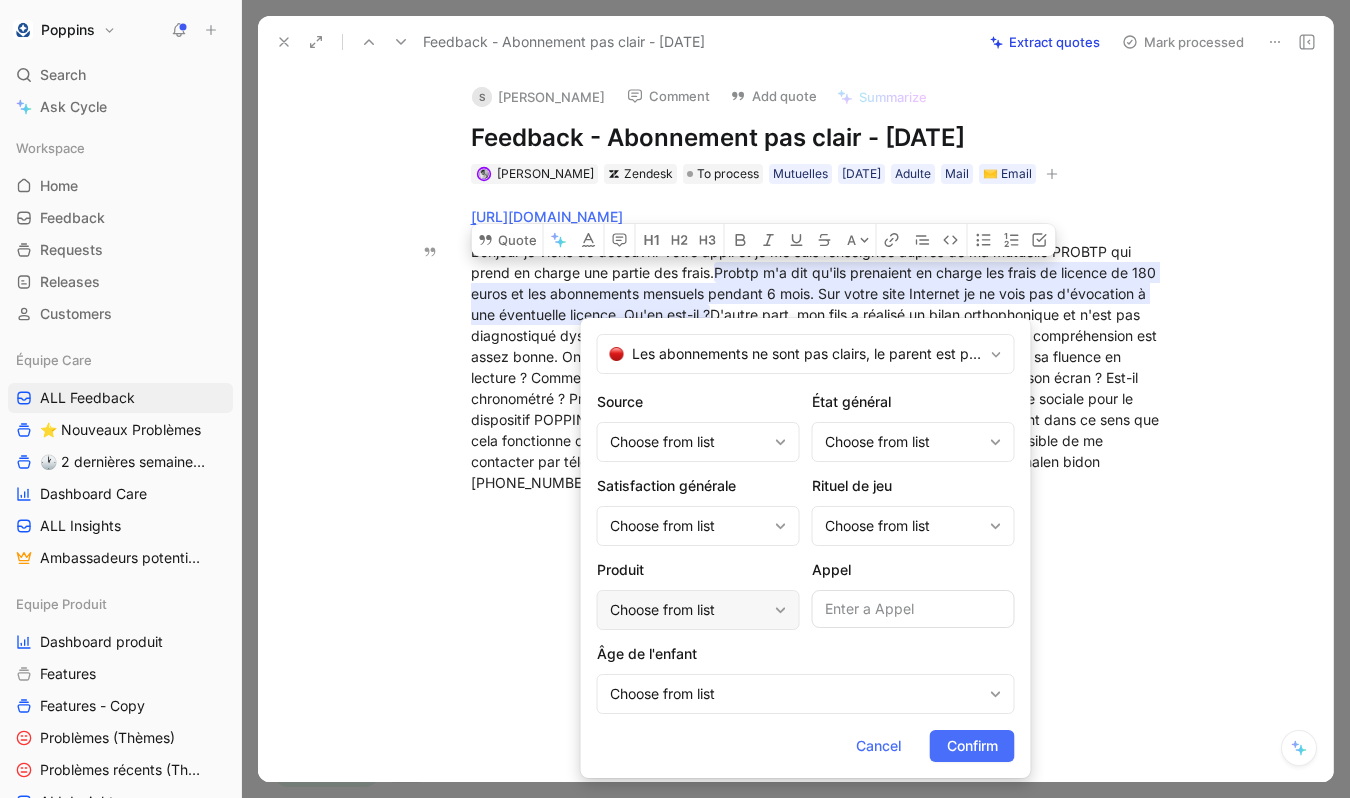 click on "Choose from list" at bounding box center (688, 610) 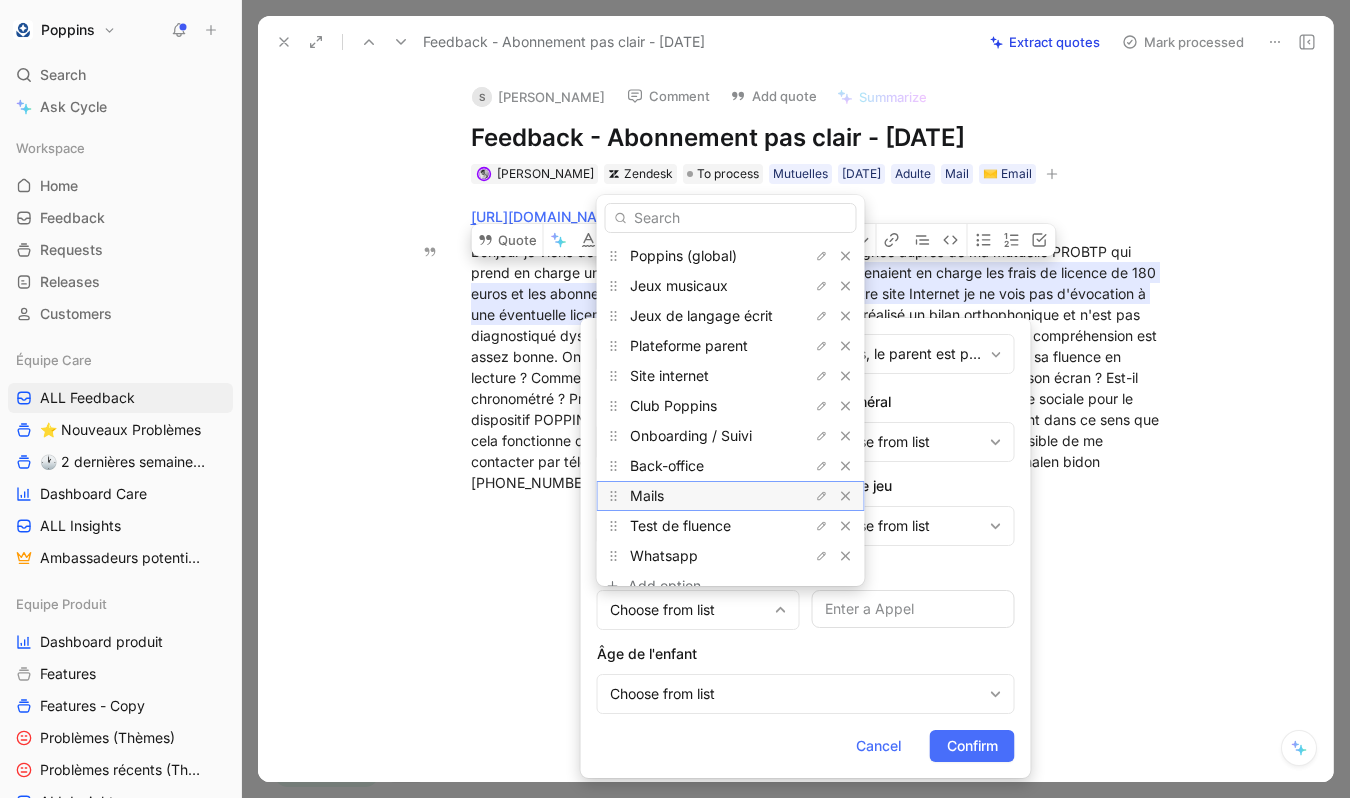 click on "Mails" at bounding box center (705, 496) 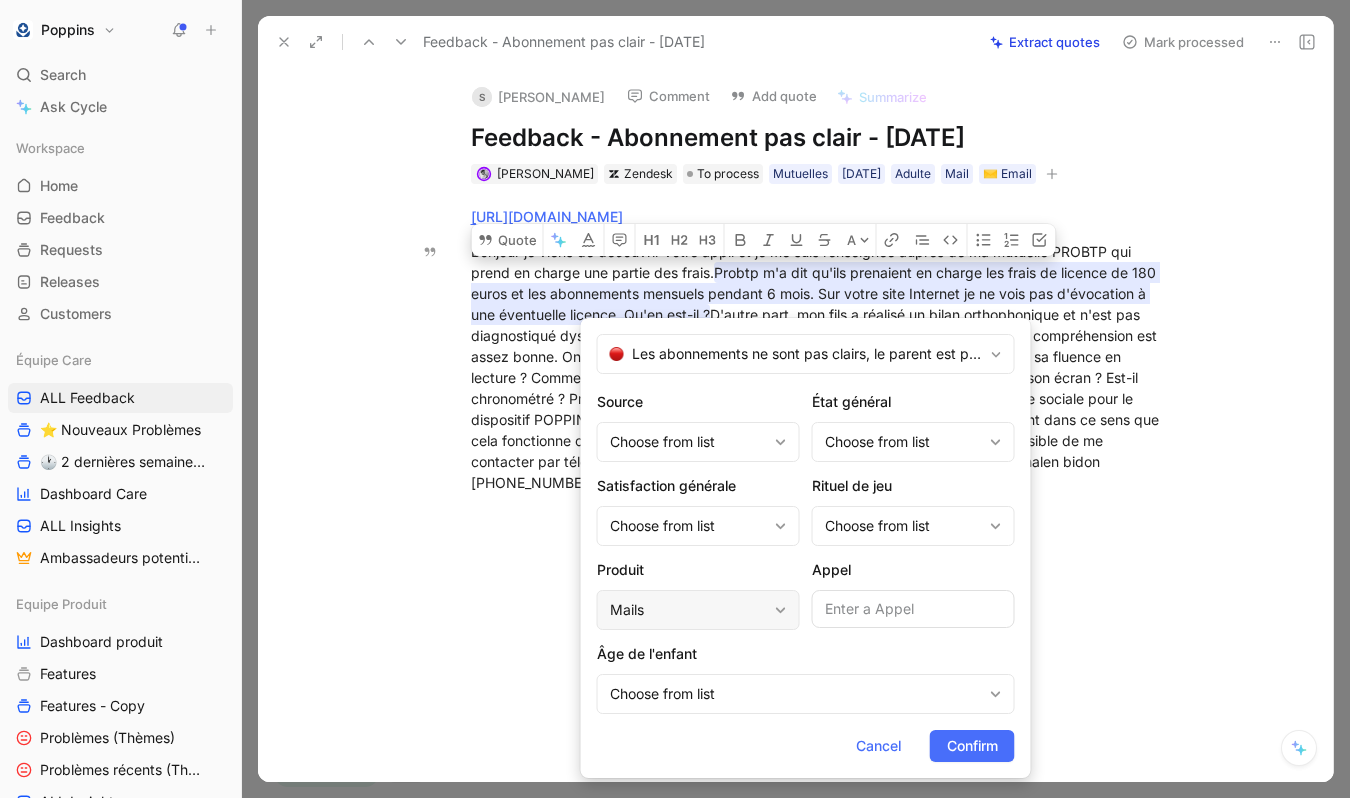 click on "Mails" at bounding box center (698, 610) 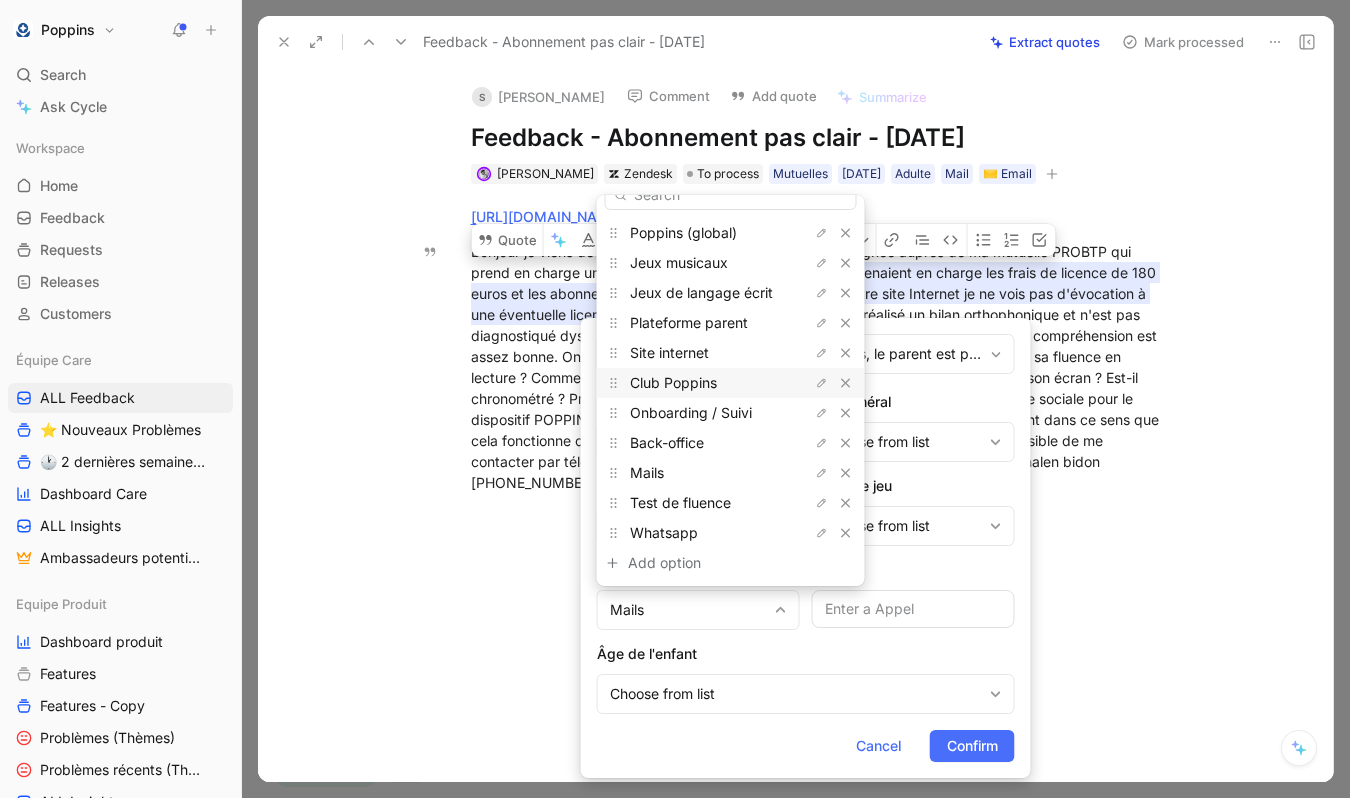 scroll, scrollTop: 0, scrollLeft: 0, axis: both 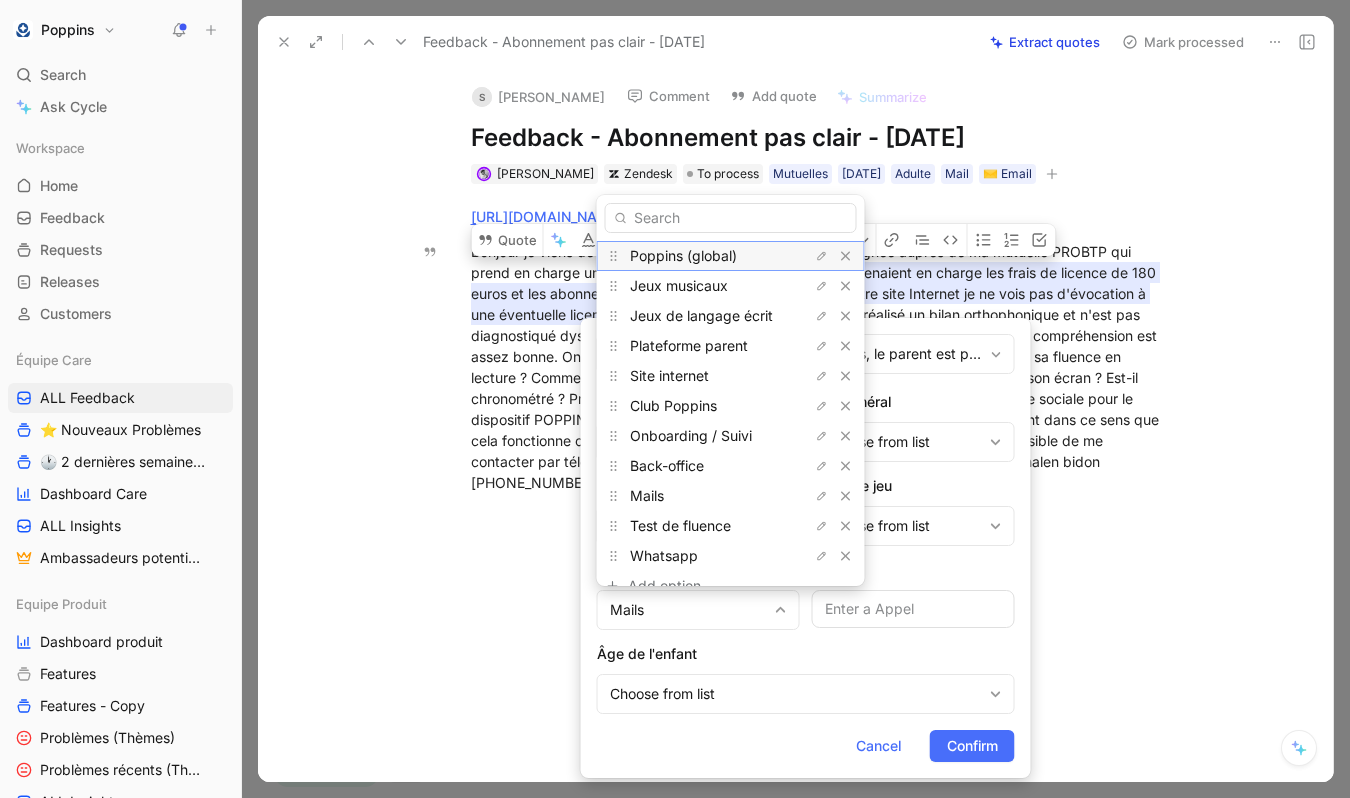 click on "Poppins (global)" at bounding box center [705, 256] 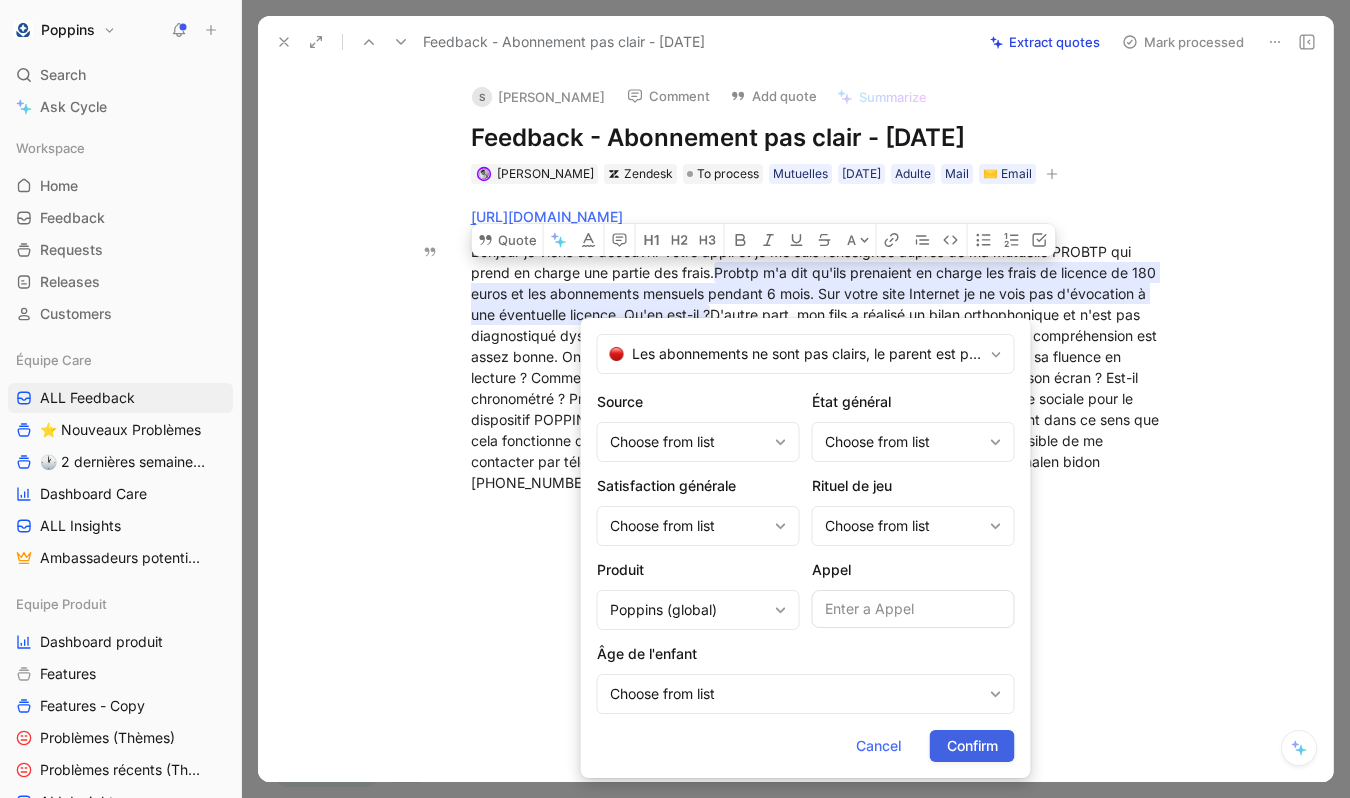 click on "Confirm" at bounding box center (972, 746) 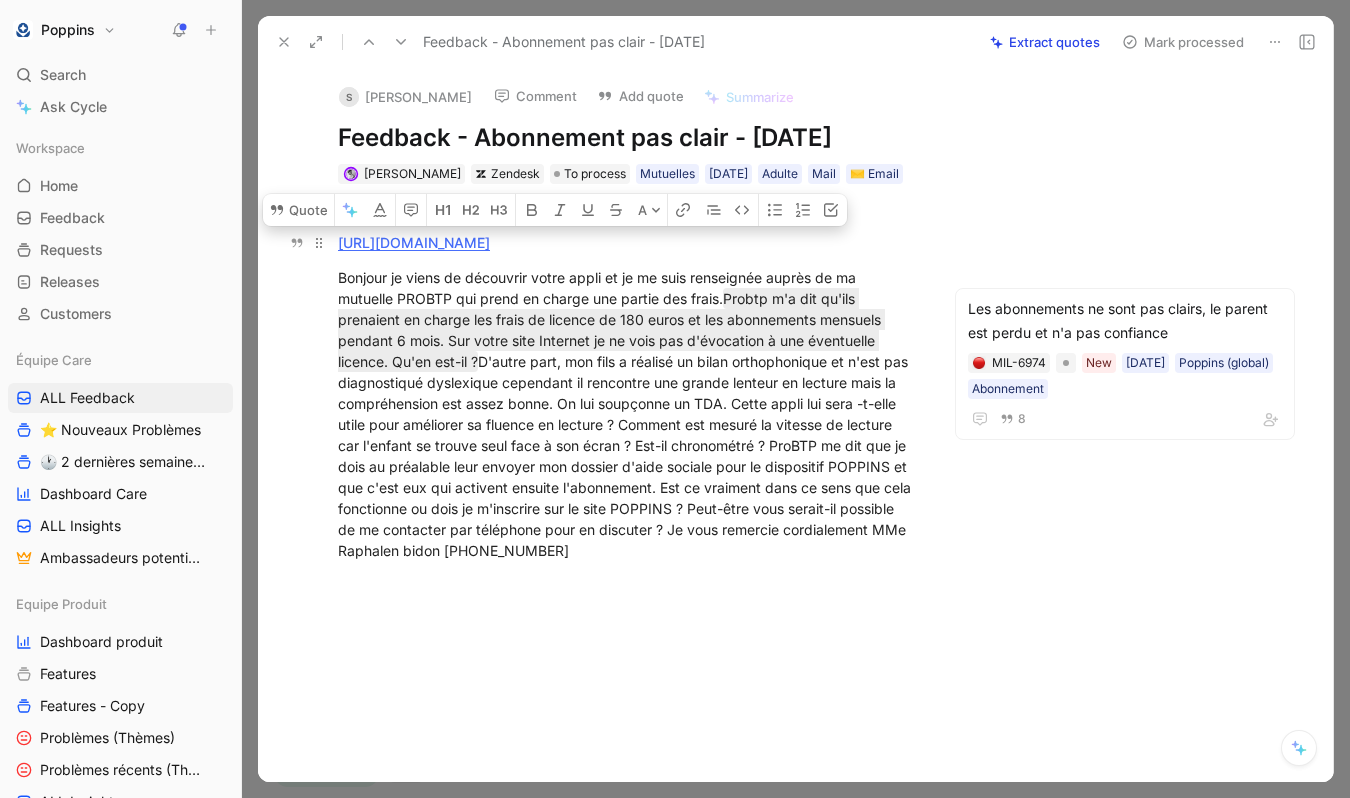 drag, startPoint x: 691, startPoint y: 274, endPoint x: 338, endPoint y: 275, distance: 353.0014 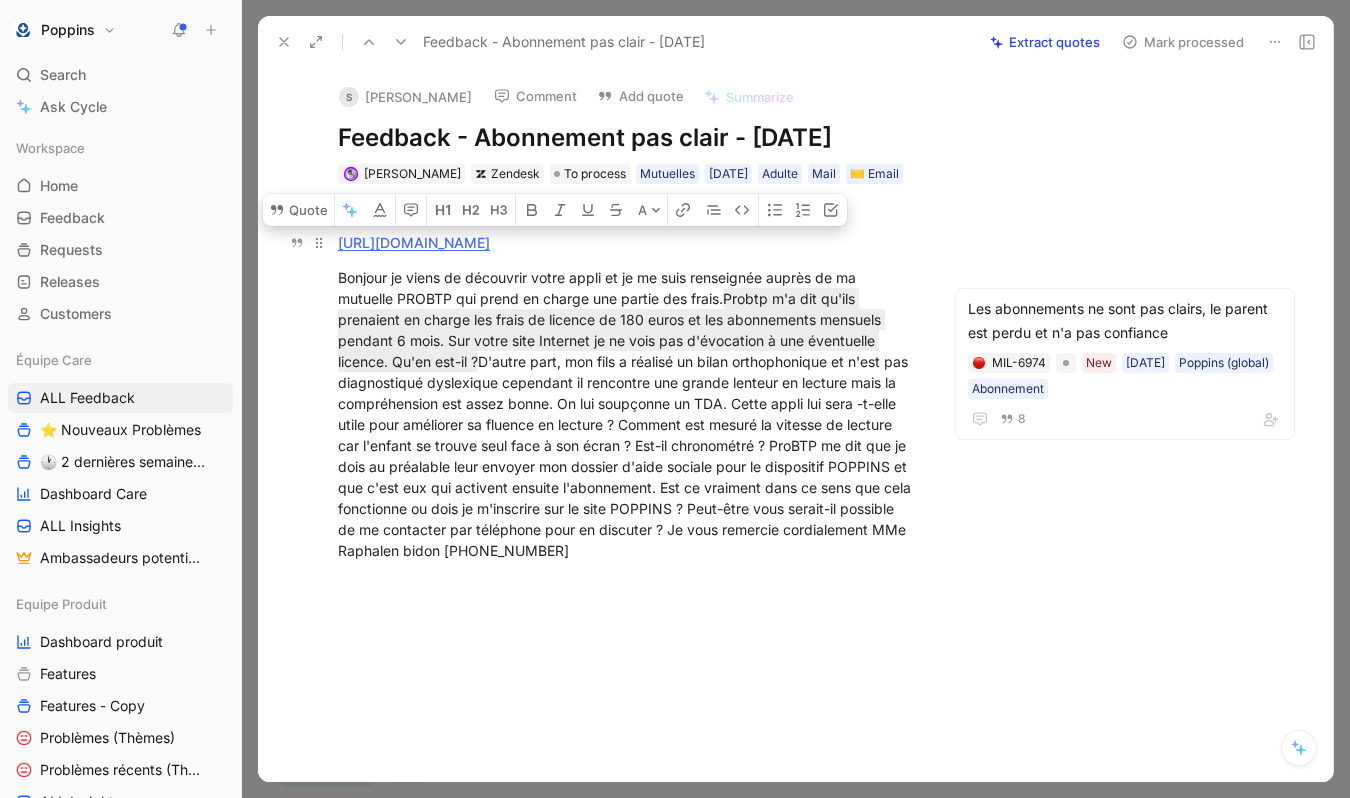 click on "[URL][DOMAIN_NAME]" at bounding box center (627, 242) 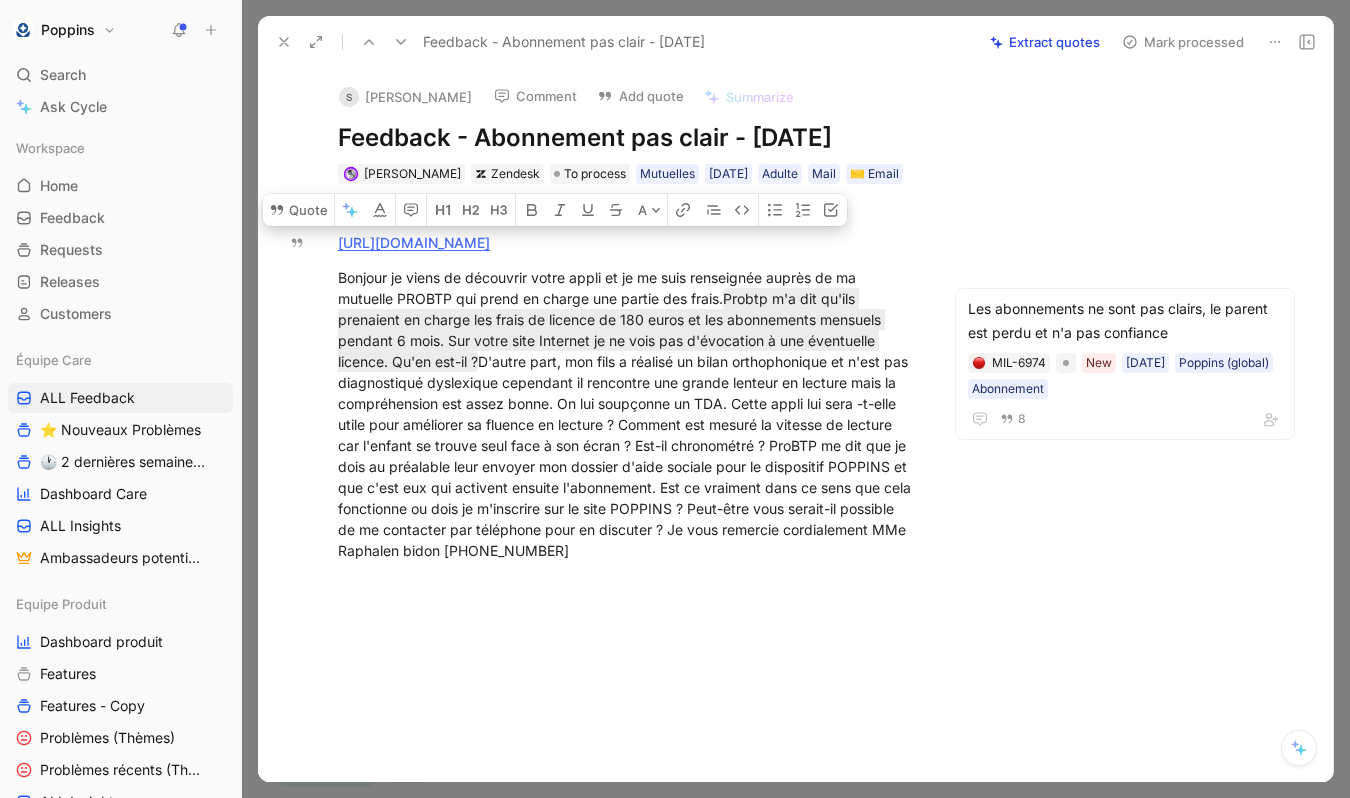 copy on "[URL][DOMAIN_NAME]" 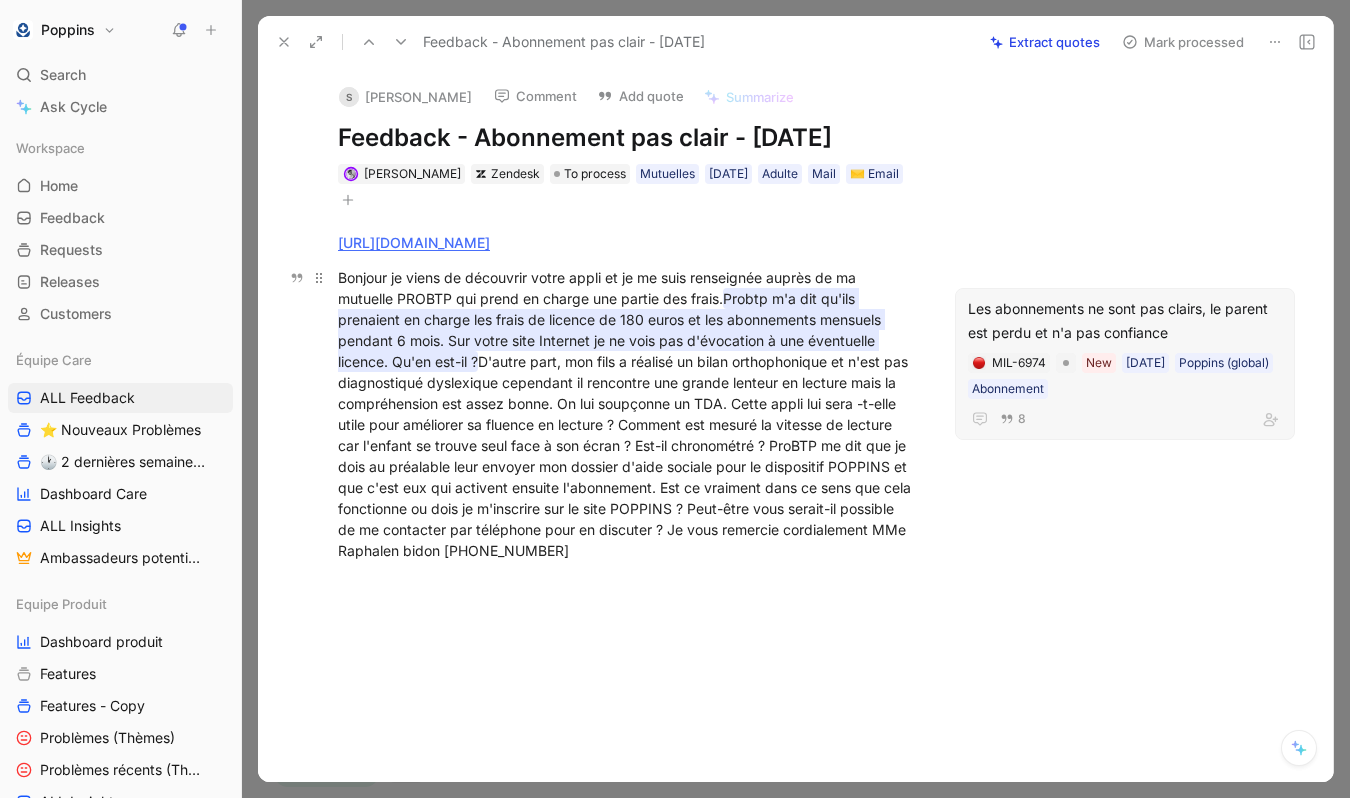 click on "Probtp m'a dit qu'ils prenaient en charge les frais de licence de 180 euros et les abonnements mensuels pendant 6 mois. Sur votre site Internet je ne vois pas d'évocation à une éventuelle licence. Qu'en est-il ?" at bounding box center [611, 330] 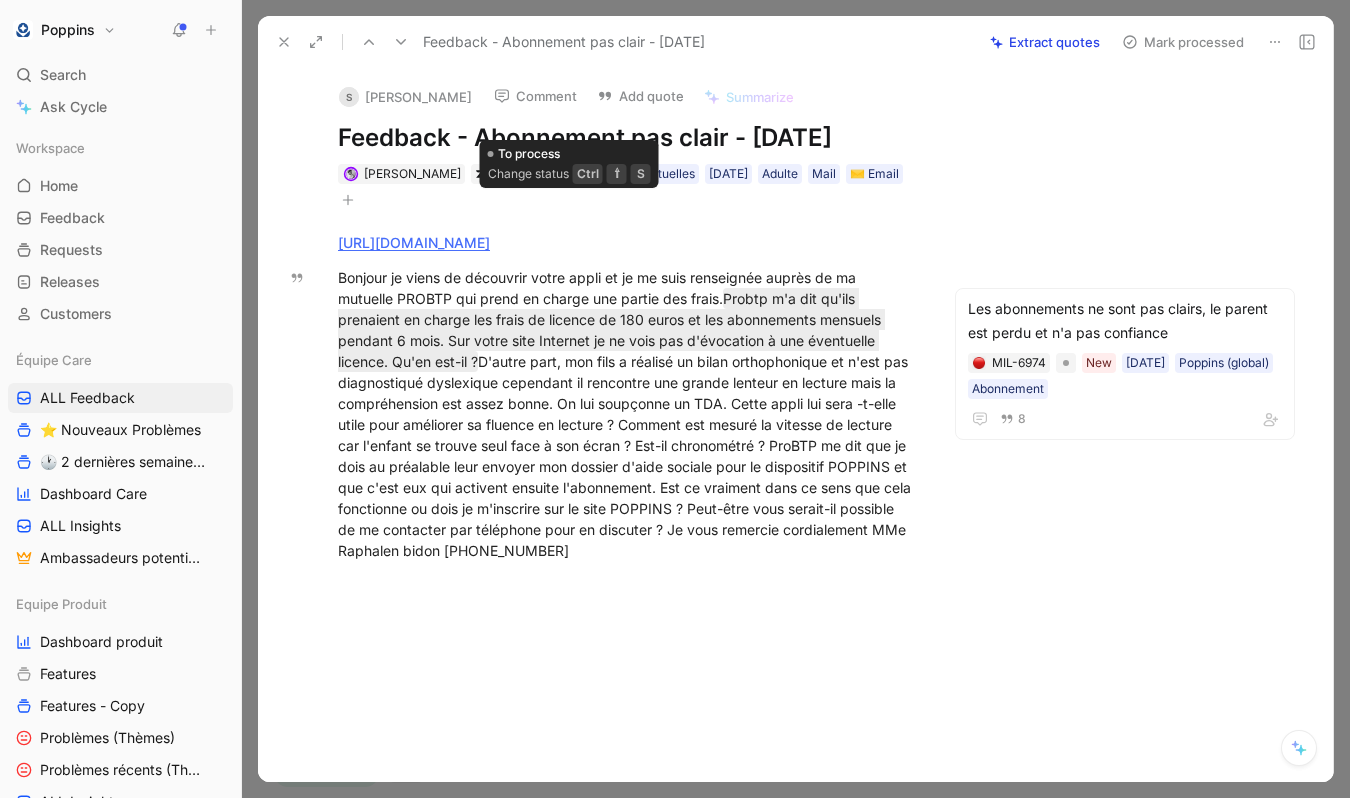 click on "To process" at bounding box center (595, 174) 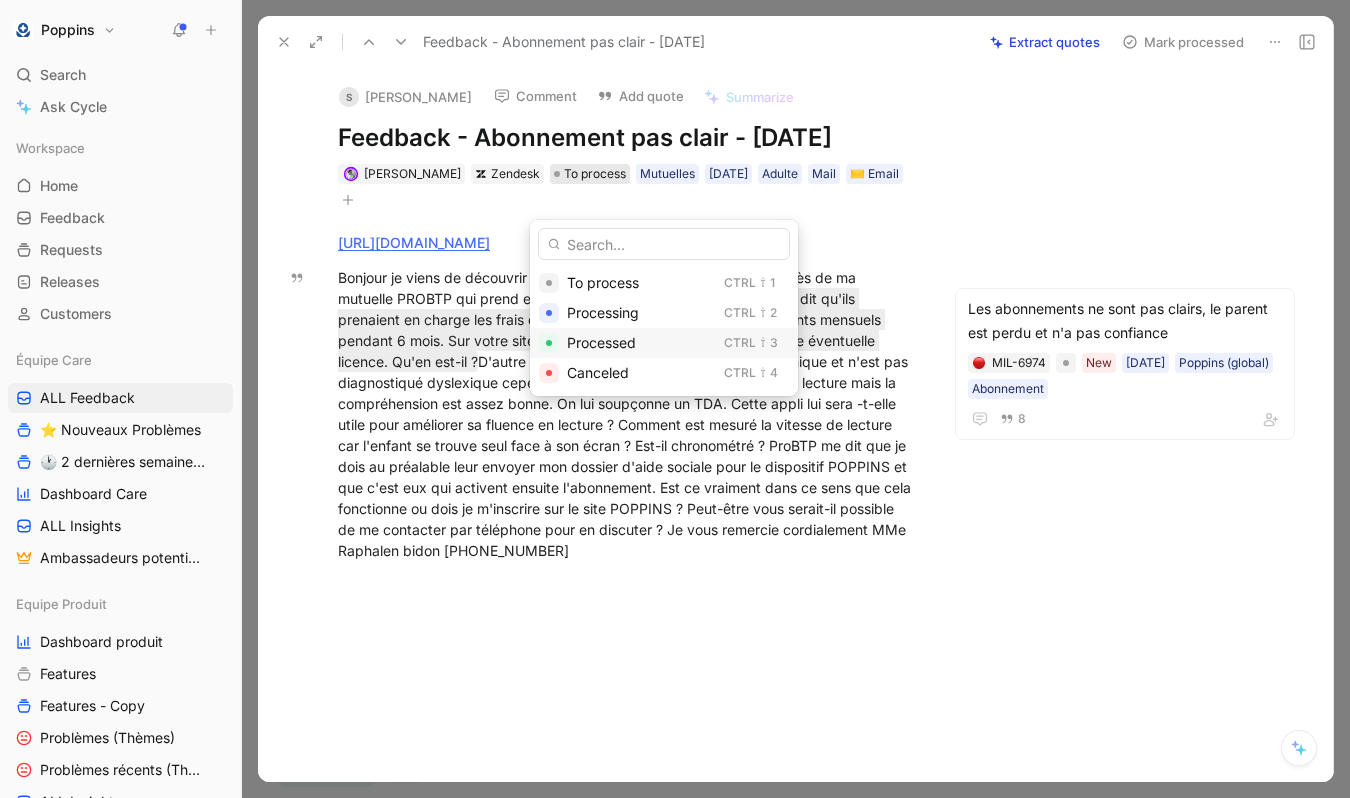 click on "Processed" at bounding box center [601, 342] 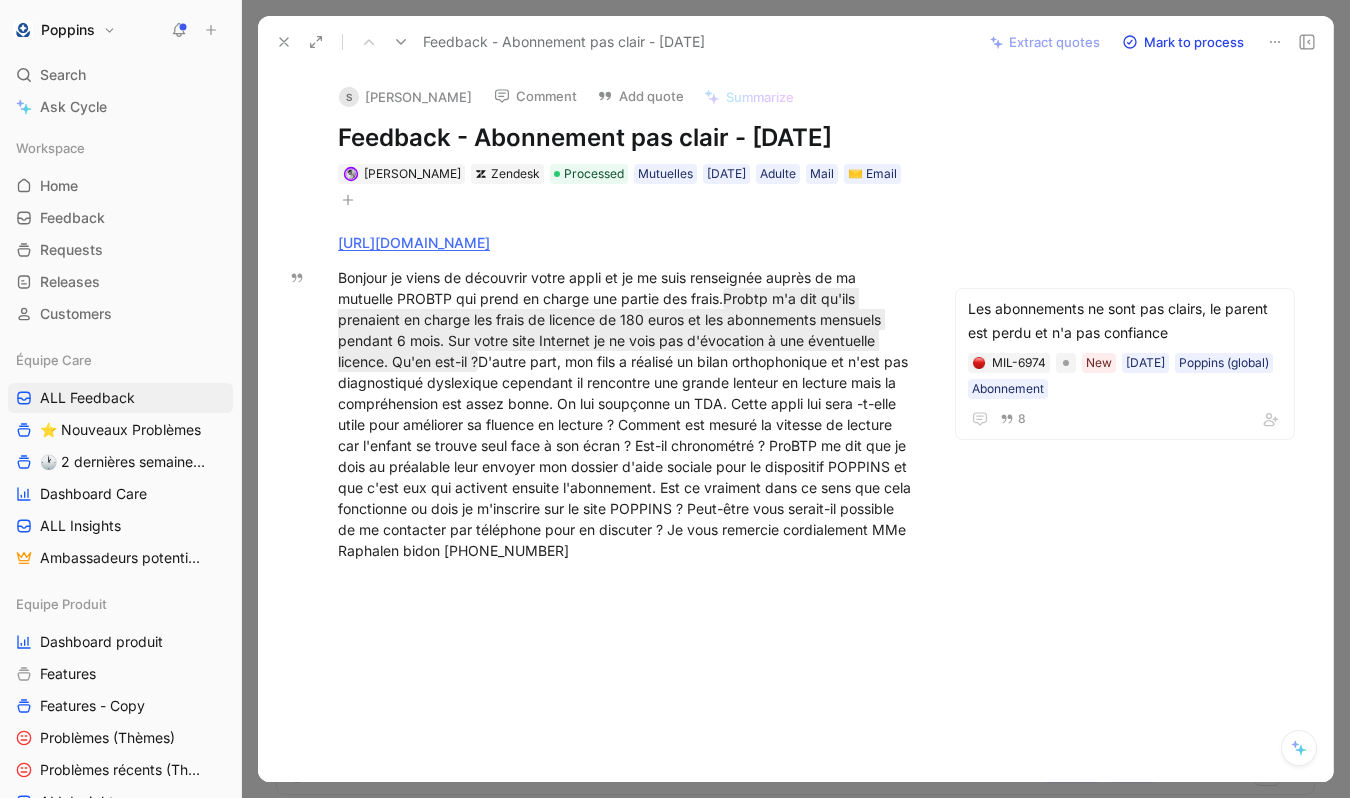 click at bounding box center (284, 42) 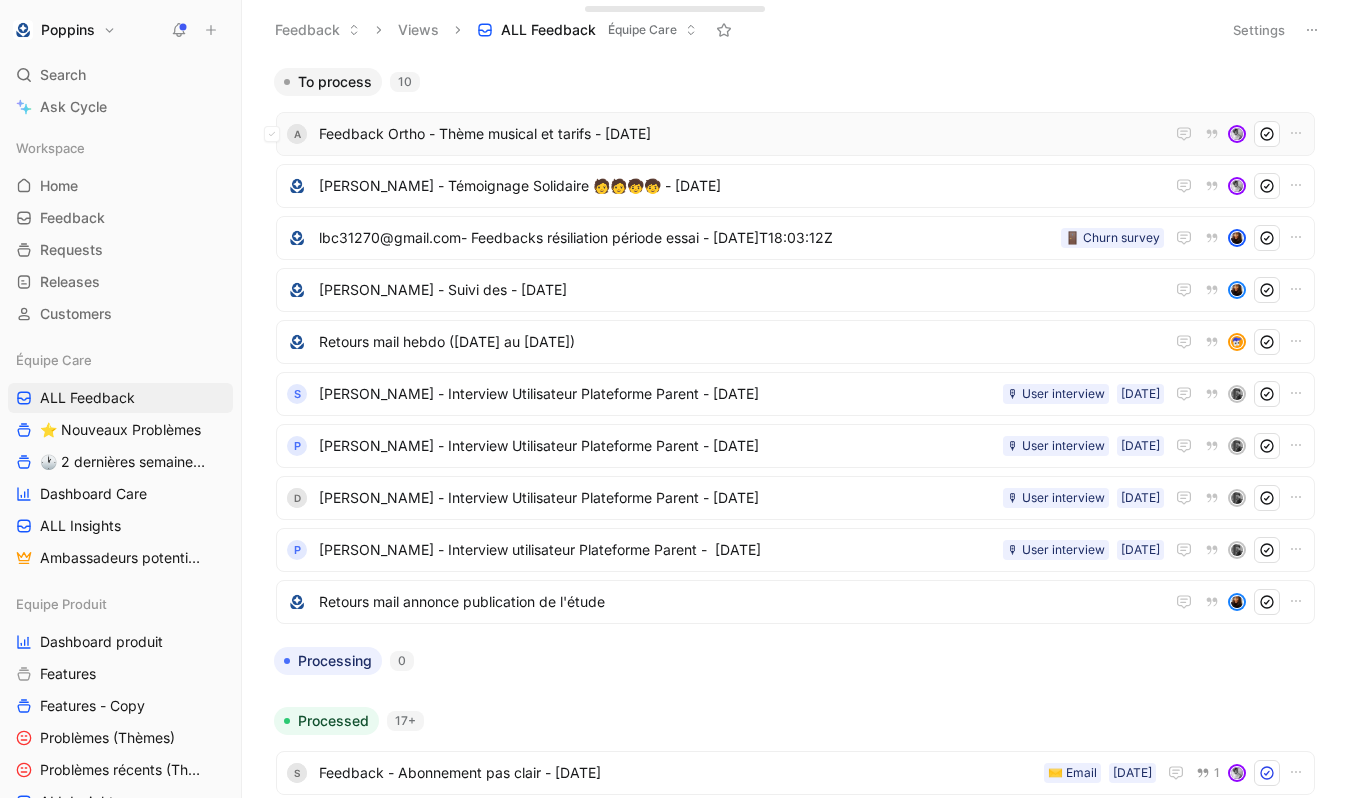 click on "A Feedback Ortho - Thème musical et tarifs - [DATE]" at bounding box center [795, 134] 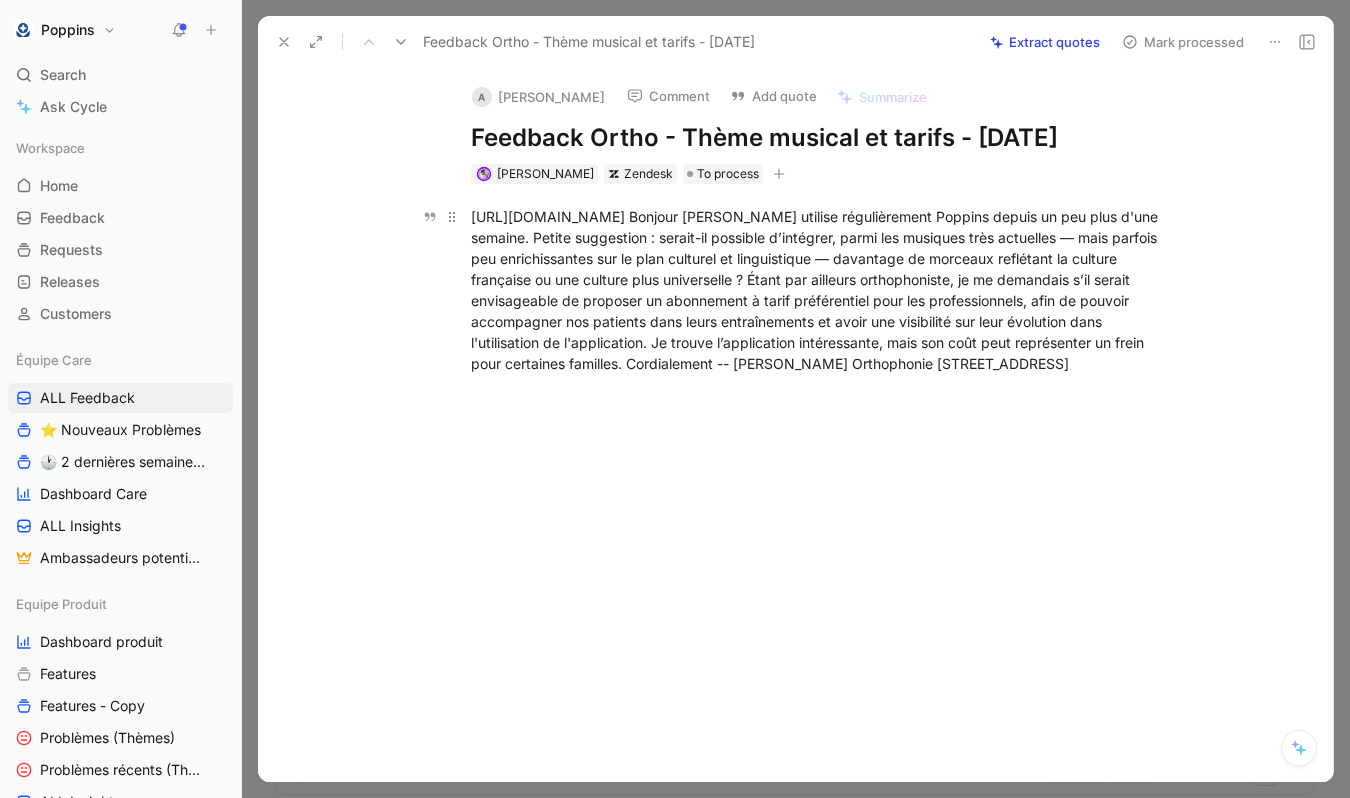 click on "[URL][DOMAIN_NAME] Bonjour [PERSON_NAME] utilise régulièrement Poppins depuis un peu plus d'une semaine. Petite suggestion : serait-il possible d’intégrer, parmi les musiques très actuelles — mais parfois peu enrichissantes sur le plan culturel et linguistique — davantage de morceaux reflétant la culture française ou une culture plus universelle ? Étant par ailleurs orthophoniste, je me demandais s’il serait envisageable de proposer un abonnement à tarif préférentiel pour les professionnels, afin de pouvoir accompagner nos patients dans leurs entraînements et avoir une visibilité sur leur évolution dans l'utilisation de l'application. Je trouve l’application intéressante, mais son coût peut représenter un frein pour certaines familles. Cordialement -- [PERSON_NAME] Orthophonie [STREET_ADDRESS]" at bounding box center (817, 290) 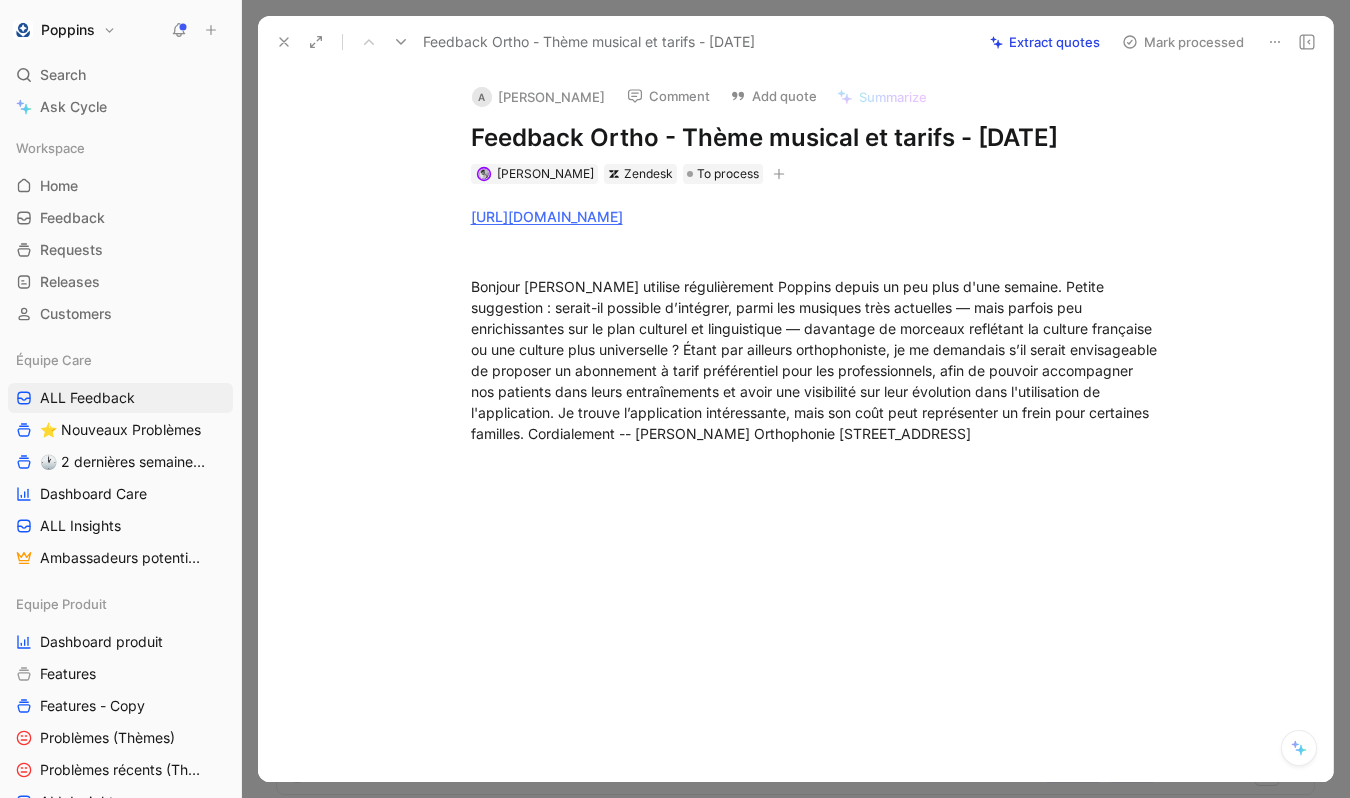 click 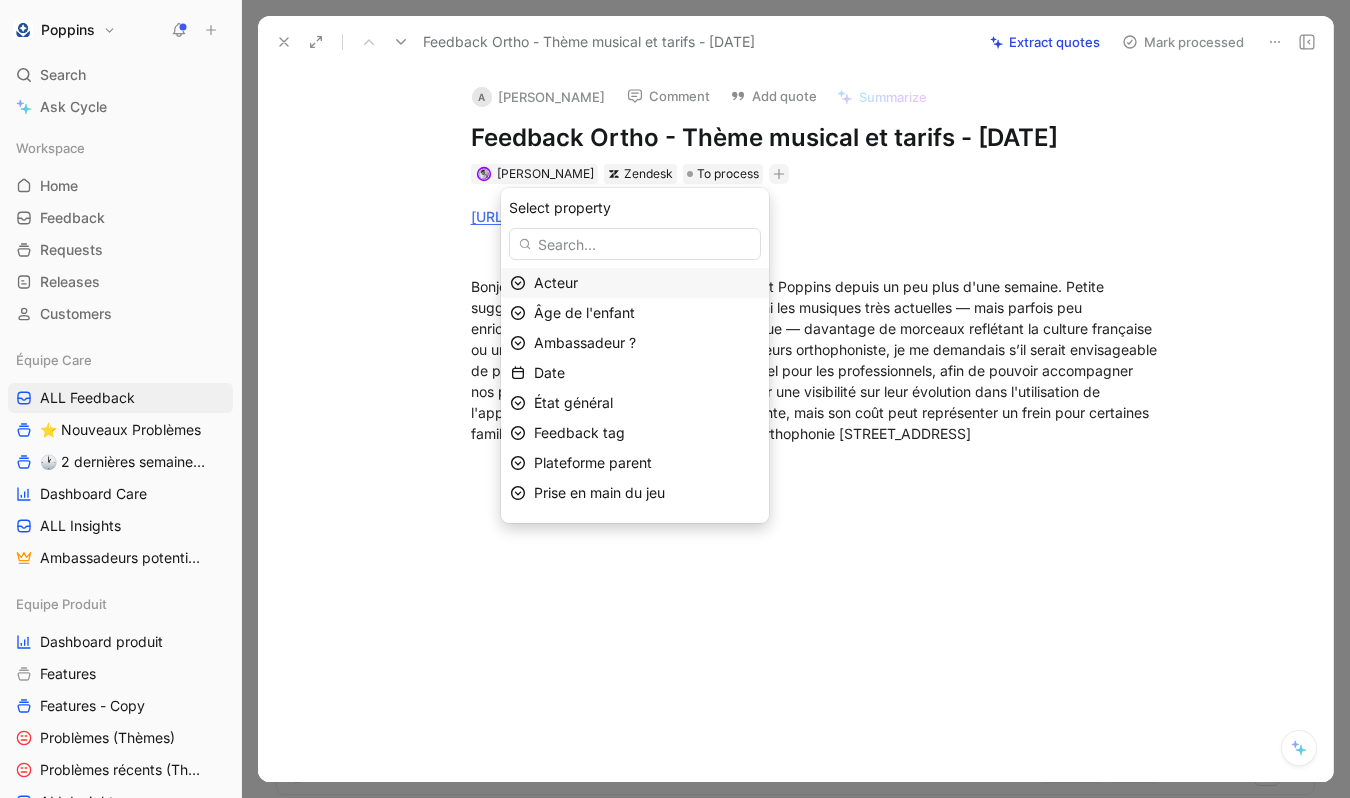 click on "Acteur" at bounding box center [647, 283] 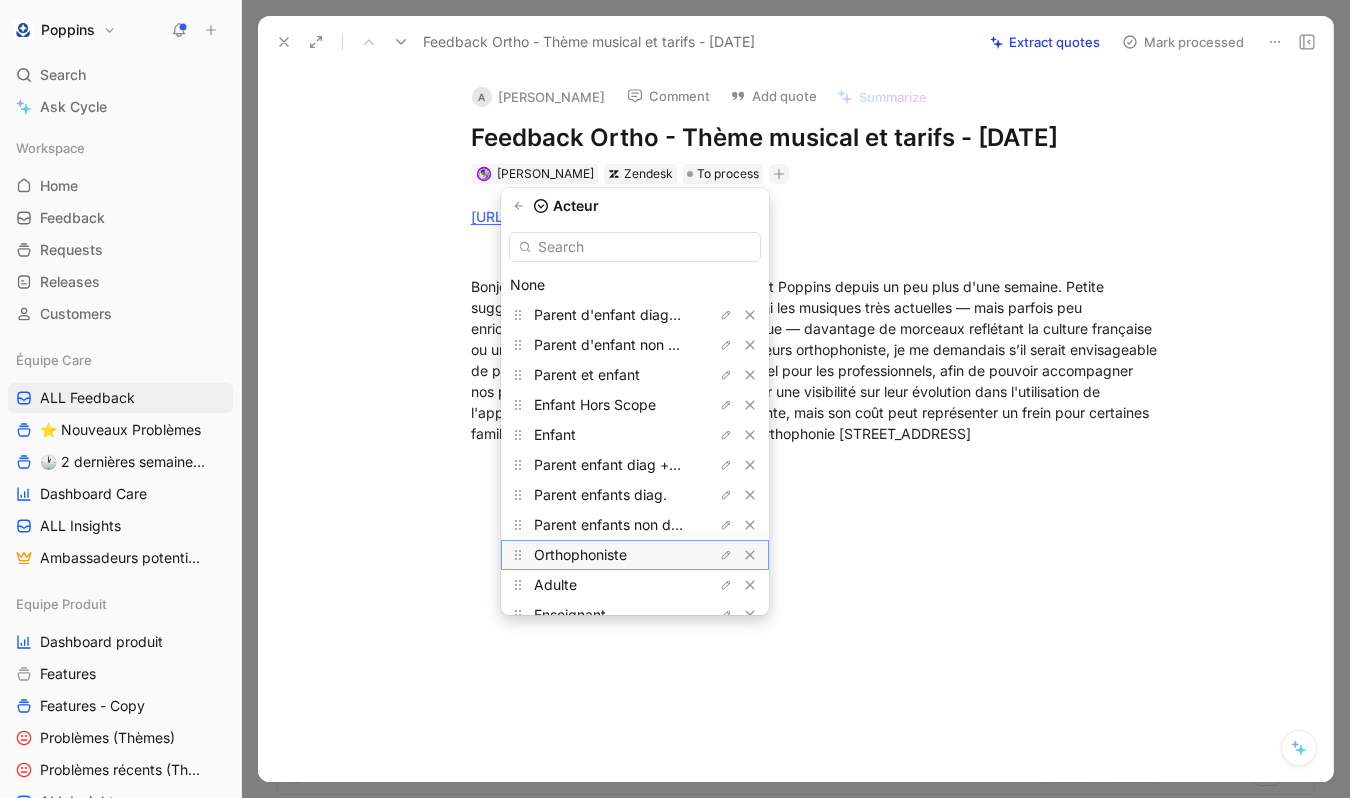 click on "Orthophoniste" at bounding box center (609, 555) 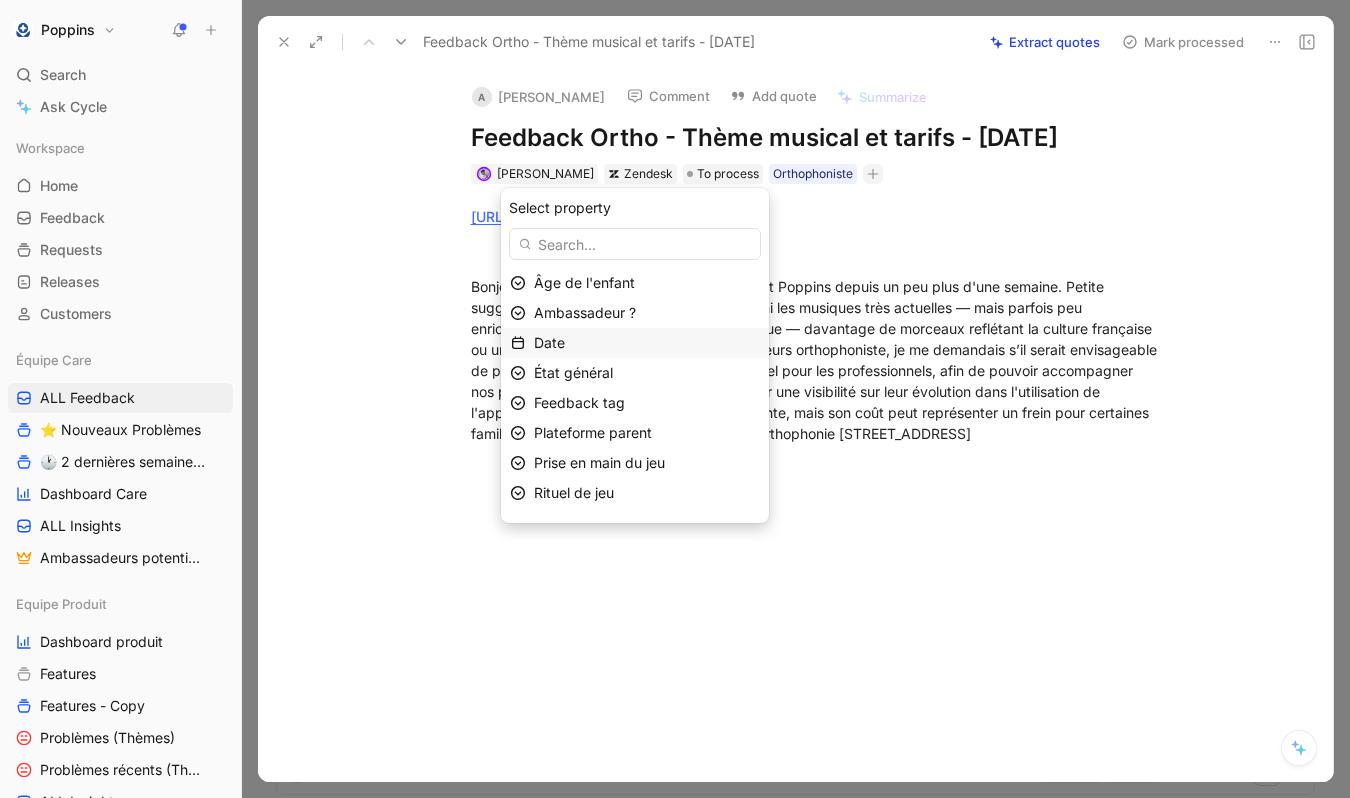 click on "Date" at bounding box center [647, 343] 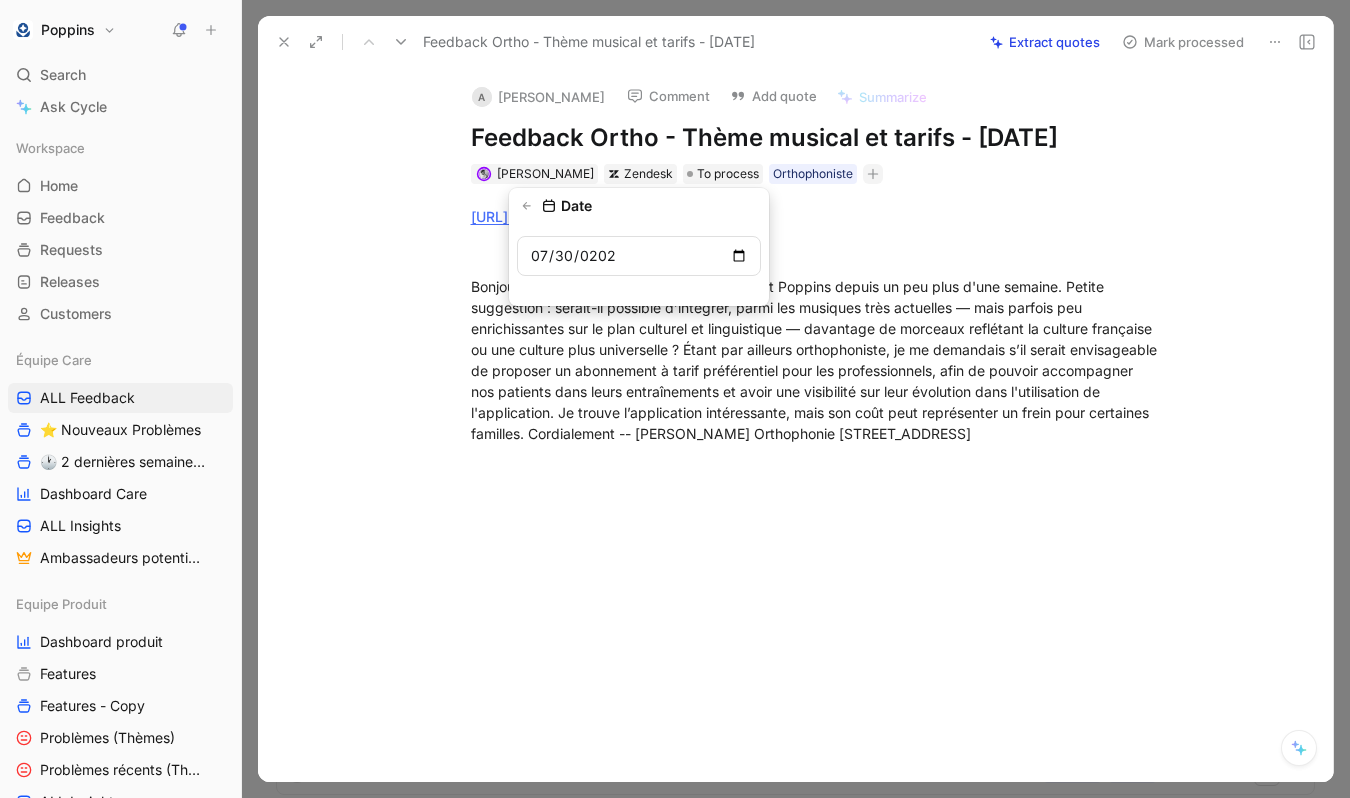 type on "[DATE]" 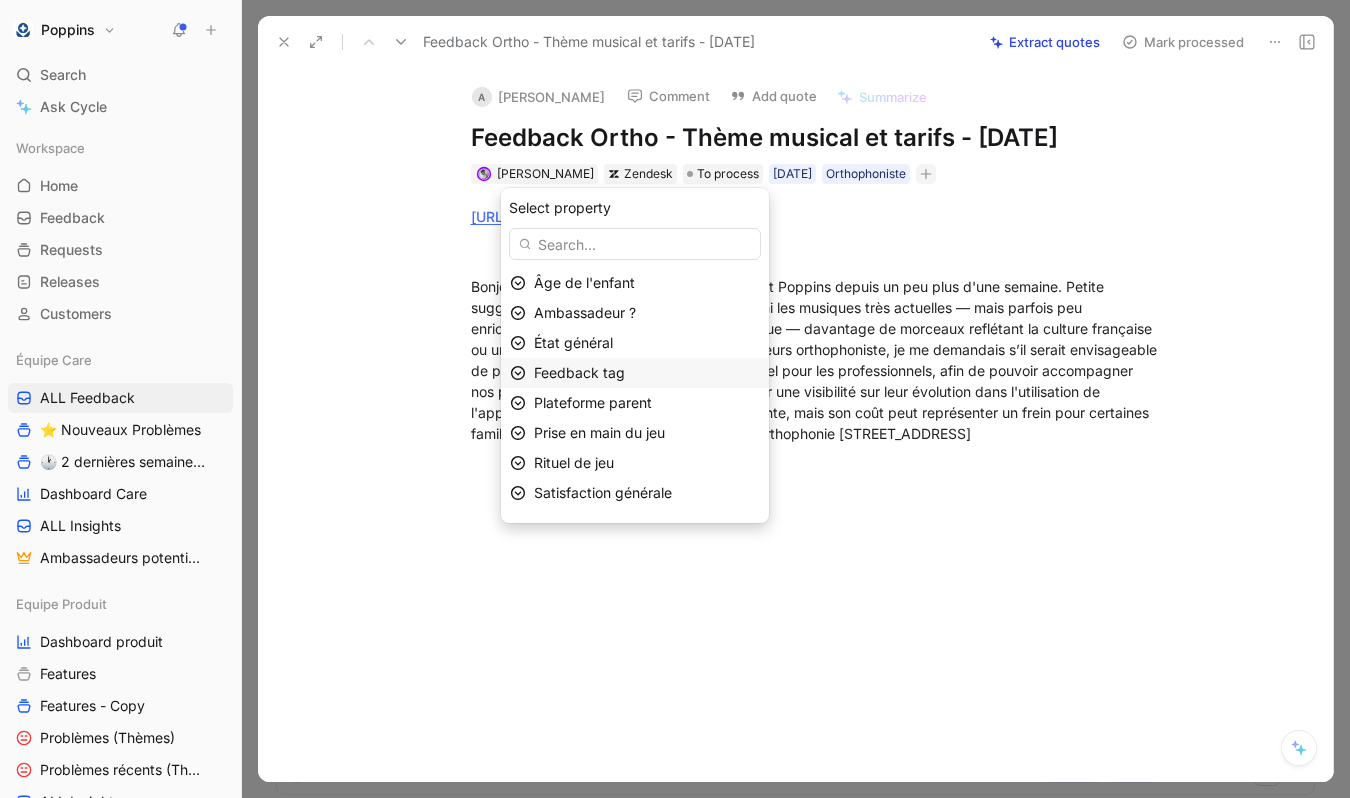 click on "Feedback tag" at bounding box center (579, 372) 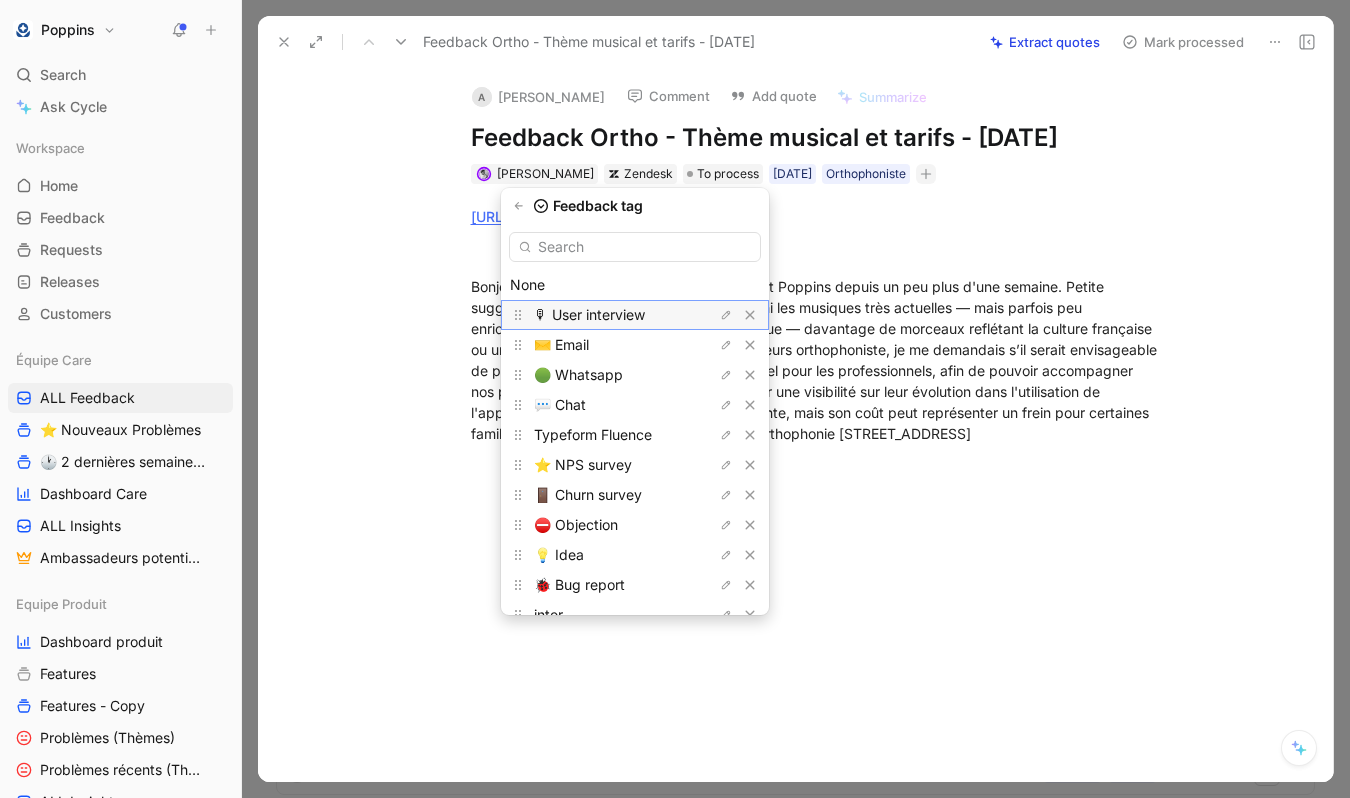 click on "🎙 User interview" at bounding box center (609, 315) 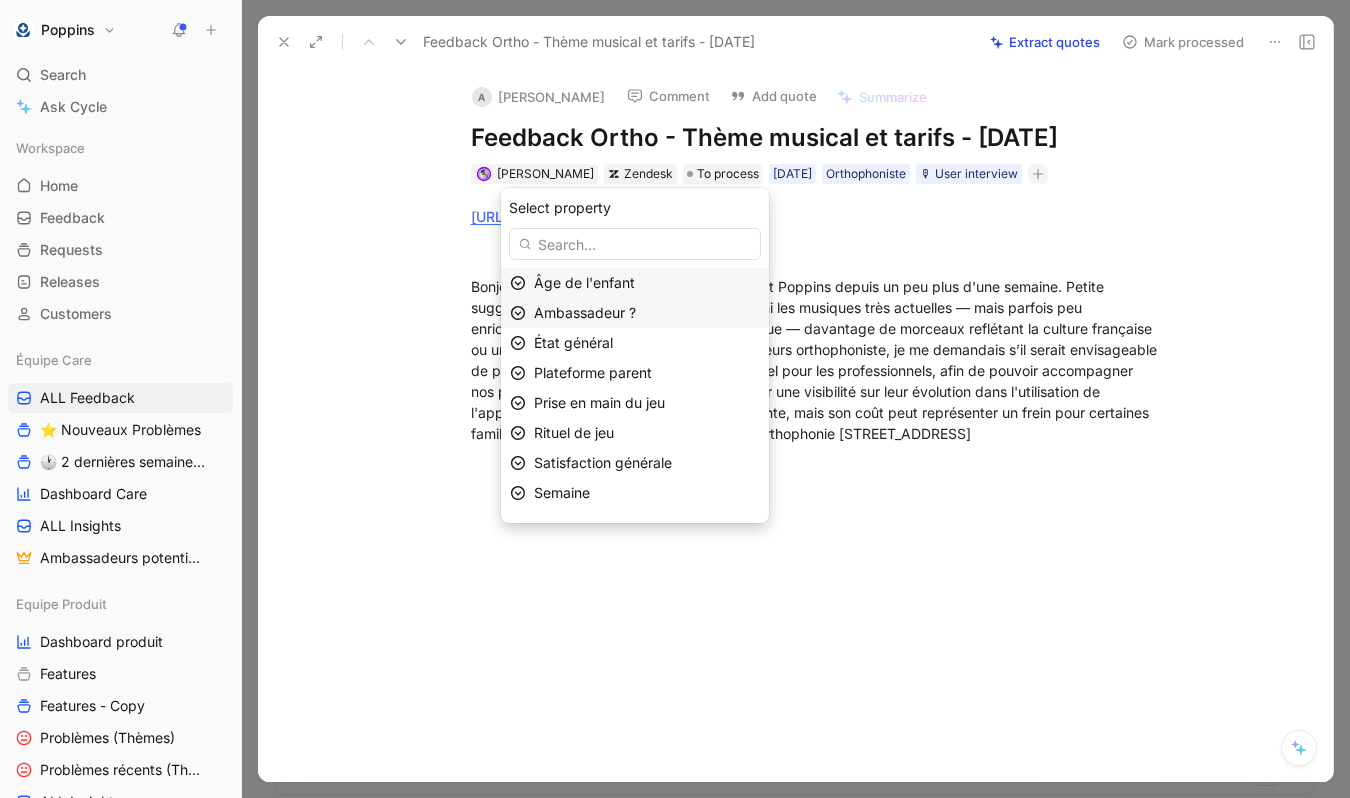 click on "Ambassadeur ?" at bounding box center (635, 313) 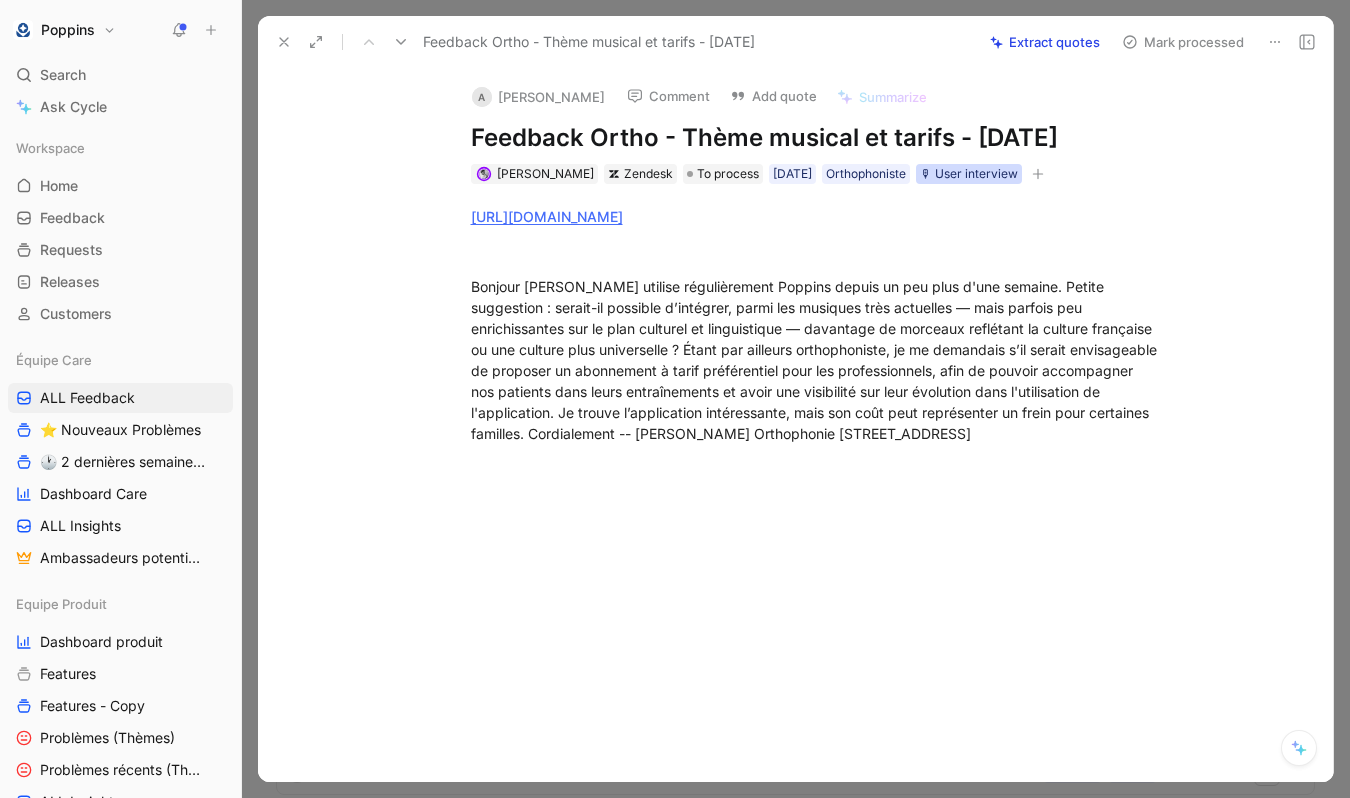 click on "🎙 User interview" at bounding box center (969, 174) 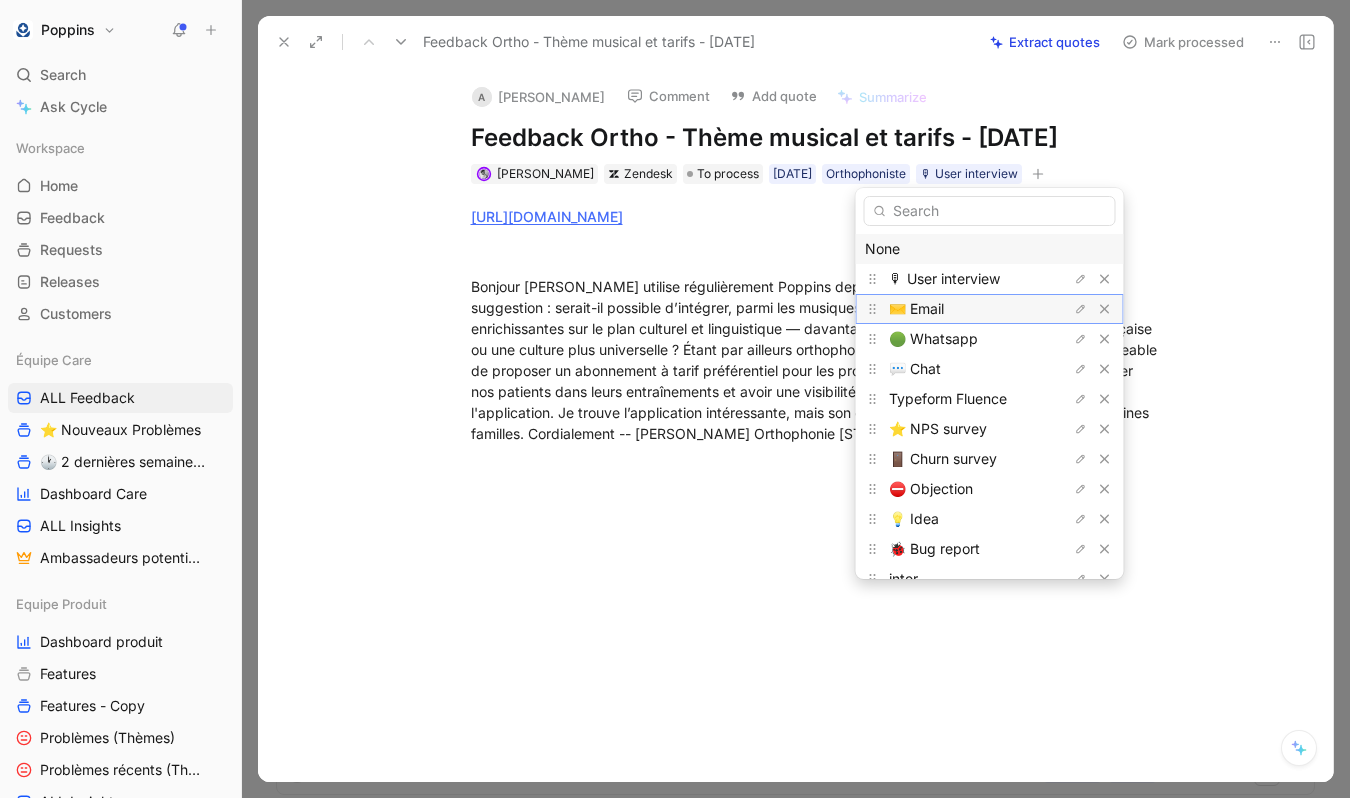 click on "✉️ Email" at bounding box center [916, 308] 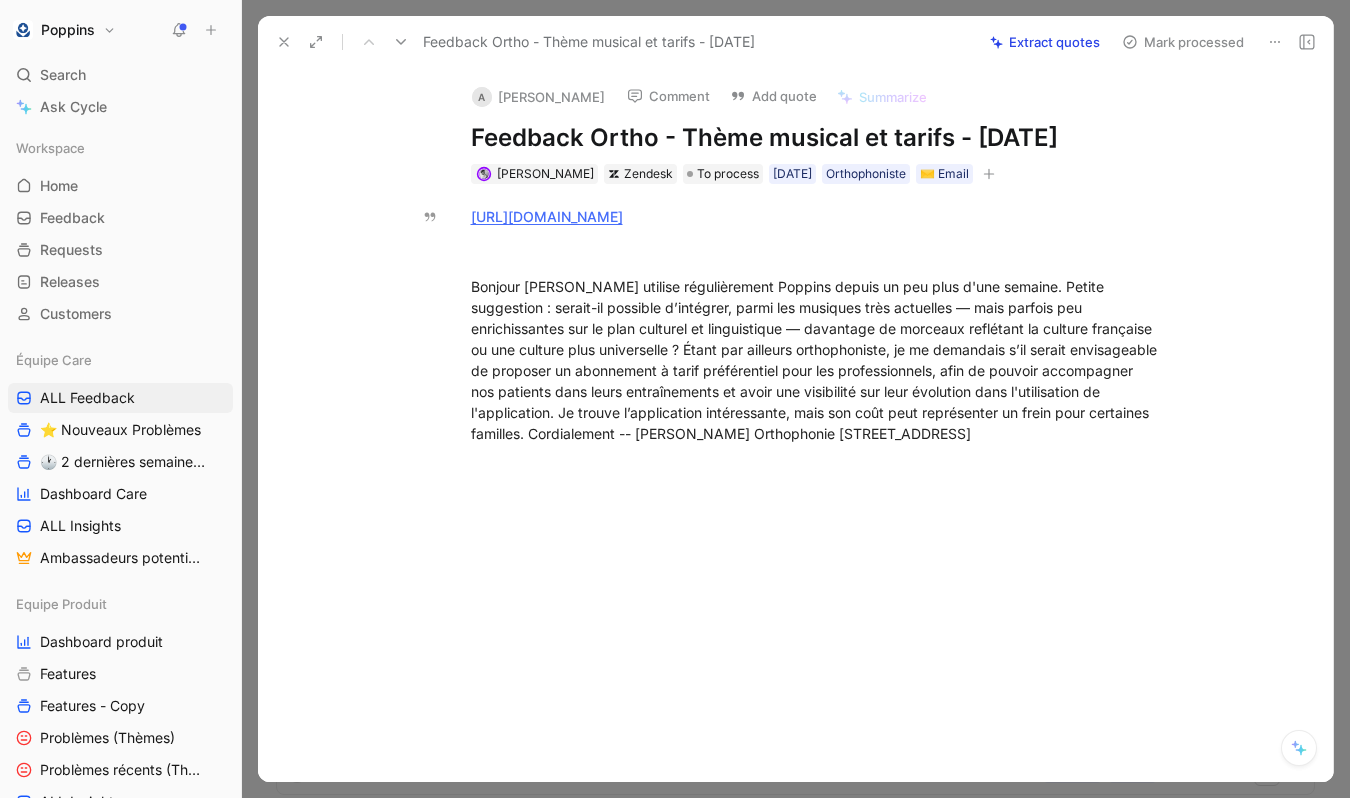 click on "[PERSON_NAME] Zendesk To process [DATE] Orthophoniste ✉️ Email" at bounding box center [817, 174] 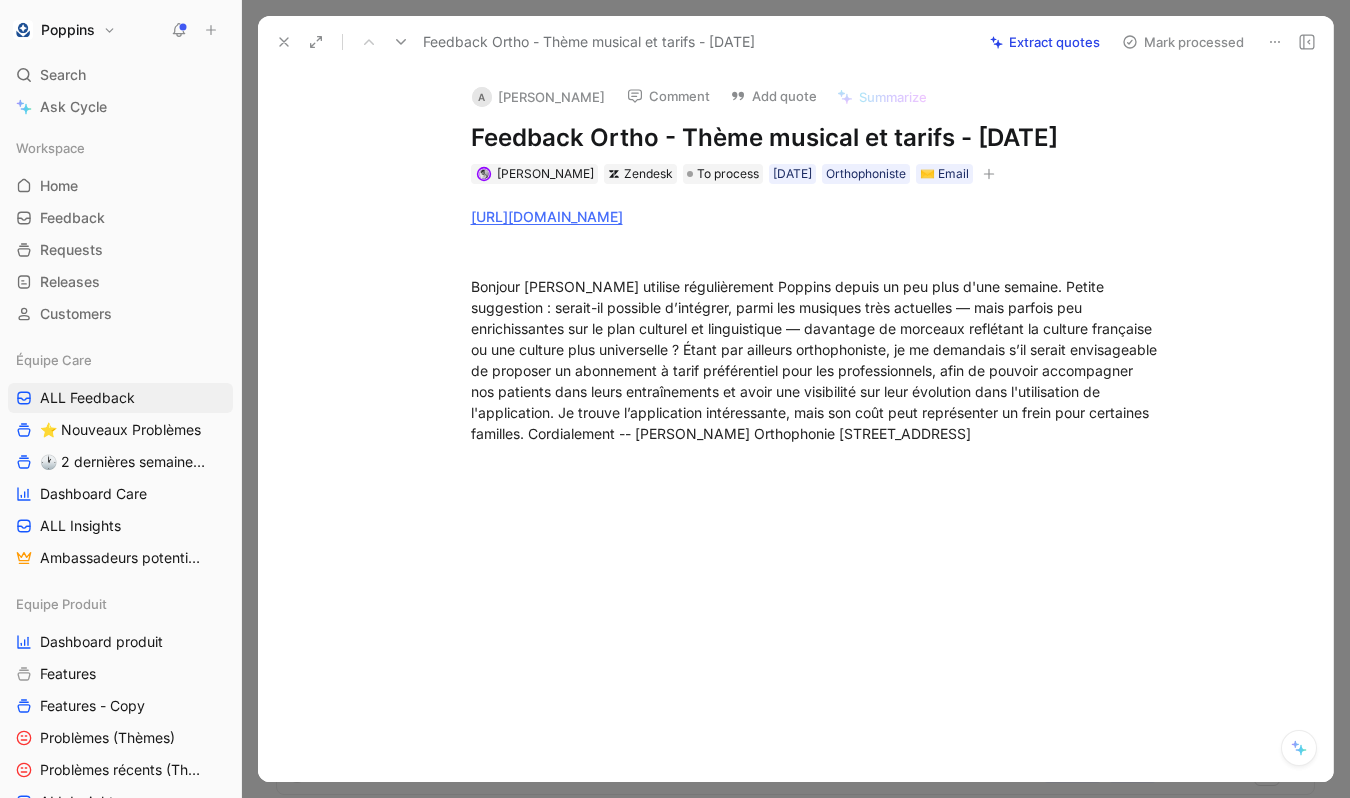 click 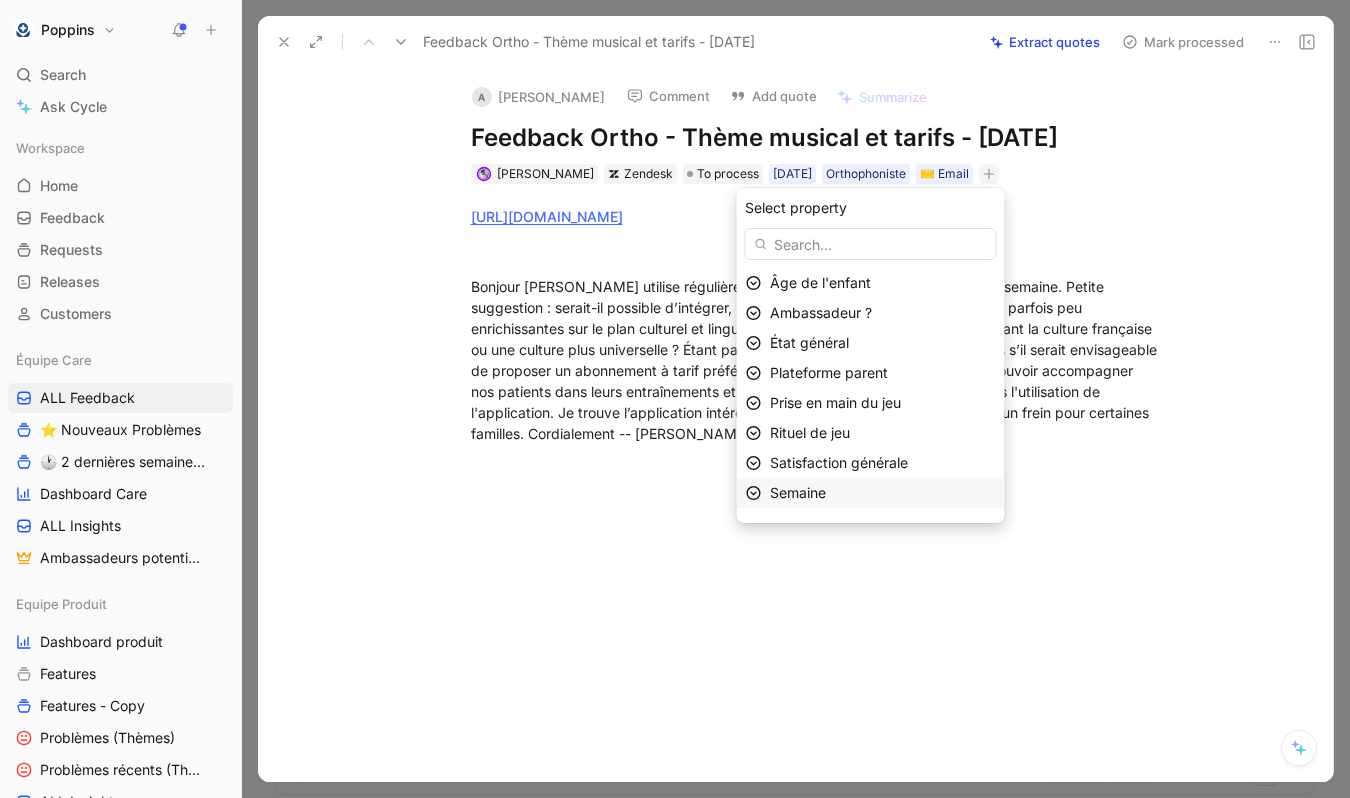 click on "Semaine" at bounding box center [798, 492] 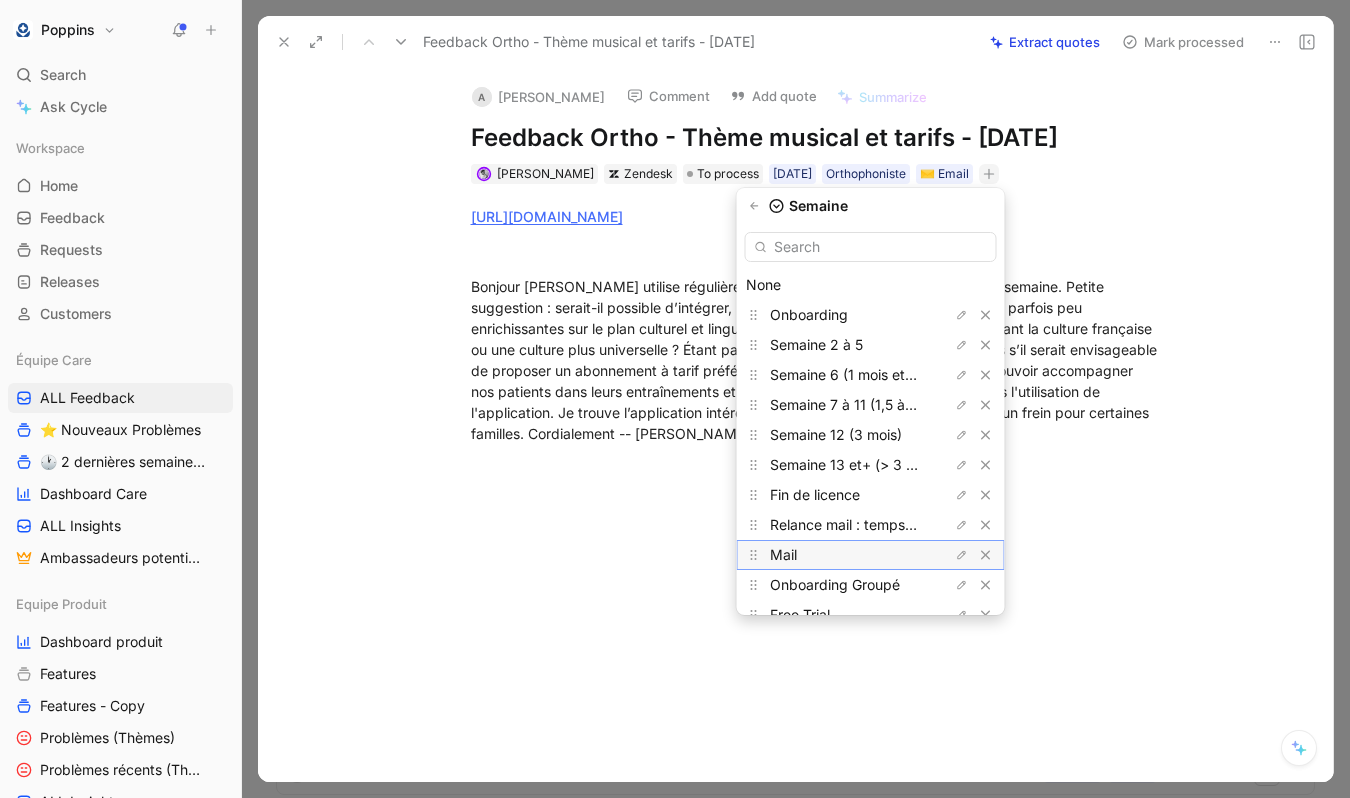 click on "Mail" at bounding box center [845, 555] 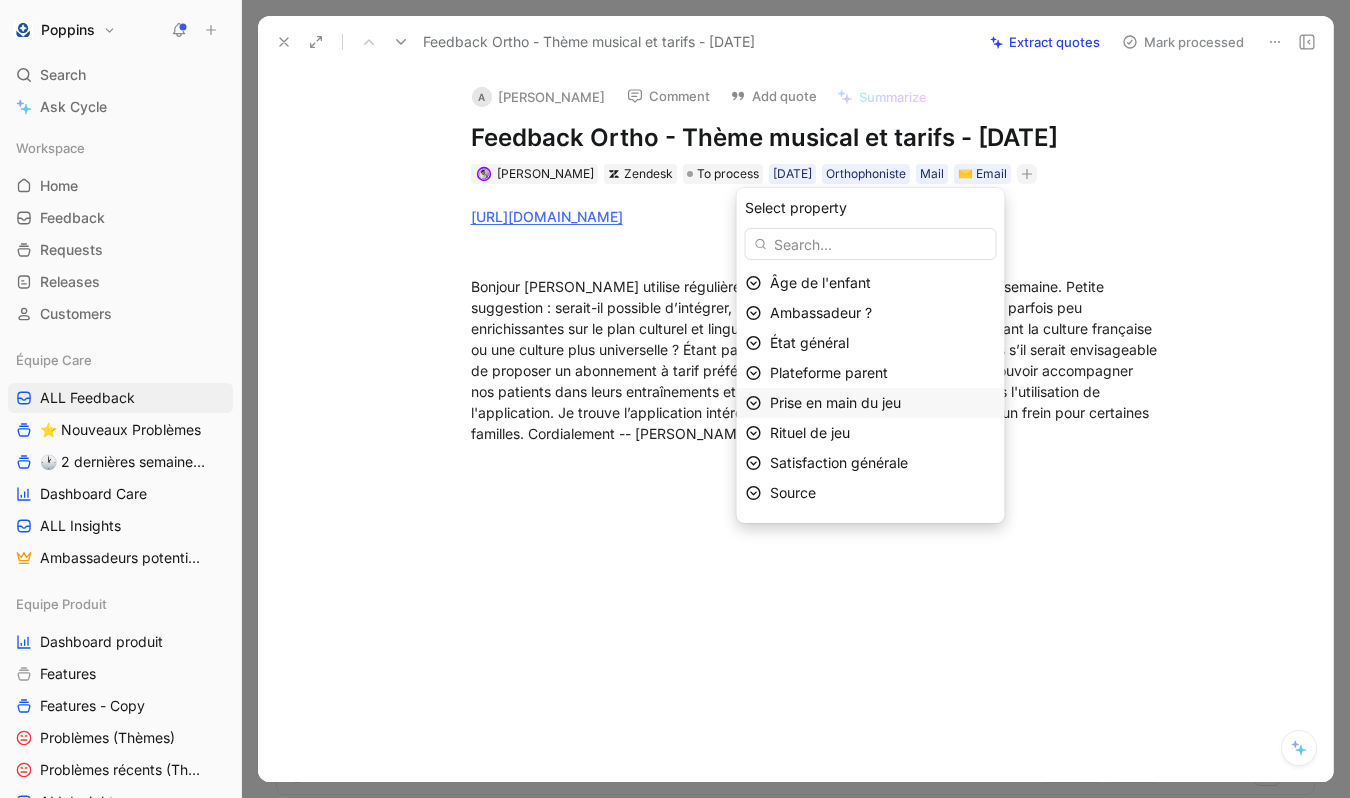 scroll, scrollTop: 23, scrollLeft: 0, axis: vertical 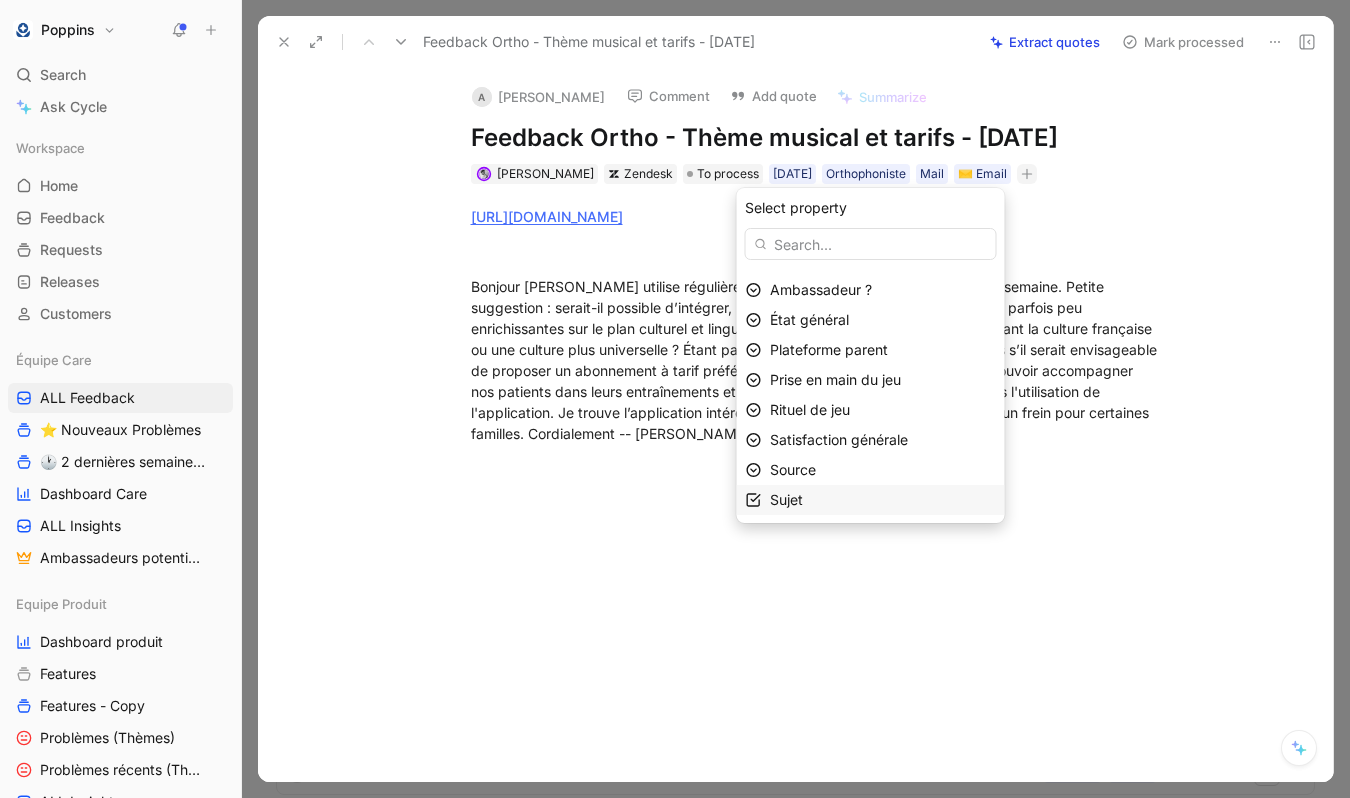 click on "Sujet" at bounding box center (883, 500) 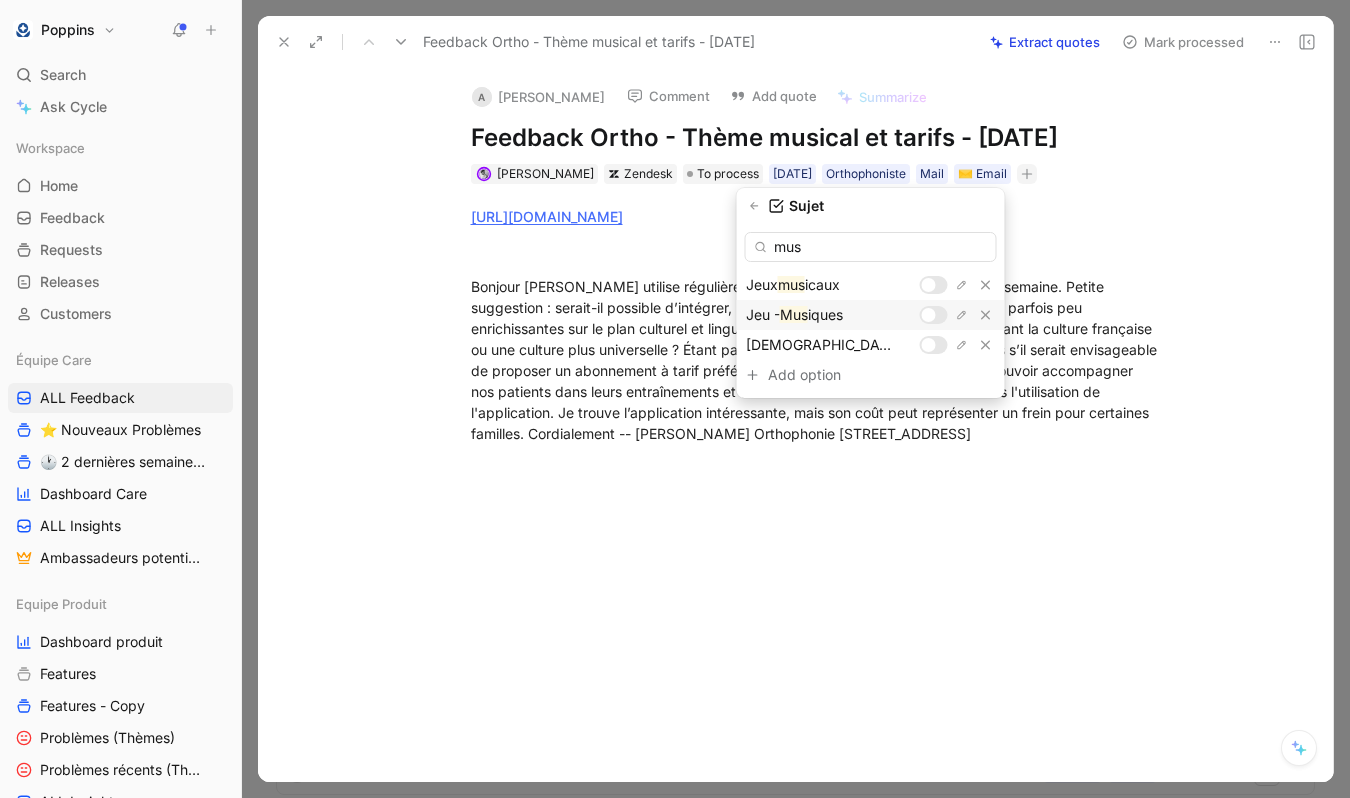 type on "mus" 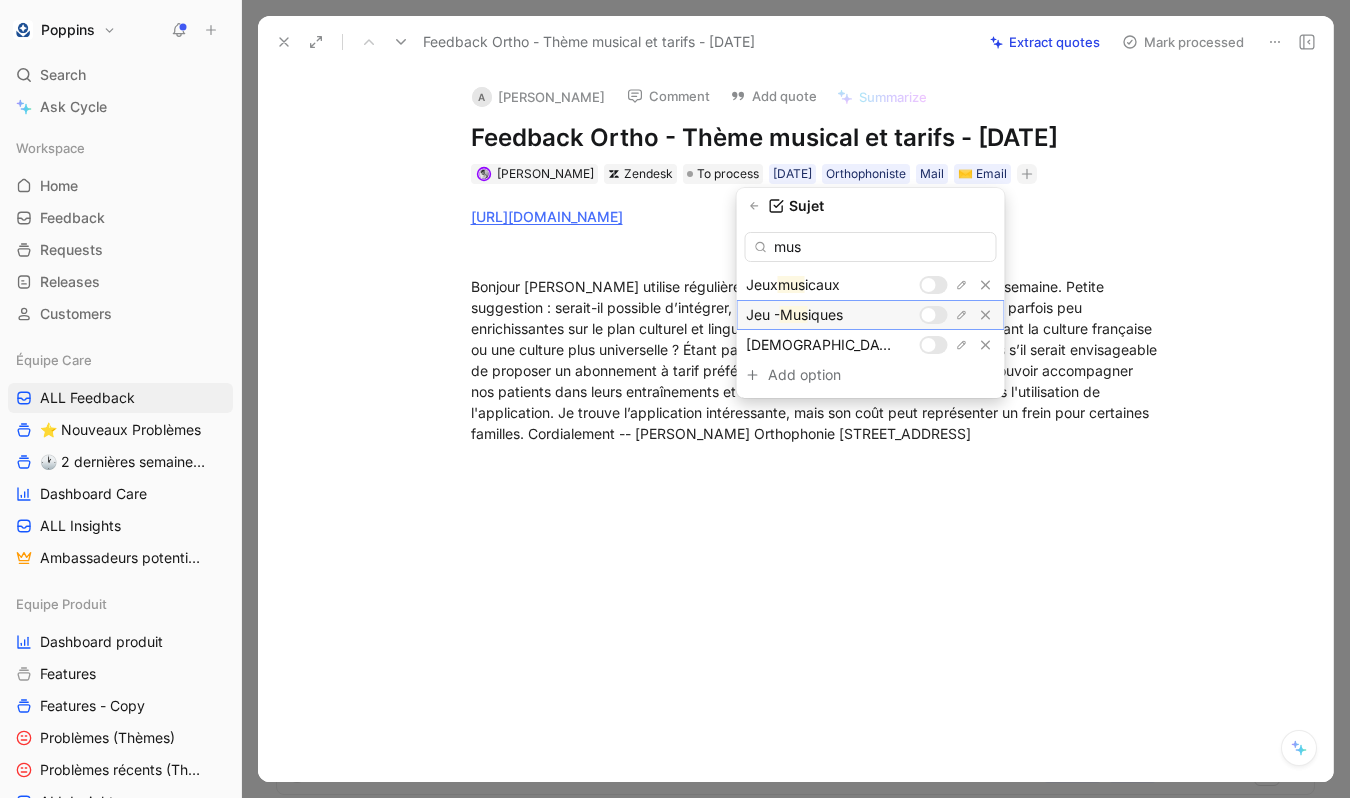 click at bounding box center (934, 315) 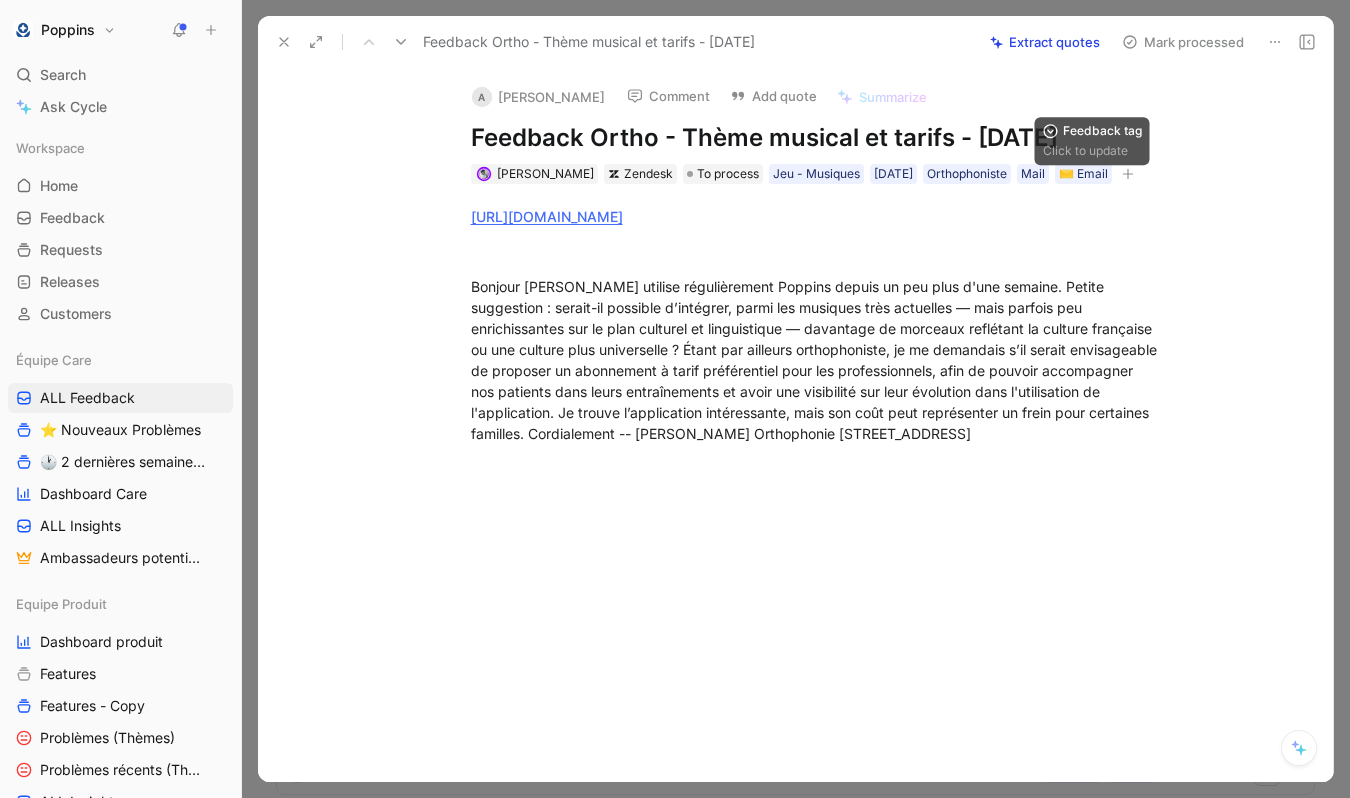 click 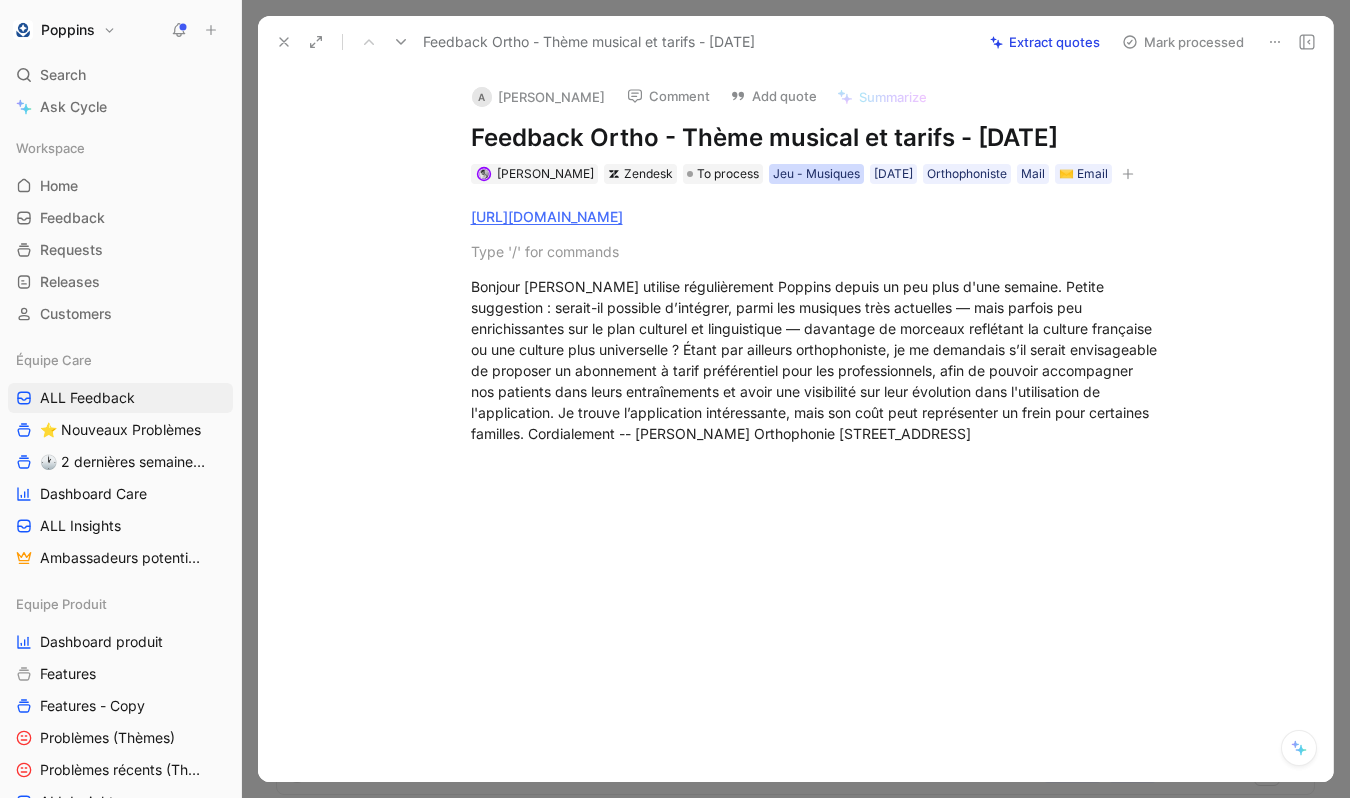 click on "Jeu - Musiques" at bounding box center (816, 174) 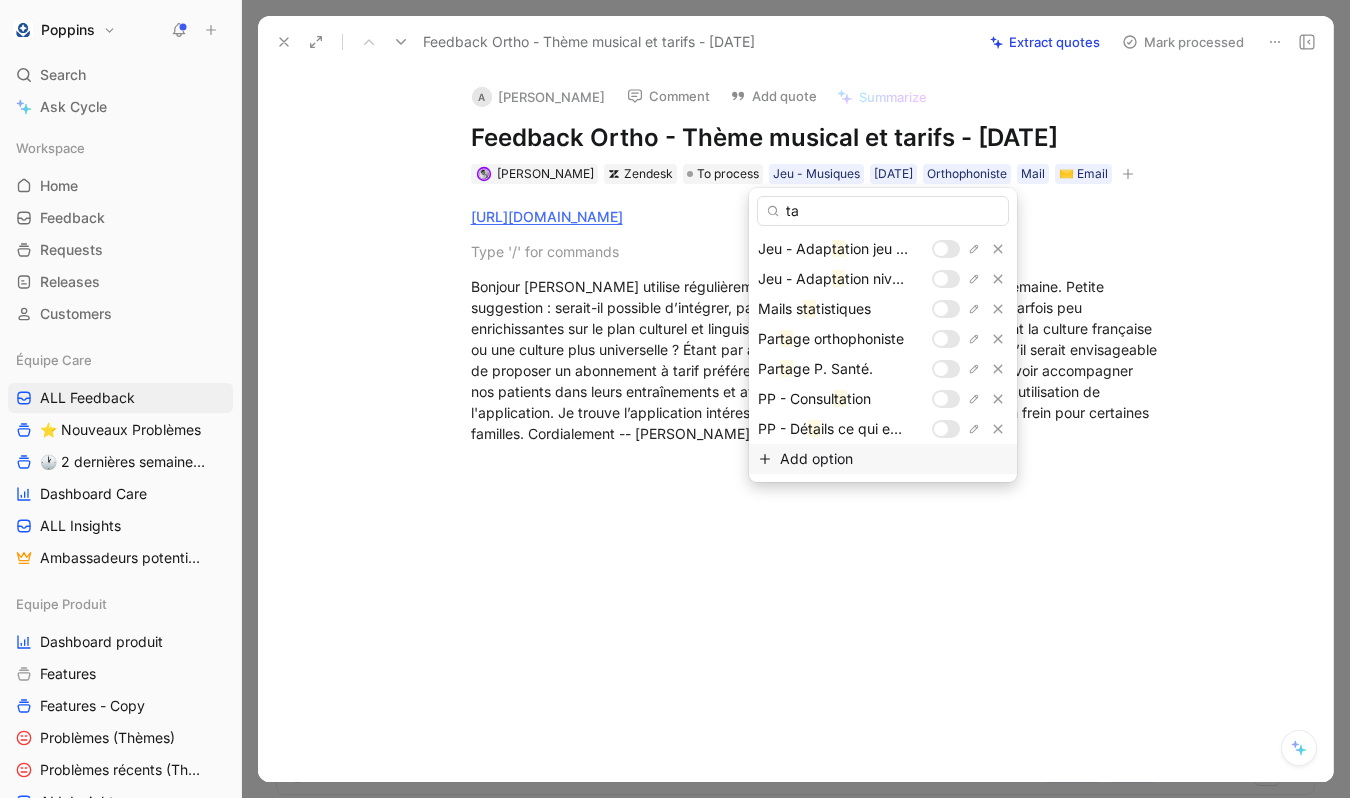 type on "t" 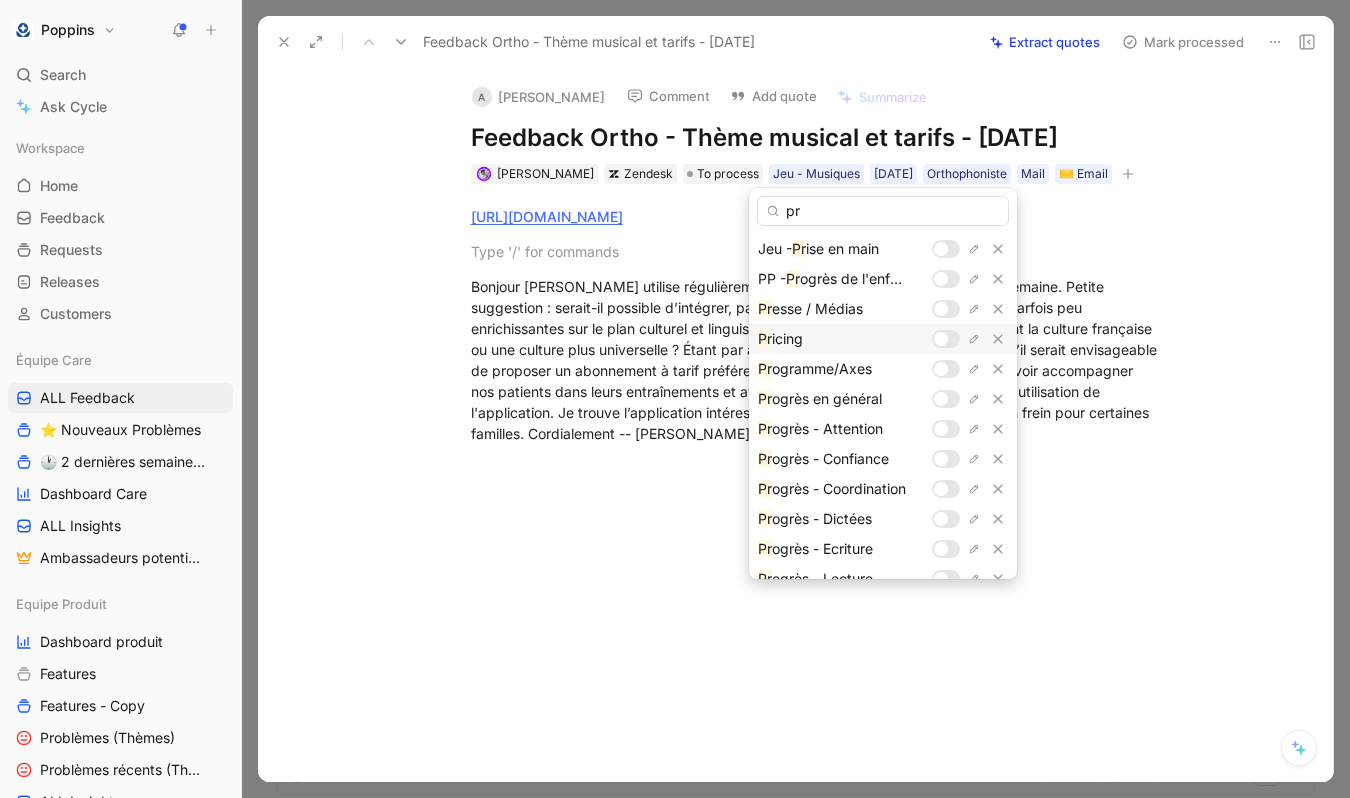 type on "pr" 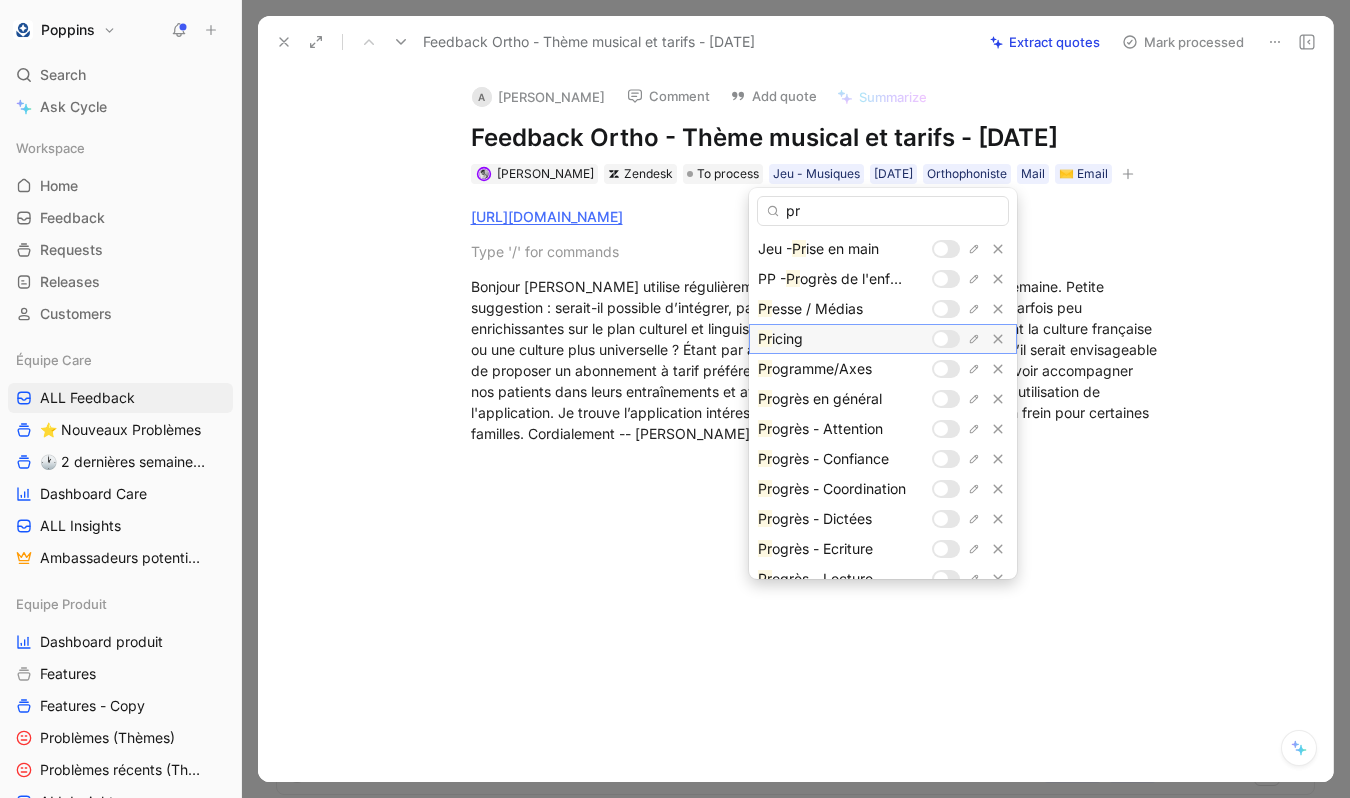 click at bounding box center [941, 339] 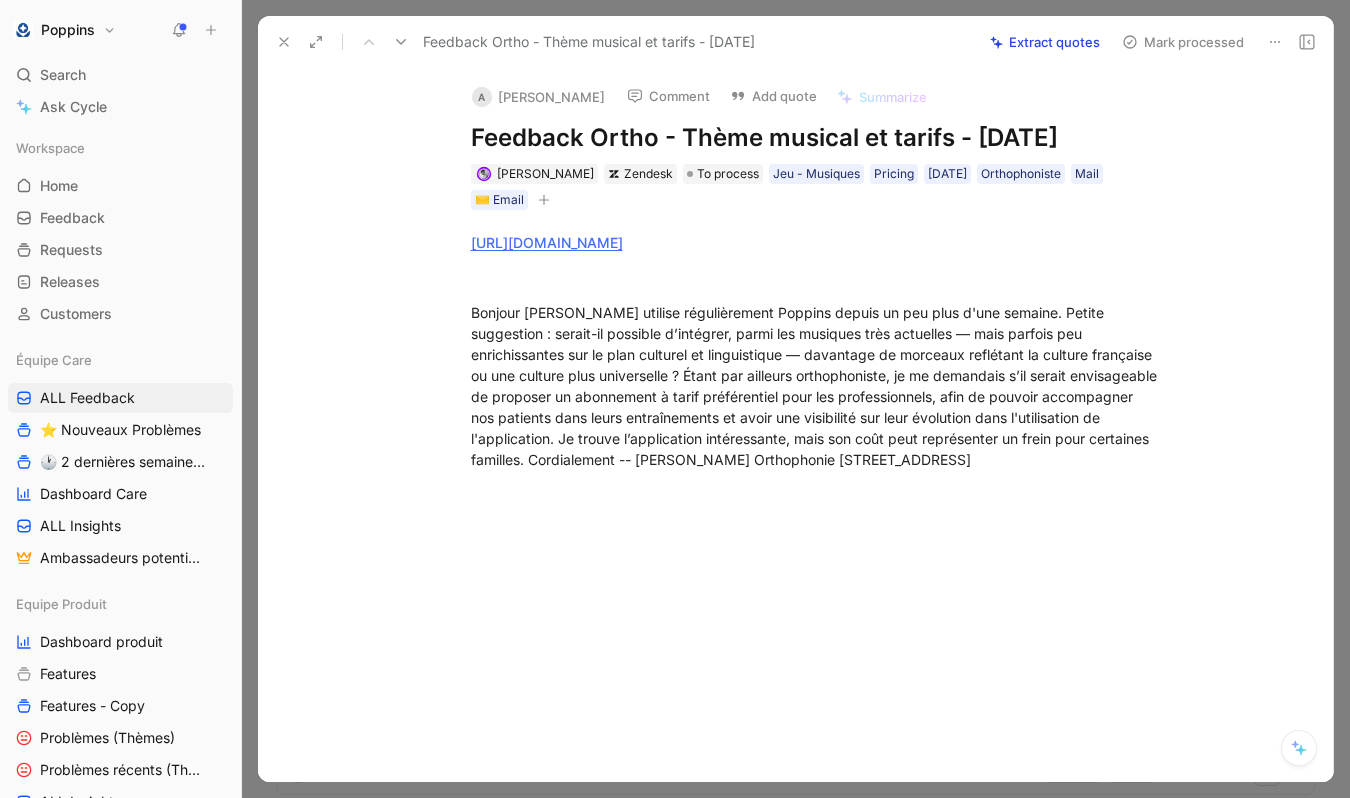 click 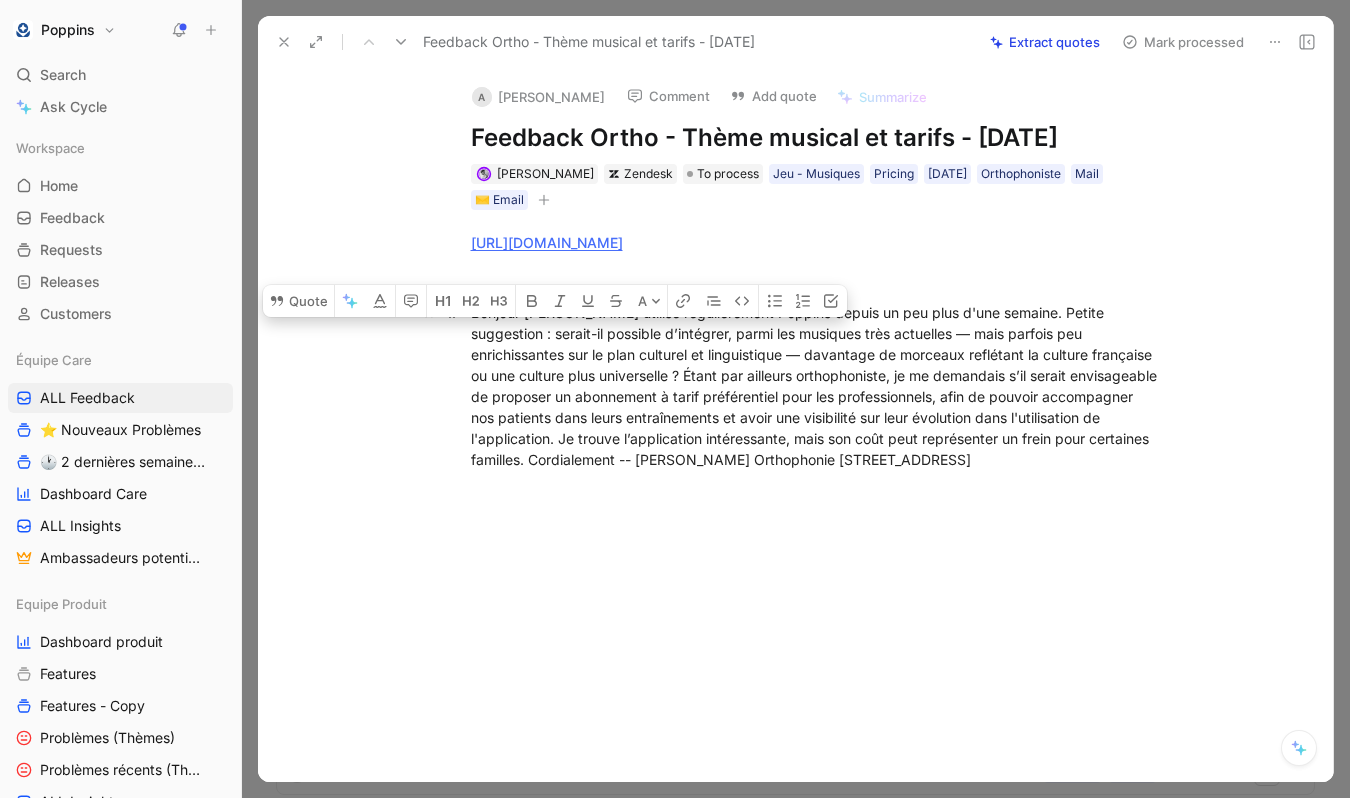 drag, startPoint x: 472, startPoint y: 335, endPoint x: 551, endPoint y: 377, distance: 89.470665 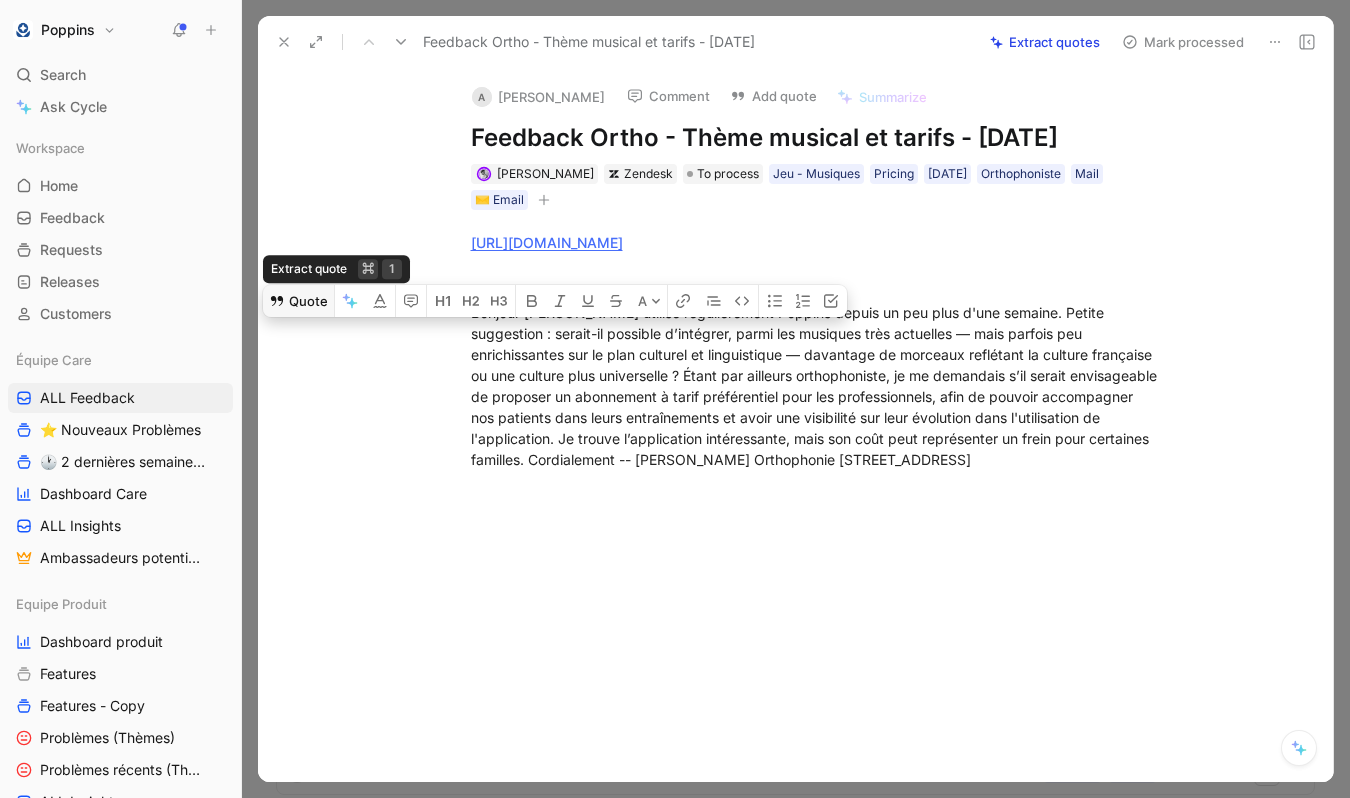 click on "Quote" at bounding box center [298, 301] 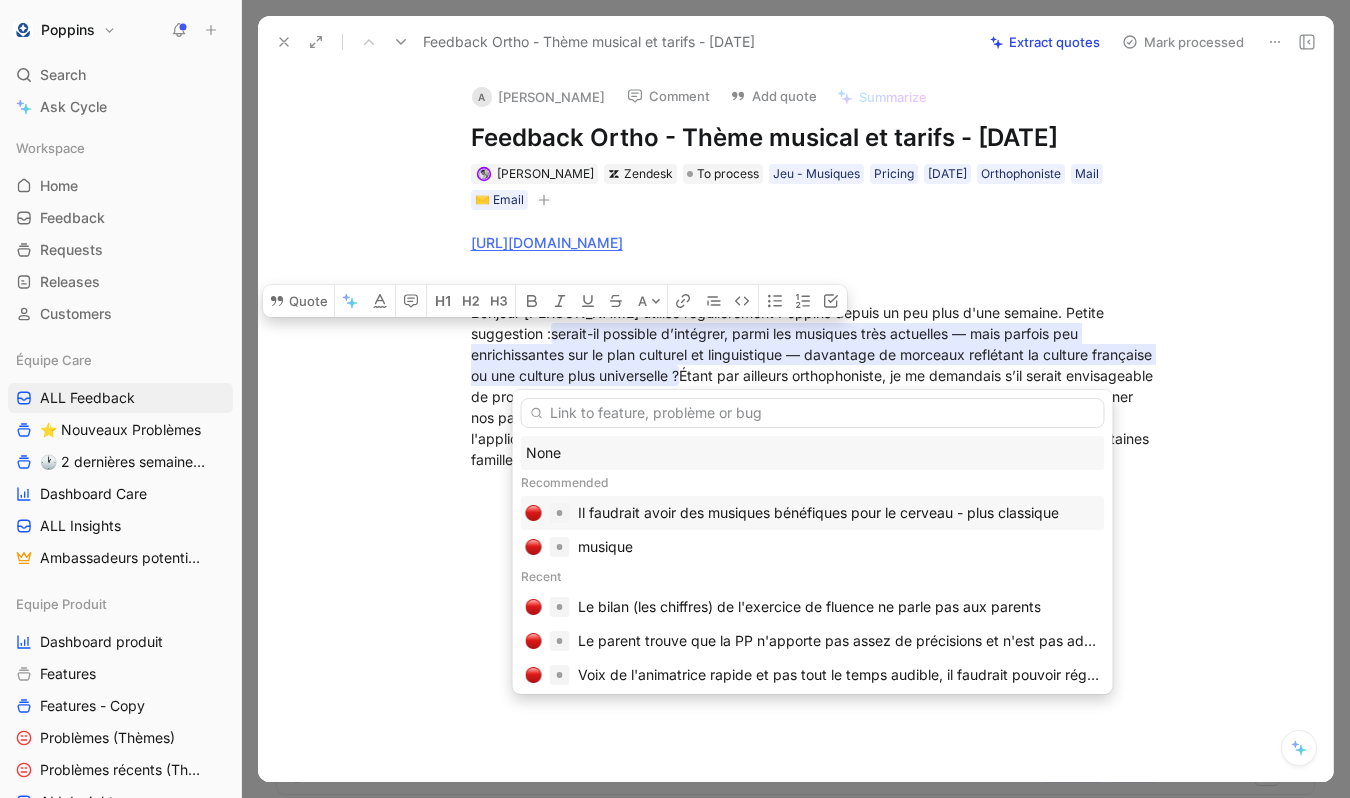 click on "Il faudrait avoir des musiques bénéfiques pour le cerveau - plus classique" at bounding box center (818, 513) 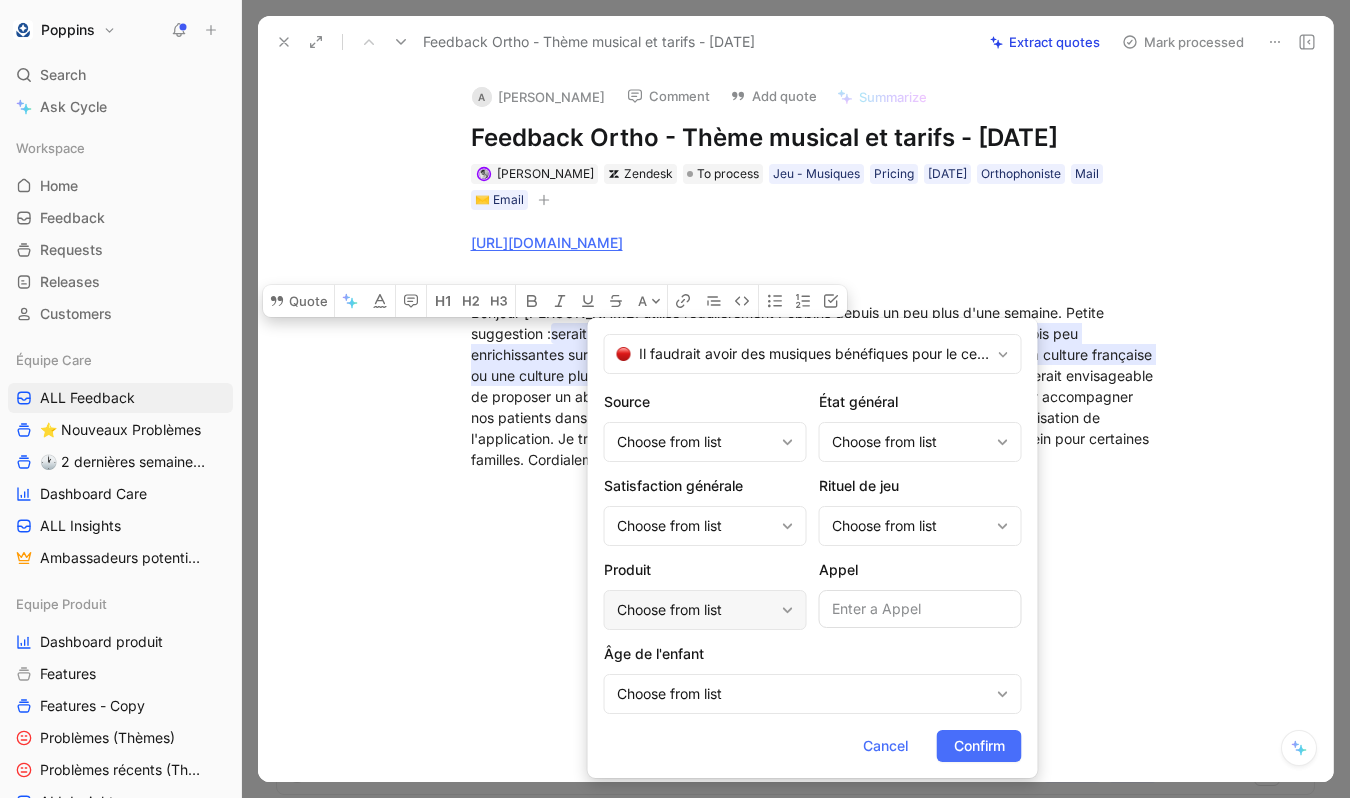 click on "Choose from list" at bounding box center (695, 610) 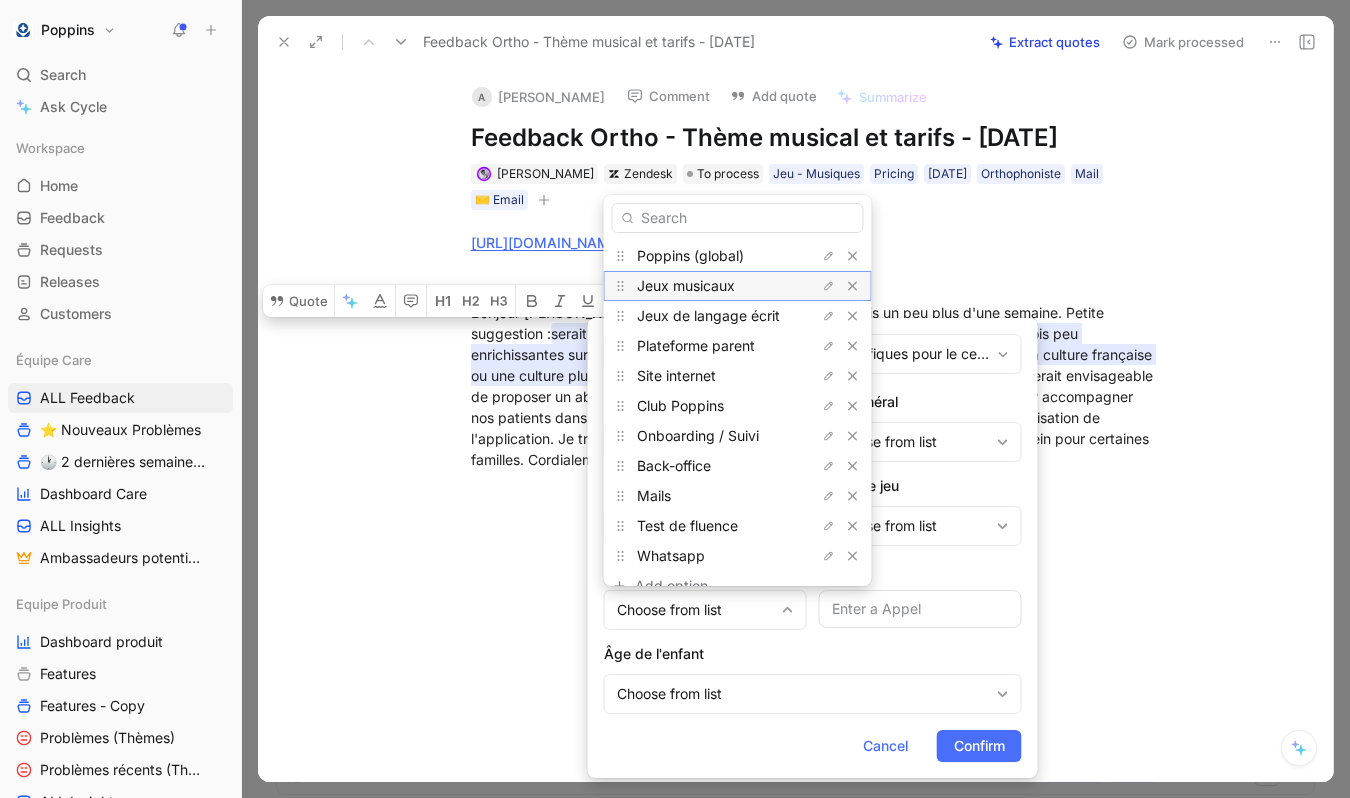 click on "Jeux musicaux" at bounding box center [686, 285] 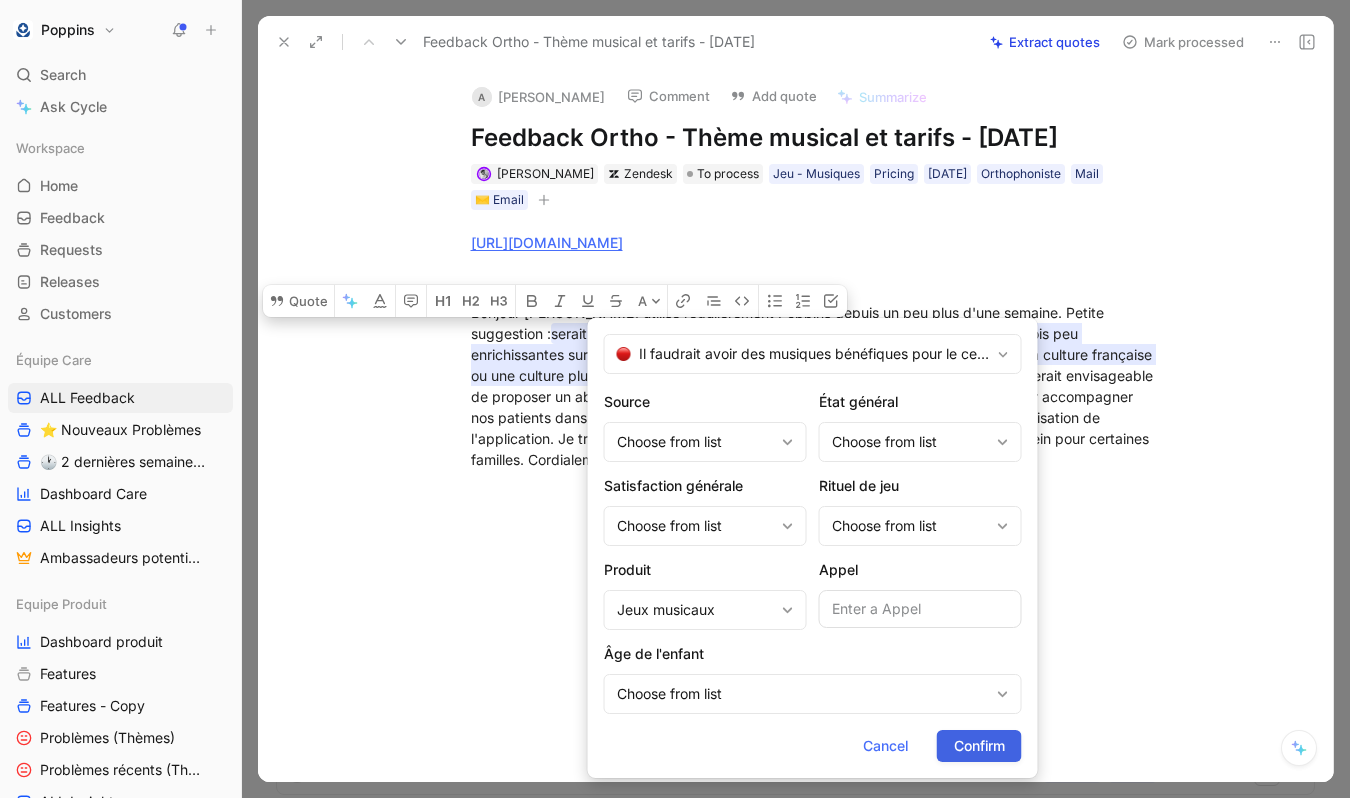 click on "Confirm" at bounding box center (979, 746) 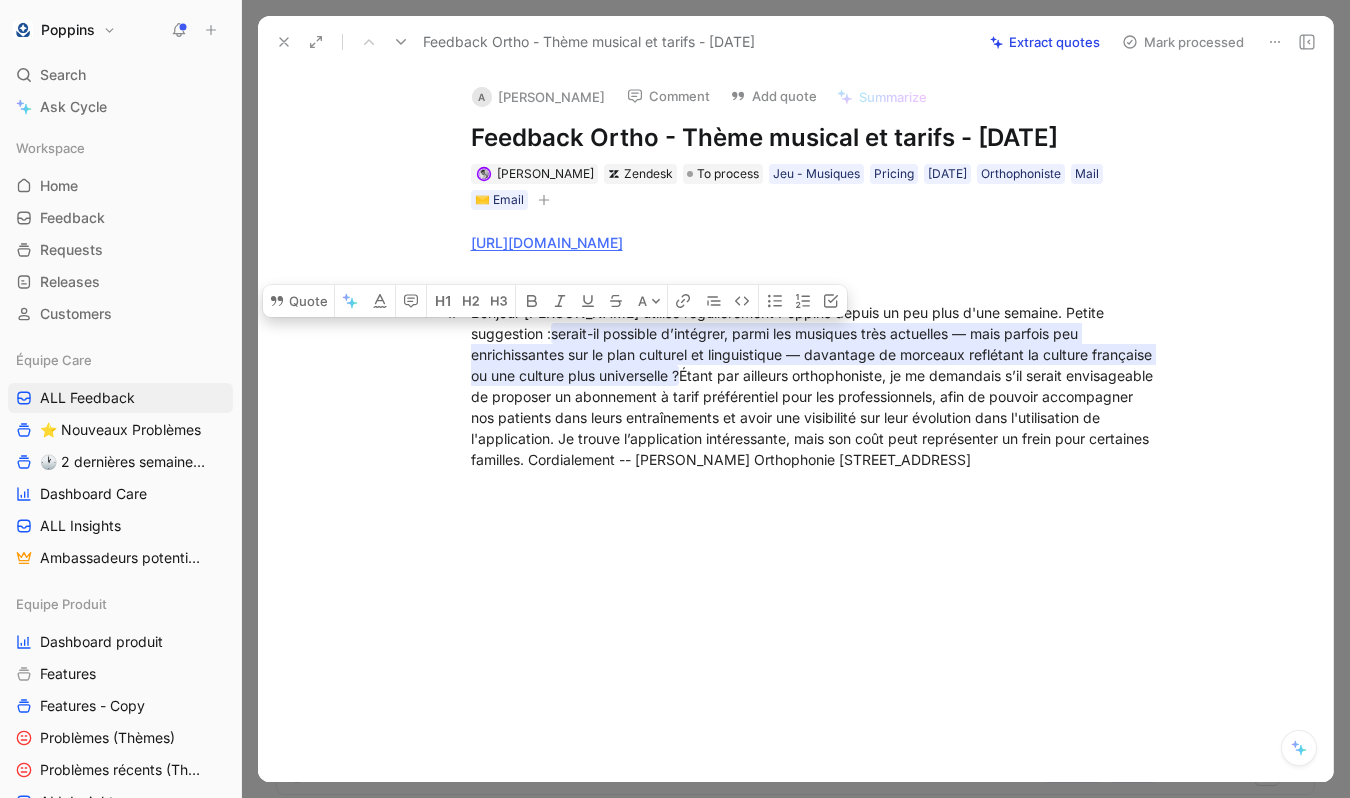 click on "serait-il possible d’intégrer, parmi les musiques très actuelles — mais parfois peu enrichissantes sur le plan culturel et linguistique — davantage de morceaux reflétant la culture française ou une culture plus universelle ?" at bounding box center (813, 354) 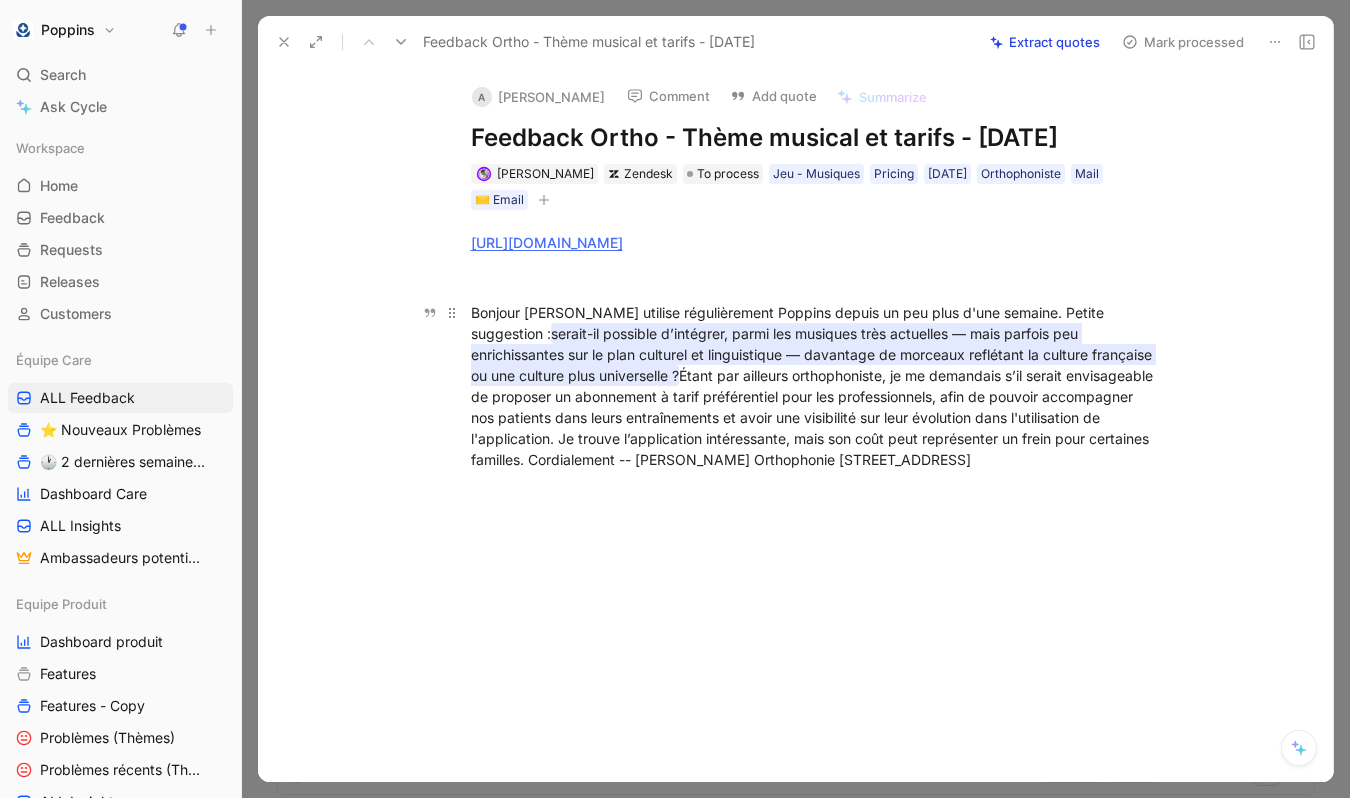 click on "serait-il possible d’intégrer, parmi les musiques très actuelles — mais parfois peu enrichissantes sur le plan culturel et linguistique — davantage de morceaux reflétant la culture française ou une culture plus universelle ?" at bounding box center (813, 354) 